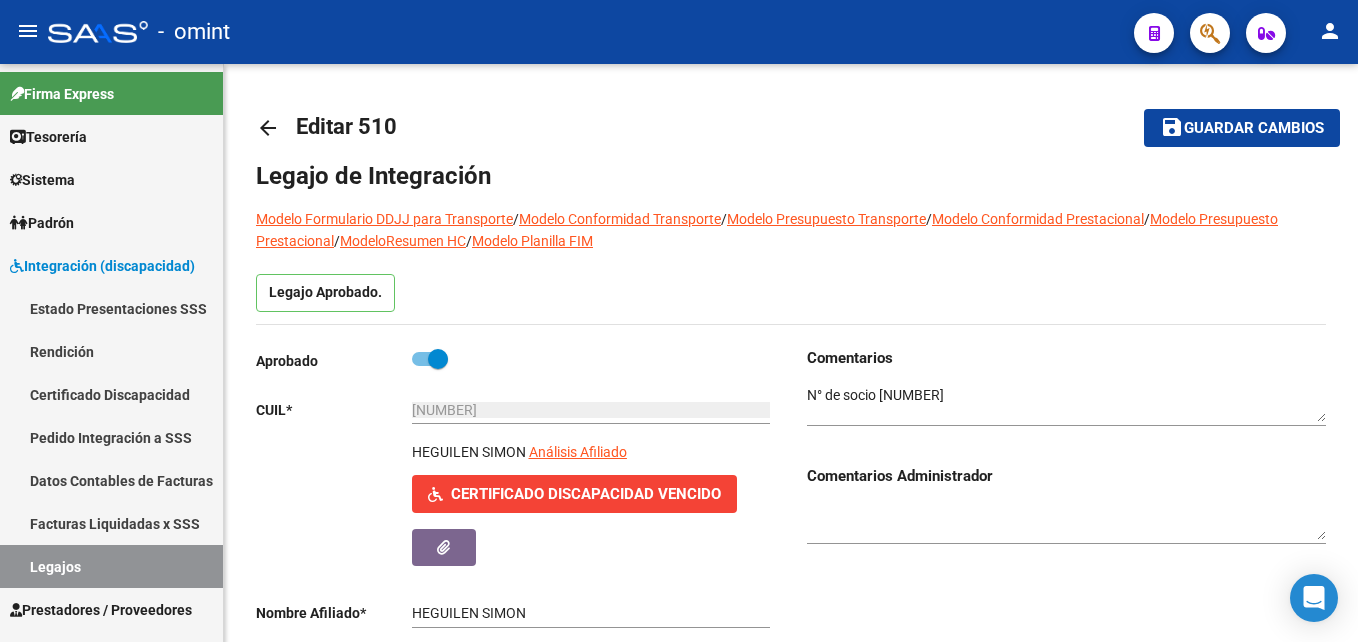 scroll, scrollTop: 0, scrollLeft: 0, axis: both 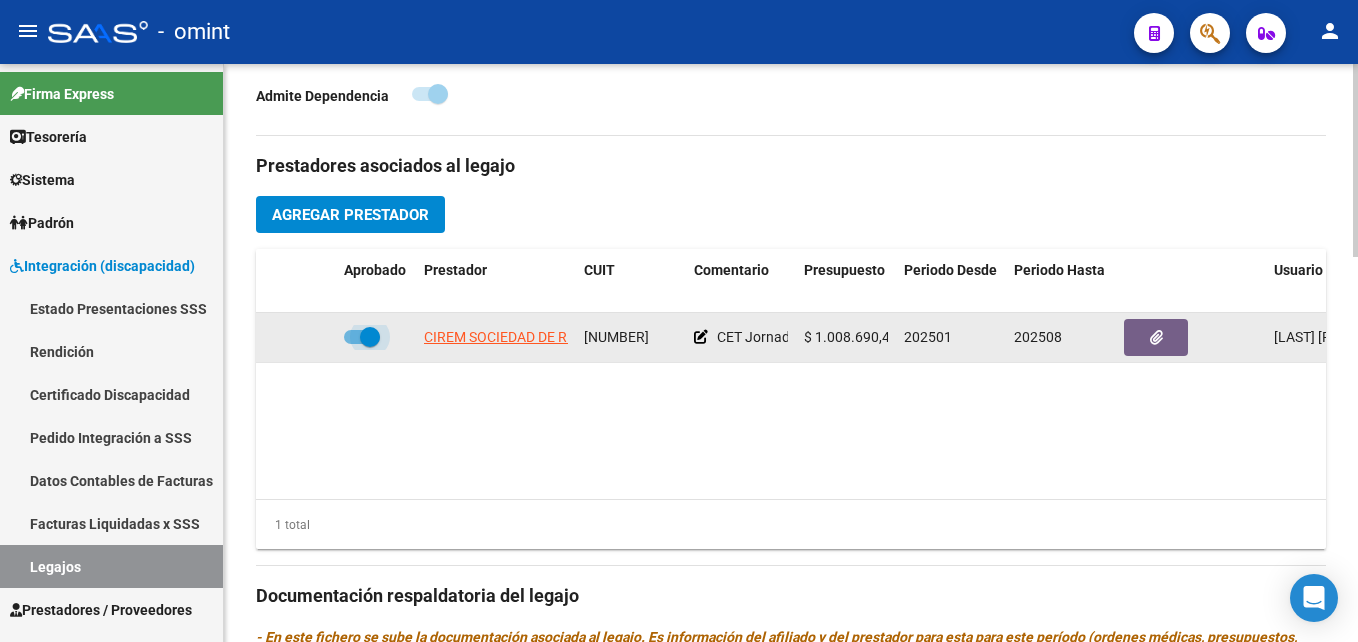 click at bounding box center [370, 337] 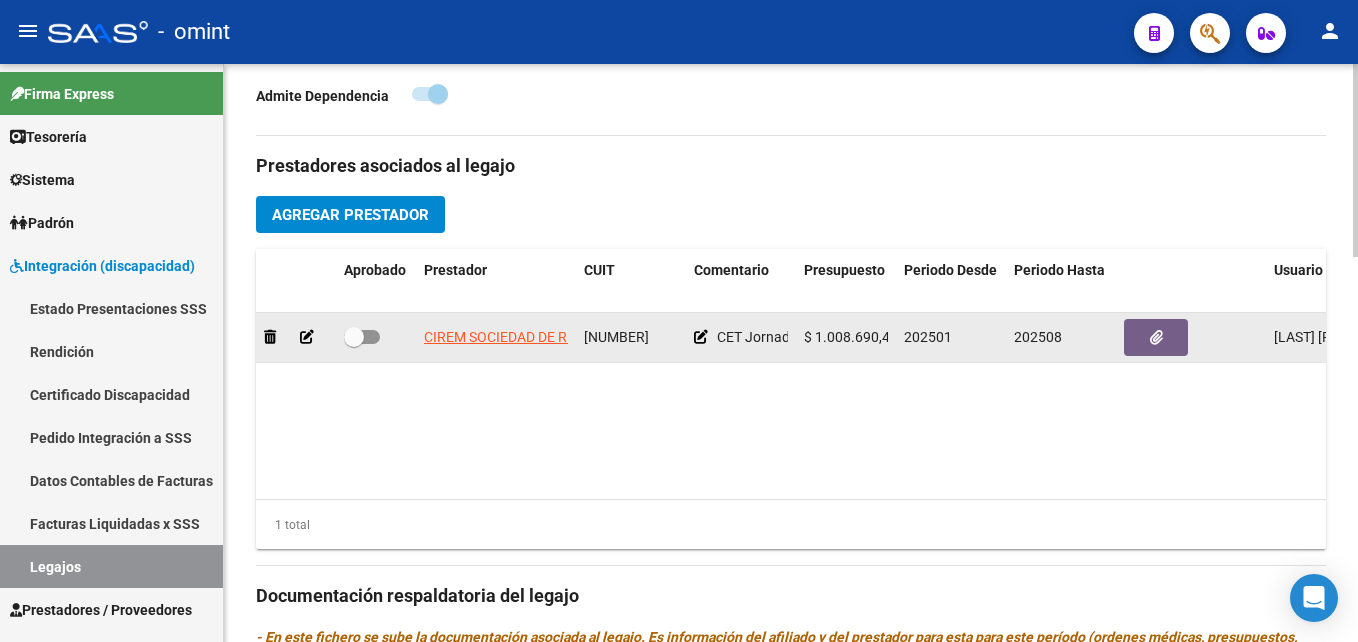 click 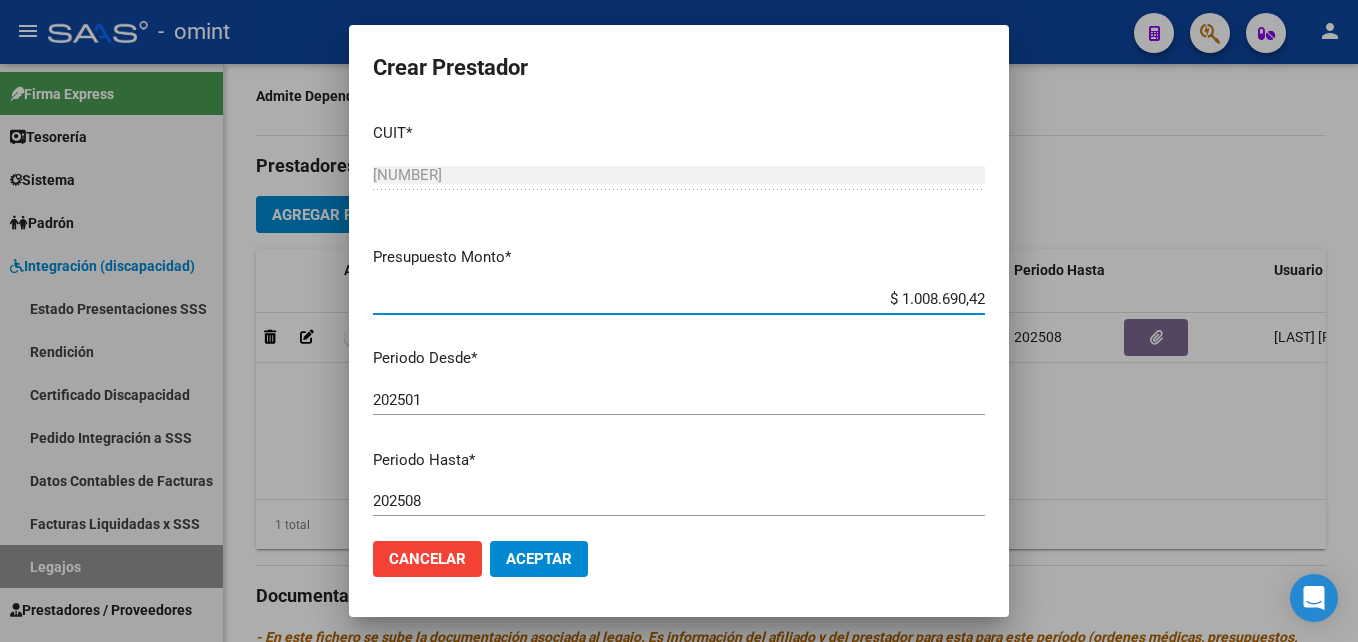 scroll, scrollTop: 268, scrollLeft: 0, axis: vertical 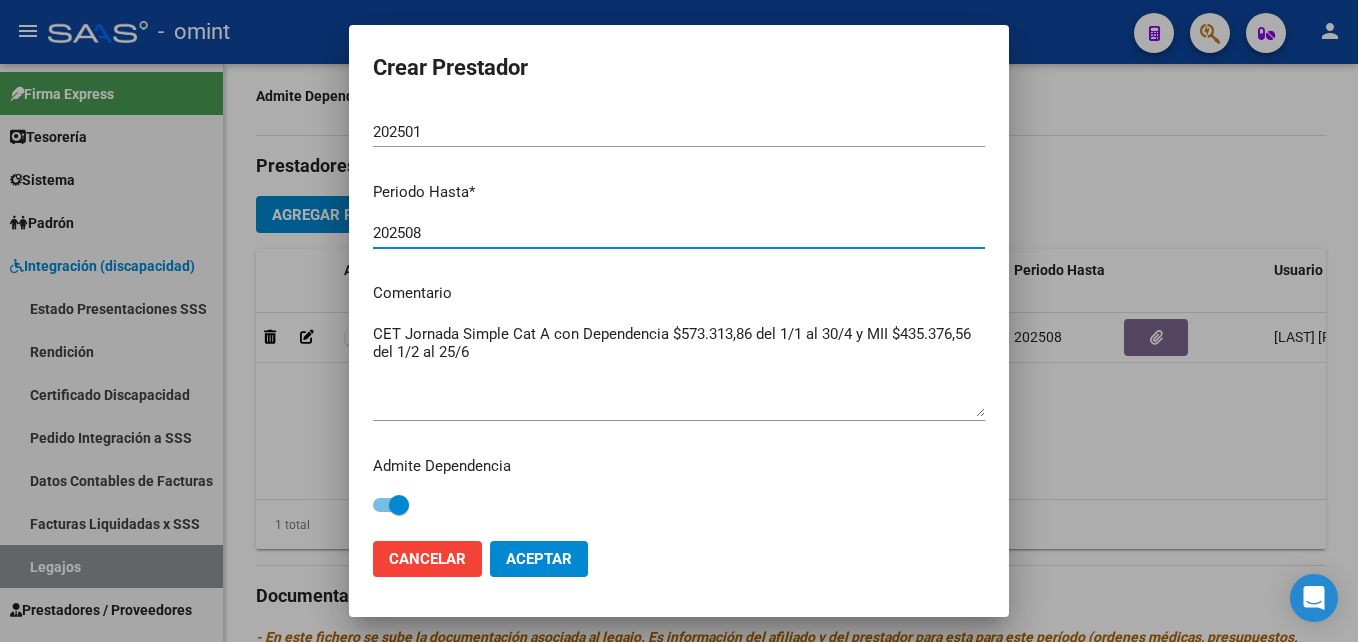 click on "202508" at bounding box center [679, 233] 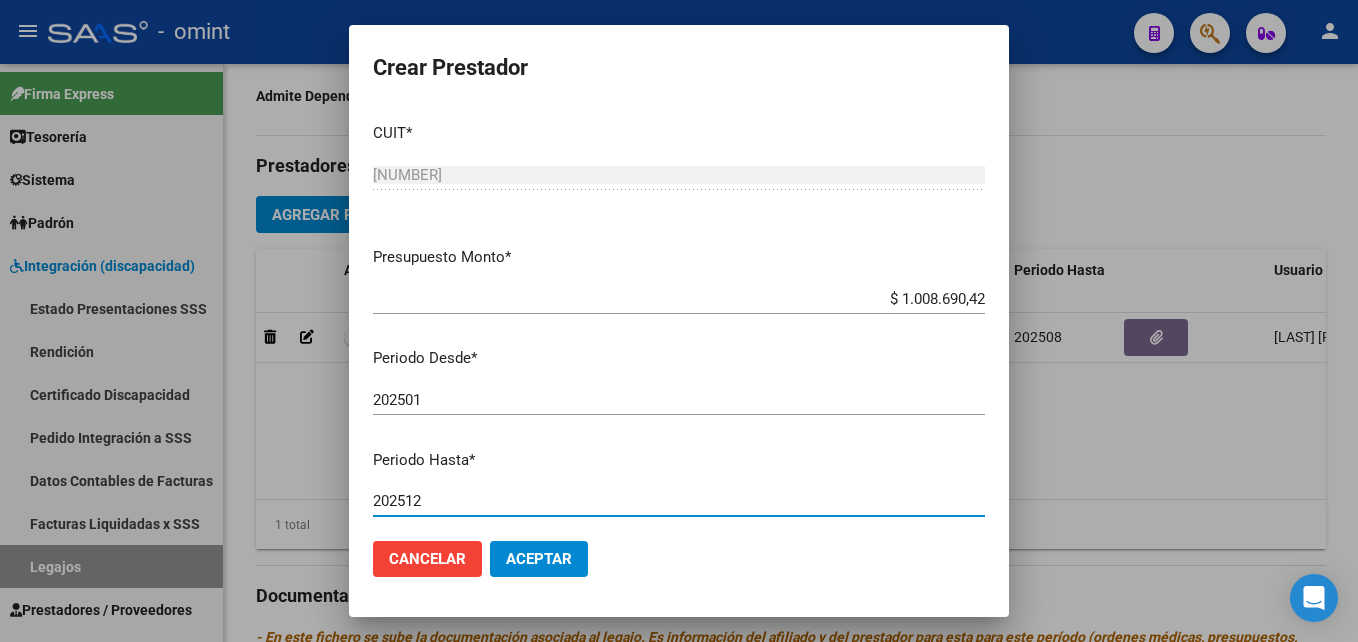scroll, scrollTop: 268, scrollLeft: 0, axis: vertical 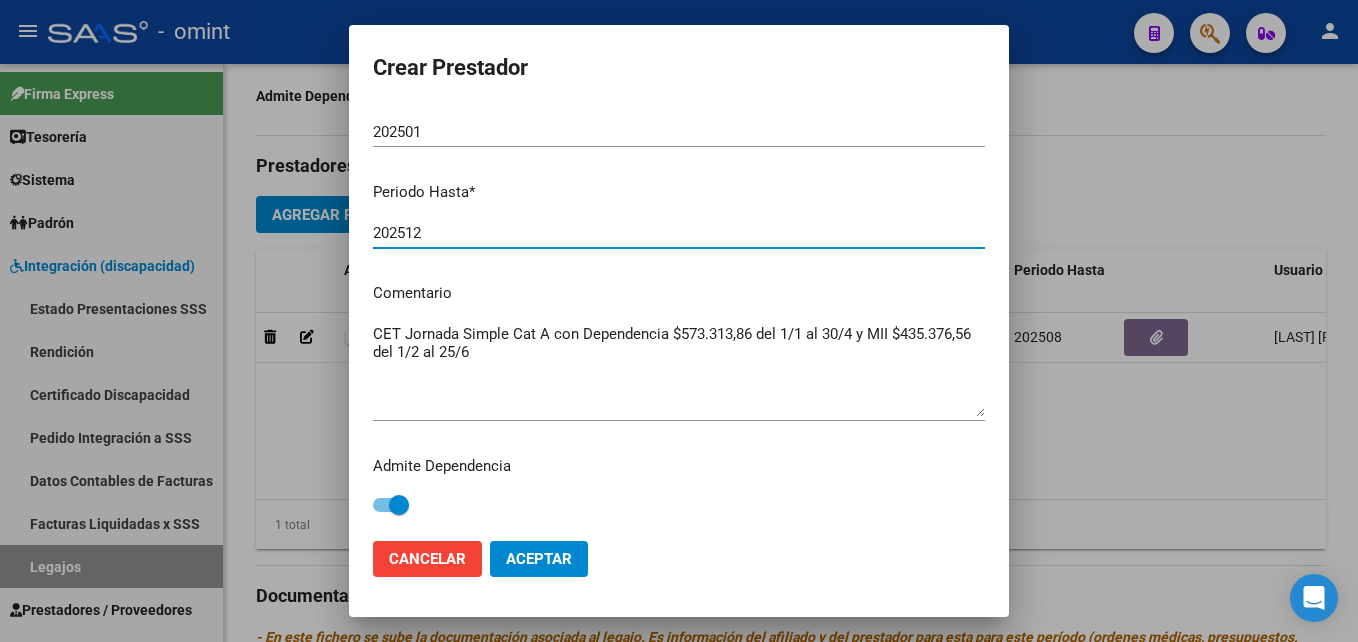 type on "202512" 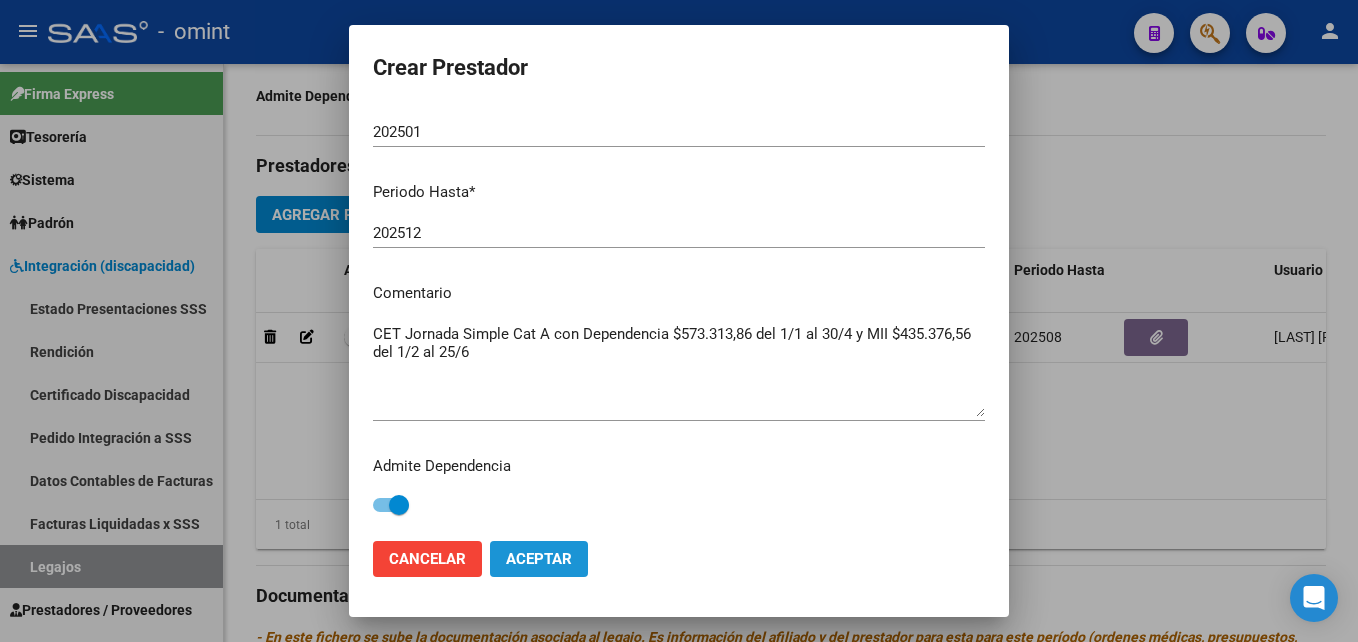click on "Aceptar" 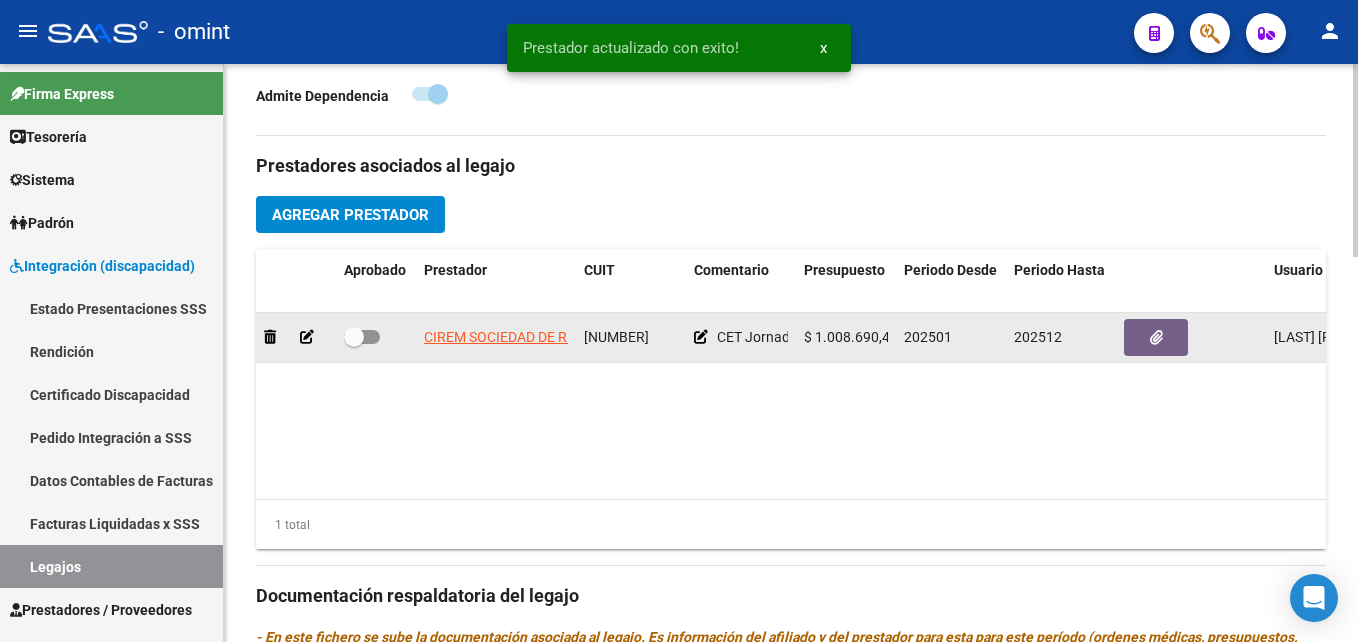 click at bounding box center [354, 337] 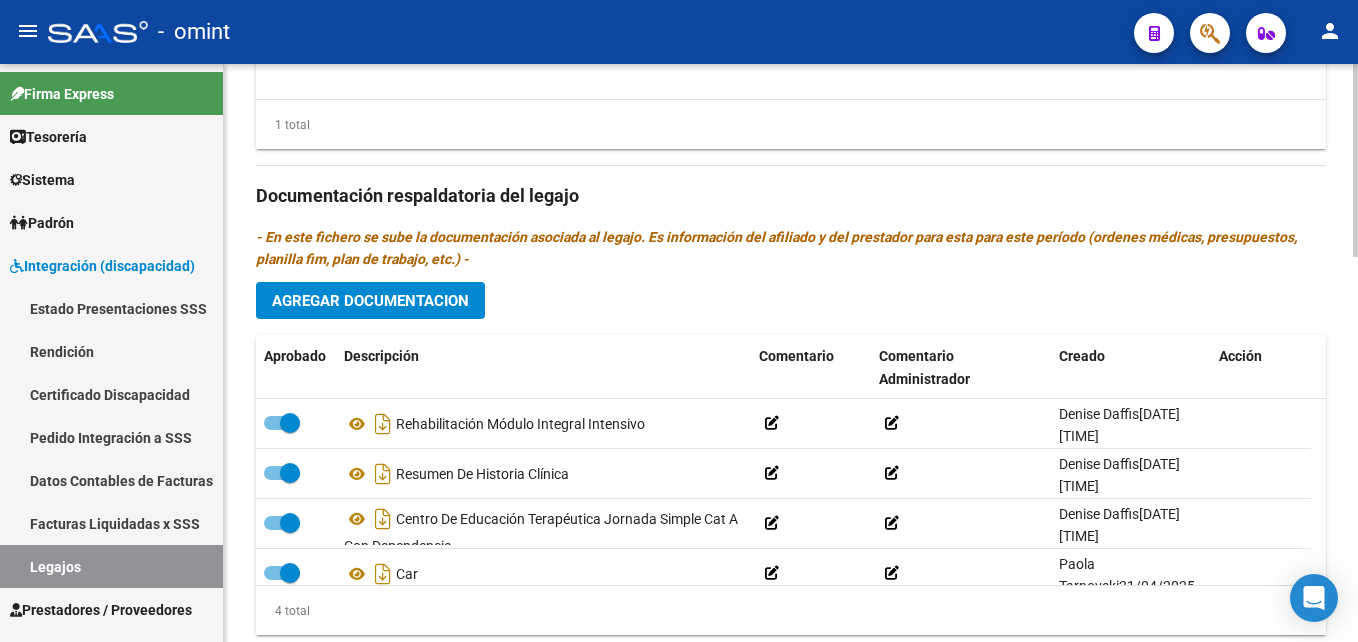 scroll, scrollTop: 1157, scrollLeft: 0, axis: vertical 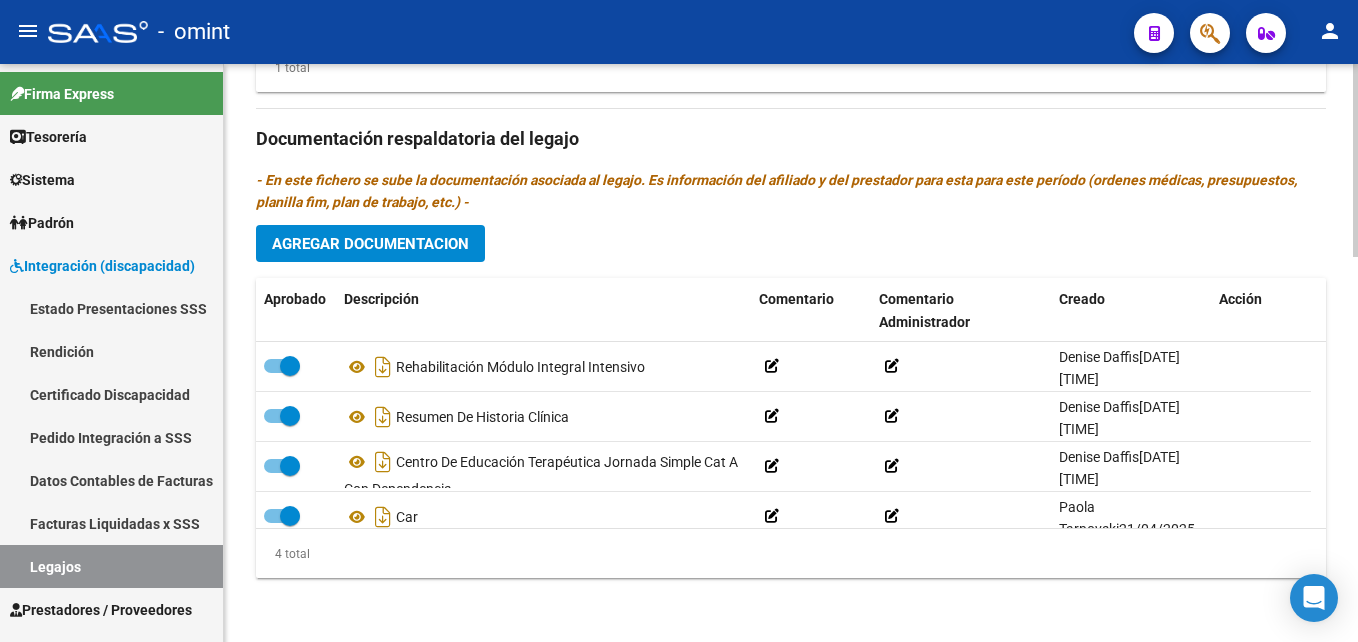 click on "Agregar Documentacion" 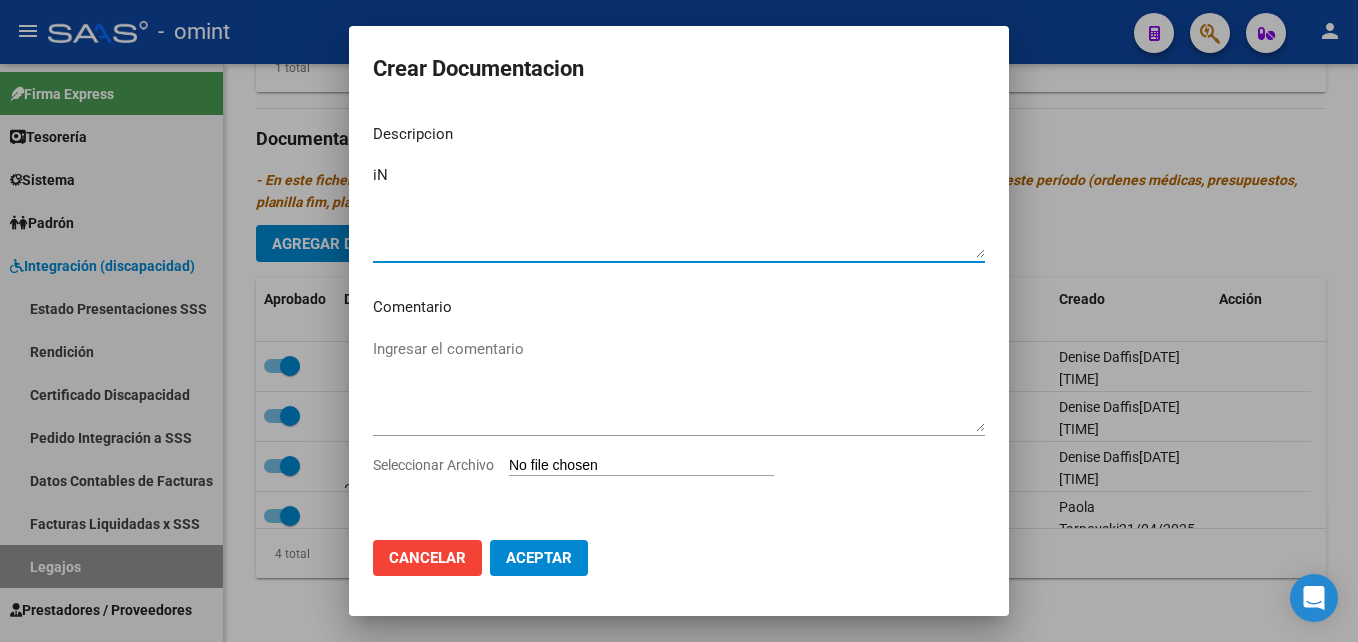 type on "i" 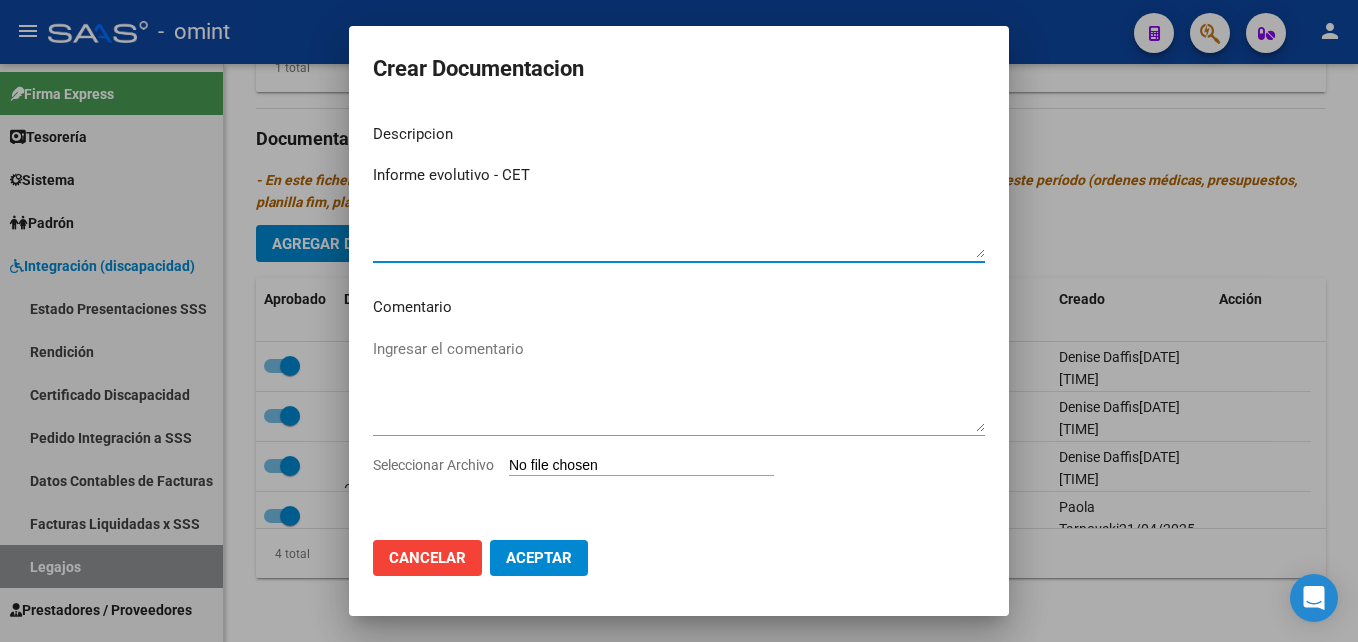 type on "Informe evolutivo - CET" 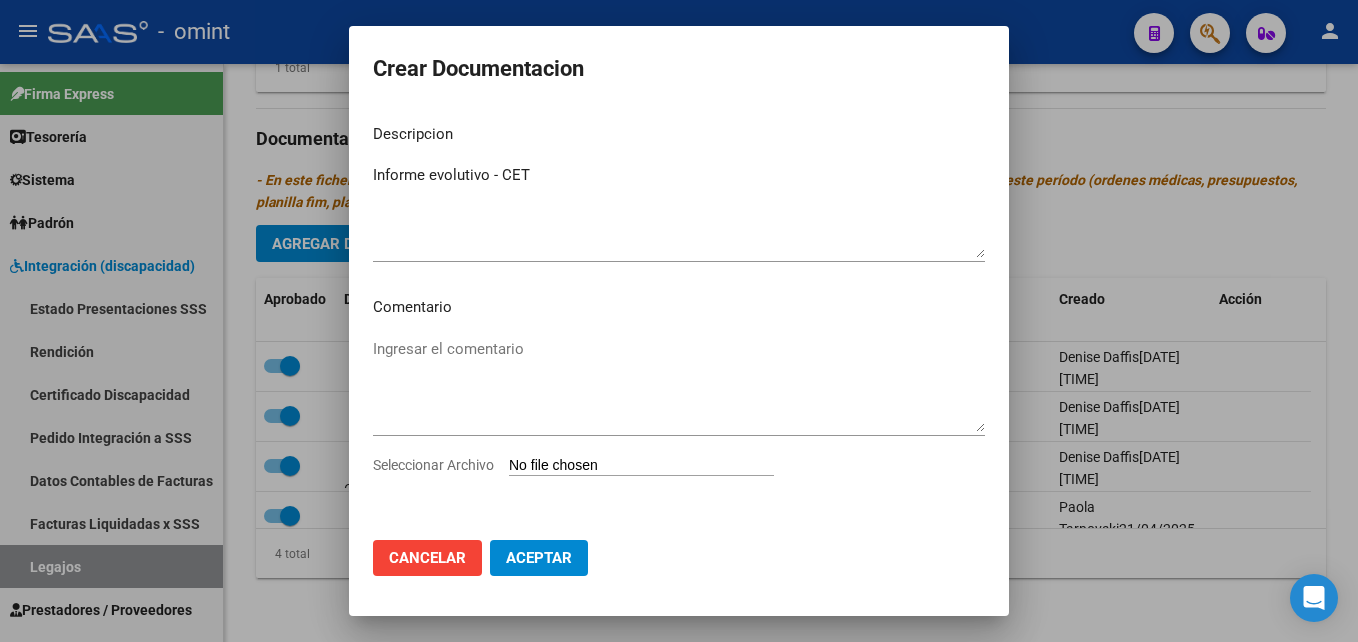 type on "C:\fakepath\Informe evolutivo - CET.pdf" 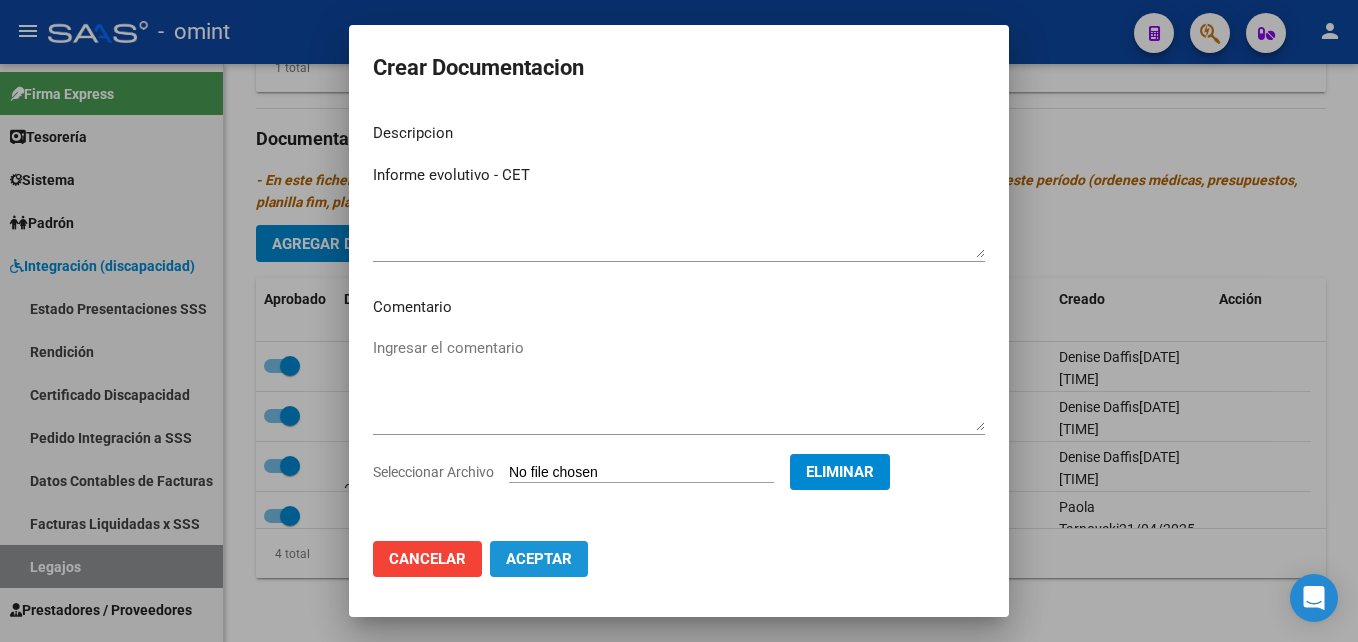 click on "Aceptar" 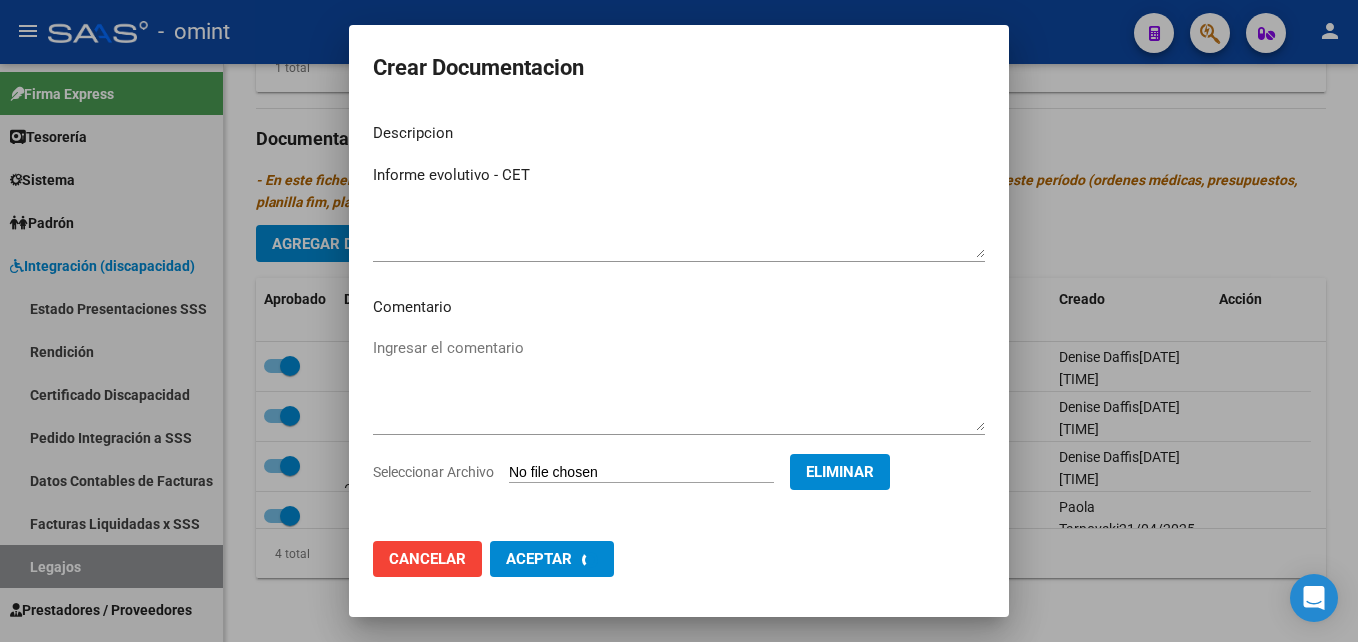 checkbox on "false" 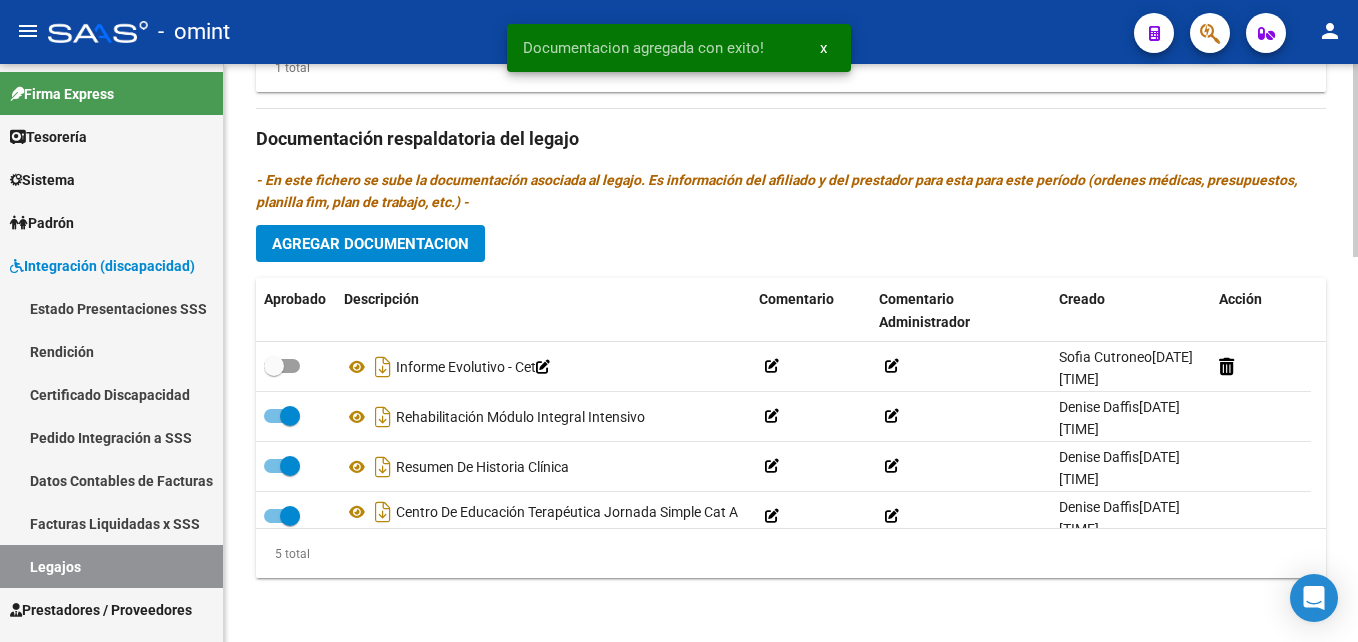 type 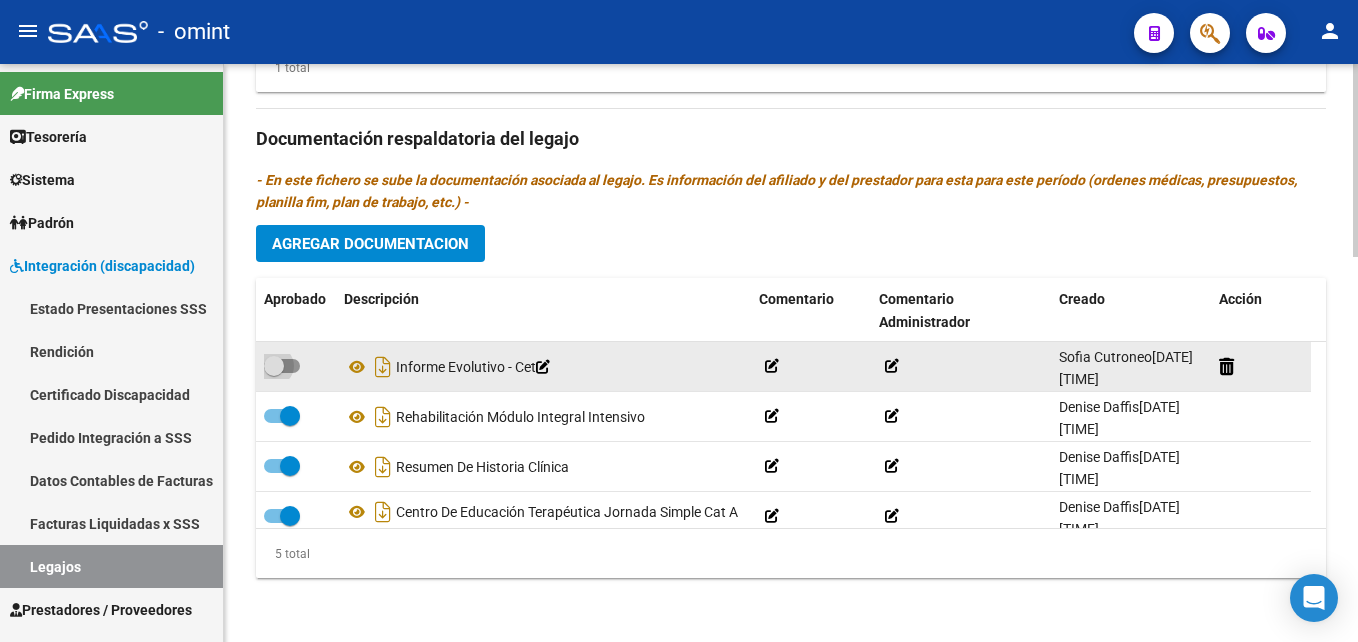 click at bounding box center (282, 366) 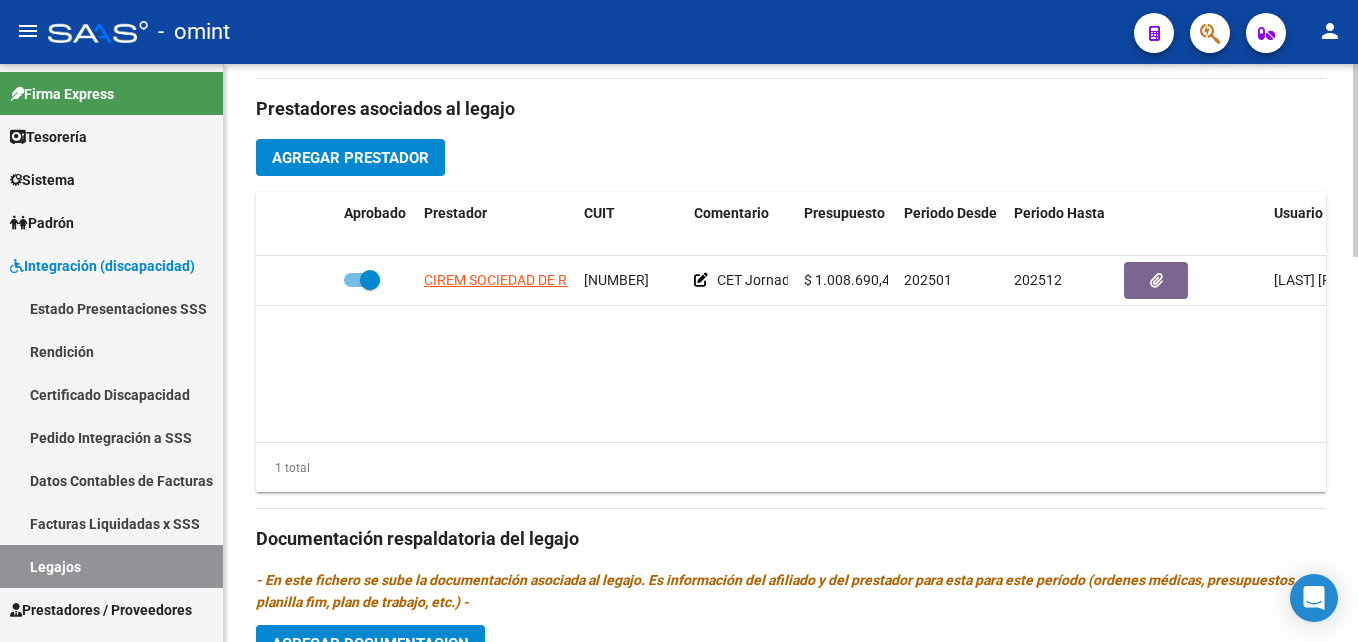 scroll, scrollTop: 1057, scrollLeft: 0, axis: vertical 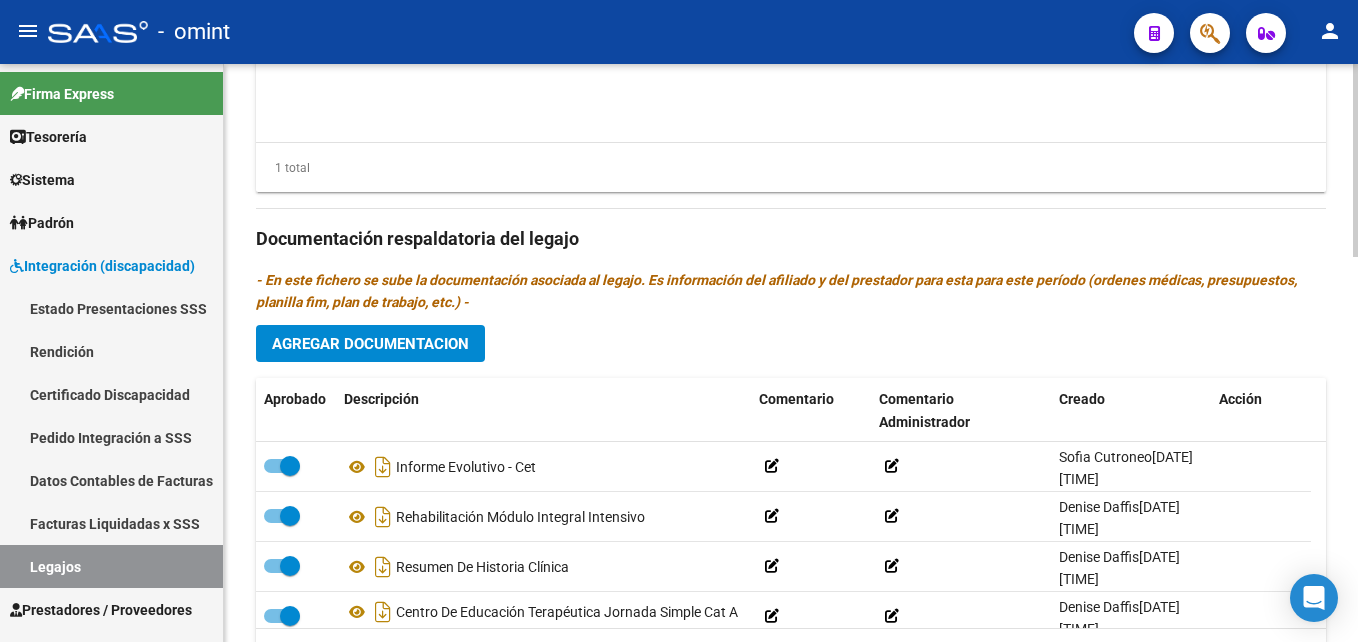 click on "Agregar Documentacion" 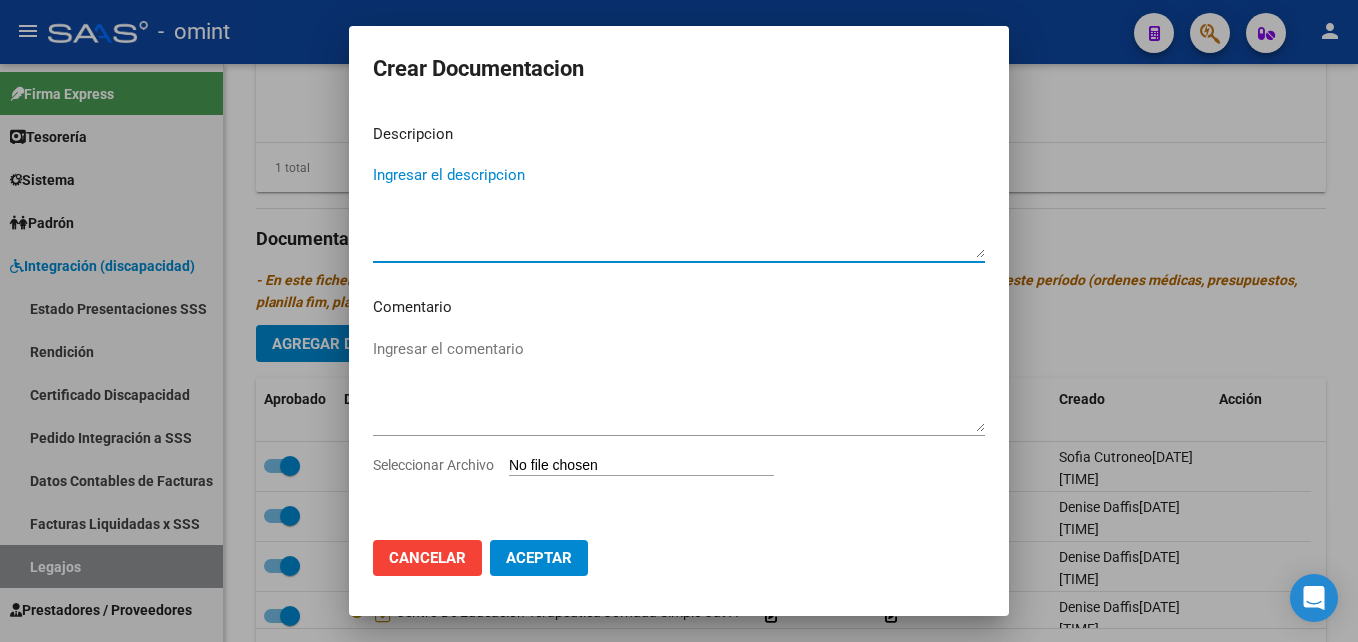 click on "Seleccionar Archivo" at bounding box center [641, 466] 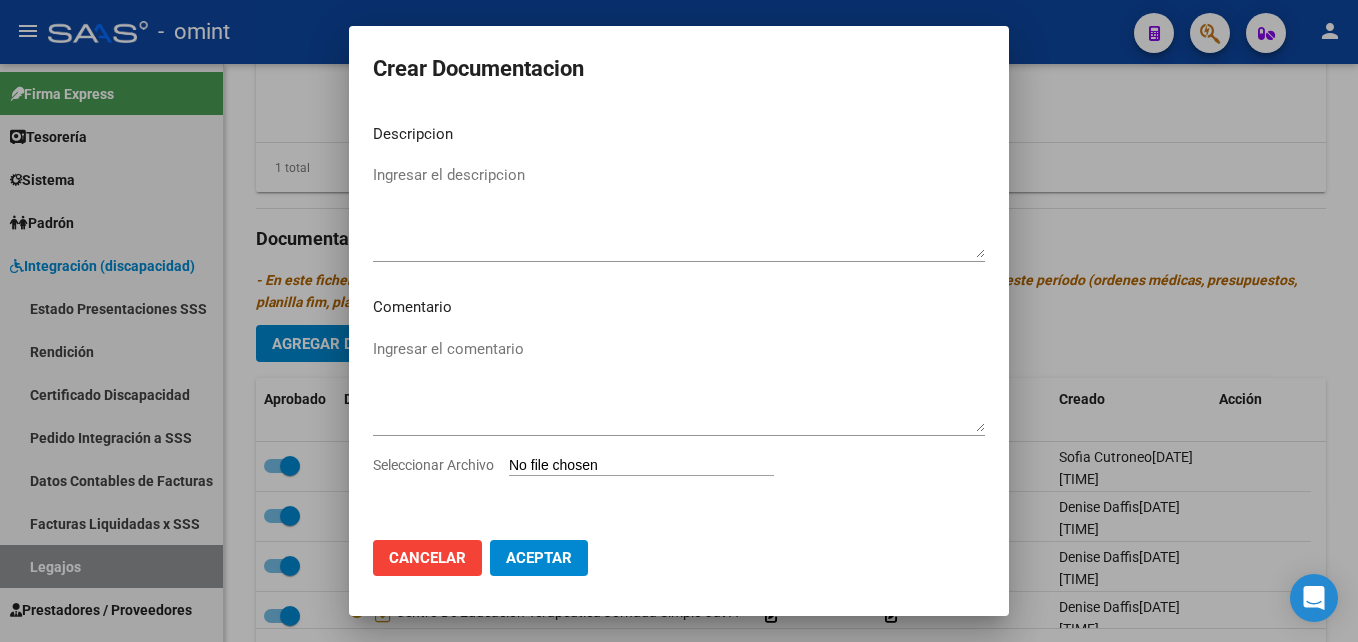 type on "C:\fakepath\Infome evolutivo - Kine..pdf" 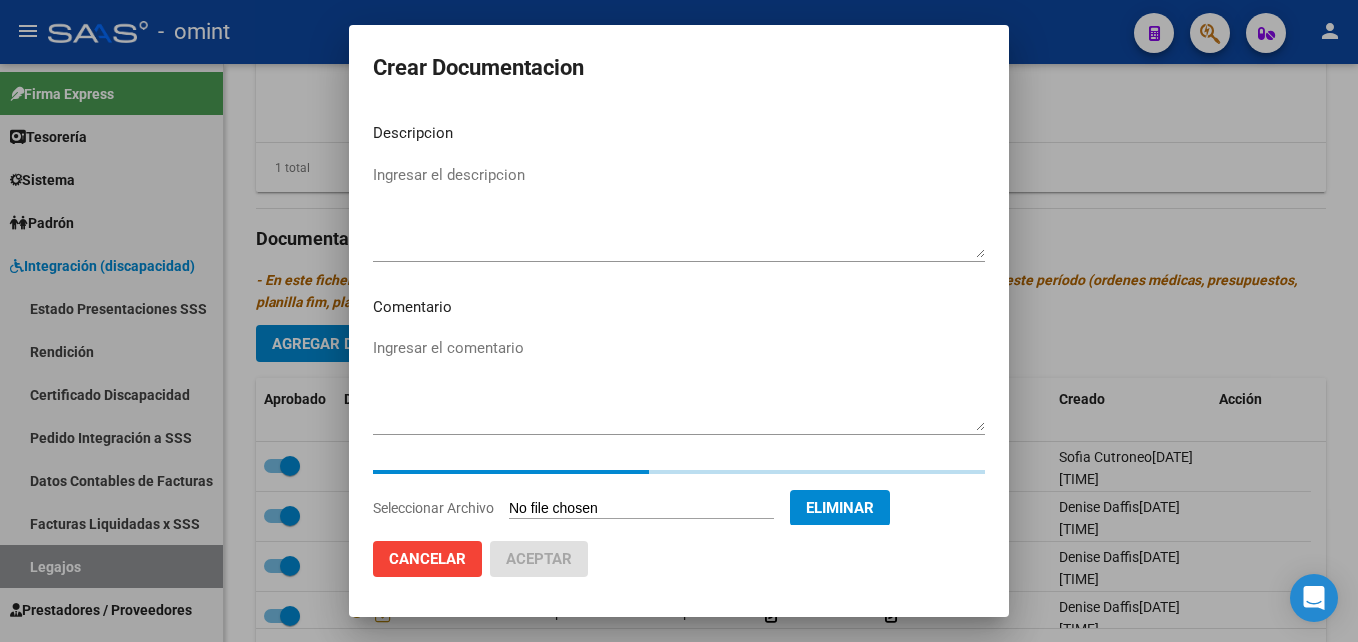 click on "Ingresar el descripcion" at bounding box center [679, 211] 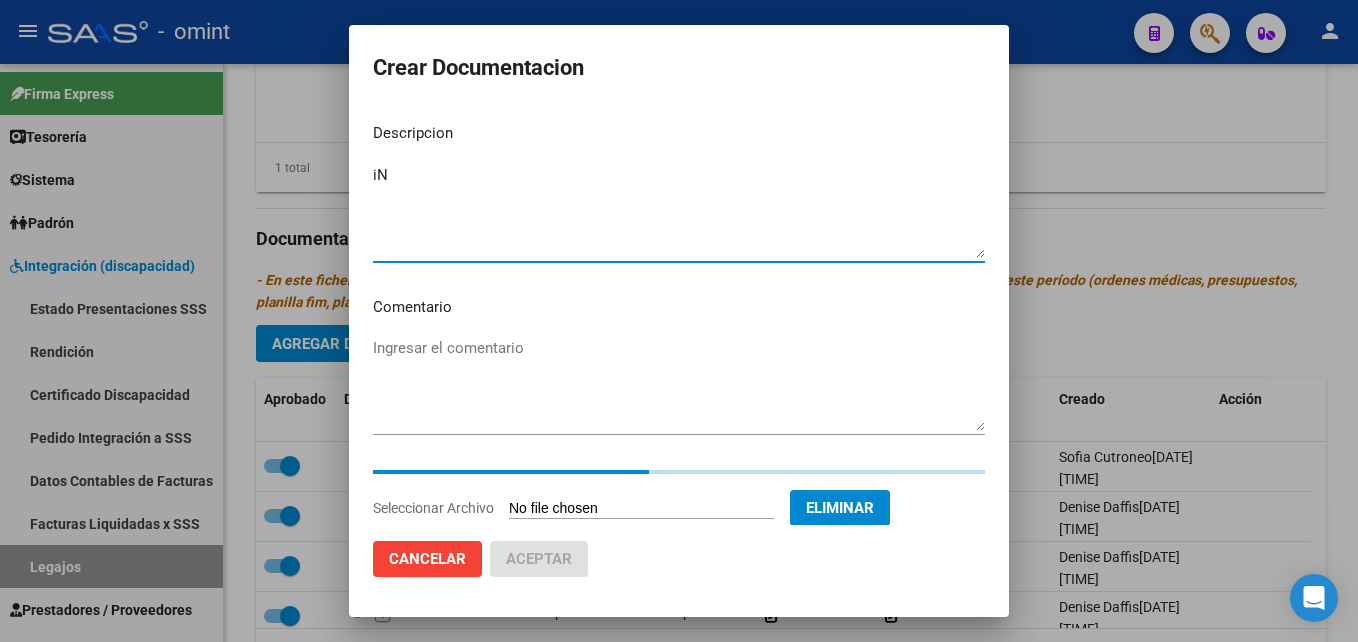 type on "i" 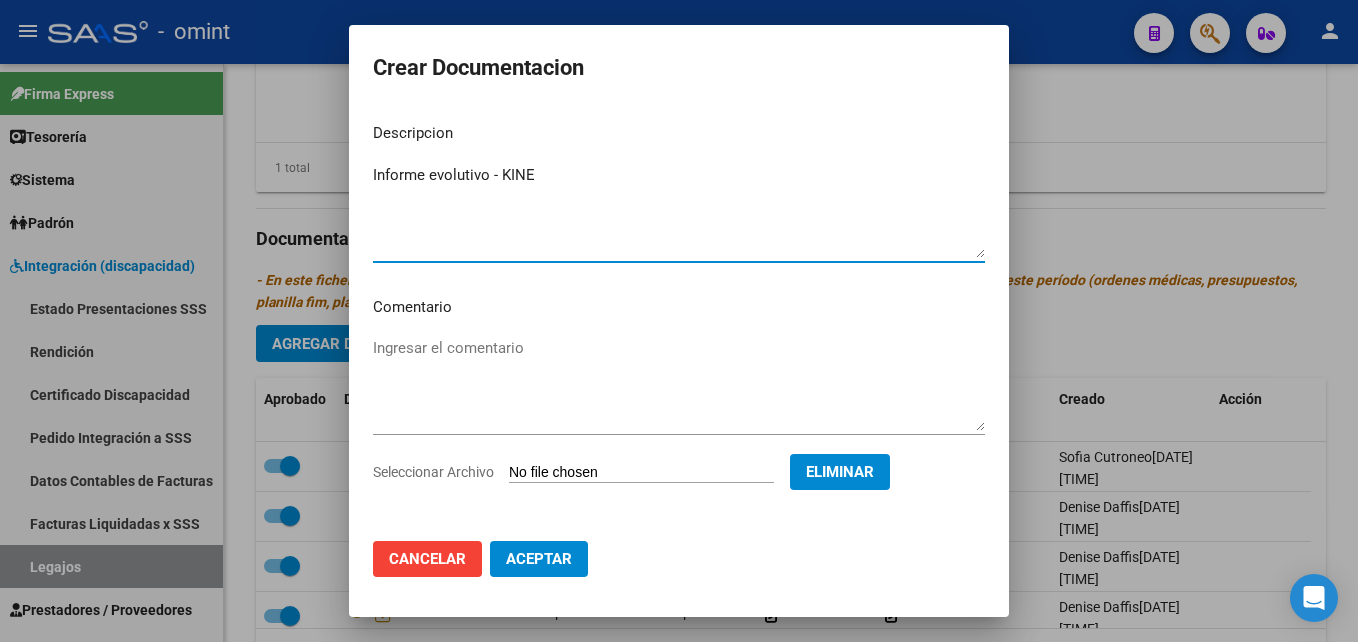 type on "Informe evolutivo - KINE" 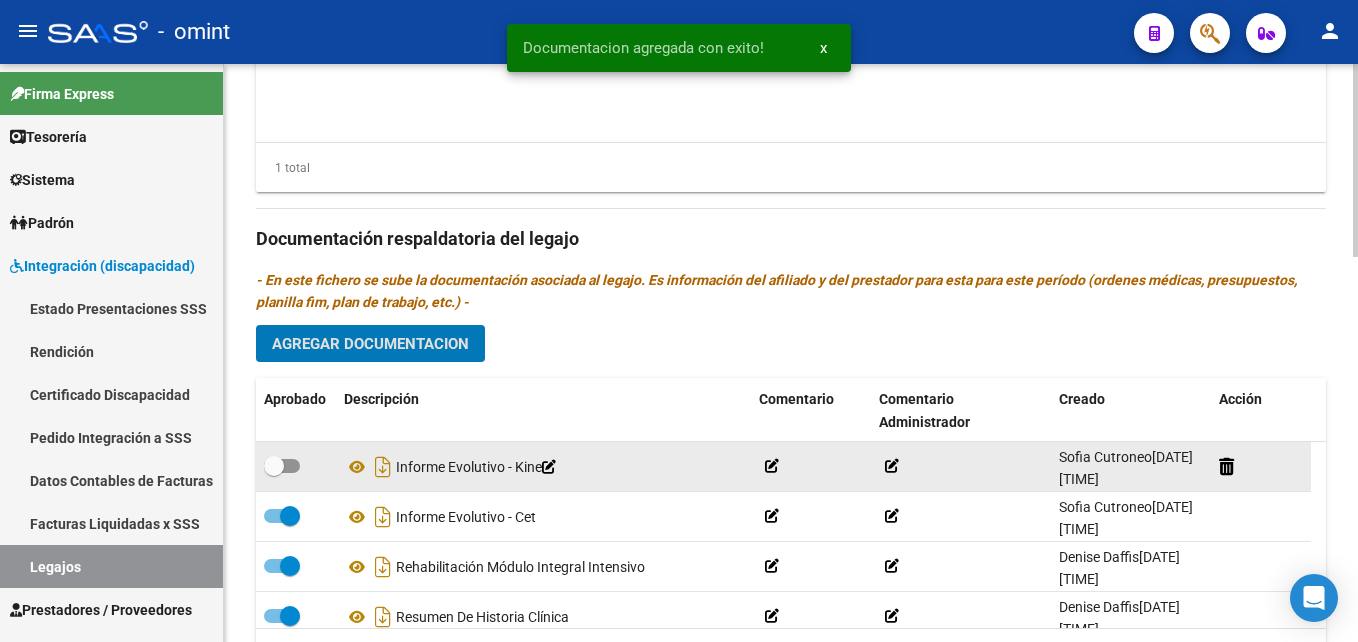 click at bounding box center [282, 466] 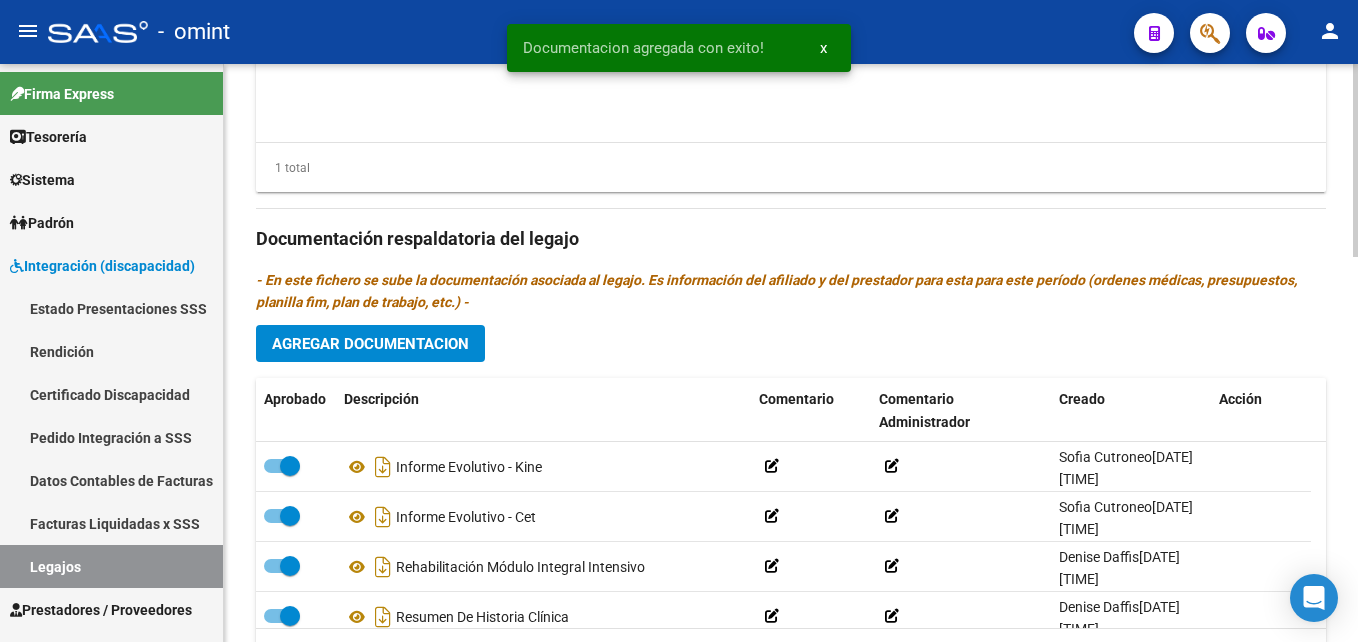 click on "Agregar Documentacion" 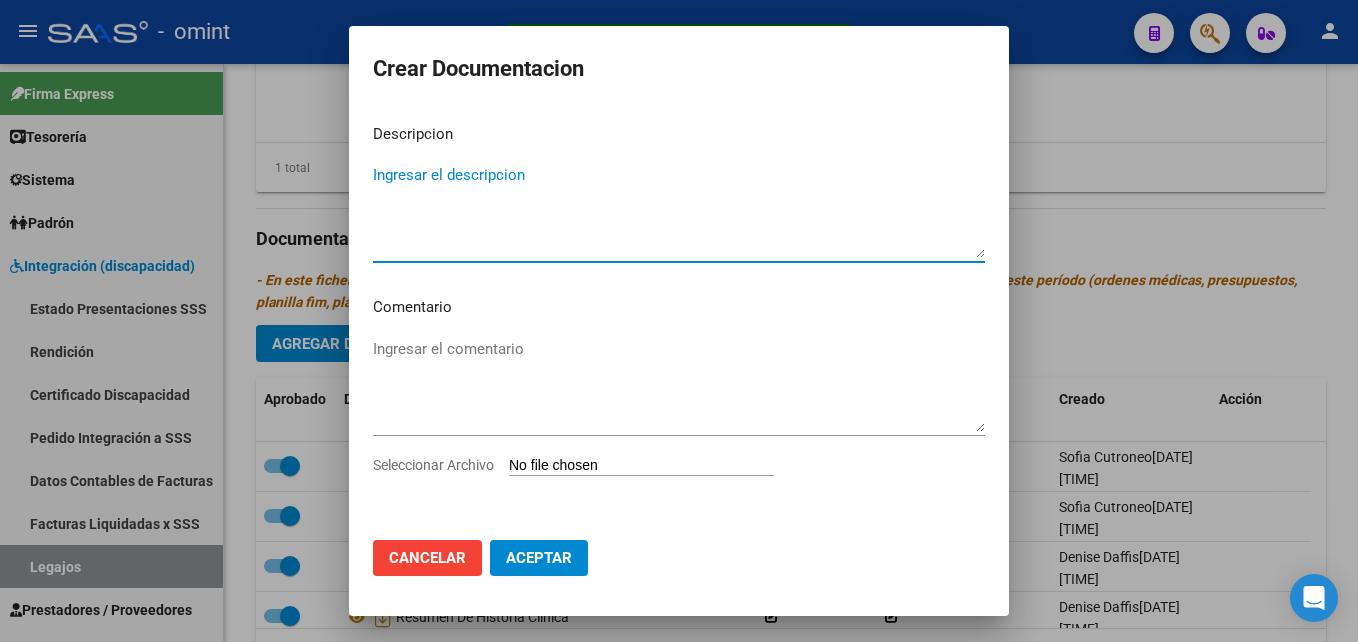 click on "Seleccionar Archivo" at bounding box center [641, 466] 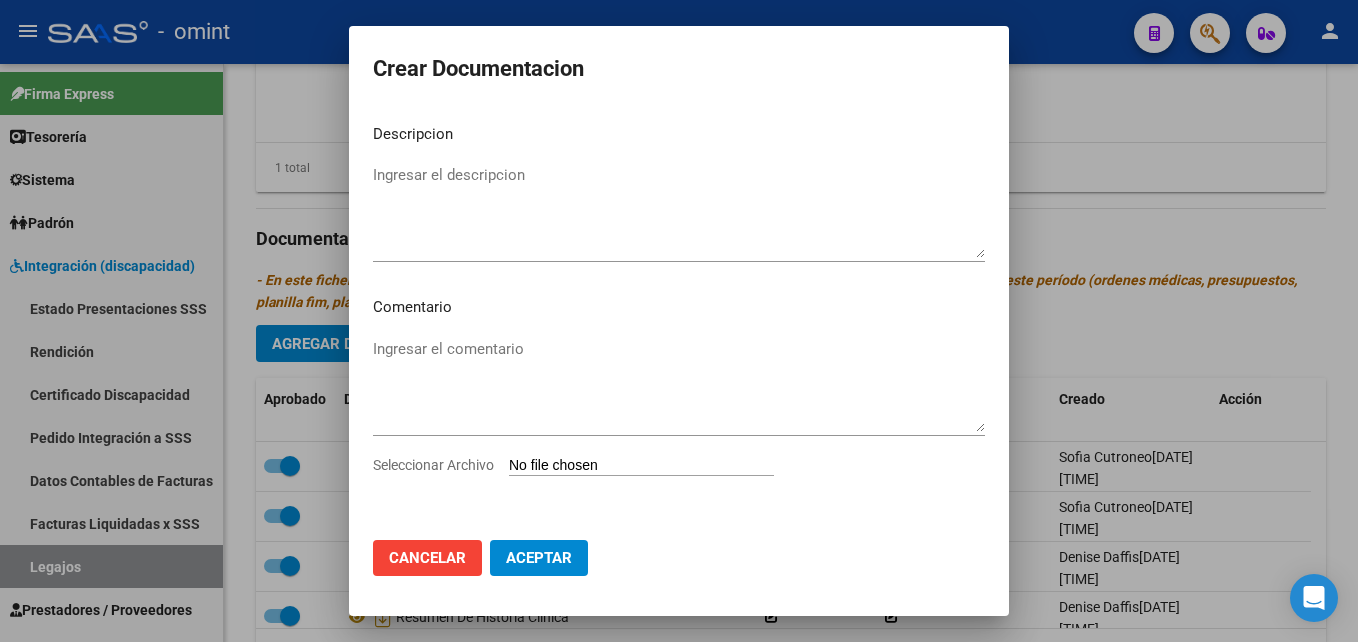 type on "C:\fakepath\Informe evolutivo - Fono..pdf" 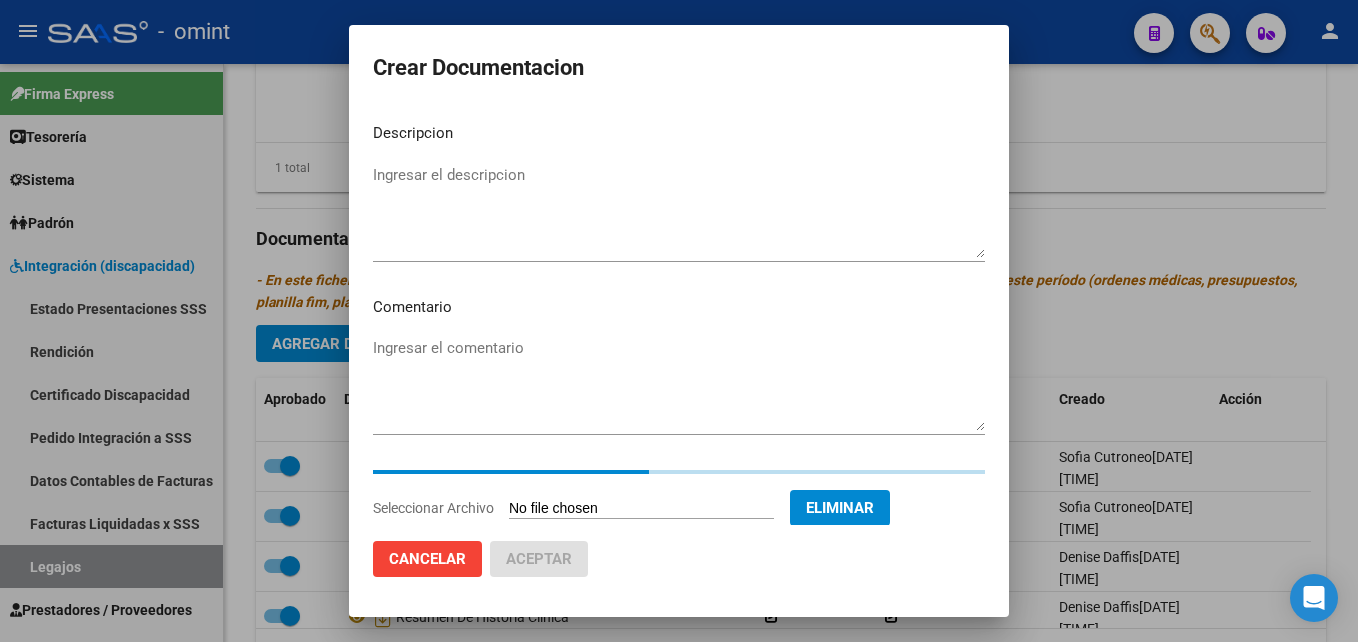 click on "Ingresar el descripcion" at bounding box center [679, 211] 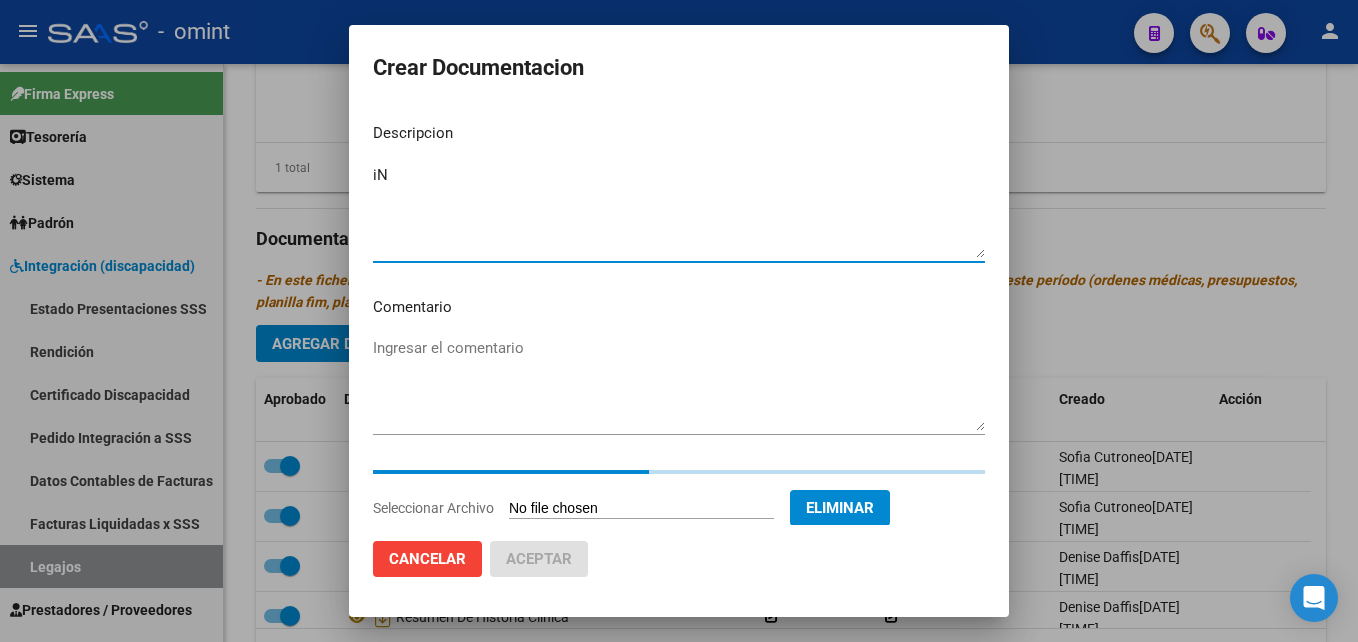type on "i" 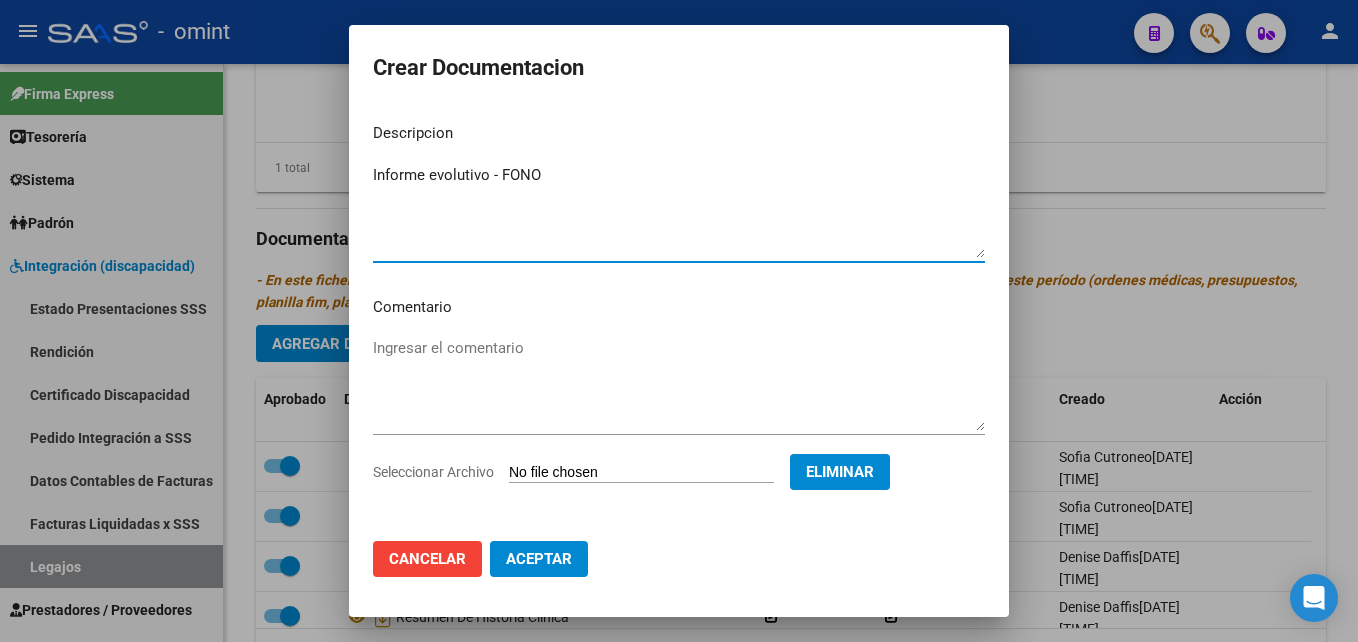 type on "Informe evolutivo - FONO" 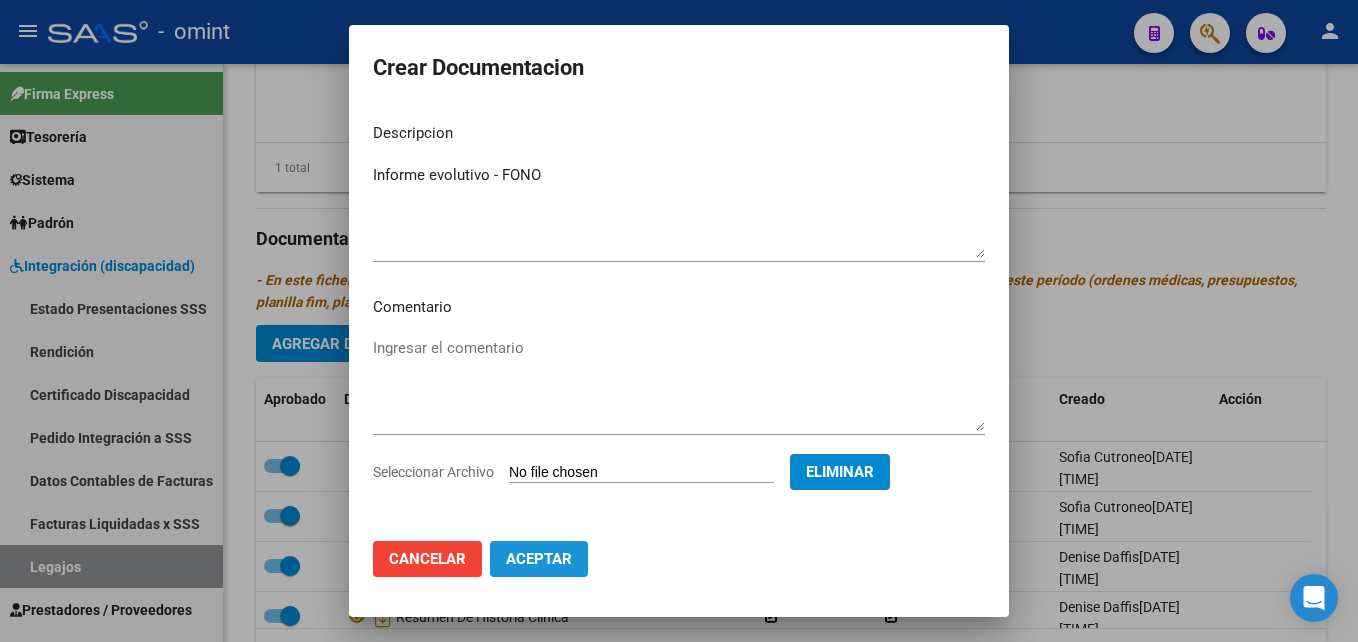 click on "Aceptar" 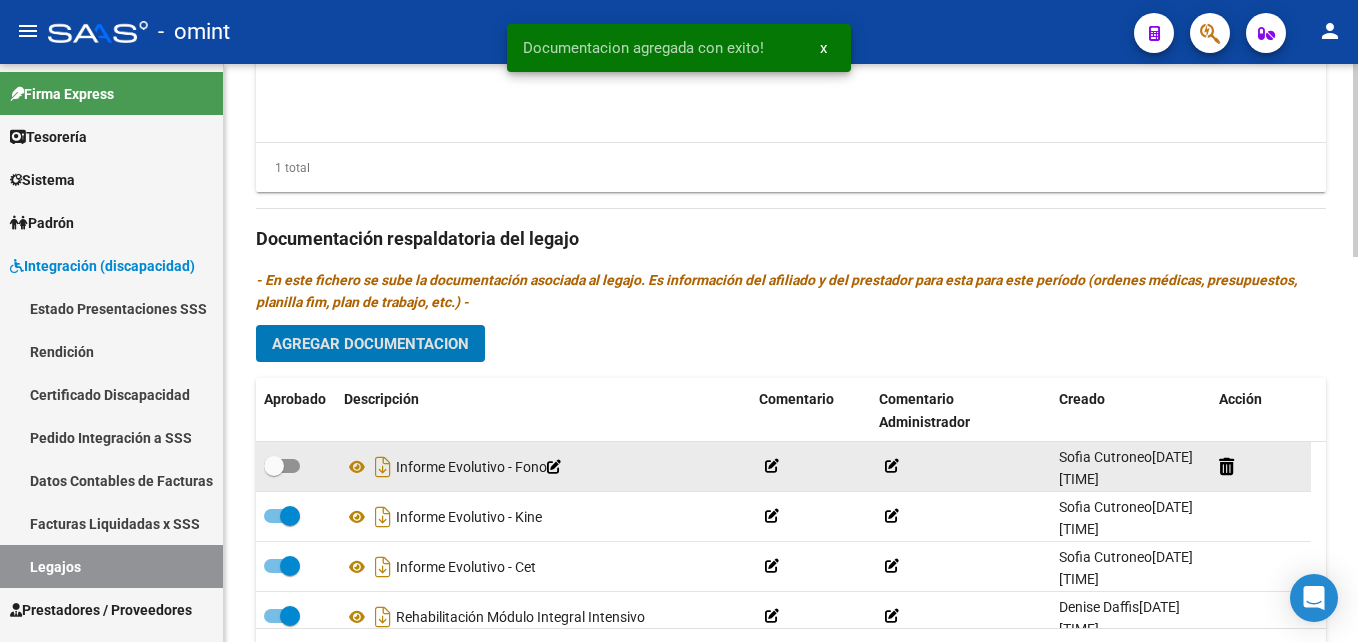 click at bounding box center (282, 466) 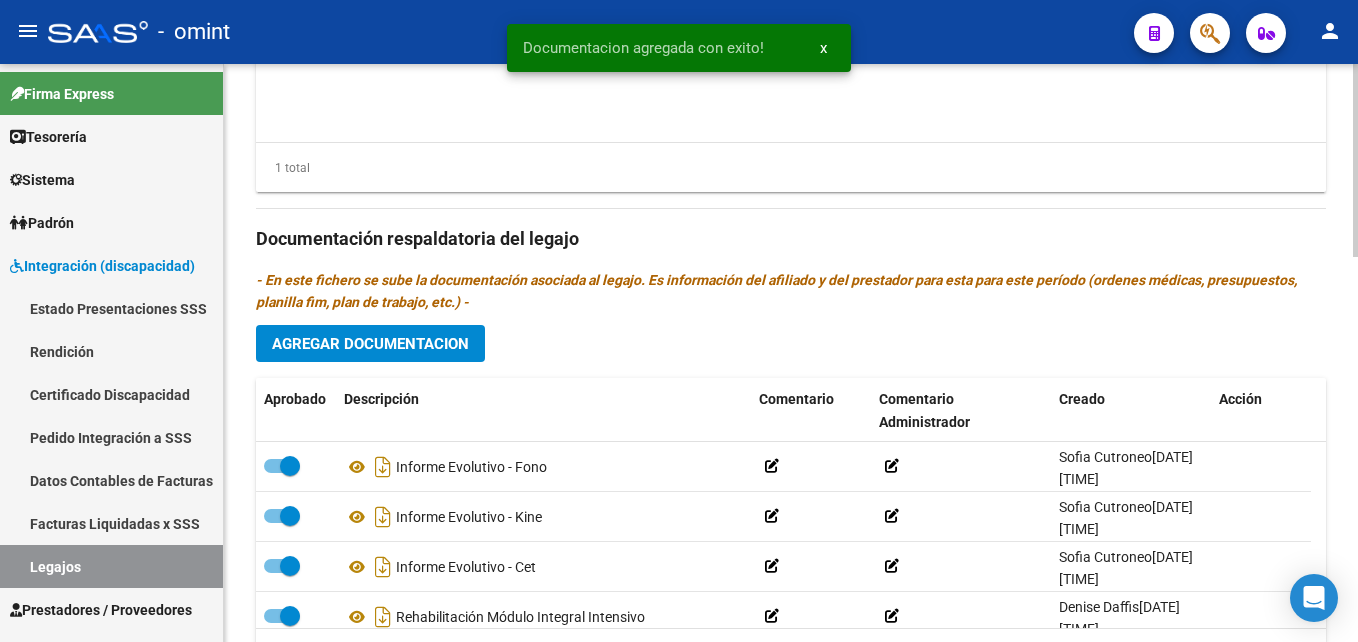 click on "Agregar Documentacion" 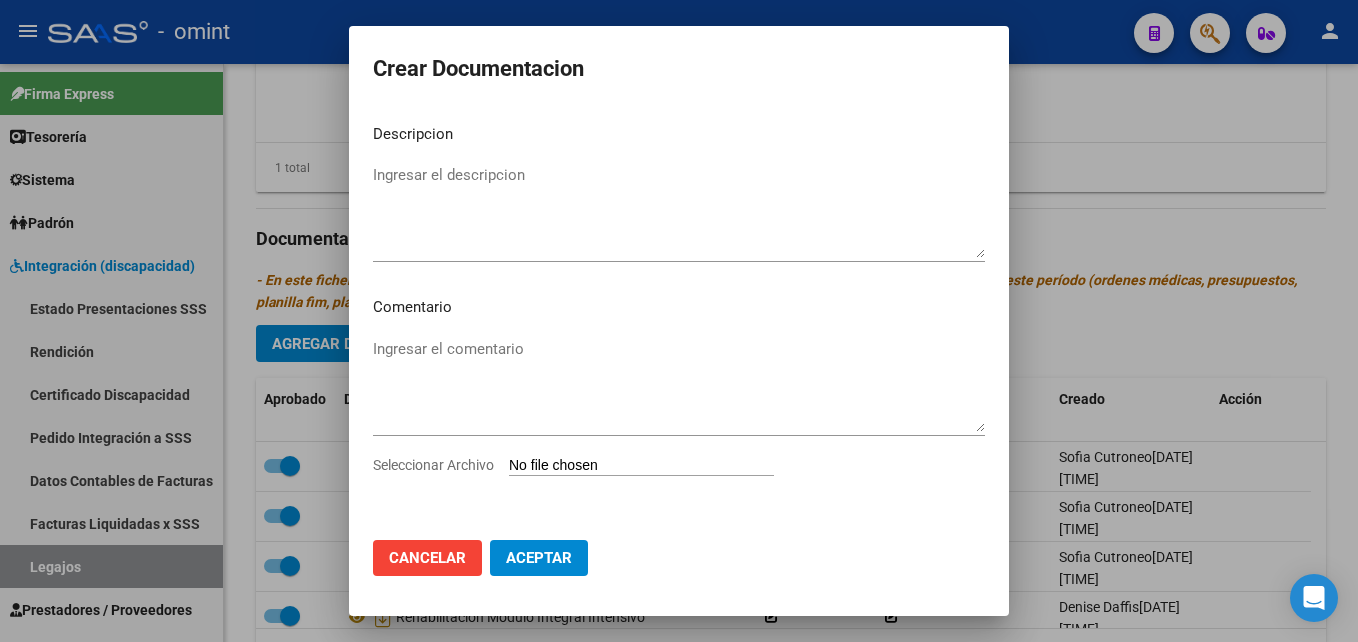 click on "Seleccionar Archivo" at bounding box center (641, 466) 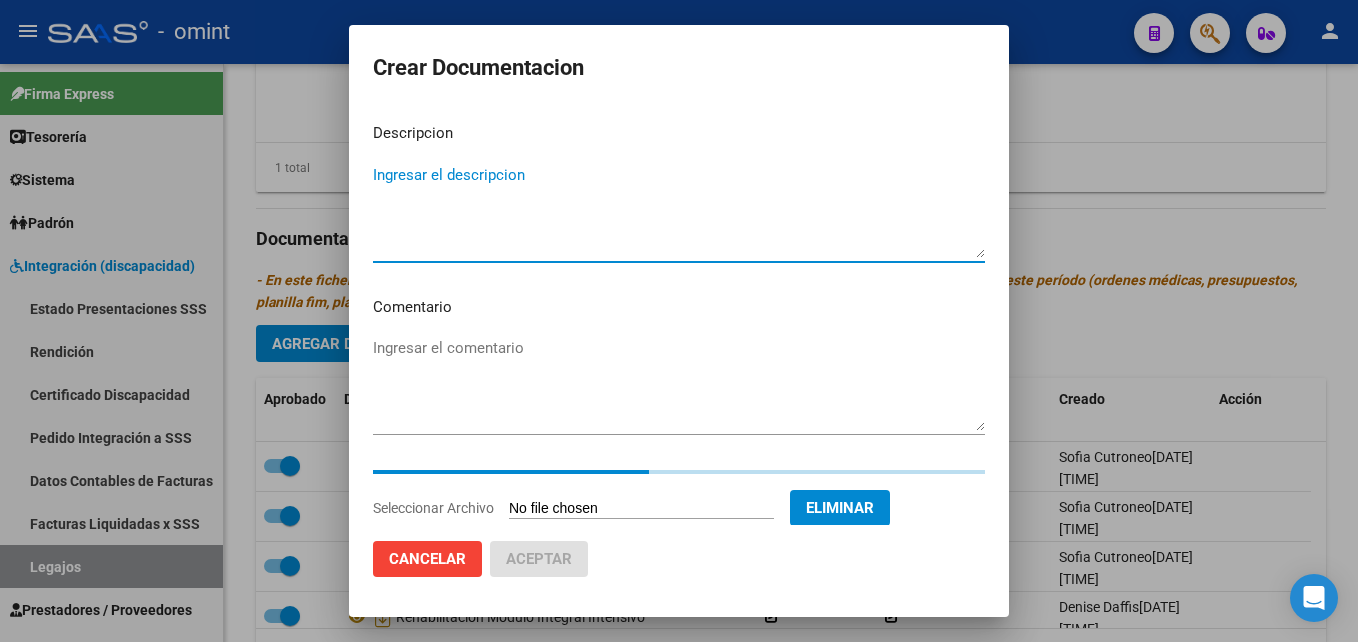 click on "Ingresar el descripcion" at bounding box center [679, 211] 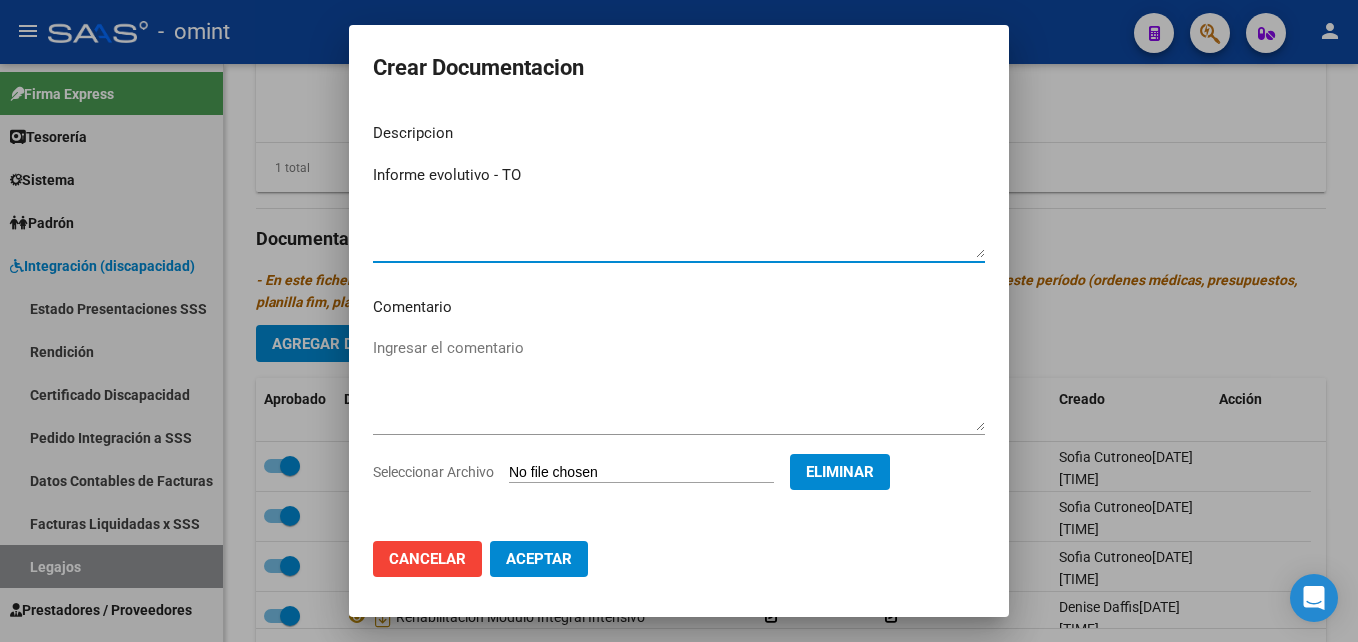type on "Informe evolutivo - TO" 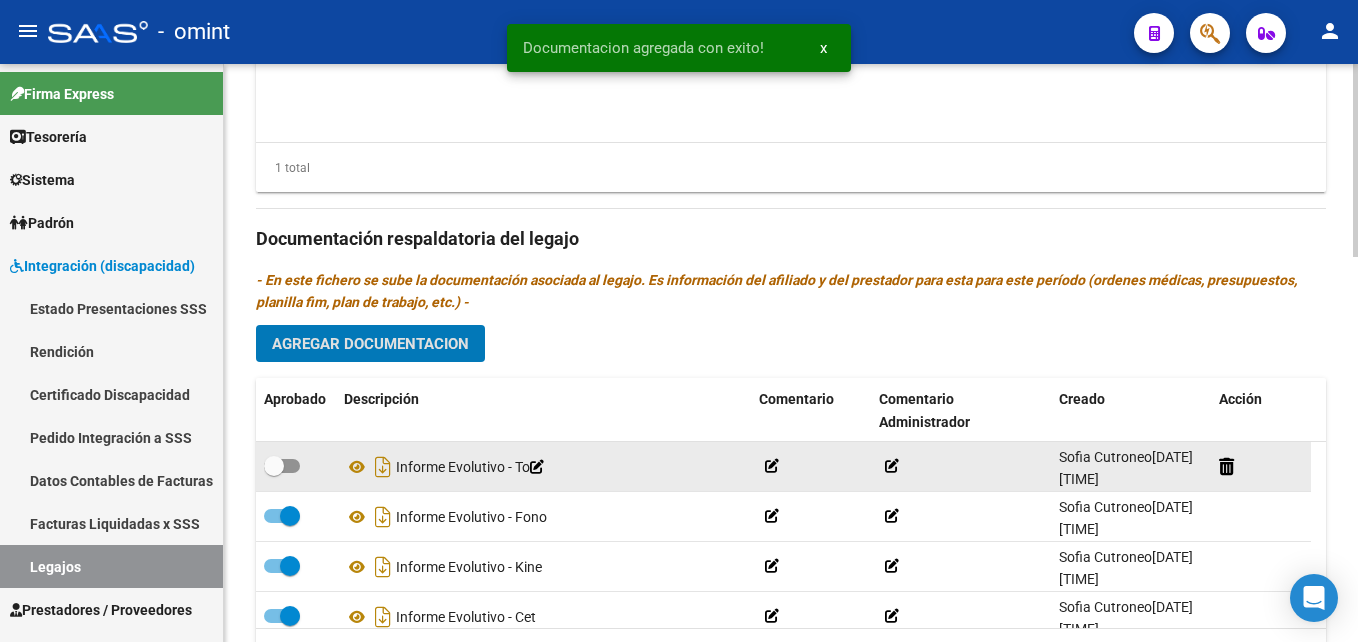 click at bounding box center [274, 466] 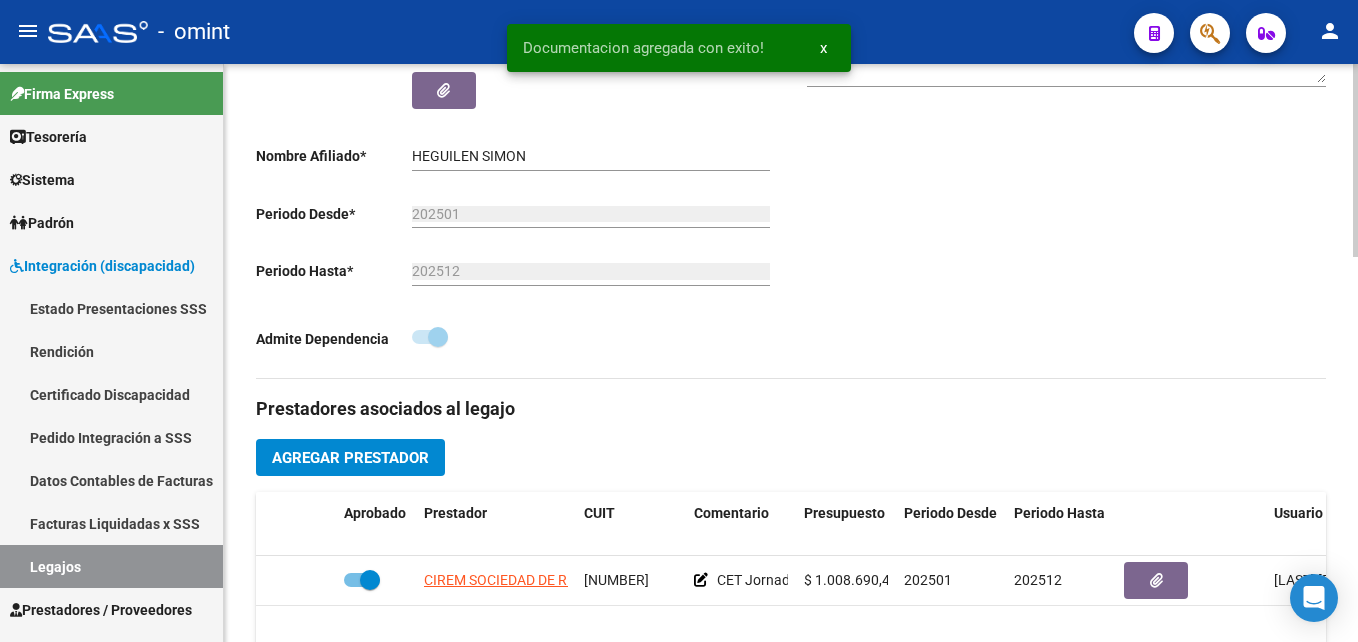 scroll, scrollTop: 0, scrollLeft: 0, axis: both 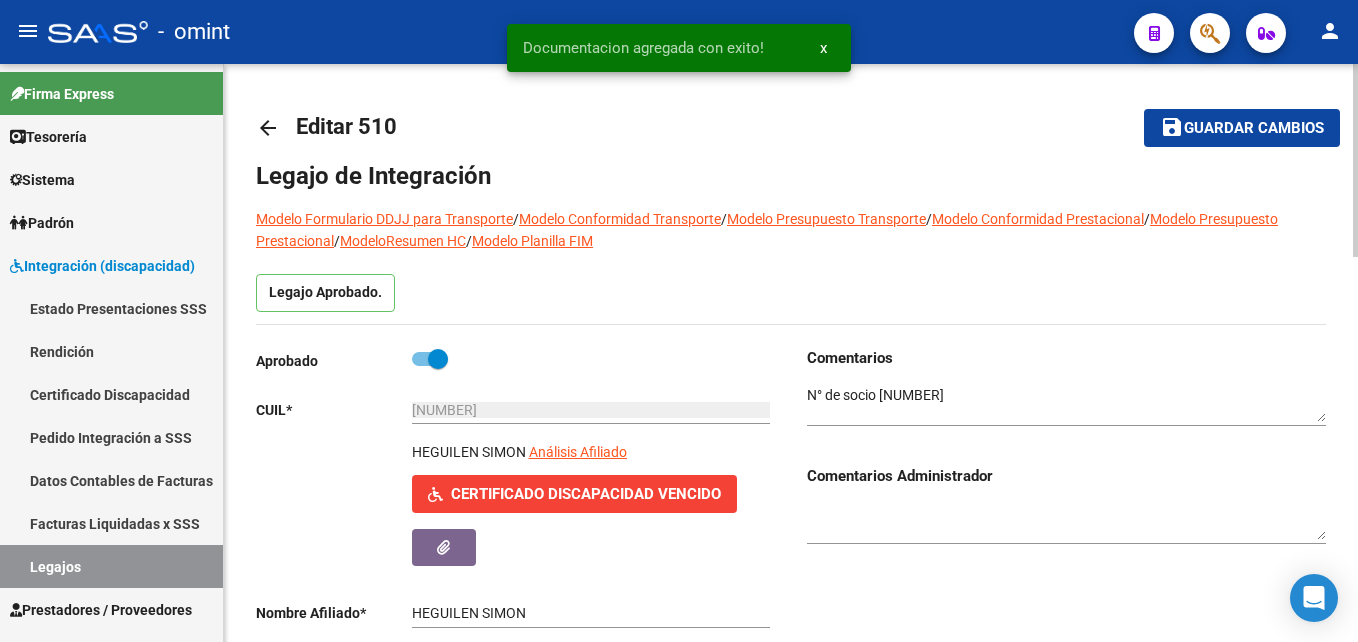 click on "save" 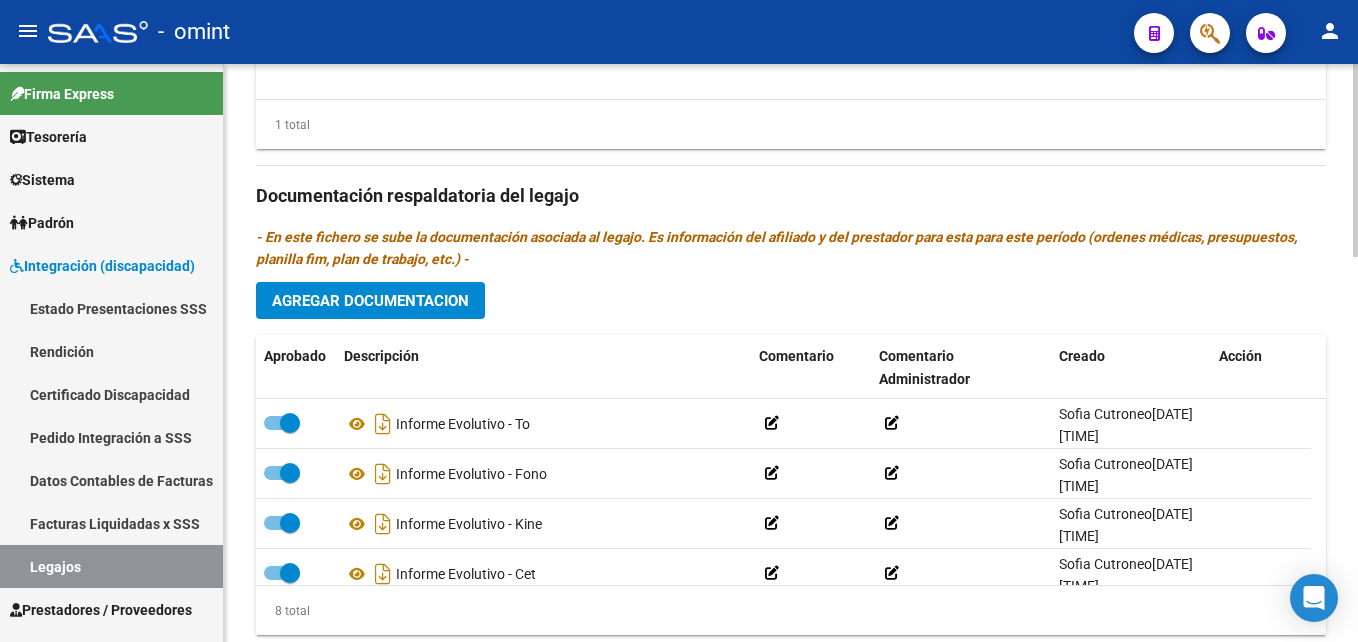 scroll, scrollTop: 1157, scrollLeft: 0, axis: vertical 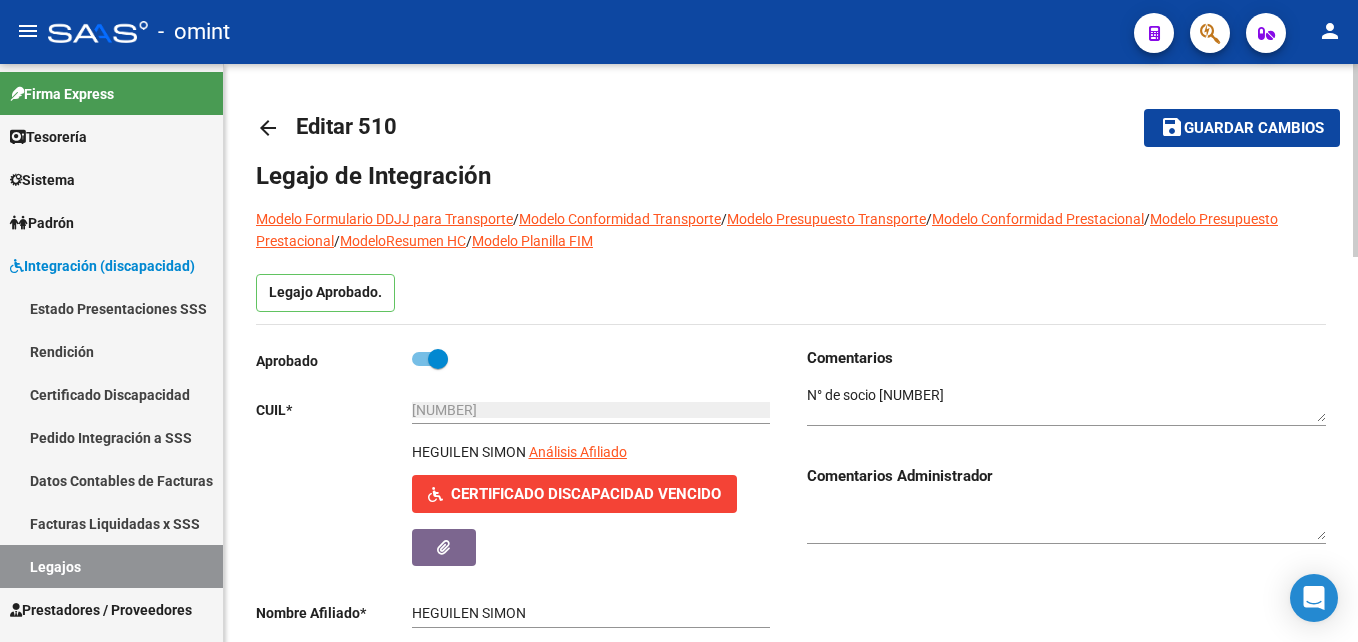 click on "Guardar cambios" 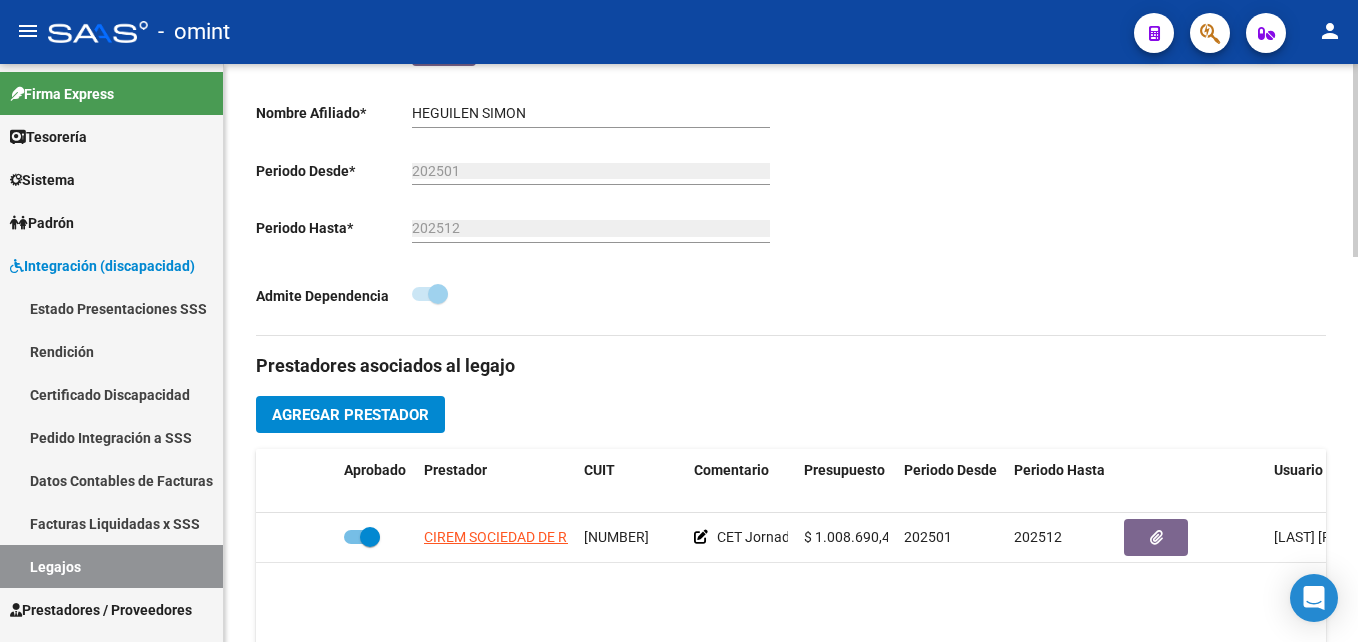 scroll, scrollTop: 0, scrollLeft: 0, axis: both 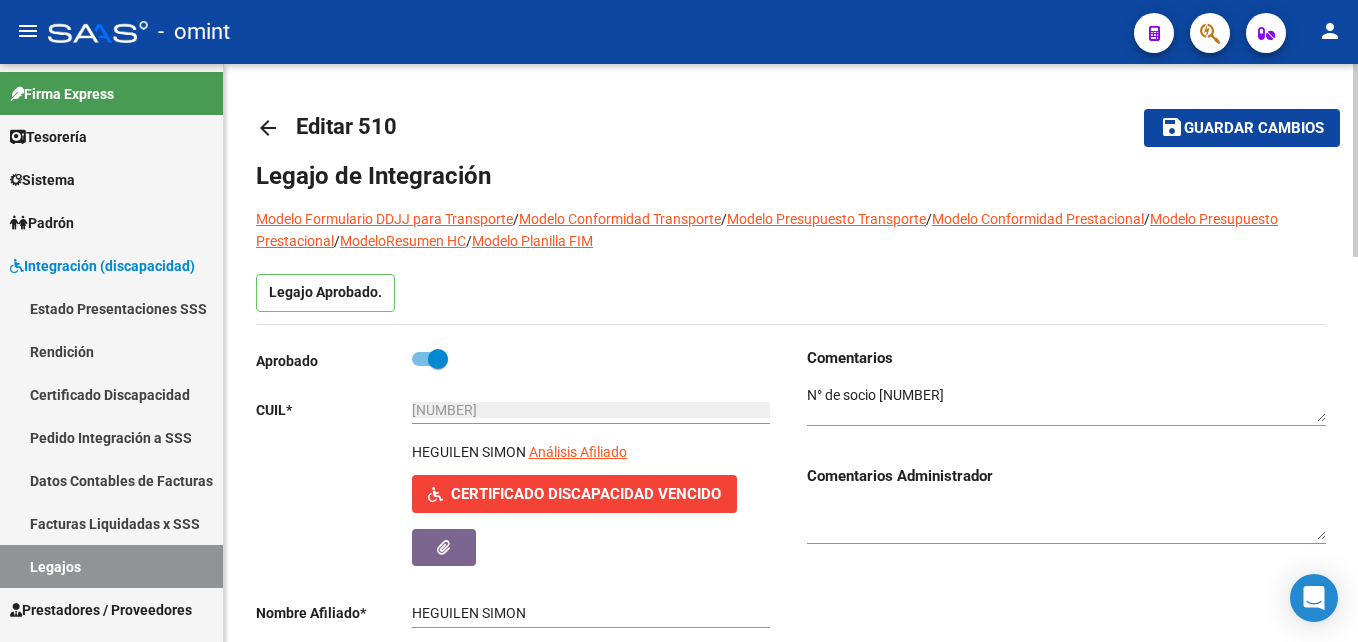 click on "arrow_back" 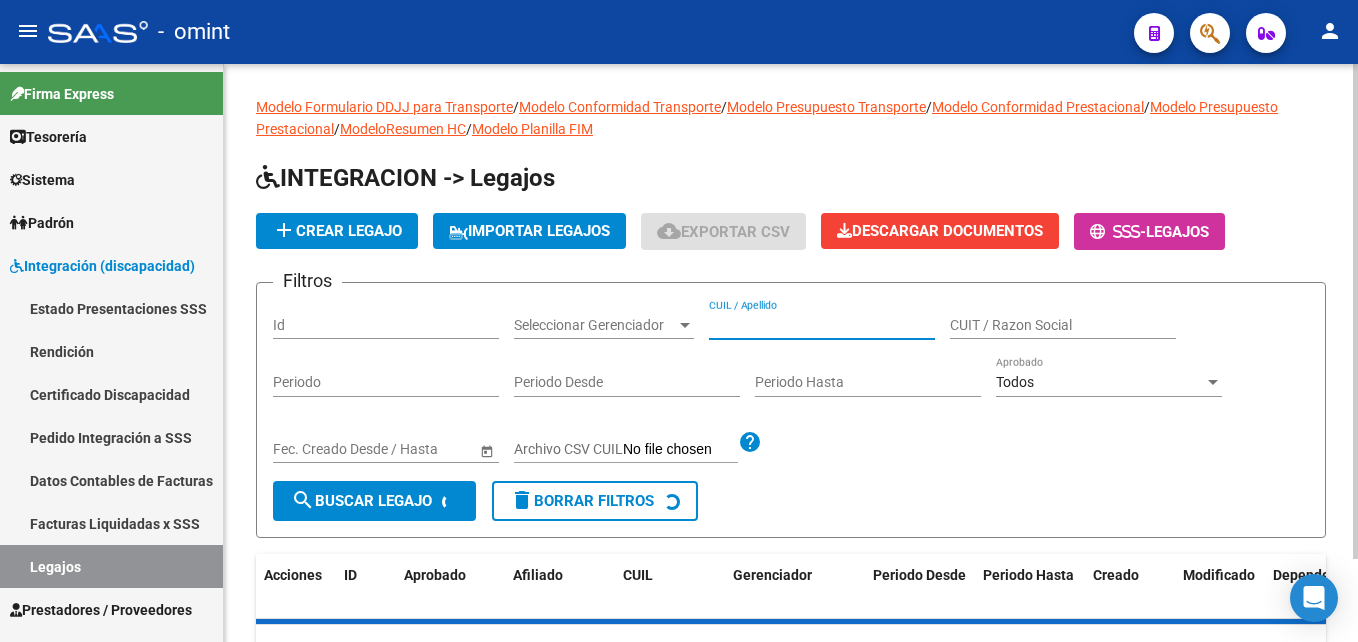 click on "CUIL / Apellido" at bounding box center [822, 325] 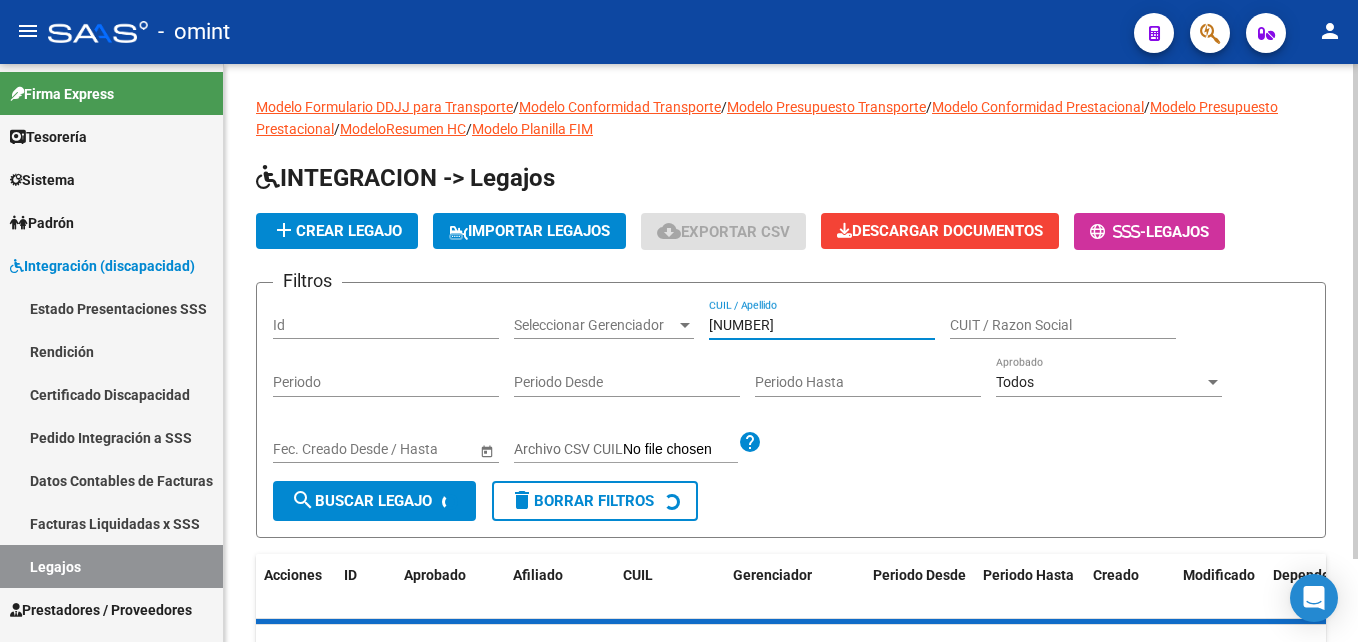scroll, scrollTop: 97, scrollLeft: 0, axis: vertical 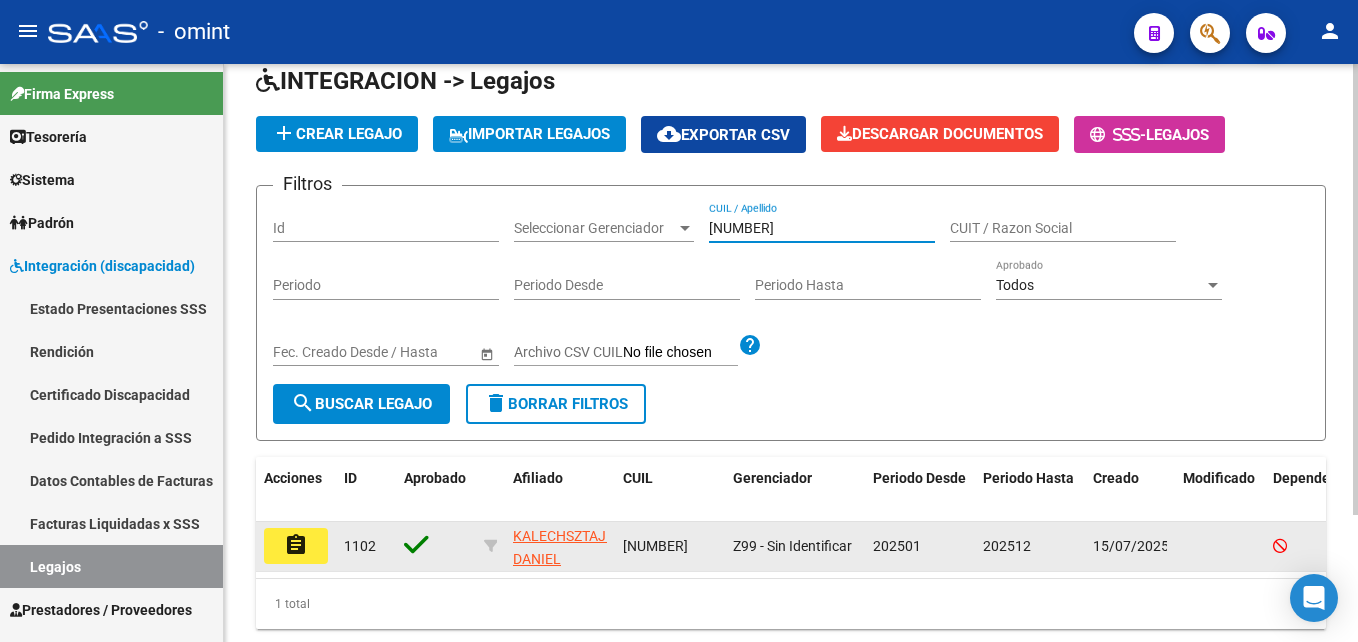 type on "20426463742" 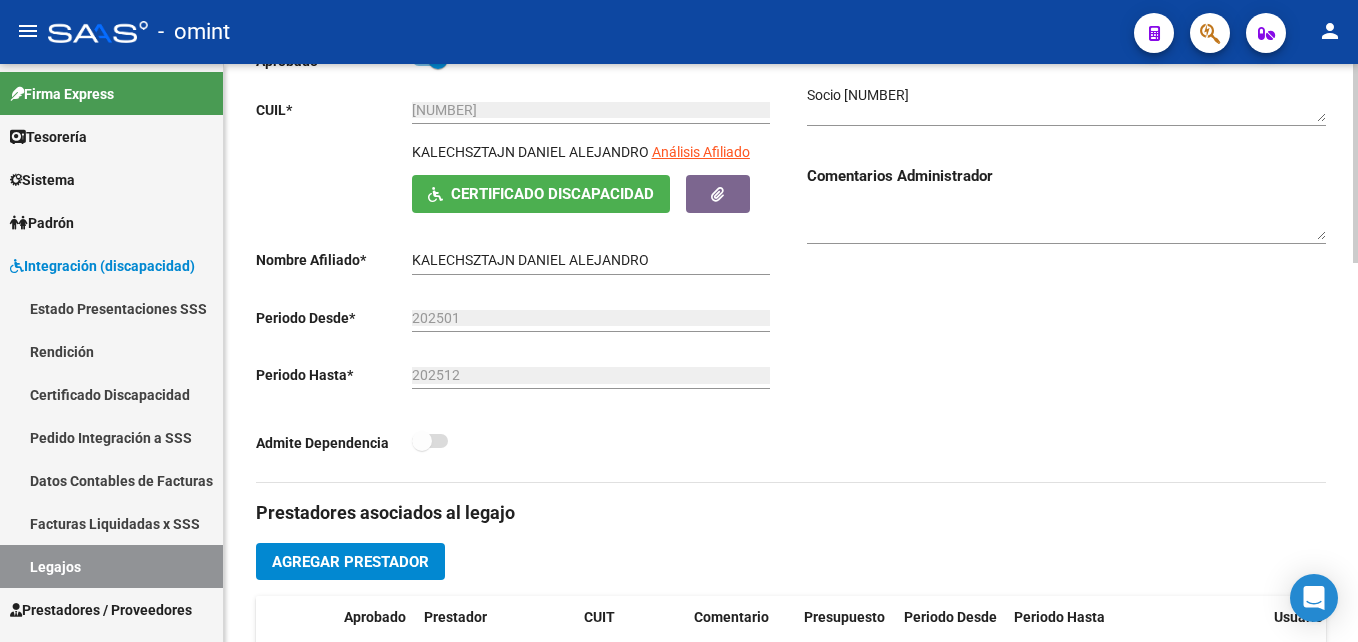 scroll, scrollTop: 100, scrollLeft: 0, axis: vertical 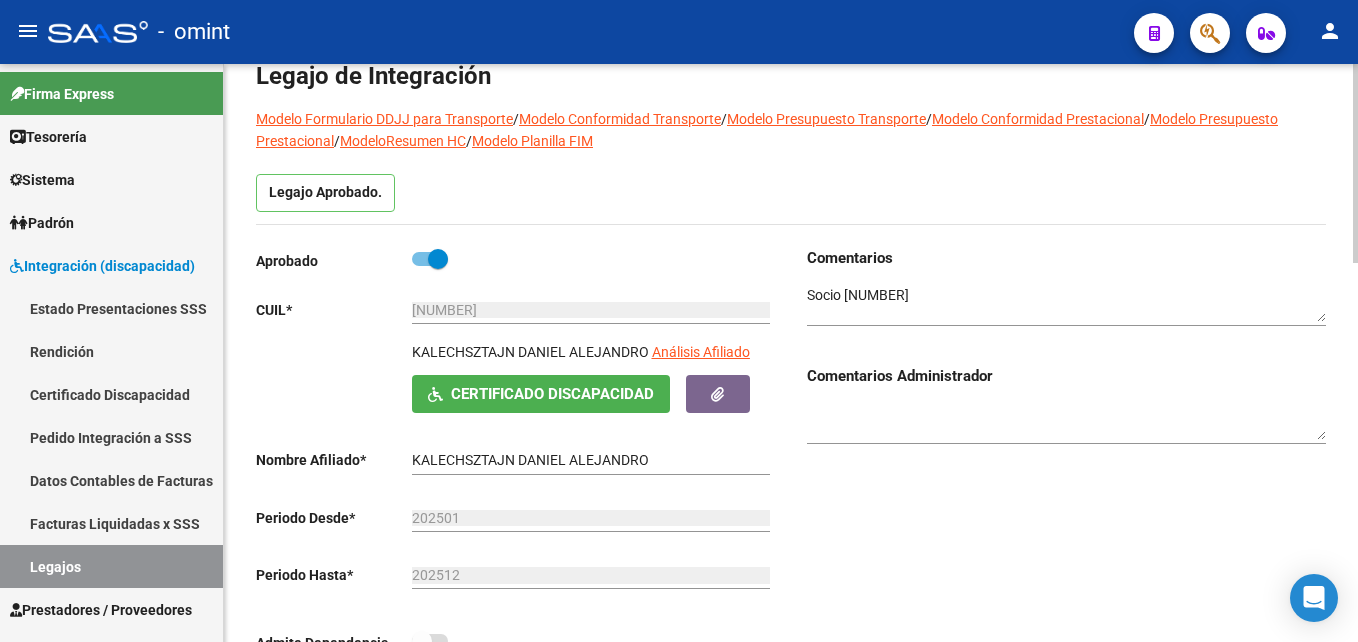 click on "KALECHSZTAJN DANIEL ALEJANDRO" 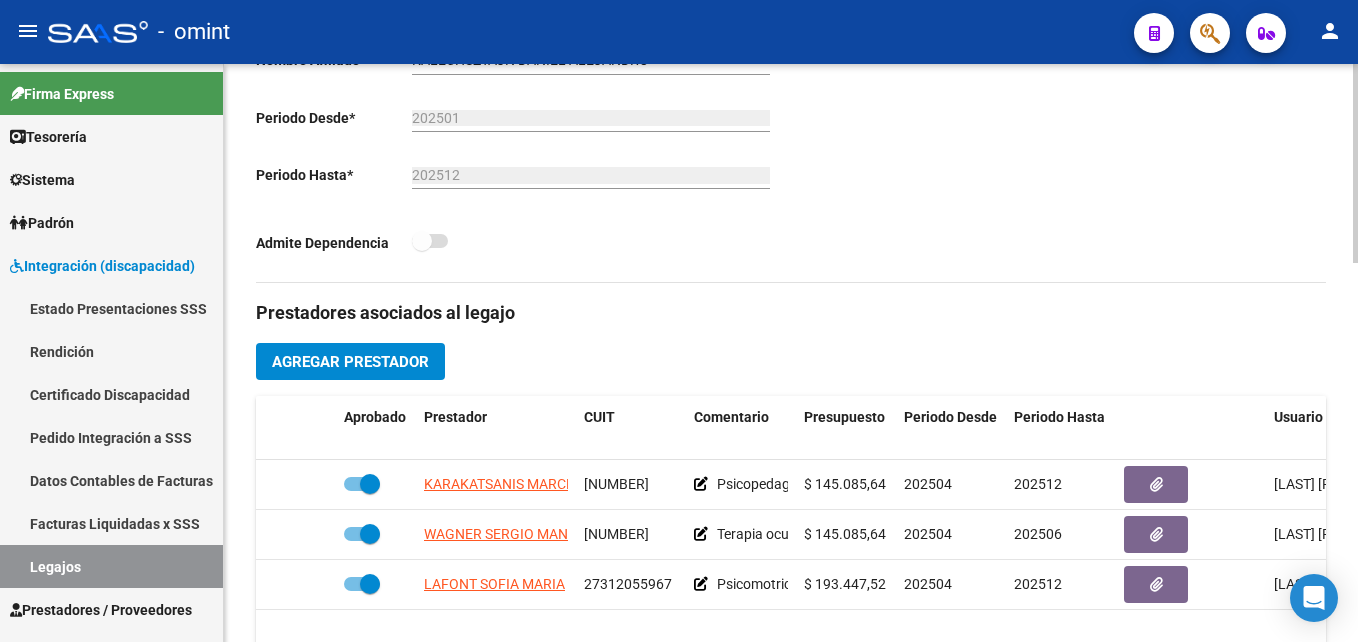 scroll, scrollTop: 600, scrollLeft: 0, axis: vertical 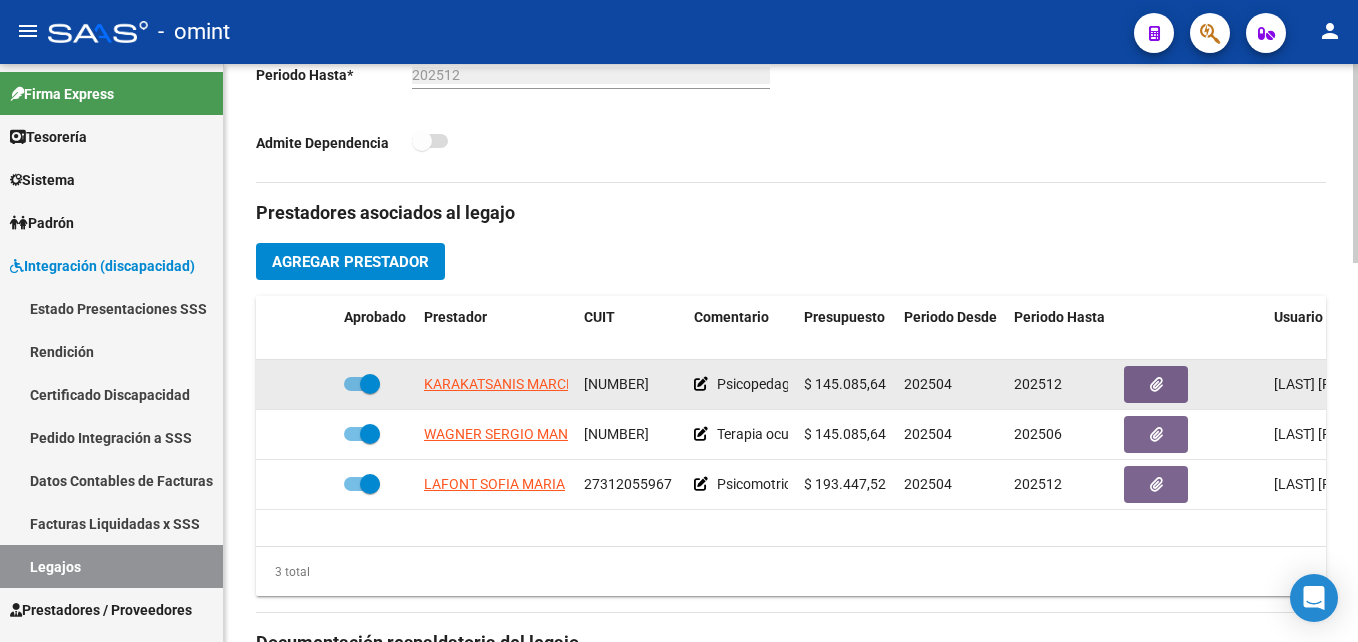 click on "27226755344" 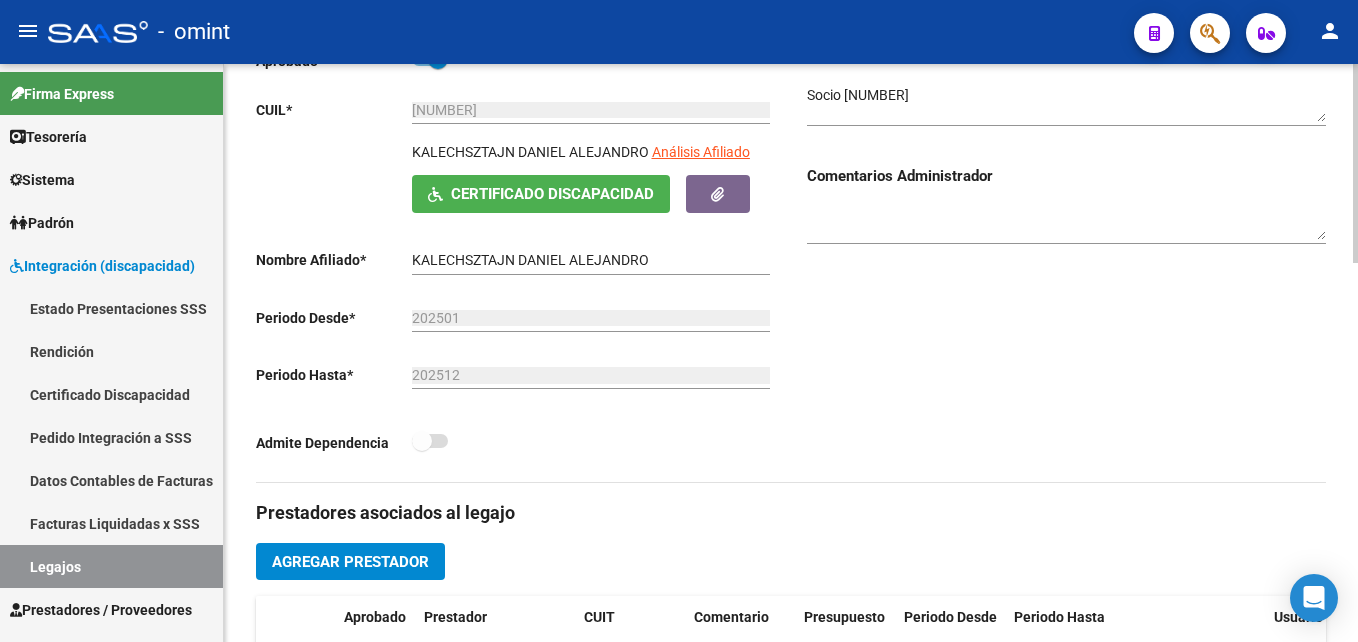 scroll, scrollTop: 500, scrollLeft: 0, axis: vertical 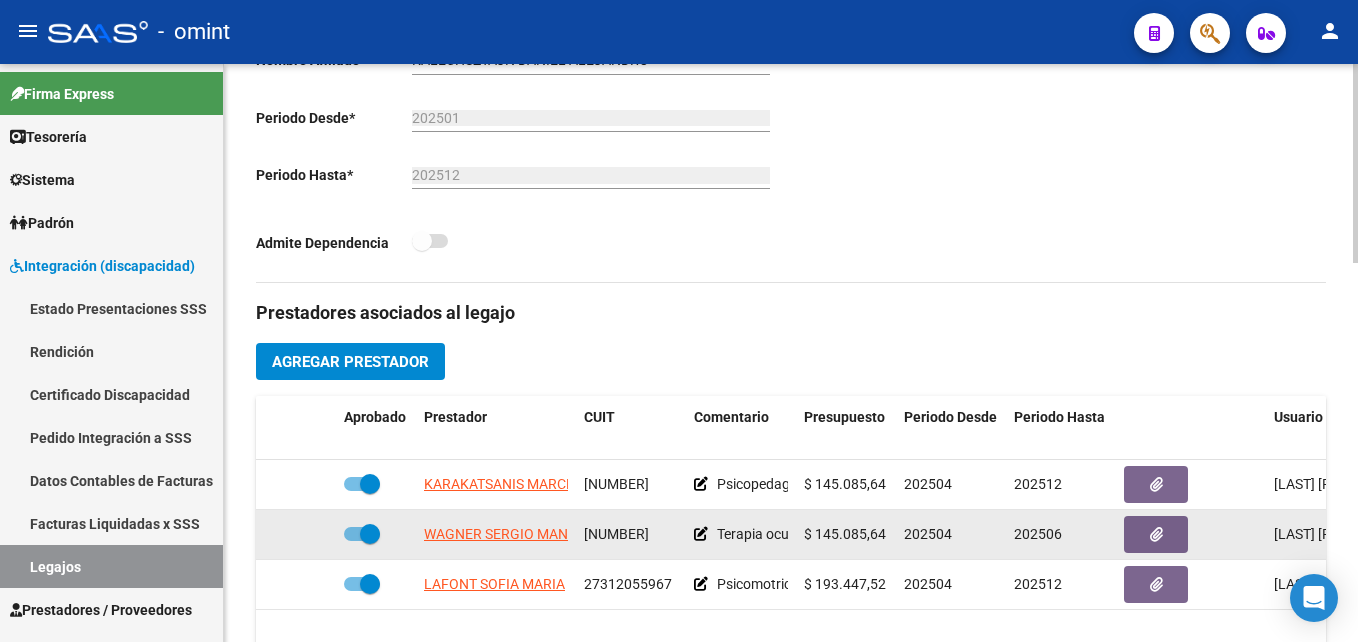 click on "20233718557" 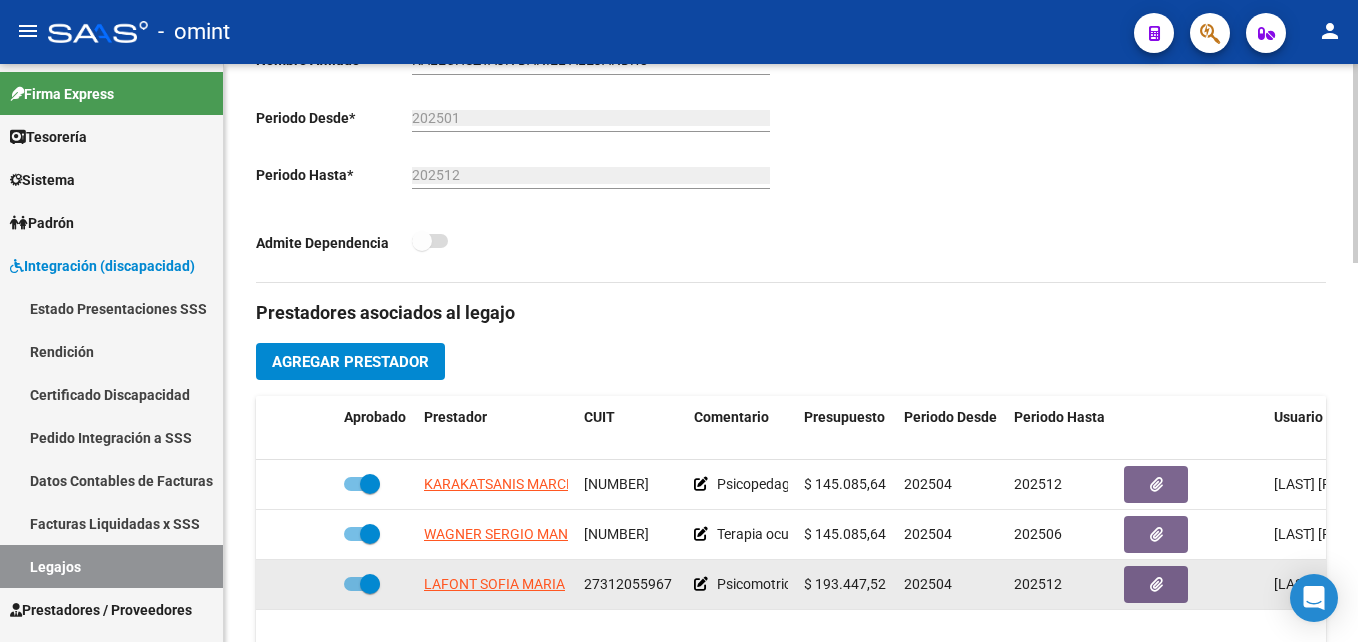 click on "27312055967" 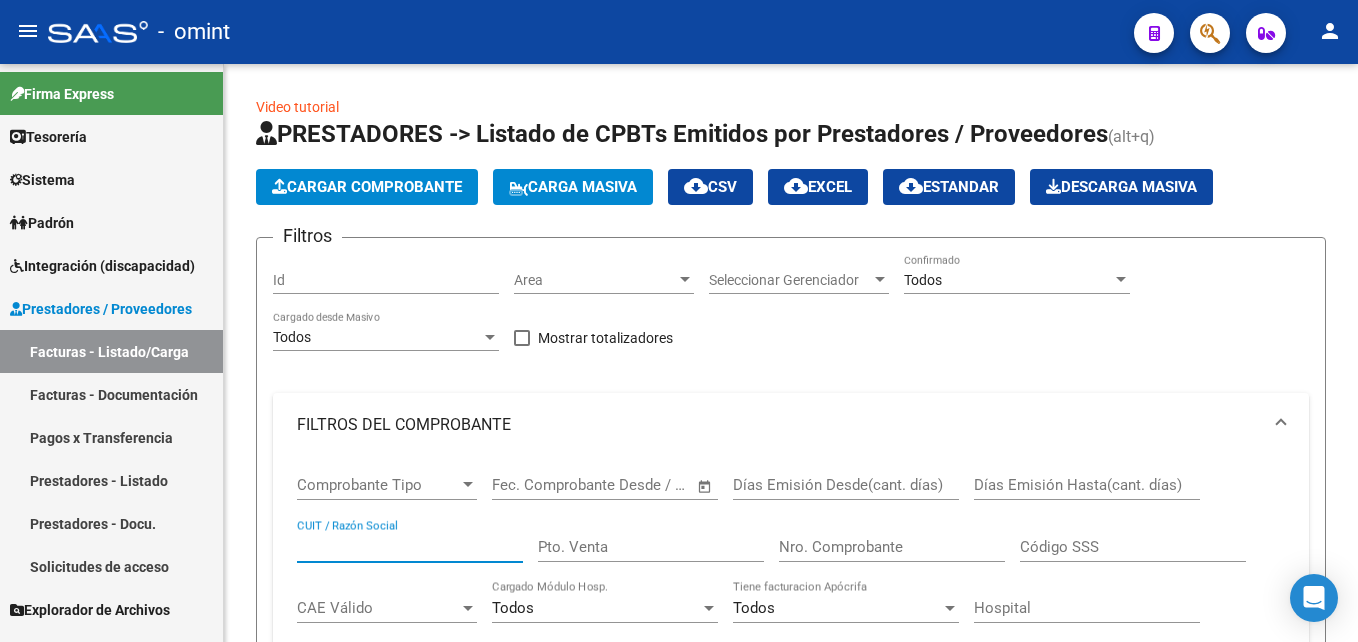 scroll, scrollTop: 0, scrollLeft: 0, axis: both 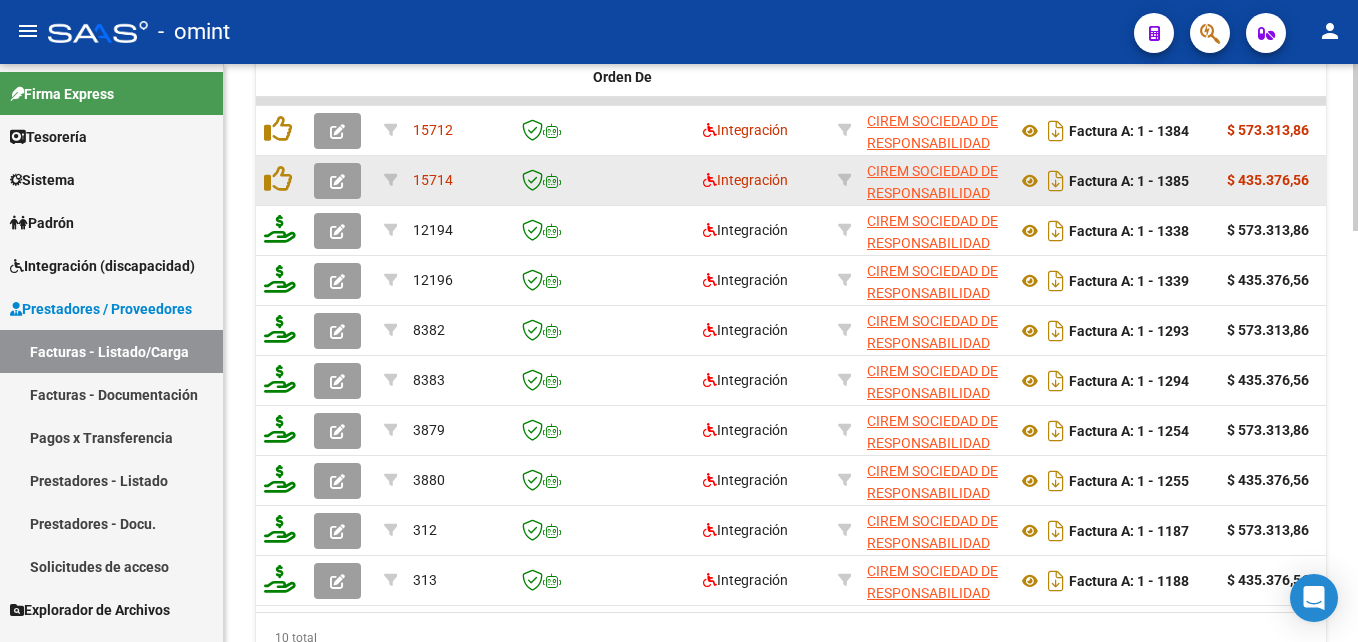 click 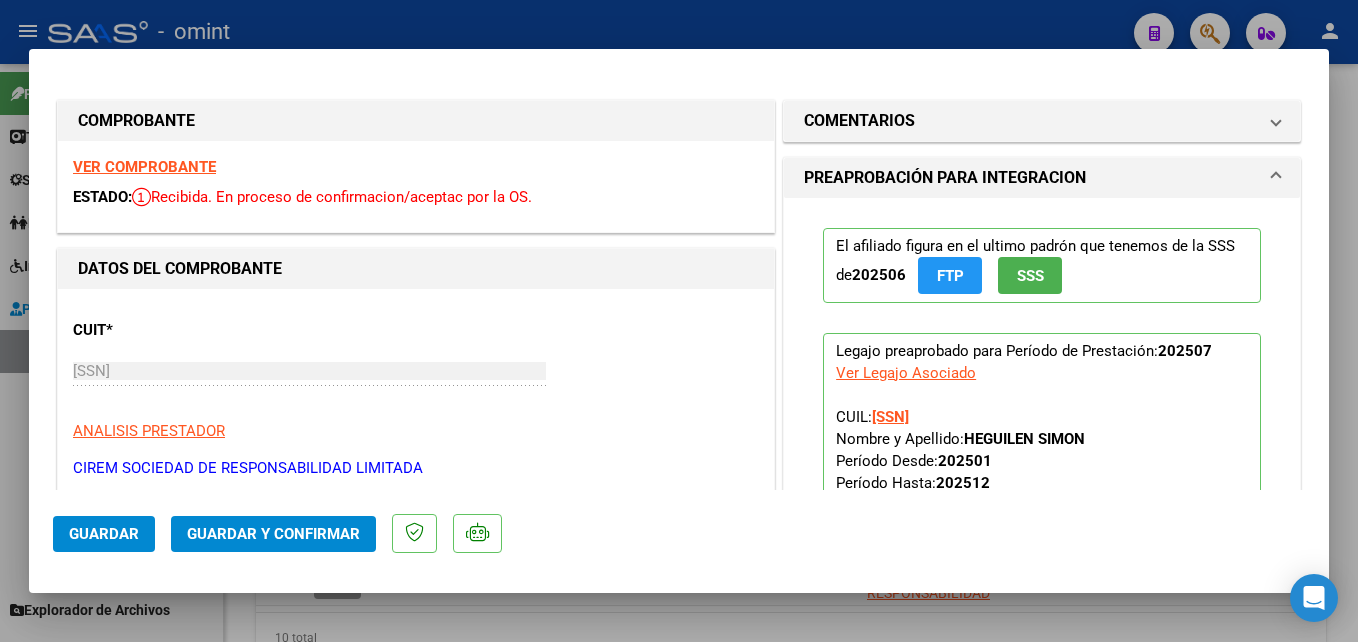 scroll, scrollTop: 300, scrollLeft: 0, axis: vertical 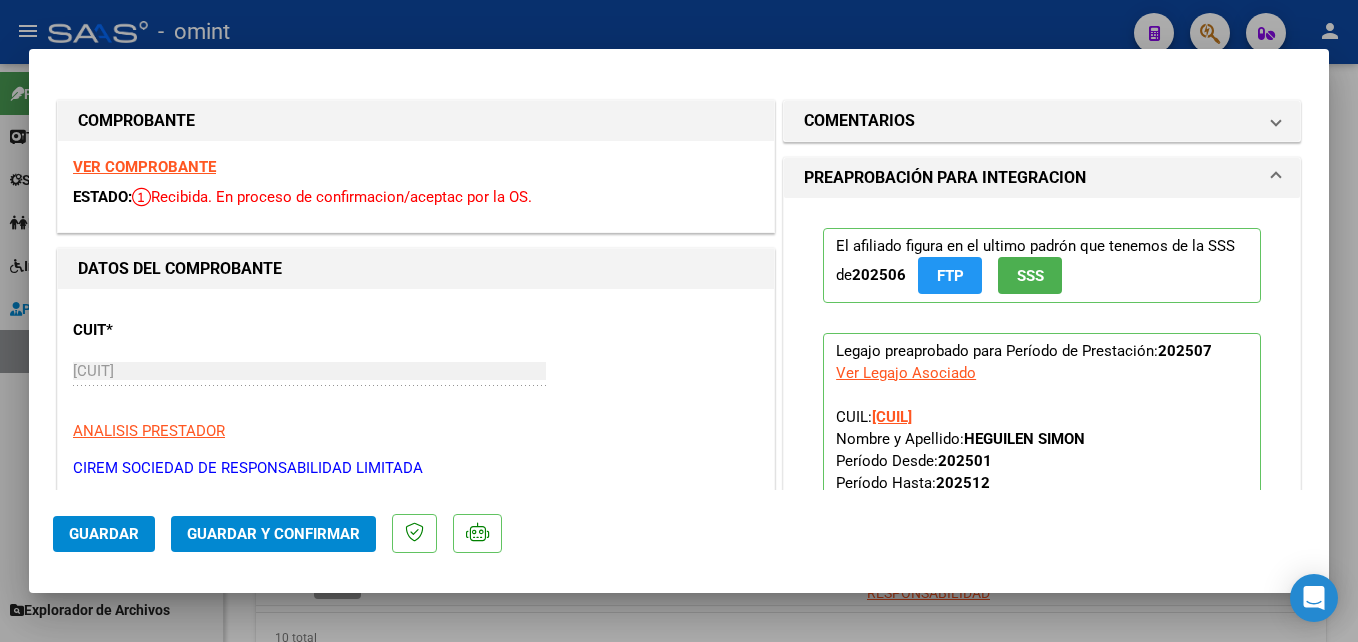 click on "VER COMPROBANTE" at bounding box center [144, 167] 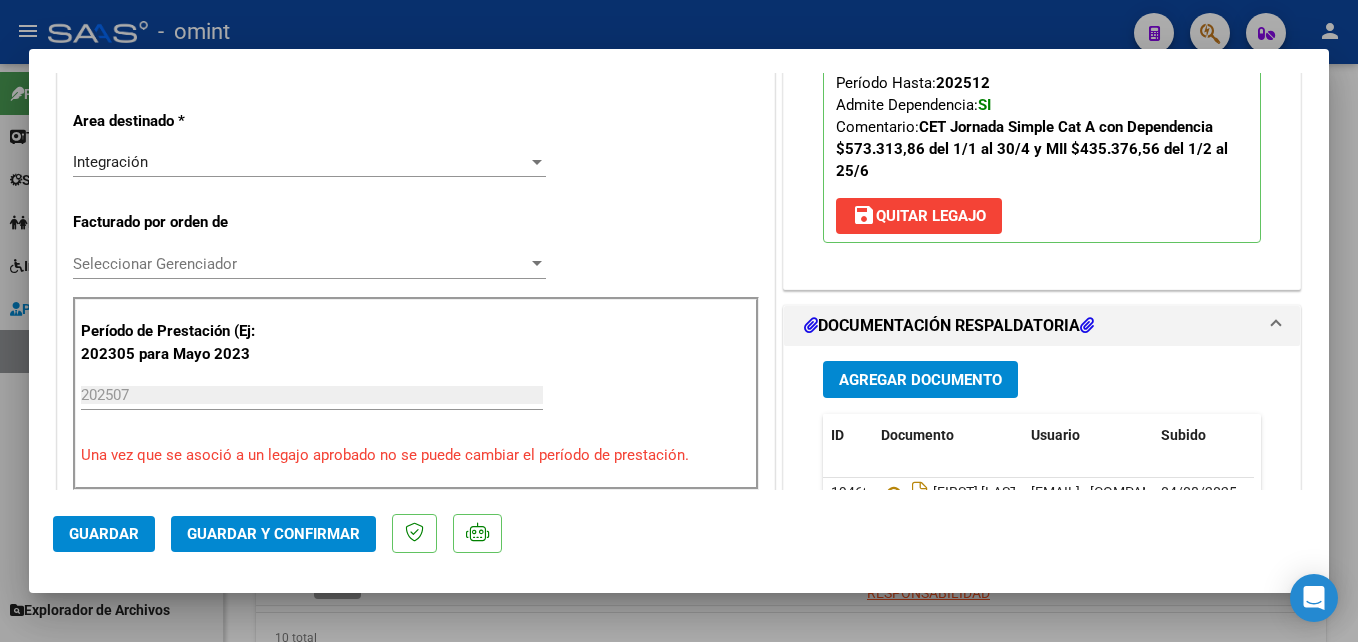scroll, scrollTop: 0, scrollLeft: 0, axis: both 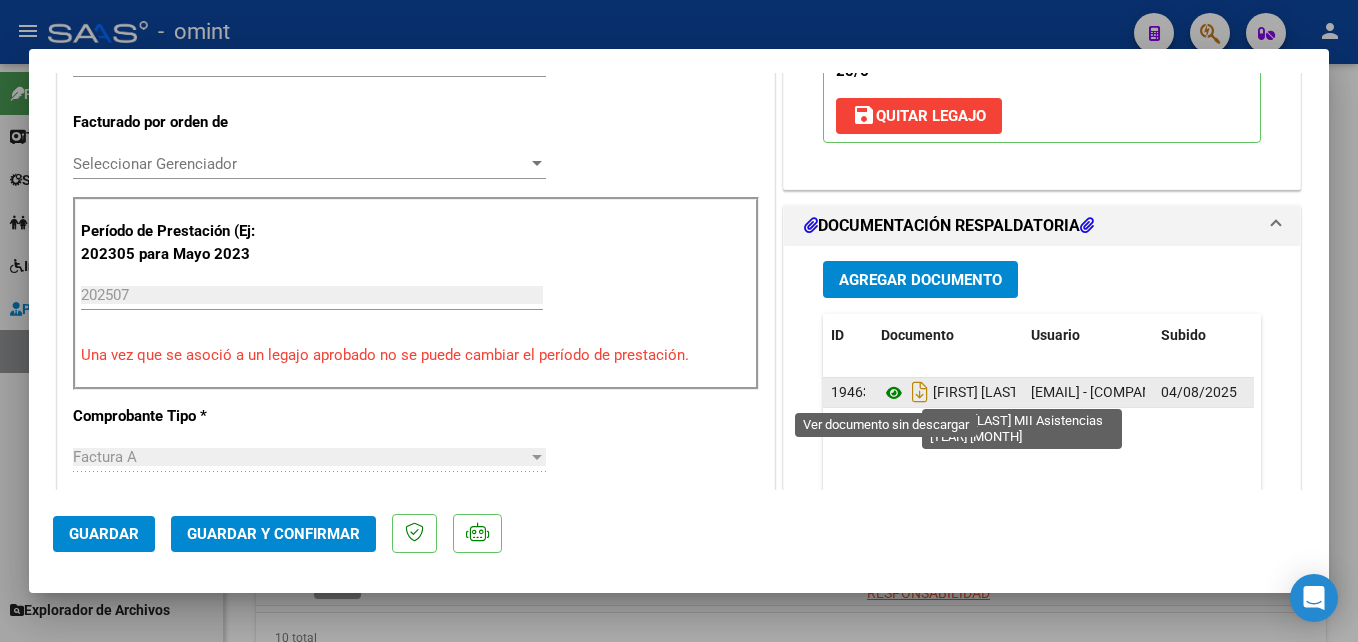 click 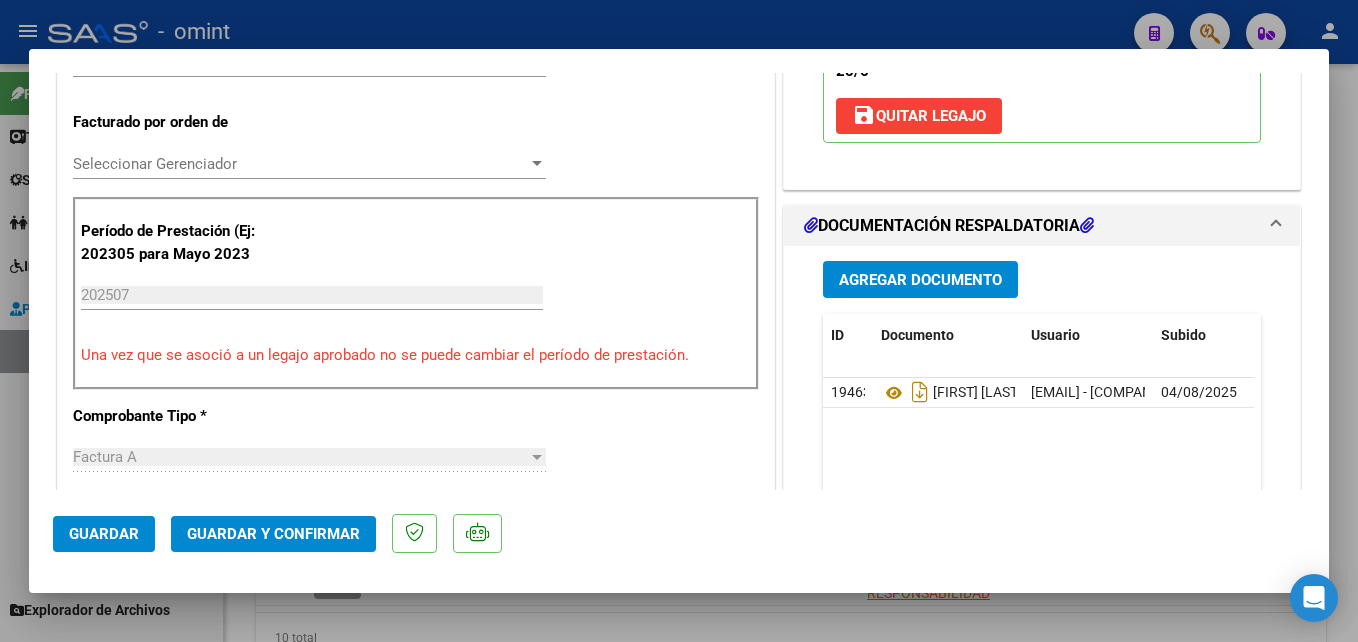 click on "Guardar y Confirmar" 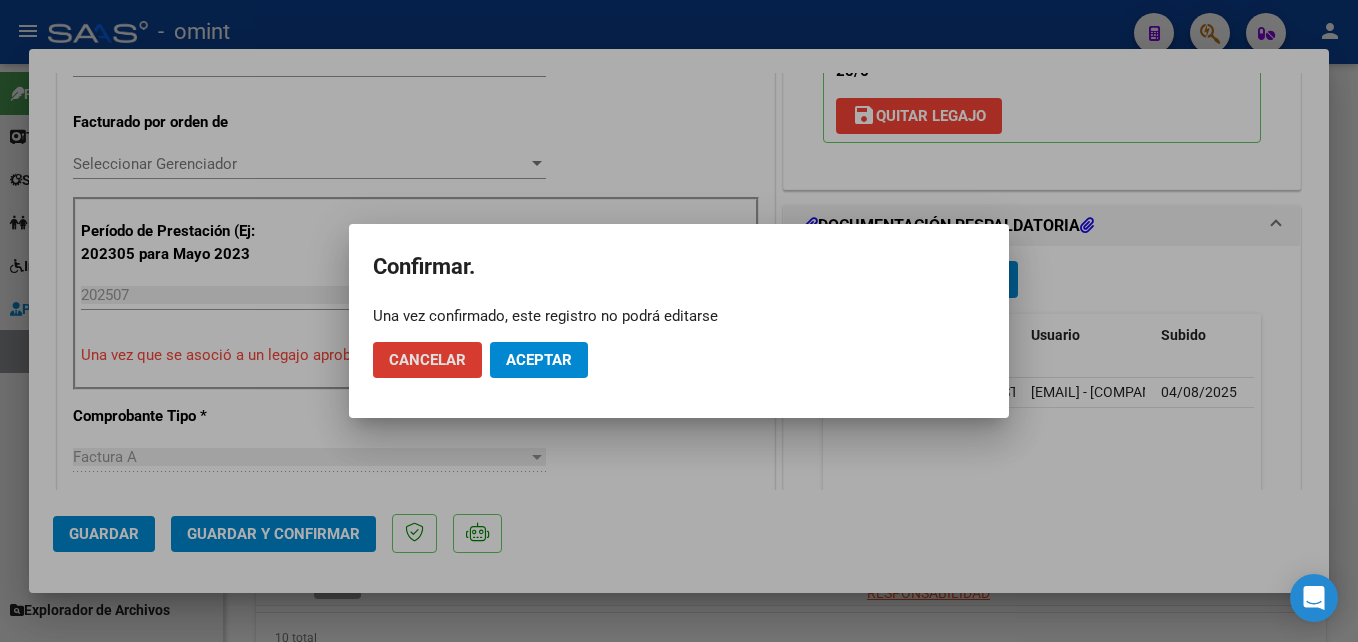 click on "Aceptar" 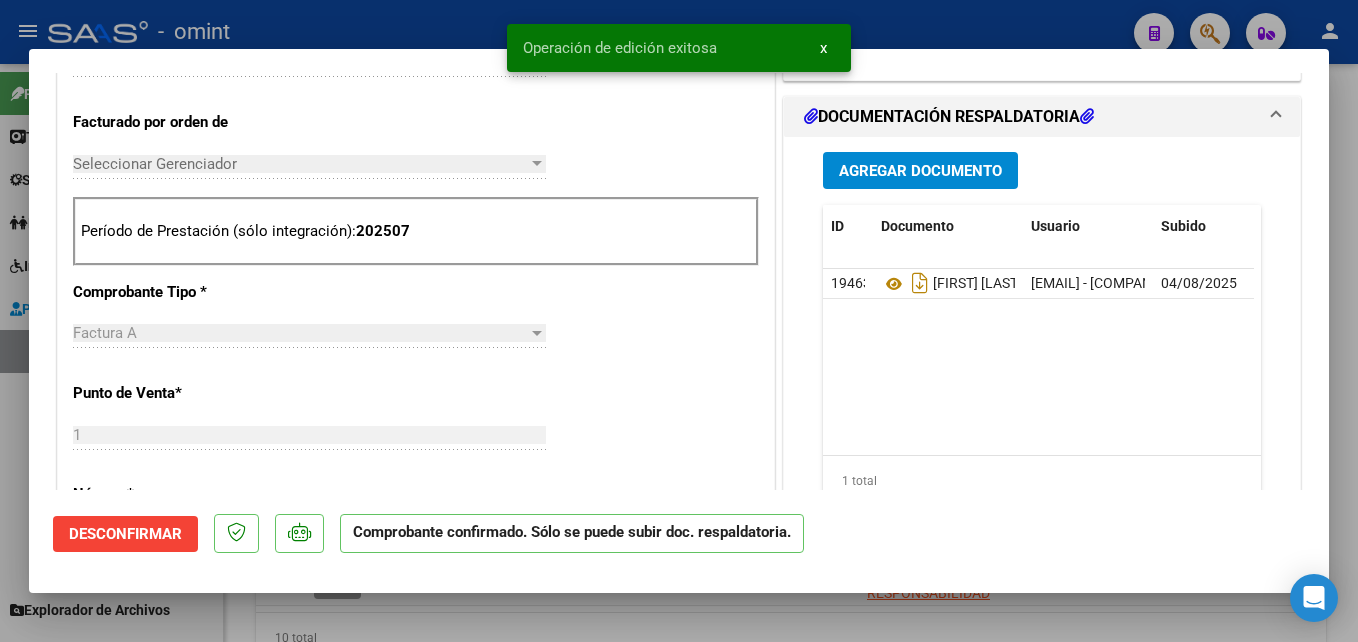 click at bounding box center (679, 321) 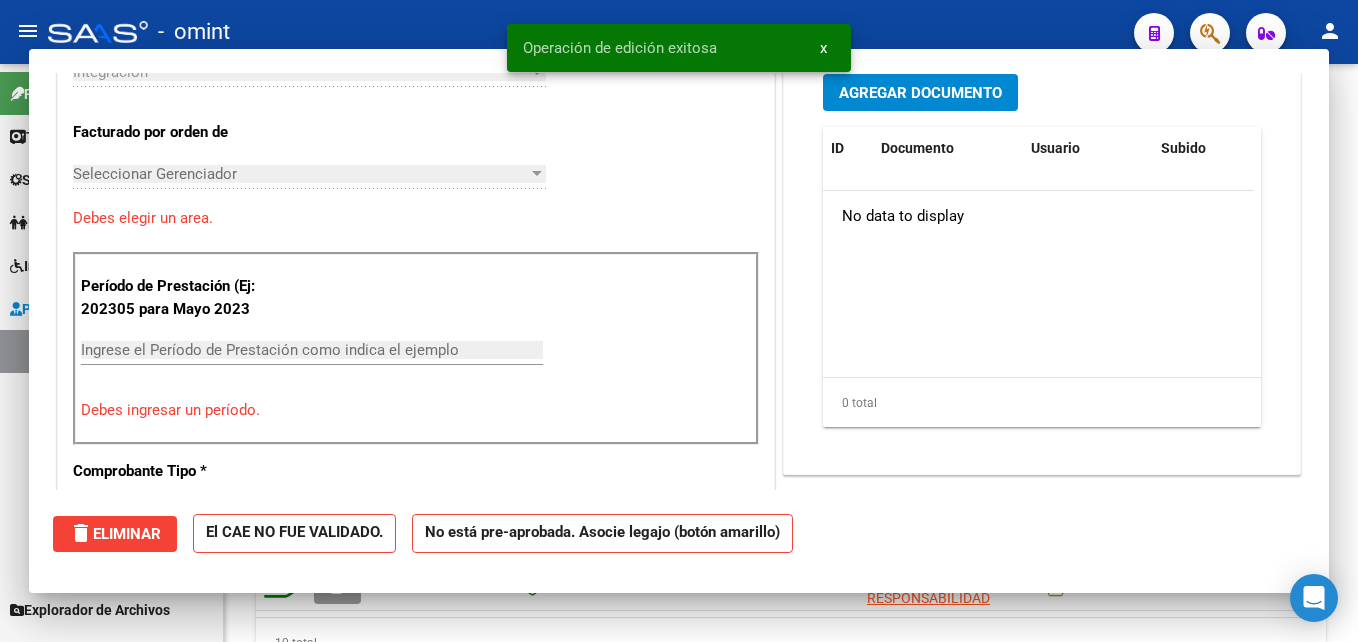 scroll, scrollTop: 0, scrollLeft: 0, axis: both 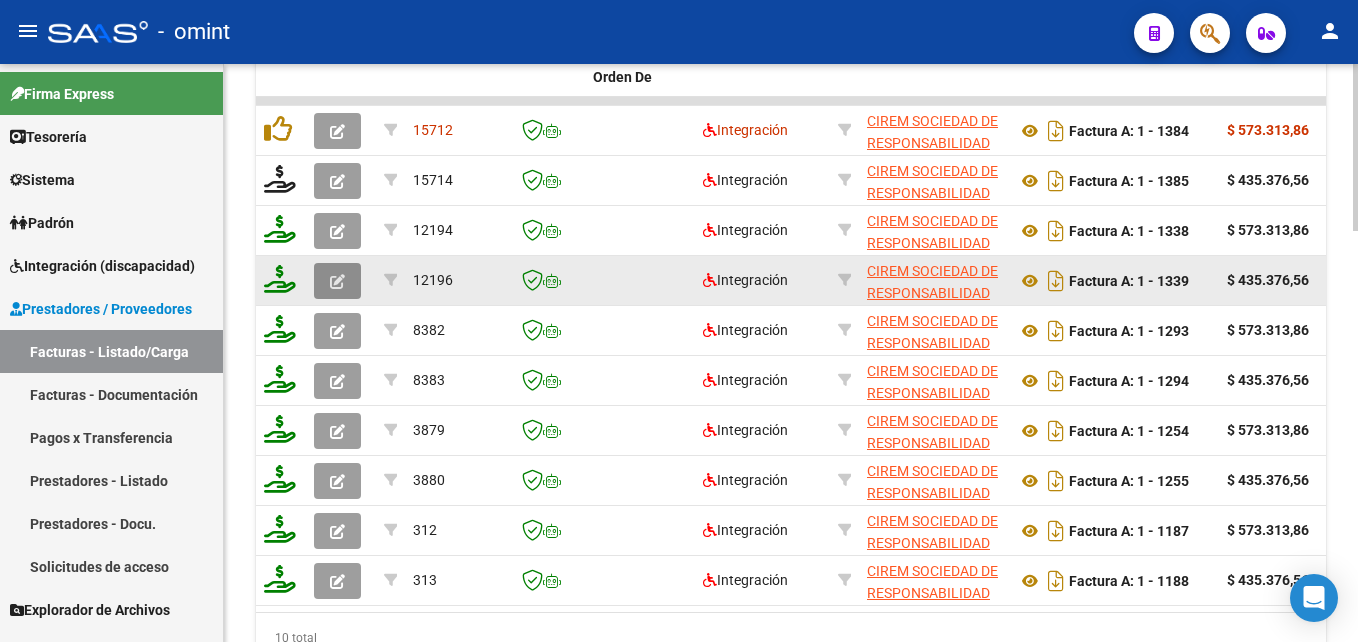 click 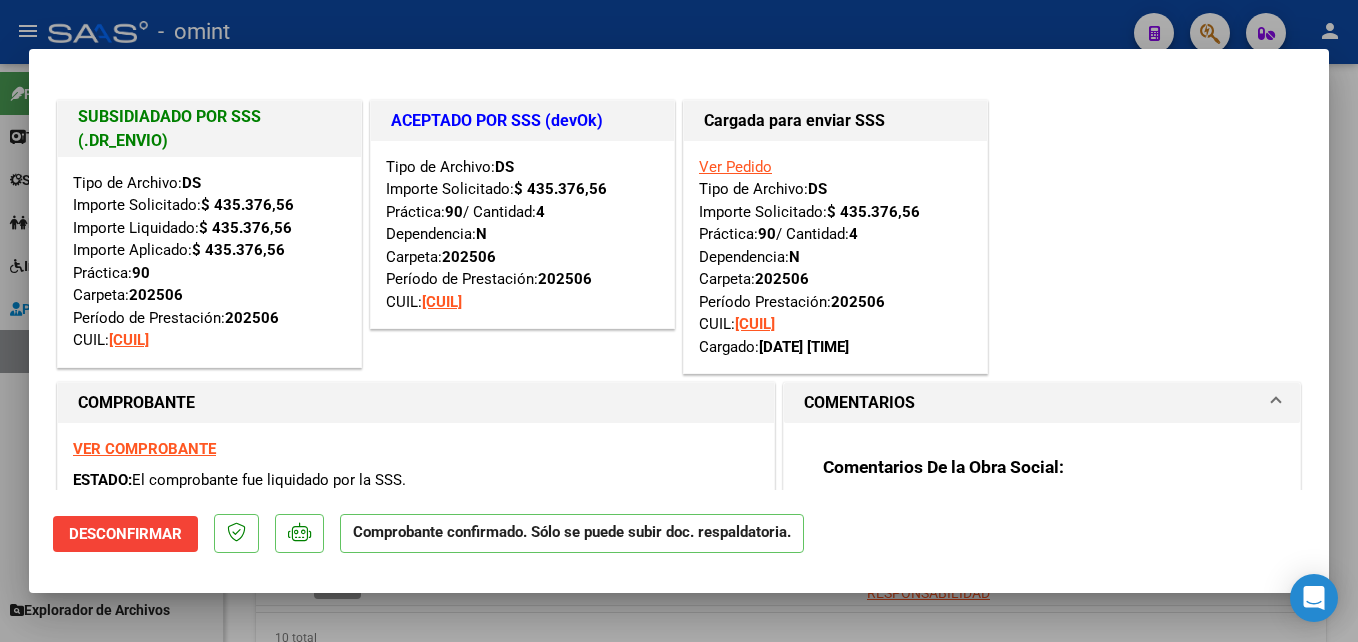 click at bounding box center (679, 321) 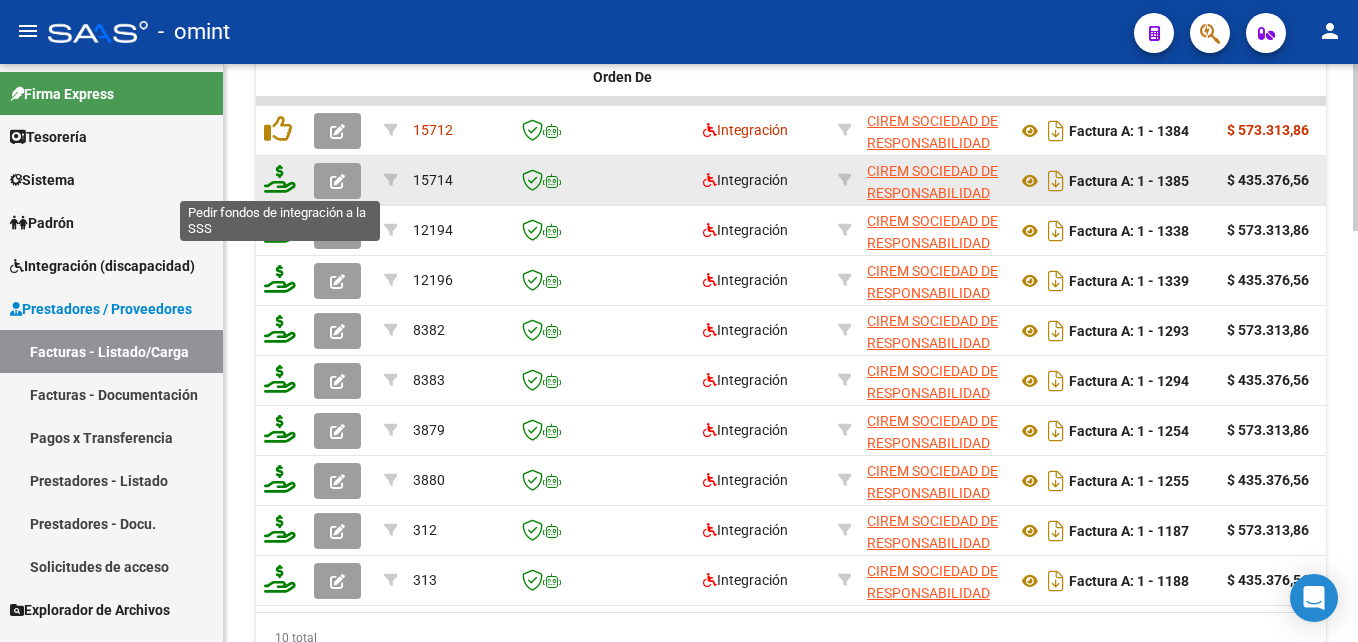 click 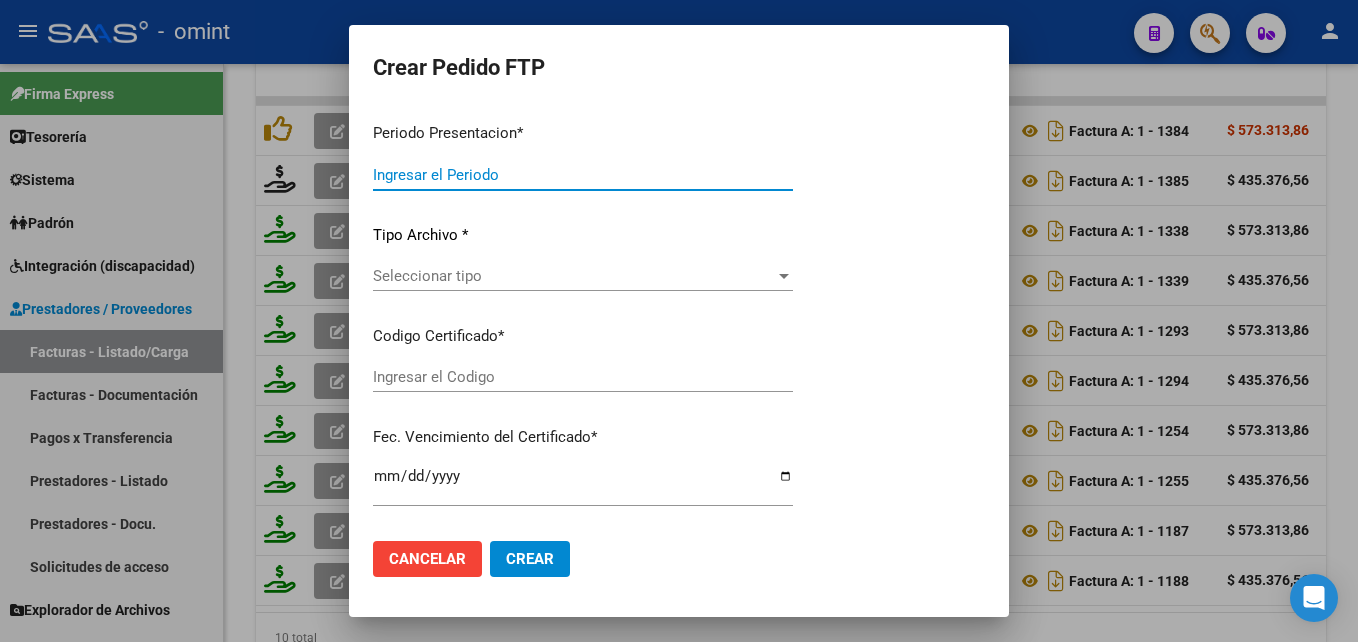 type on "202507" 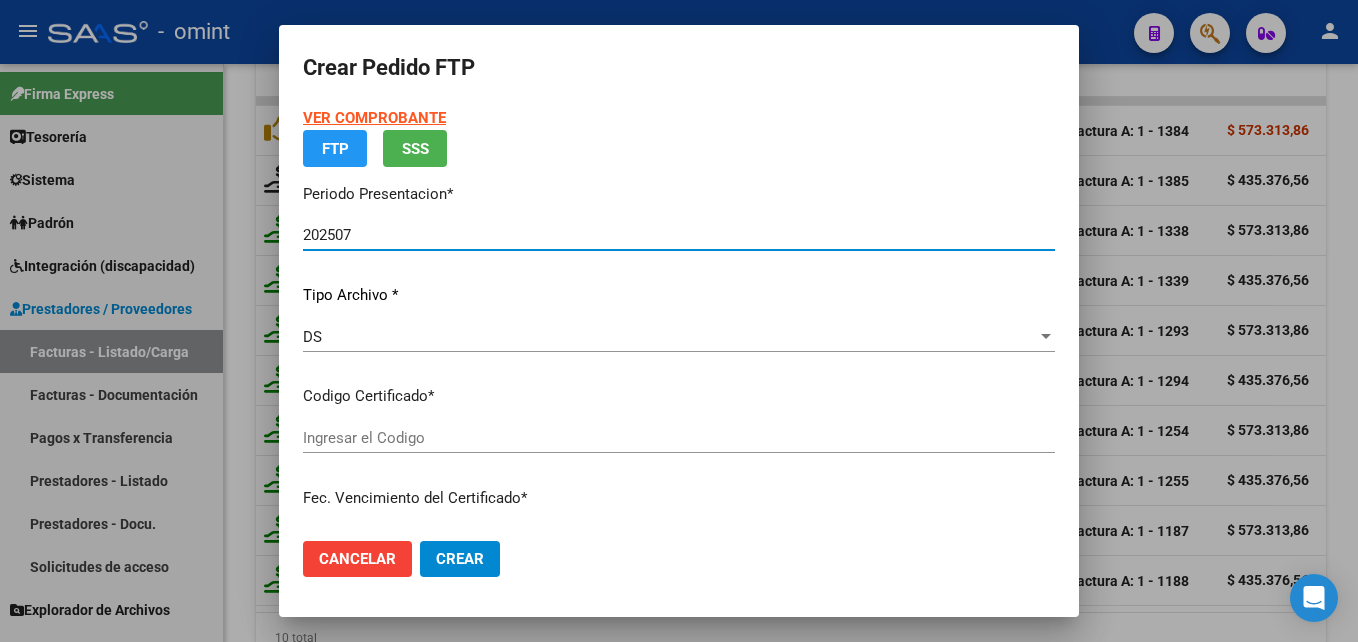 type on "3731154622" 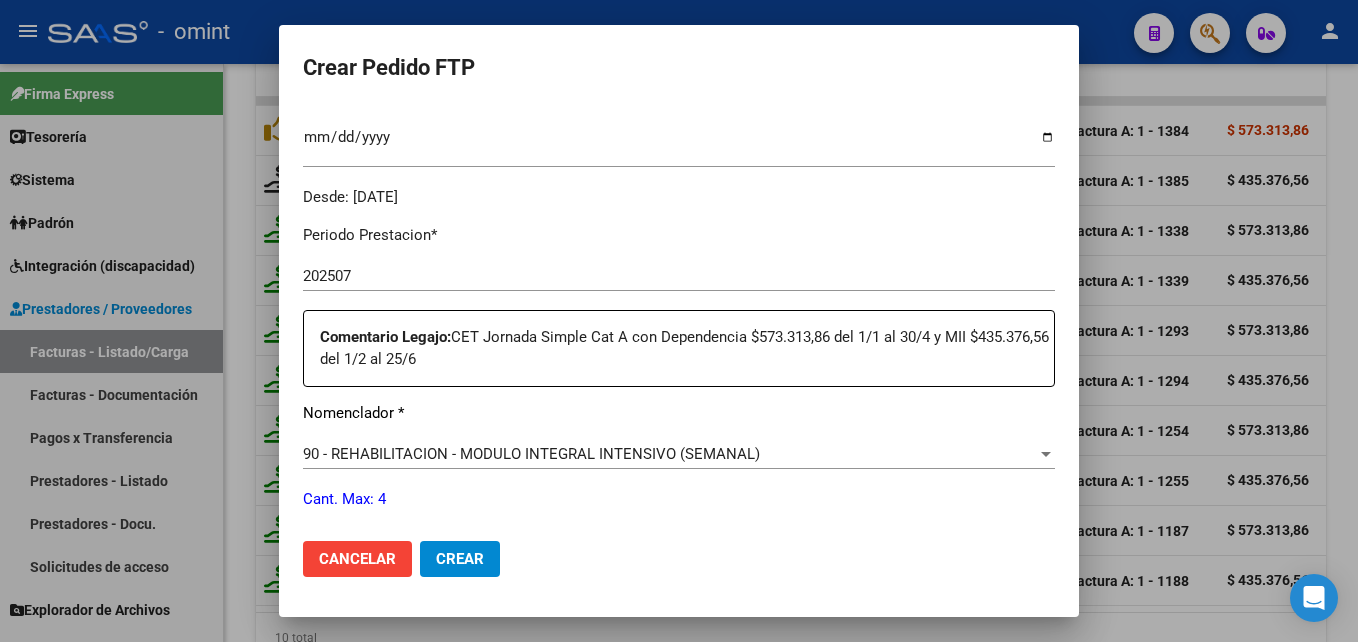 scroll, scrollTop: 653, scrollLeft: 0, axis: vertical 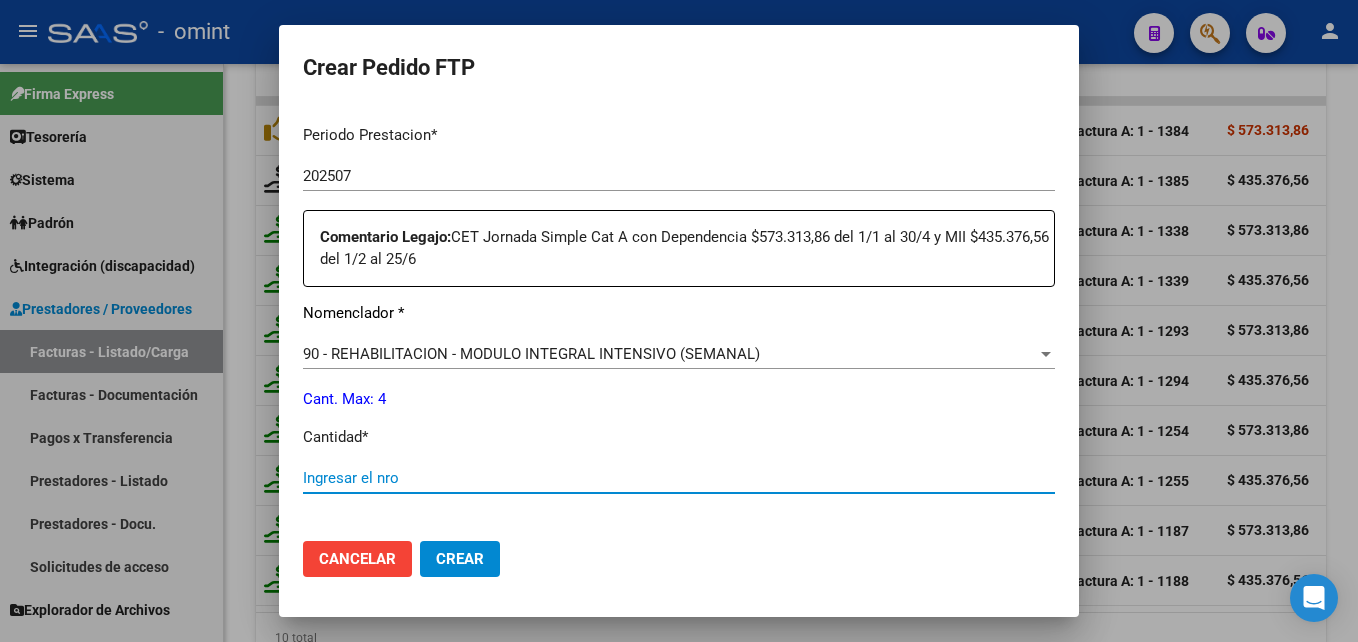 click on "Ingresar el nro" at bounding box center [679, 478] 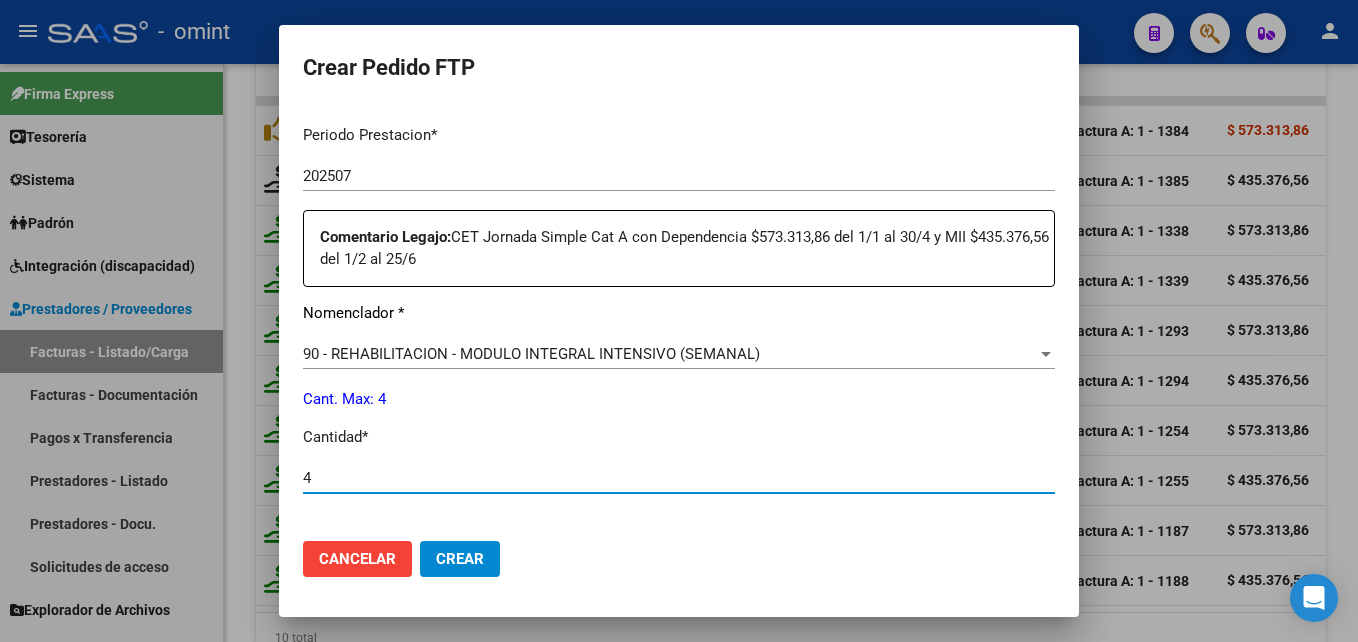 scroll, scrollTop: 944, scrollLeft: 0, axis: vertical 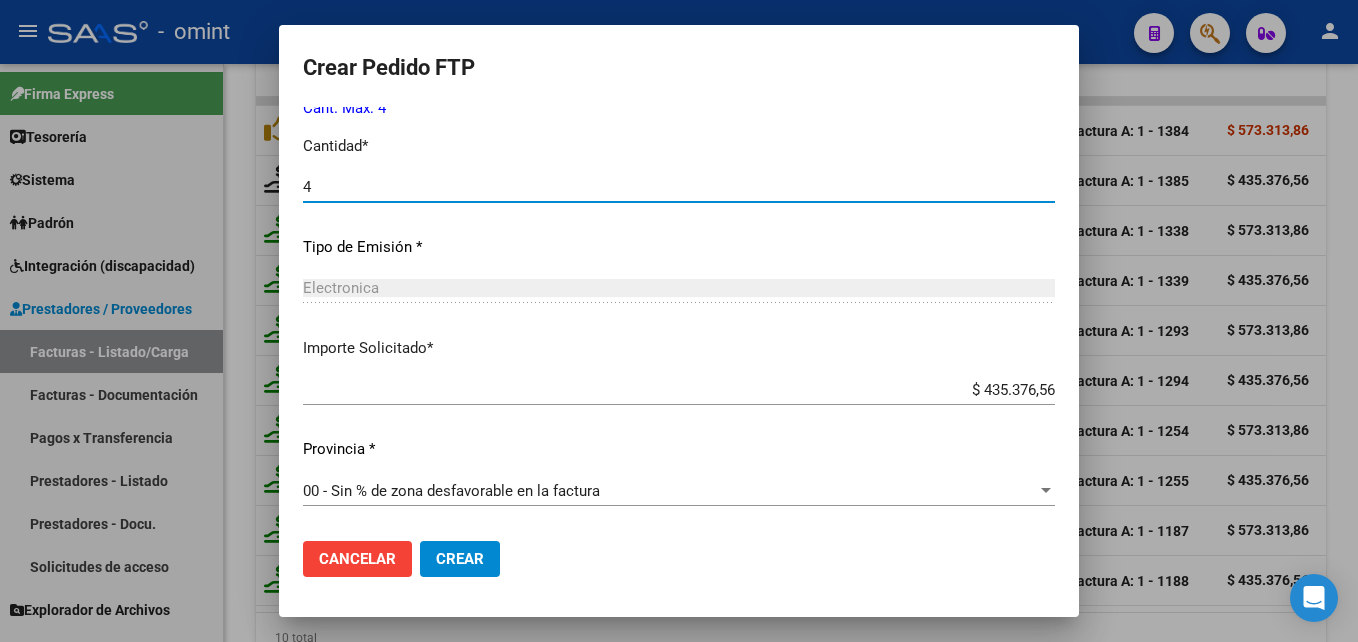 type on "4" 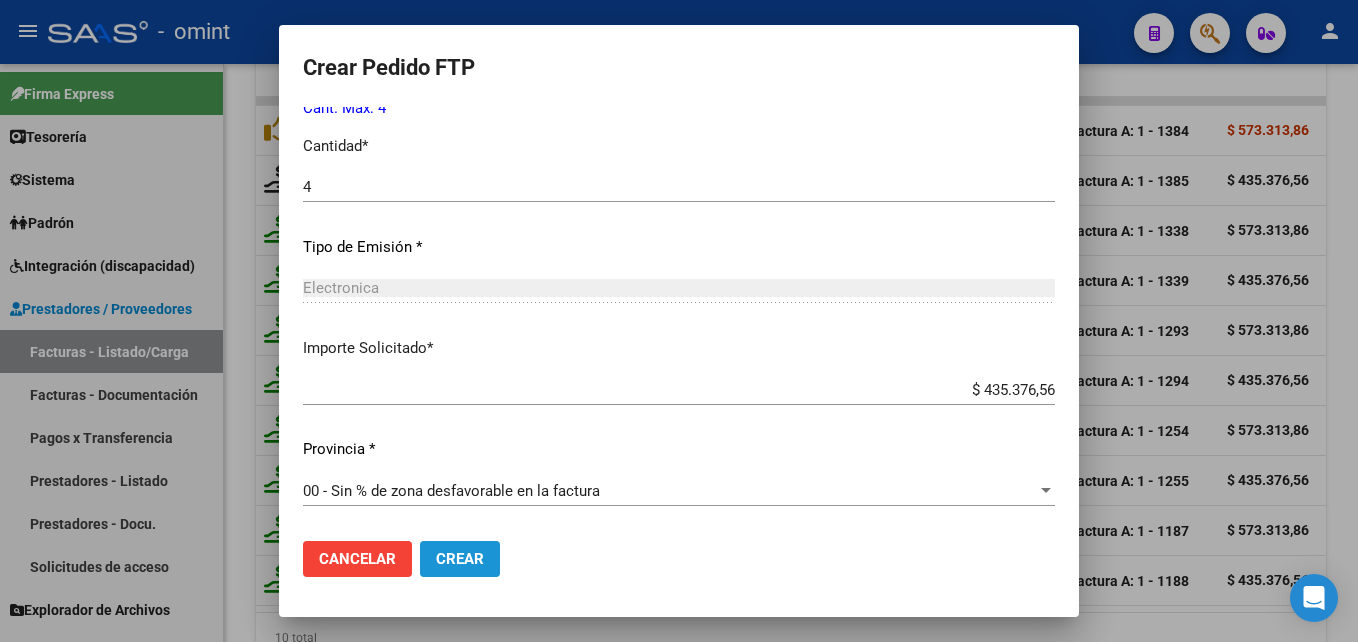 click on "Crear" 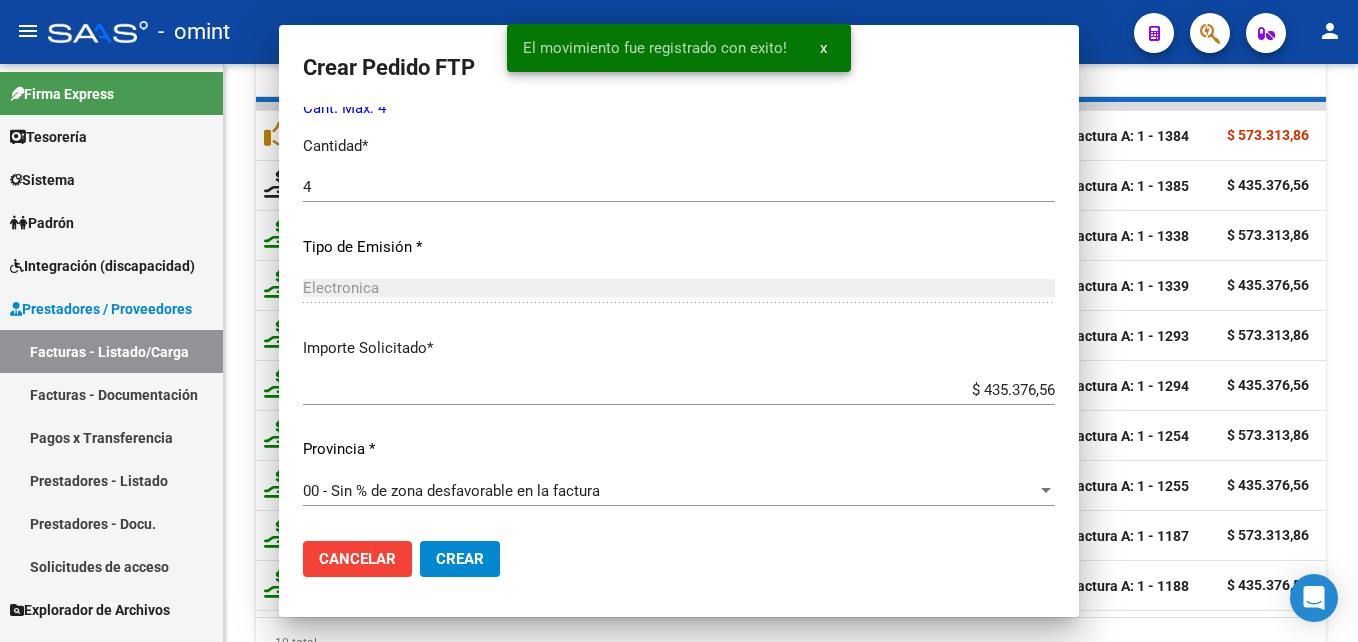 scroll, scrollTop: 0, scrollLeft: 0, axis: both 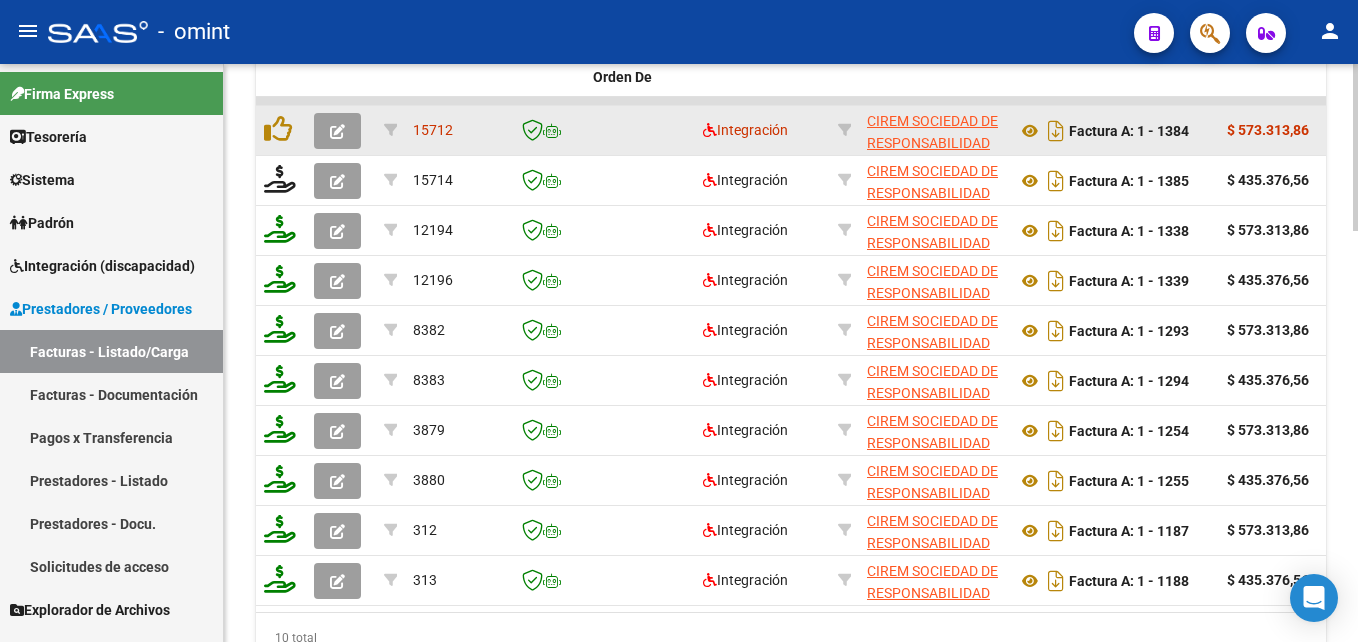 click 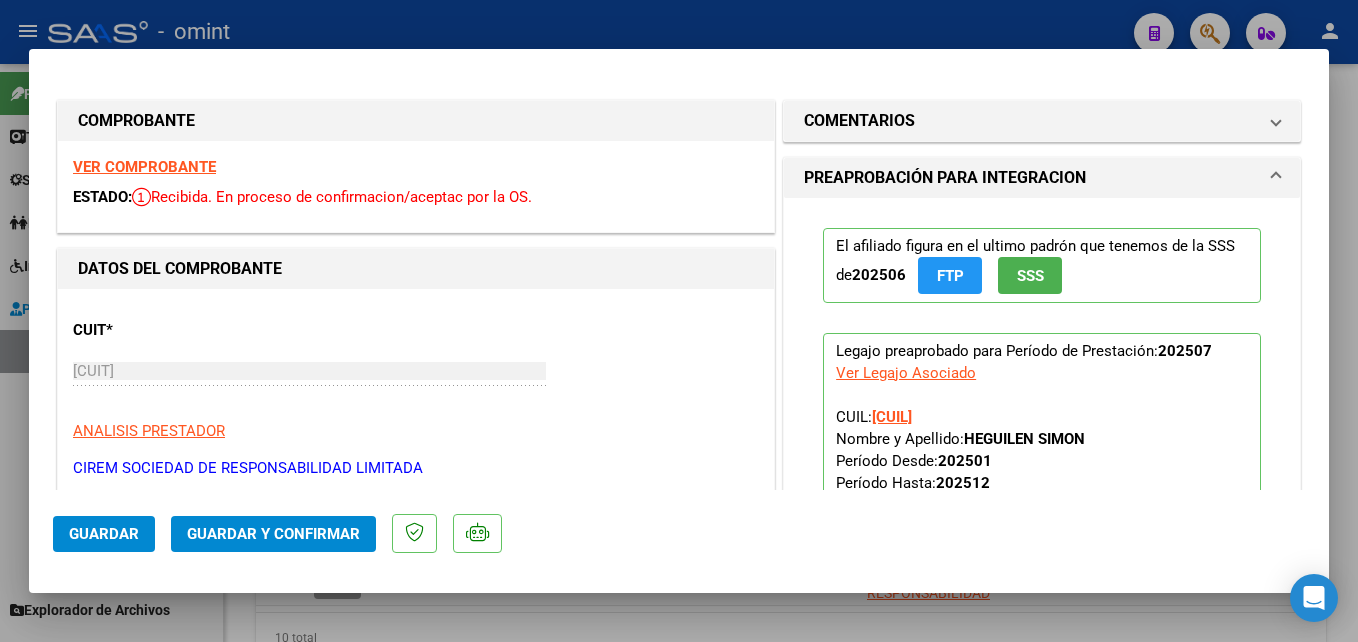 click on "VER COMPROBANTE" at bounding box center [144, 167] 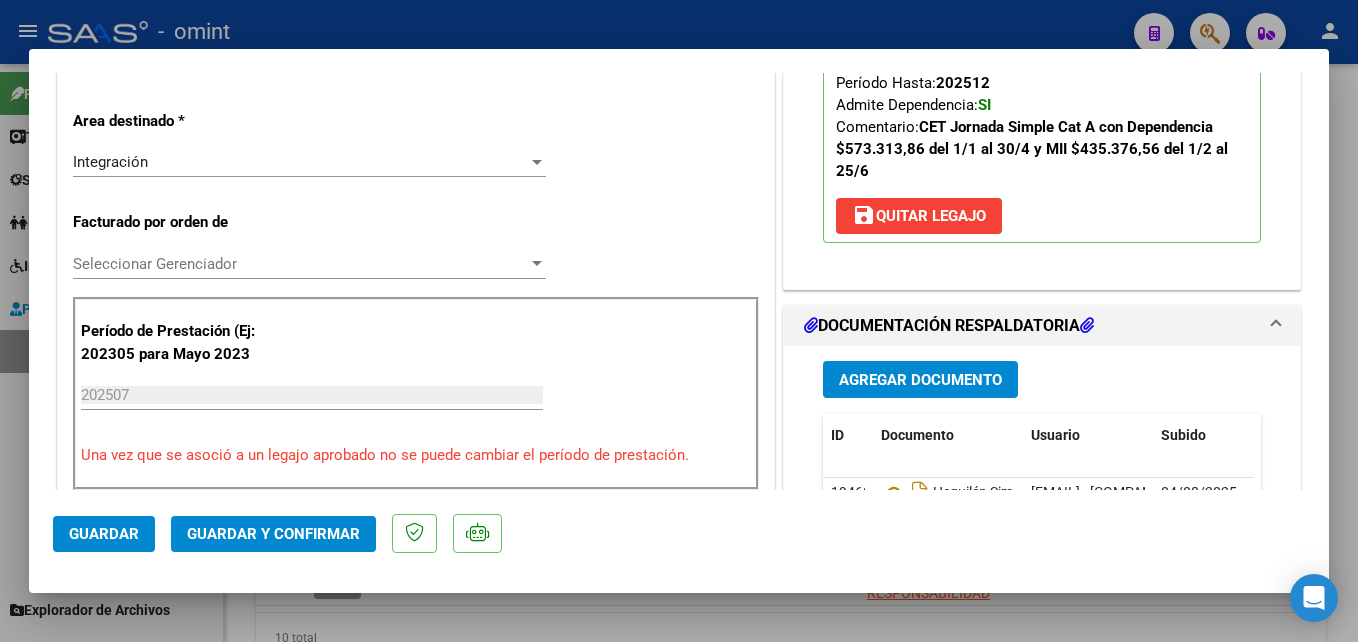 scroll, scrollTop: 800, scrollLeft: 0, axis: vertical 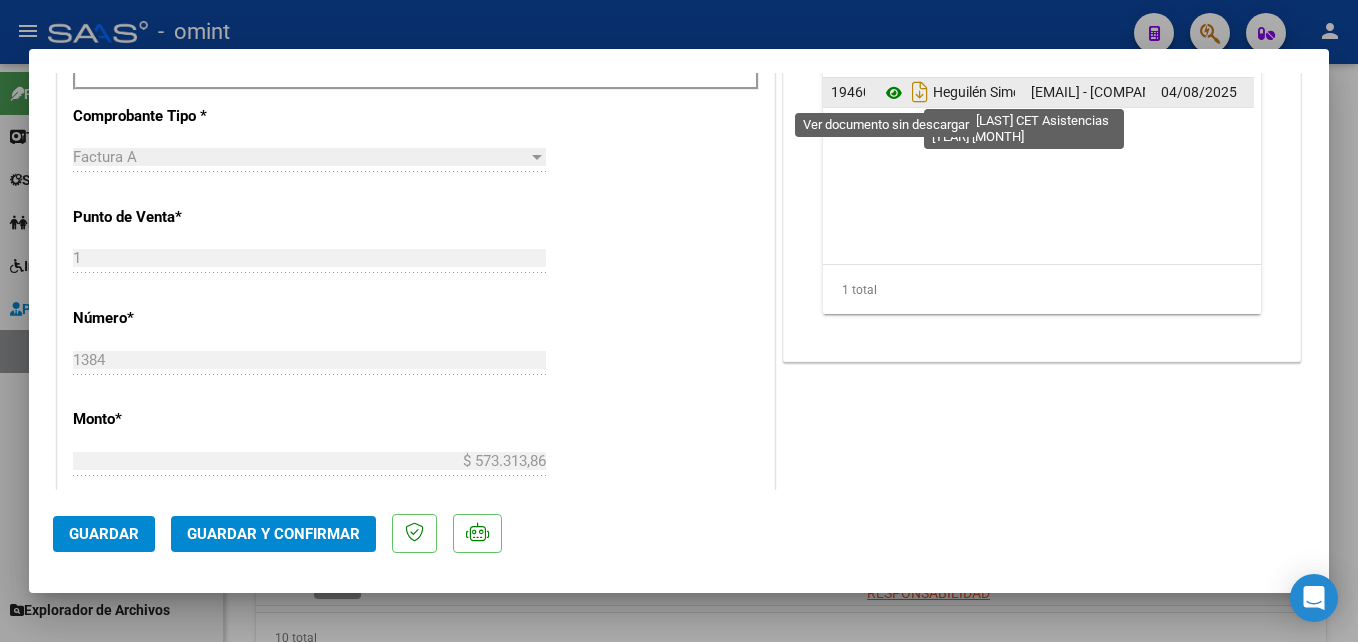click 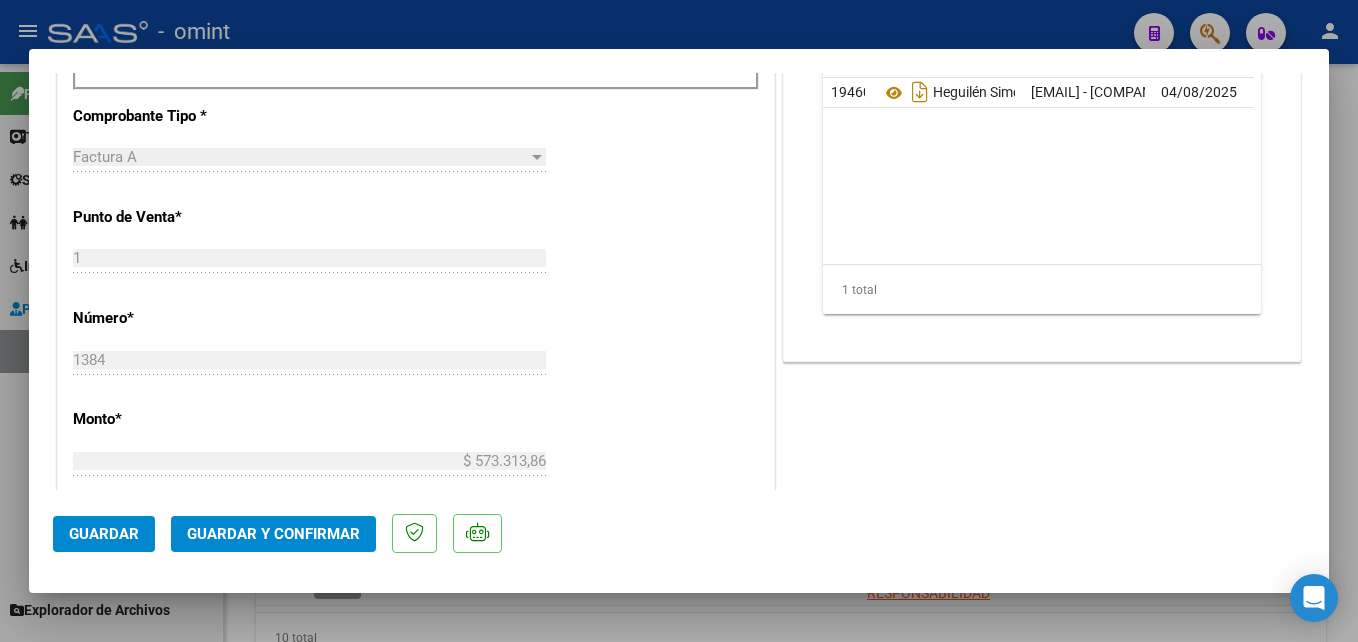 click on "Guardar y Confirmar" 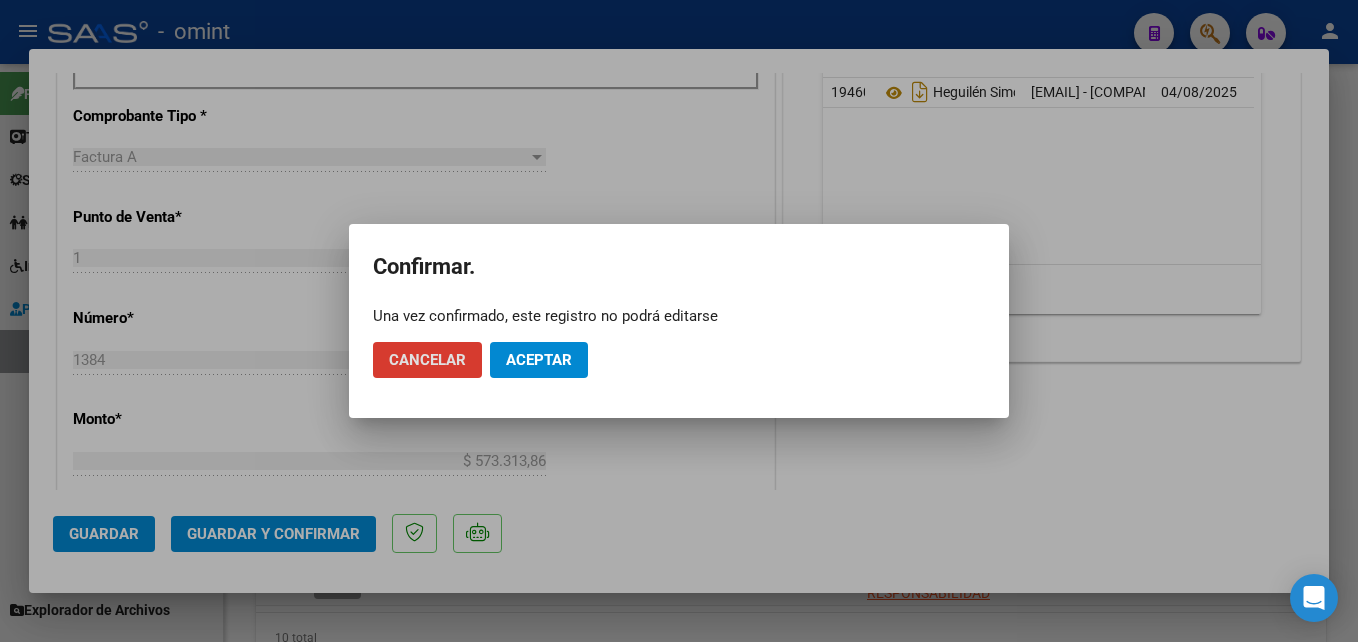 click on "Aceptar" 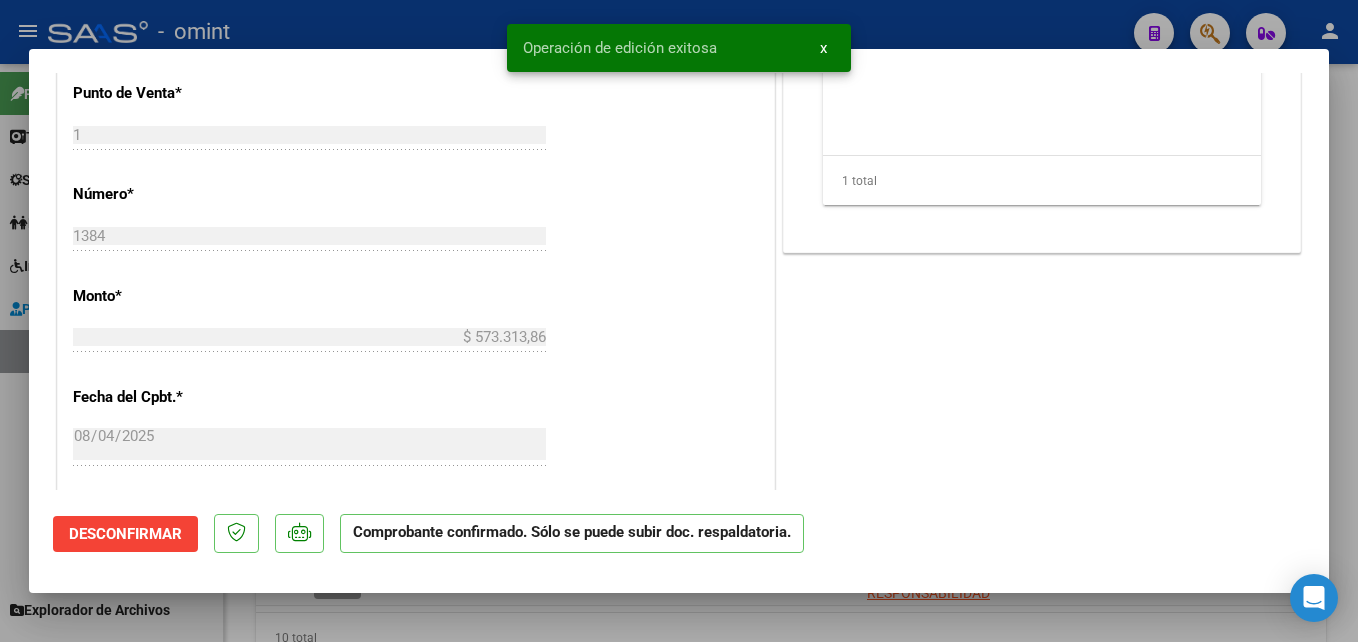 click at bounding box center (679, 321) 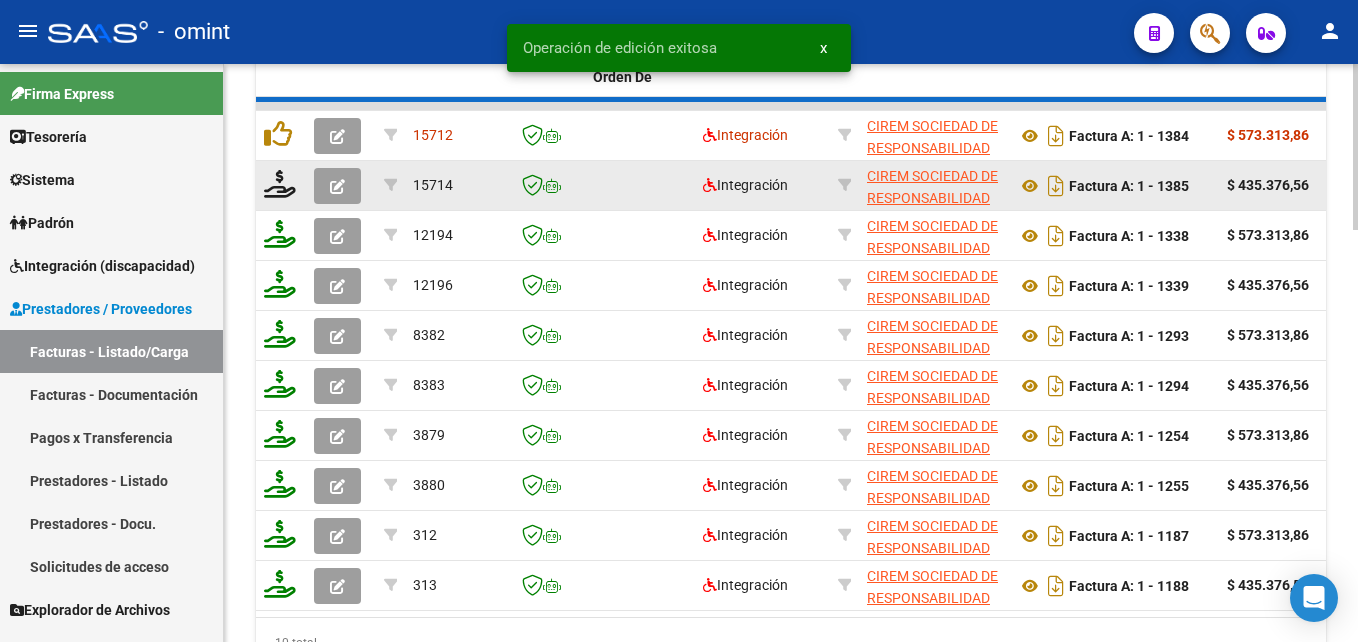 click 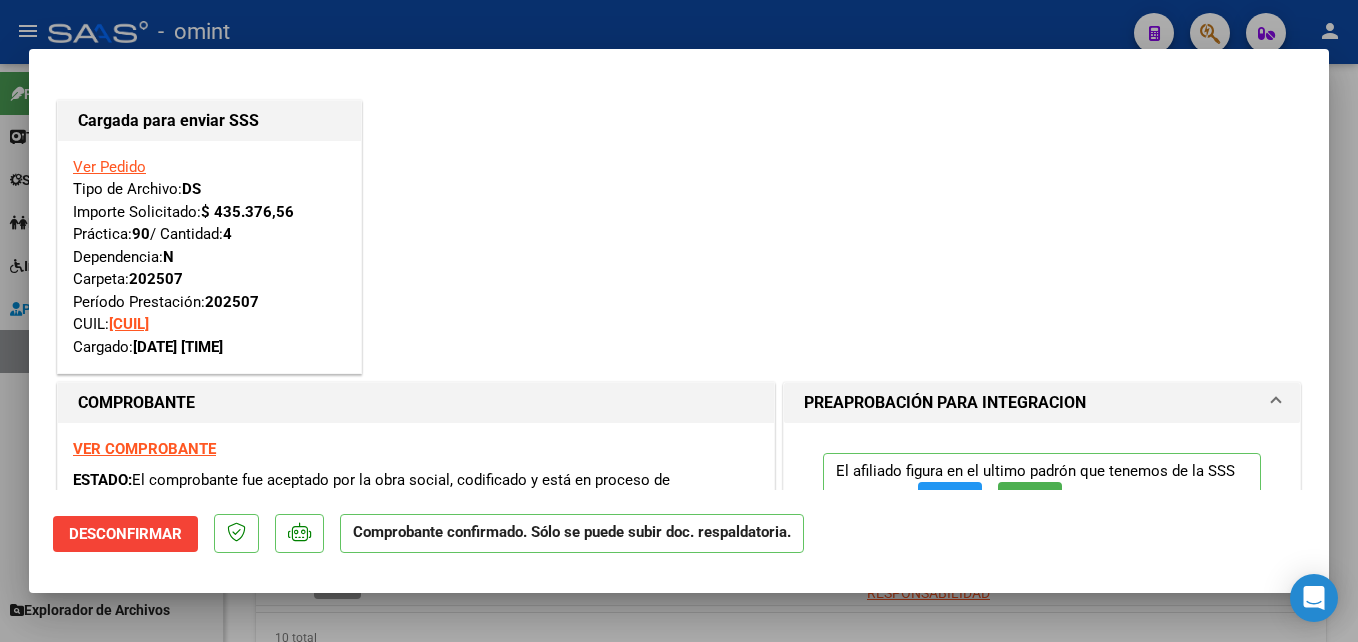 click at bounding box center (679, 321) 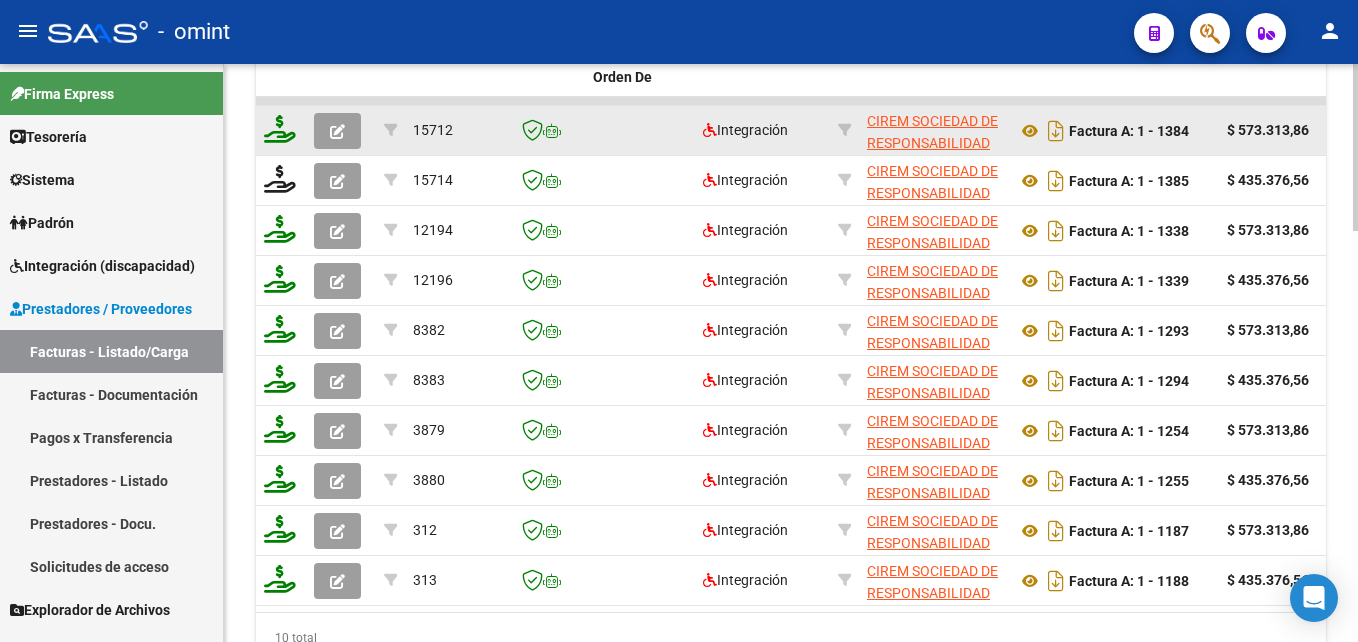 click 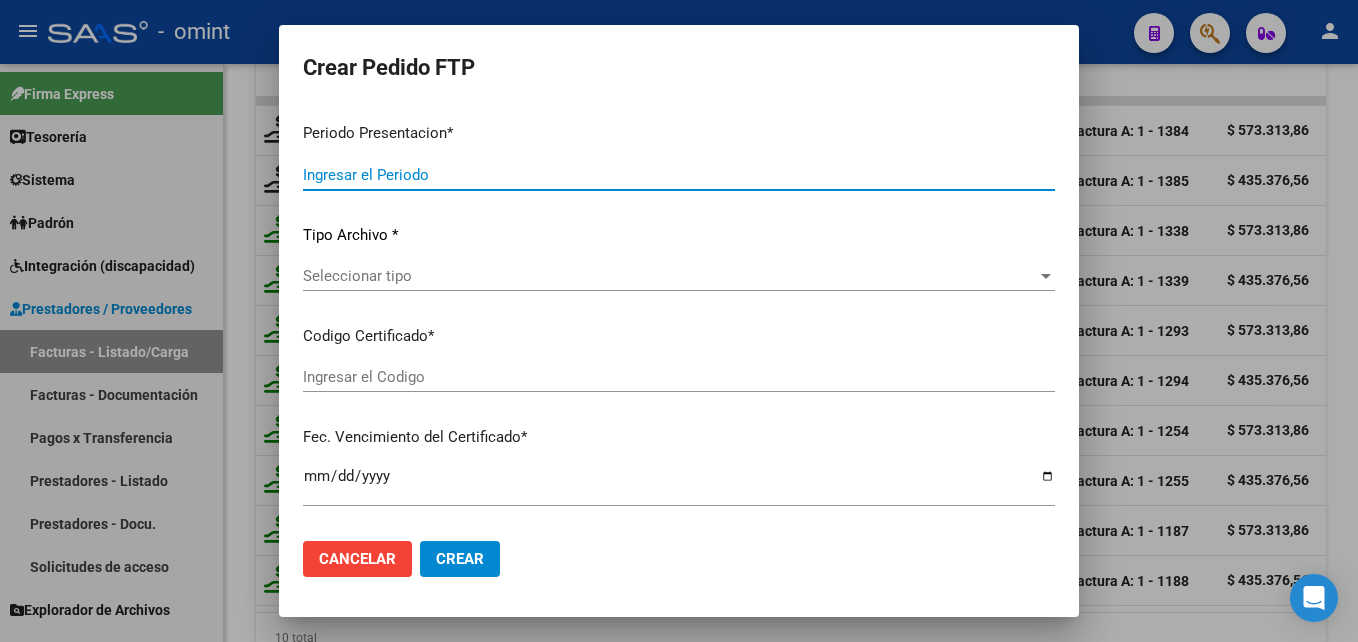 type on "202507" 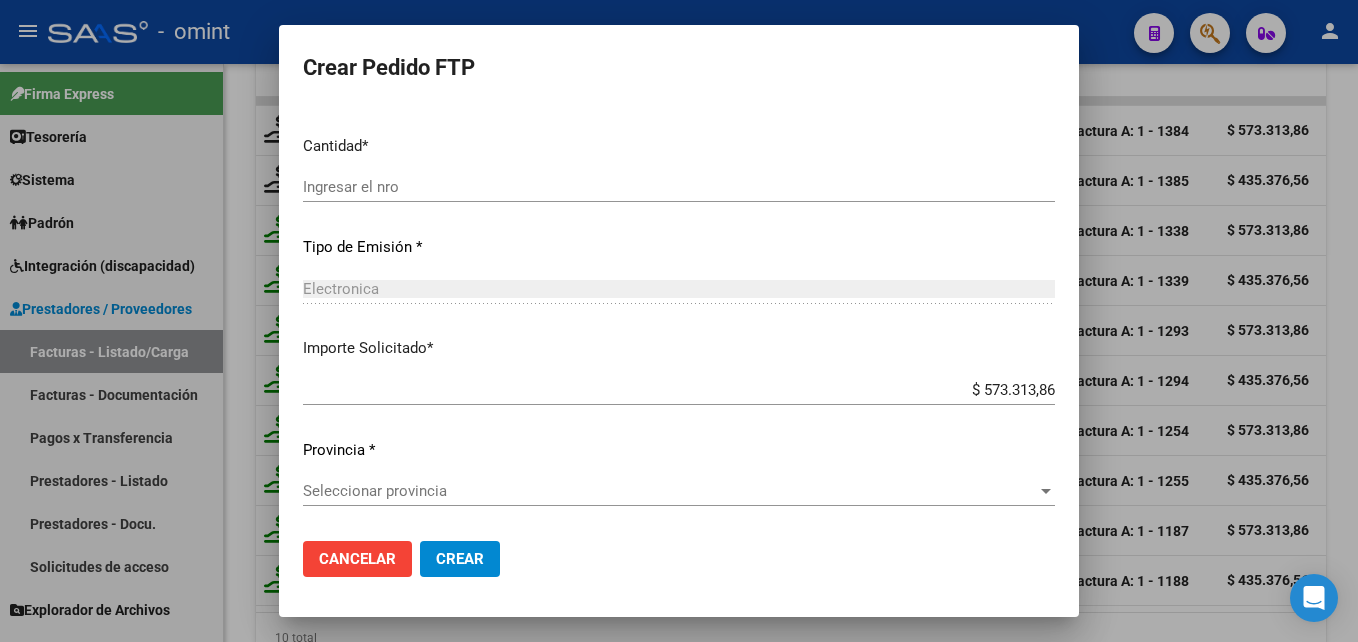 type on "3731154622" 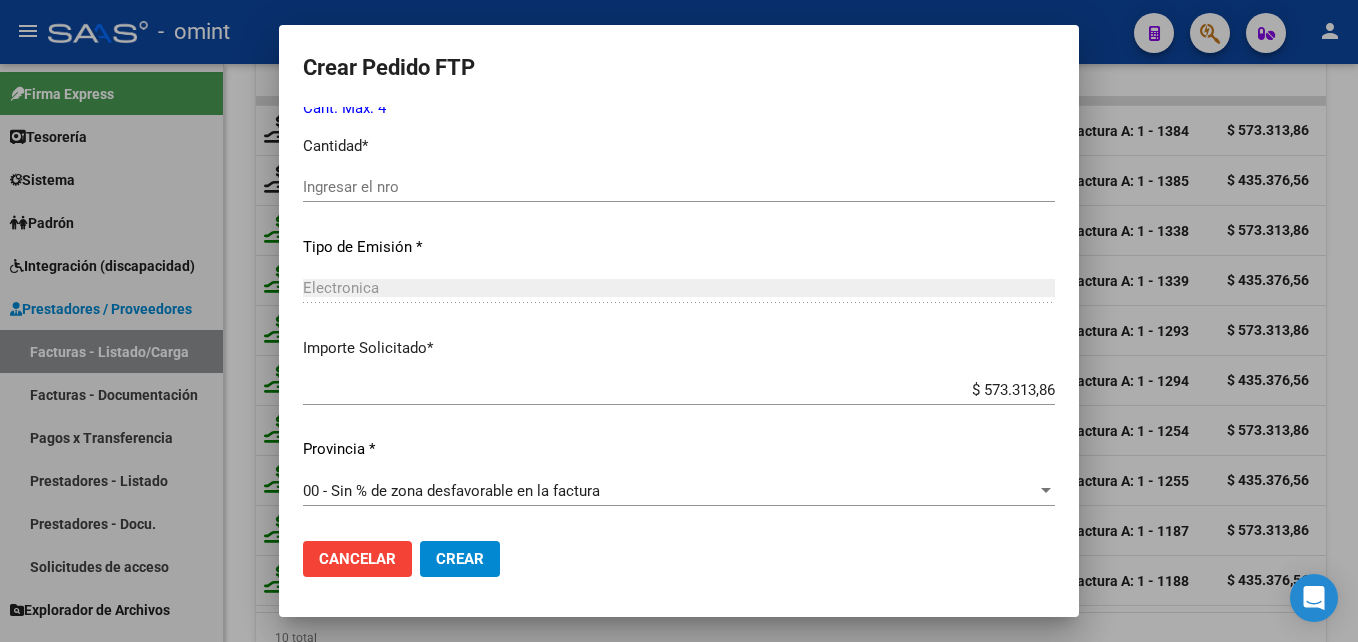 scroll, scrollTop: 644, scrollLeft: 0, axis: vertical 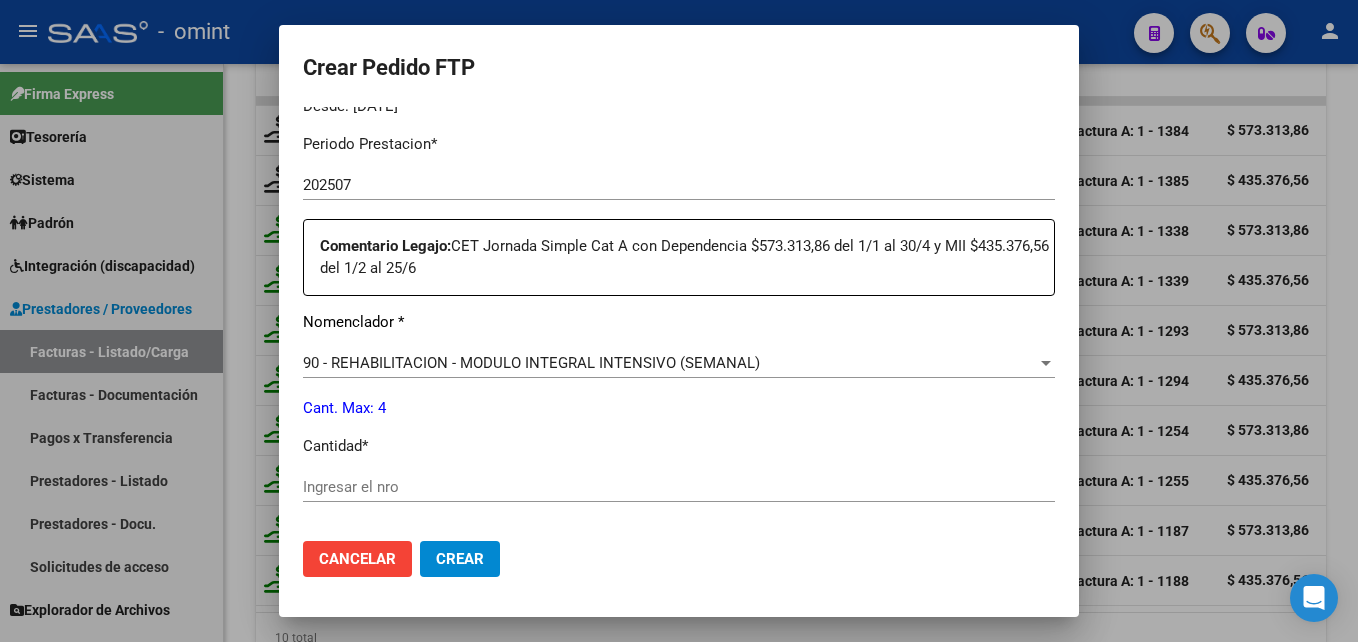 click at bounding box center (679, 321) 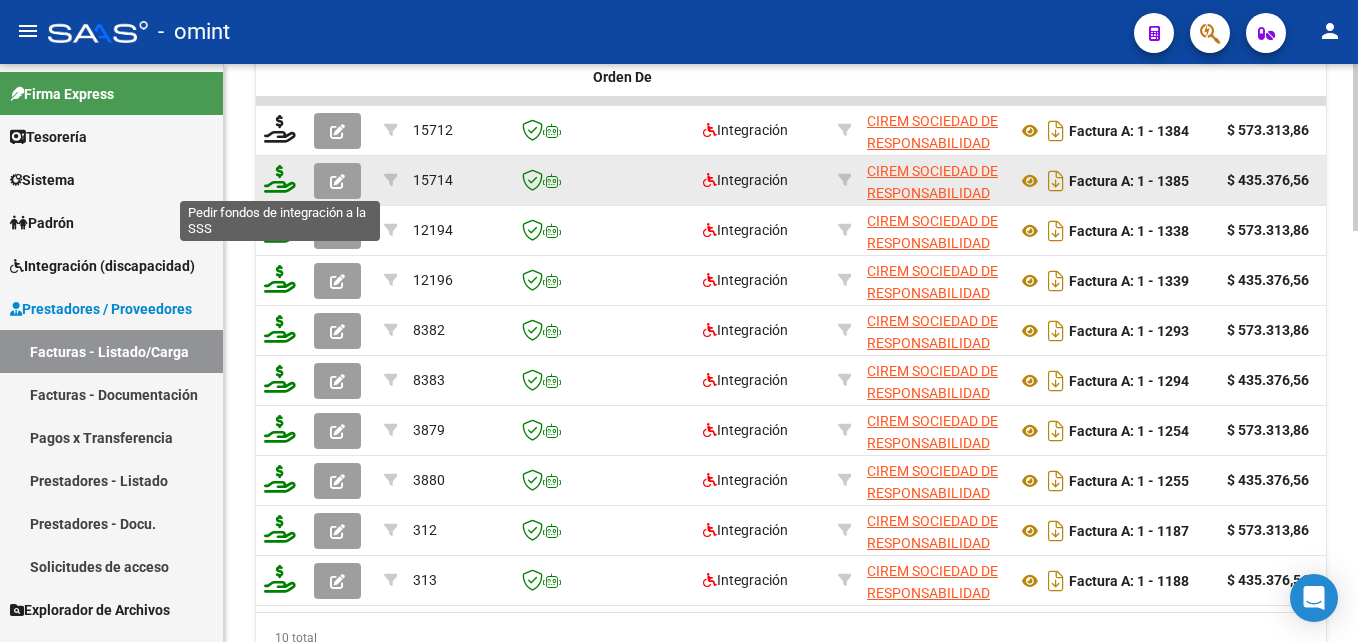 click 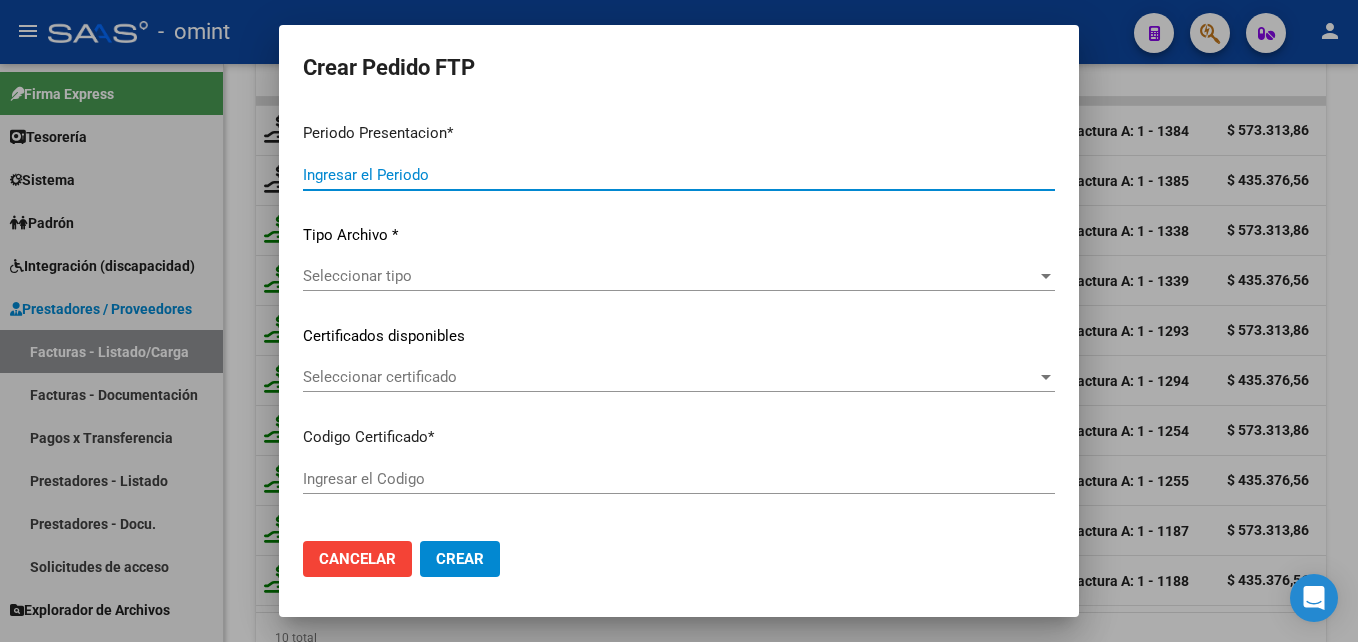 type on "202507" 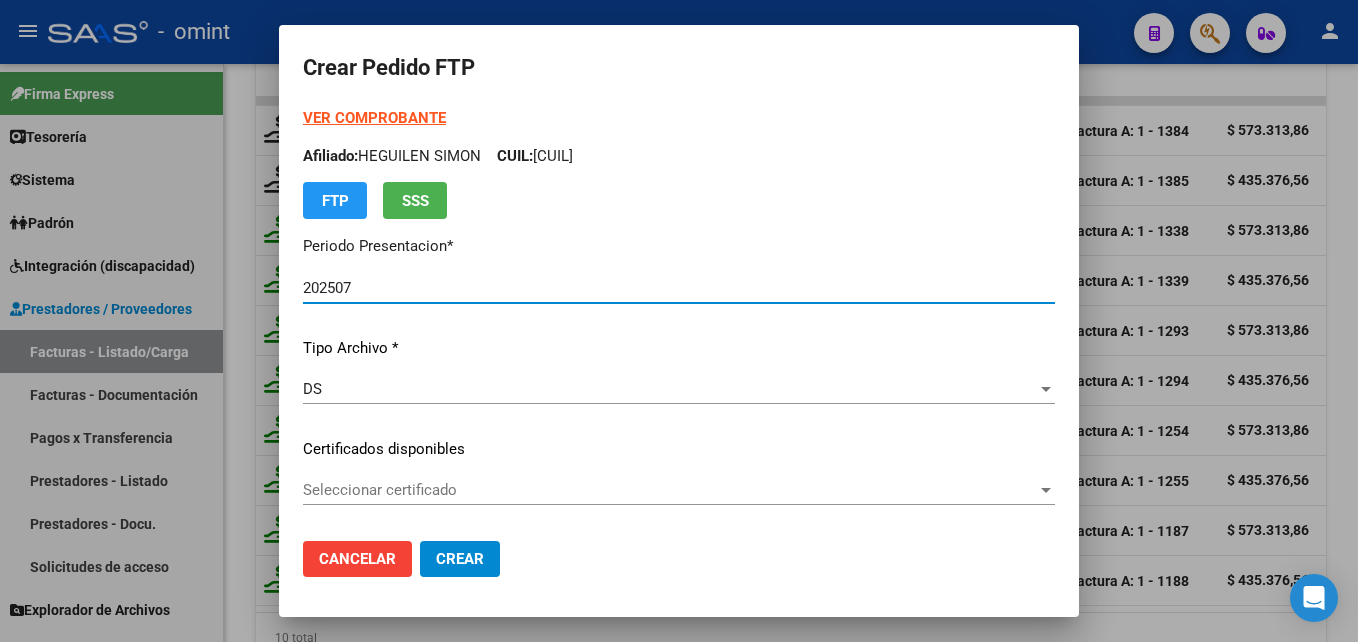 type on "3731154622" 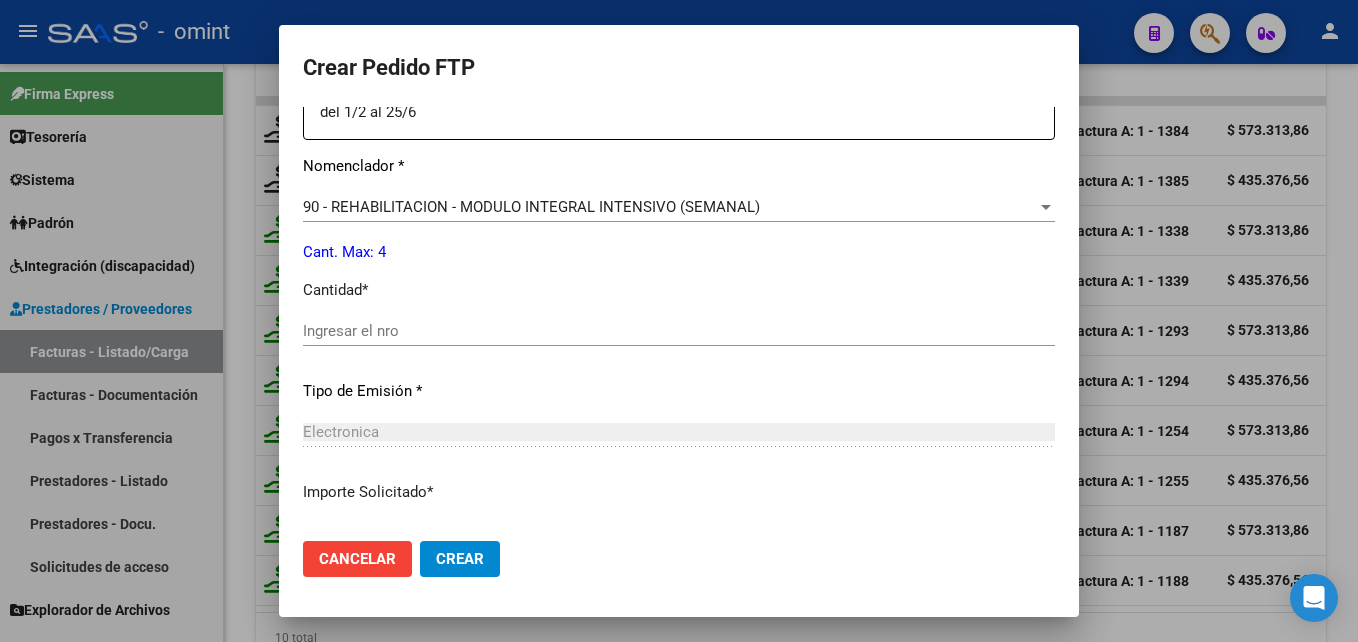 scroll, scrollTop: 900, scrollLeft: 0, axis: vertical 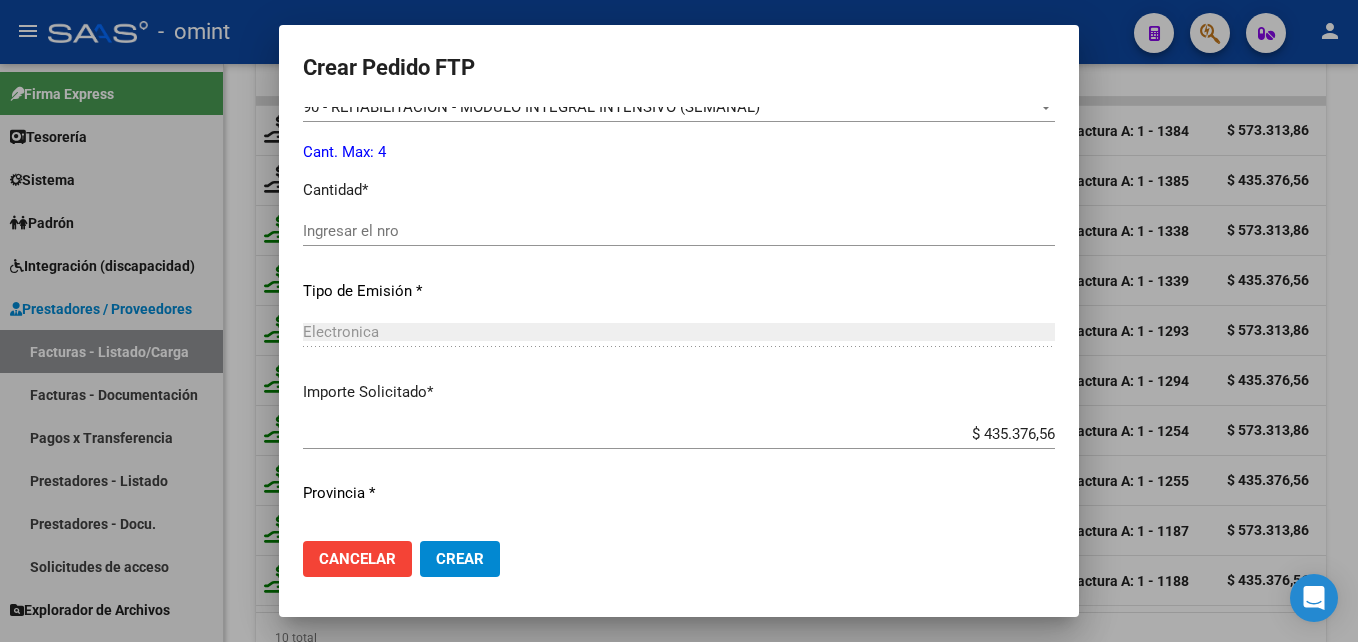 click on "Ingresar el nro" at bounding box center [679, 231] 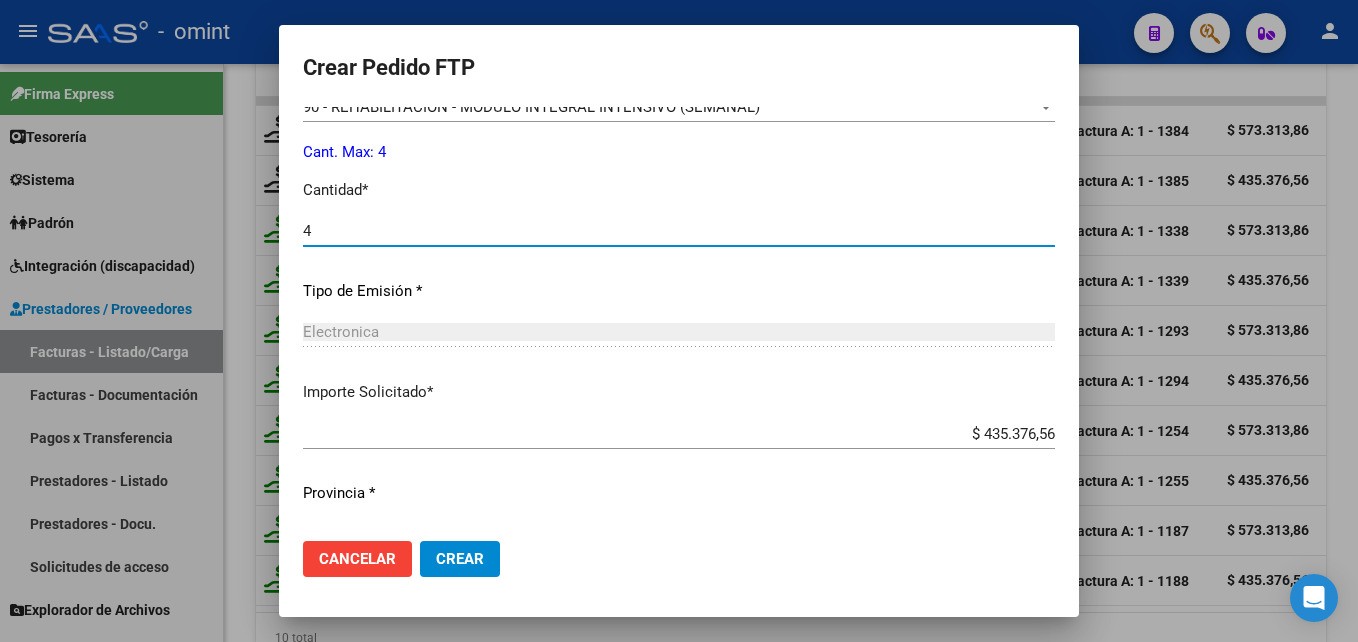 type on "4" 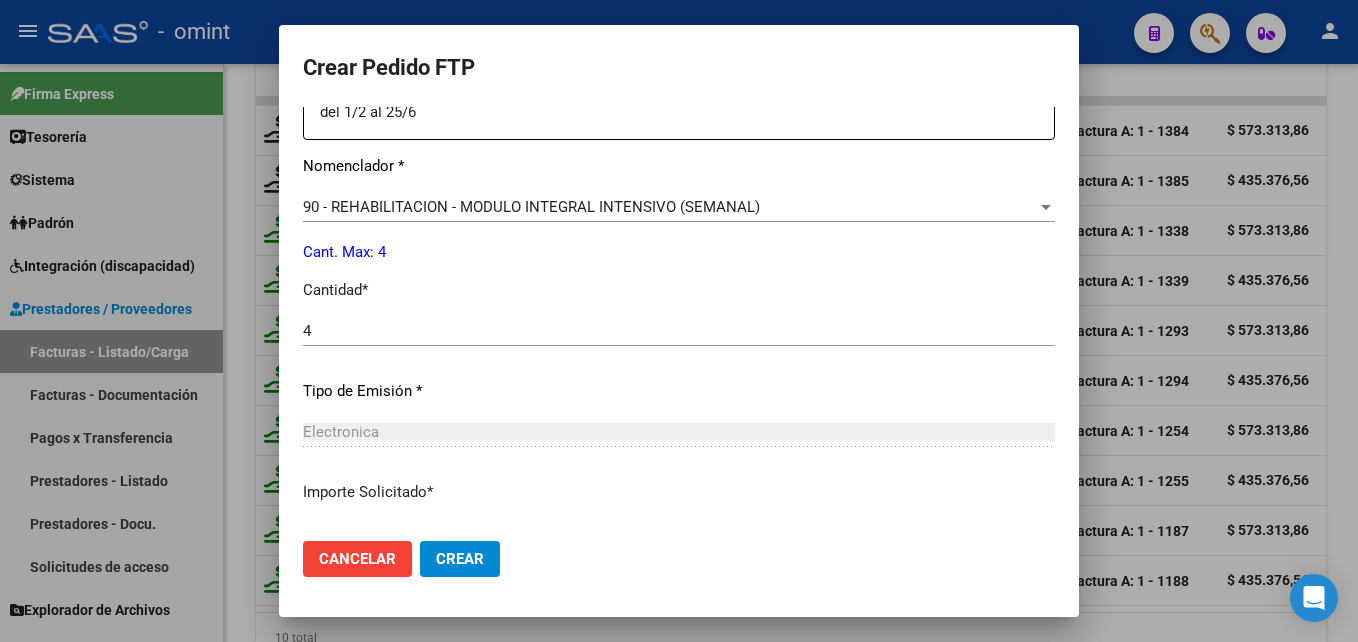 scroll, scrollTop: 944, scrollLeft: 0, axis: vertical 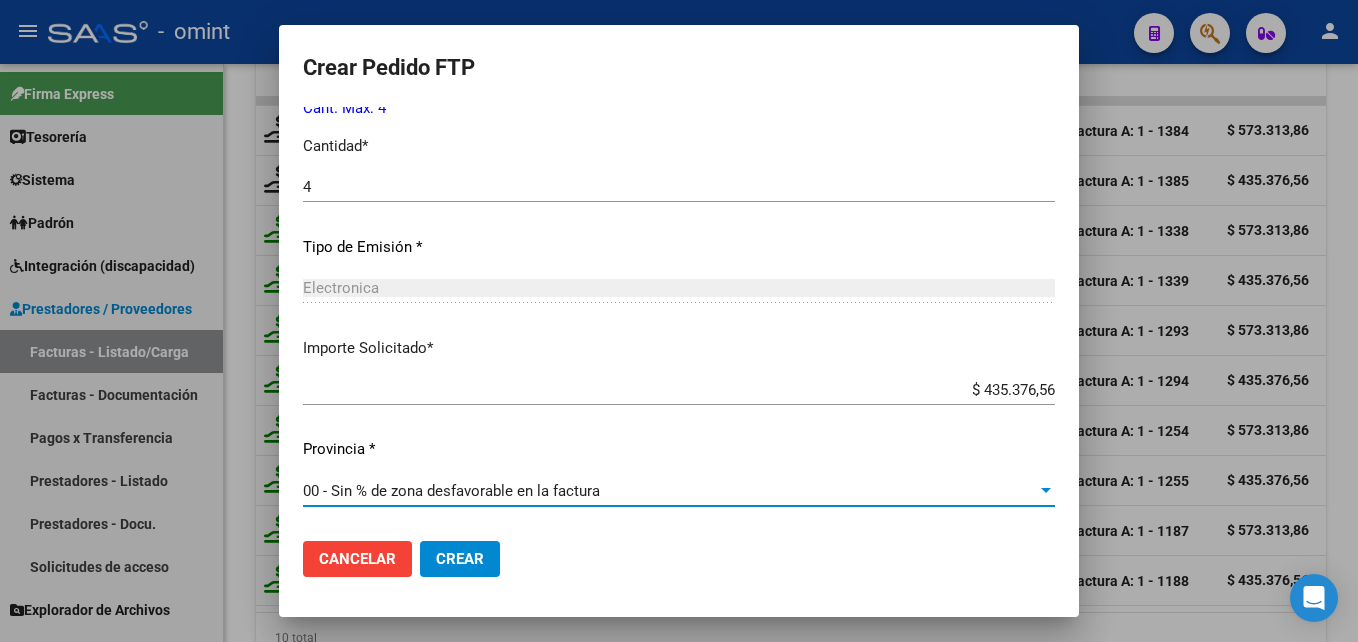 click on "00 - Sin % de zona desfavorable en la factura" at bounding box center [451, 491] 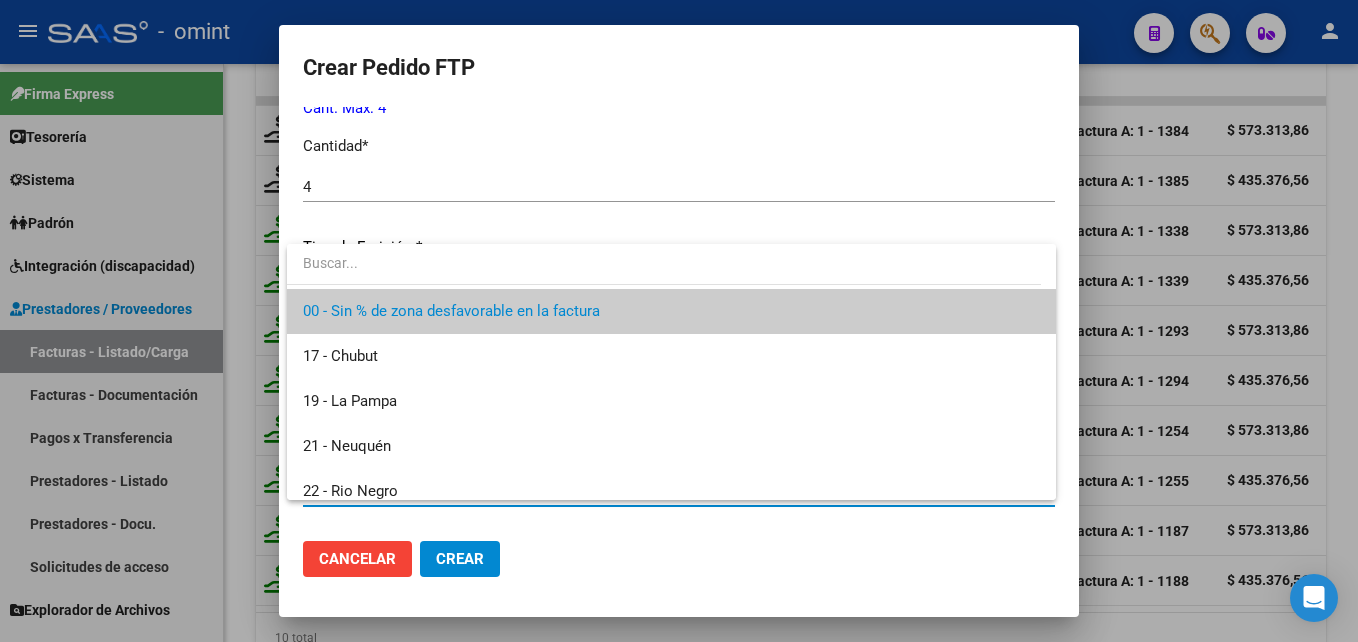 click at bounding box center (679, 321) 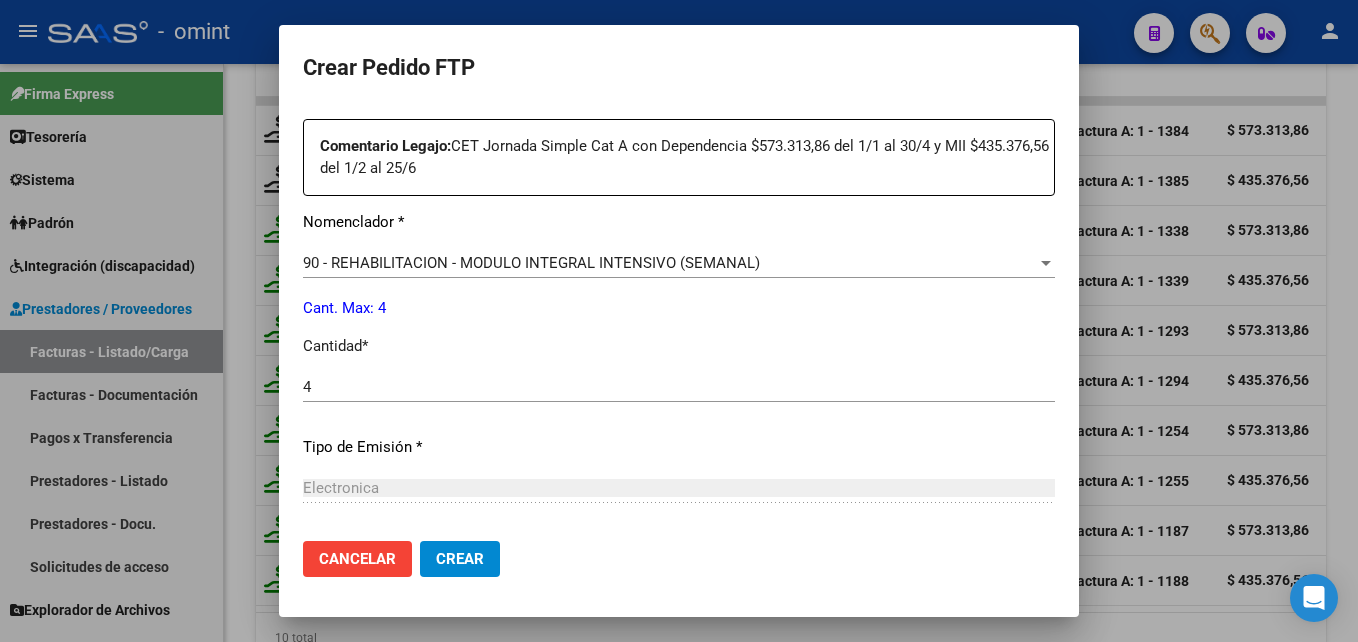 scroll, scrollTop: 644, scrollLeft: 0, axis: vertical 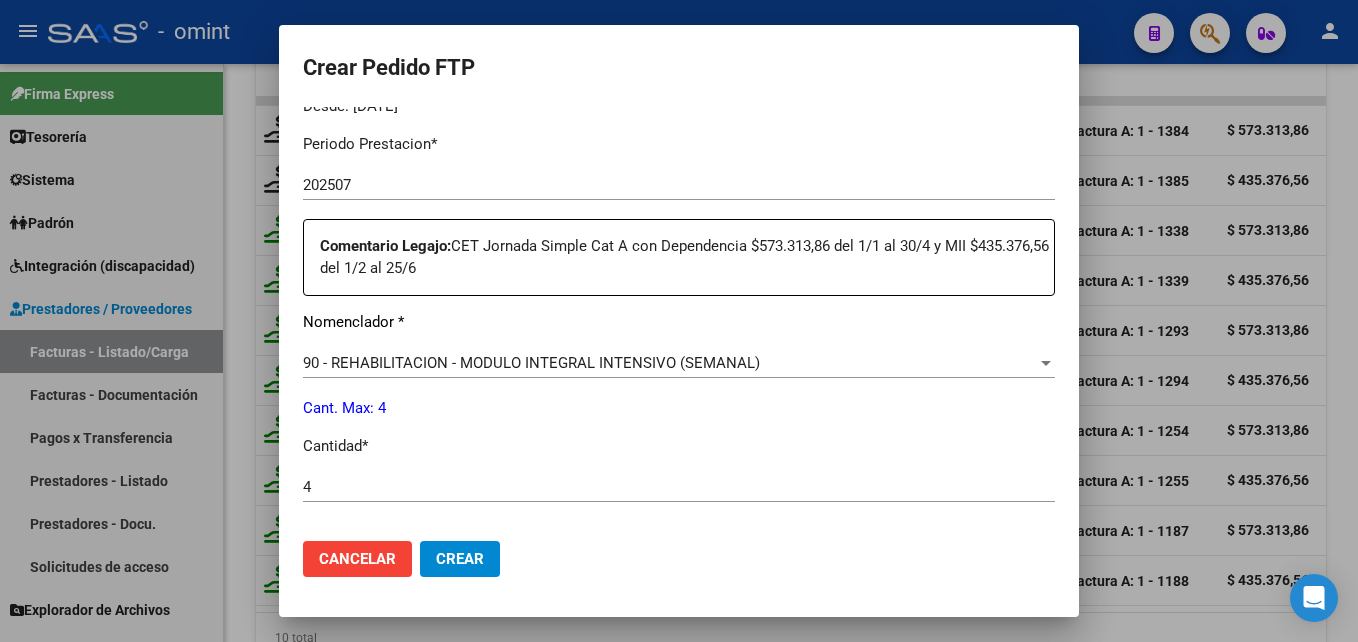 click on "Cancelar" 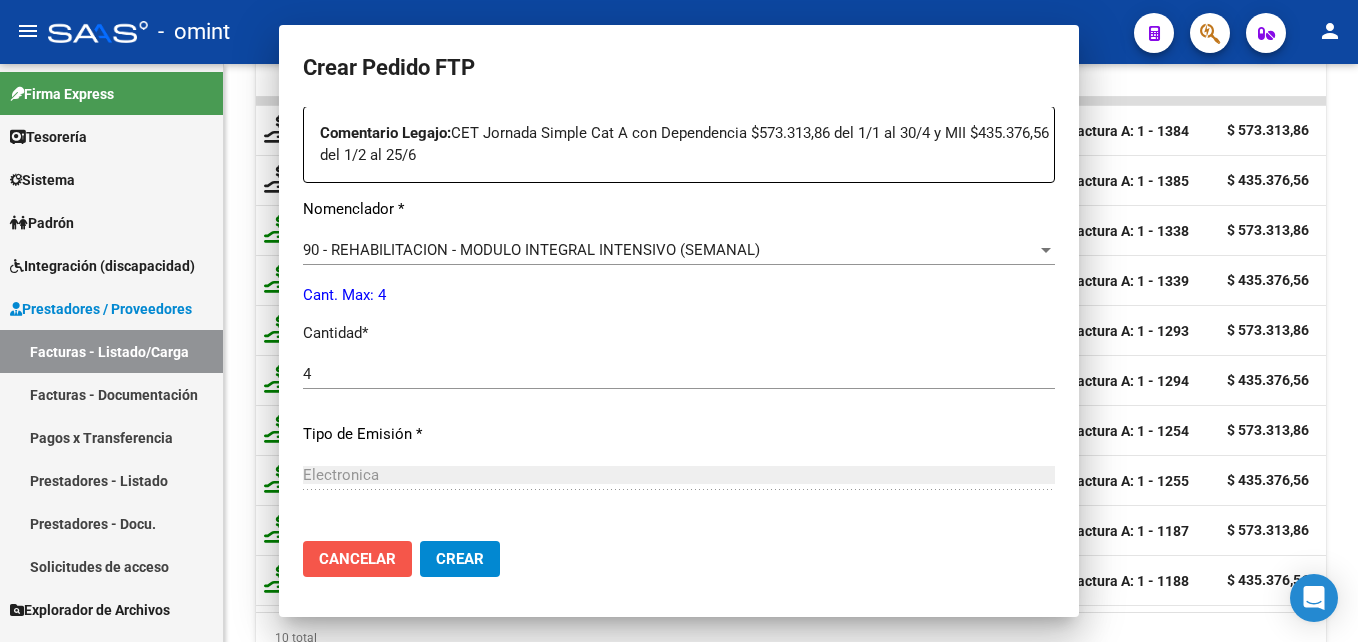scroll, scrollTop: 531, scrollLeft: 0, axis: vertical 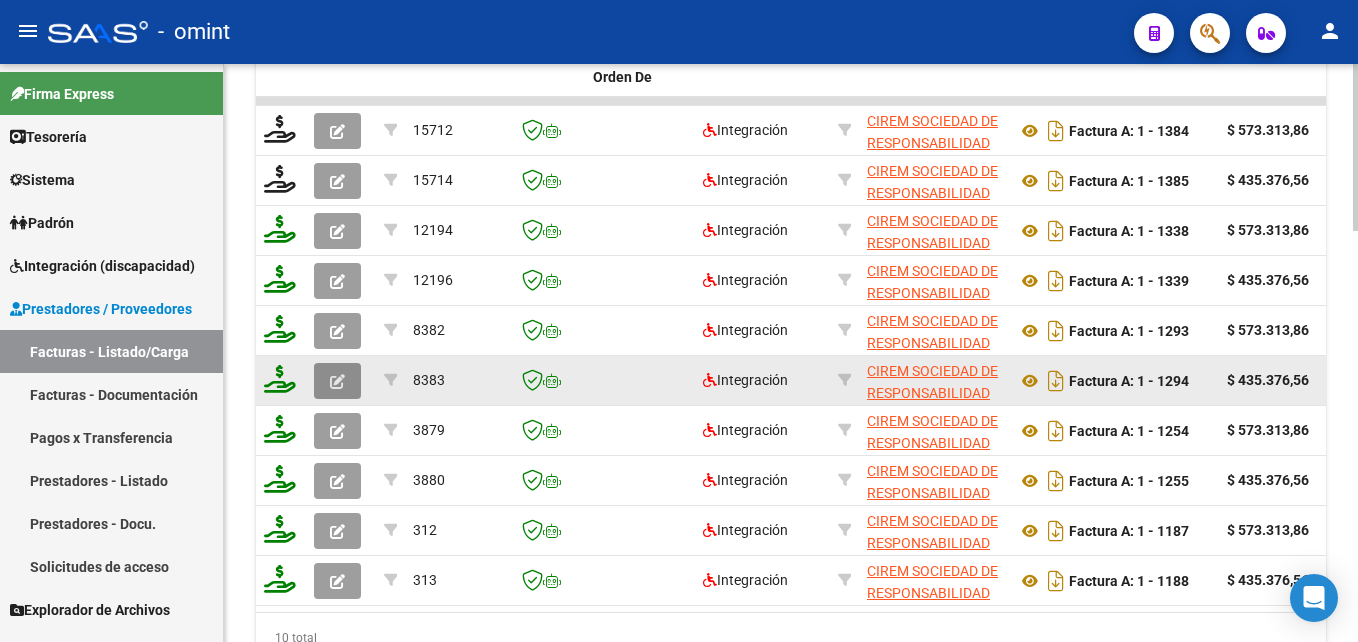 click 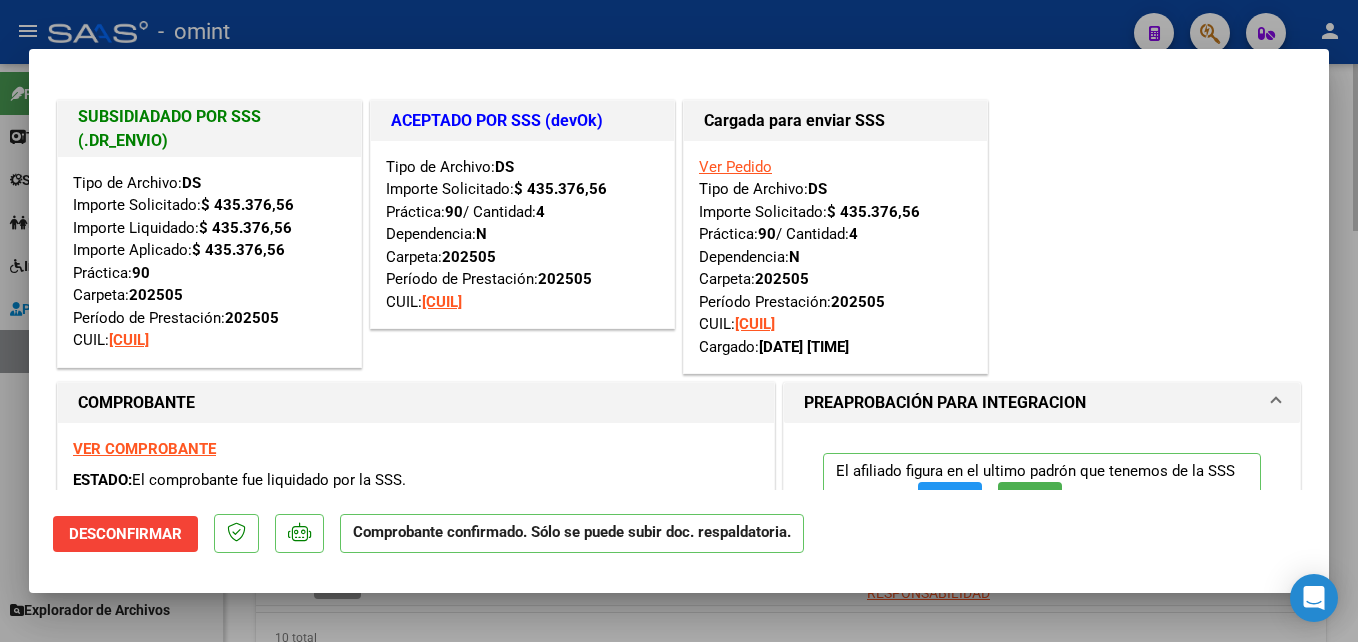 drag, startPoint x: 238, startPoint y: 620, endPoint x: 270, endPoint y: 610, distance: 33.526108 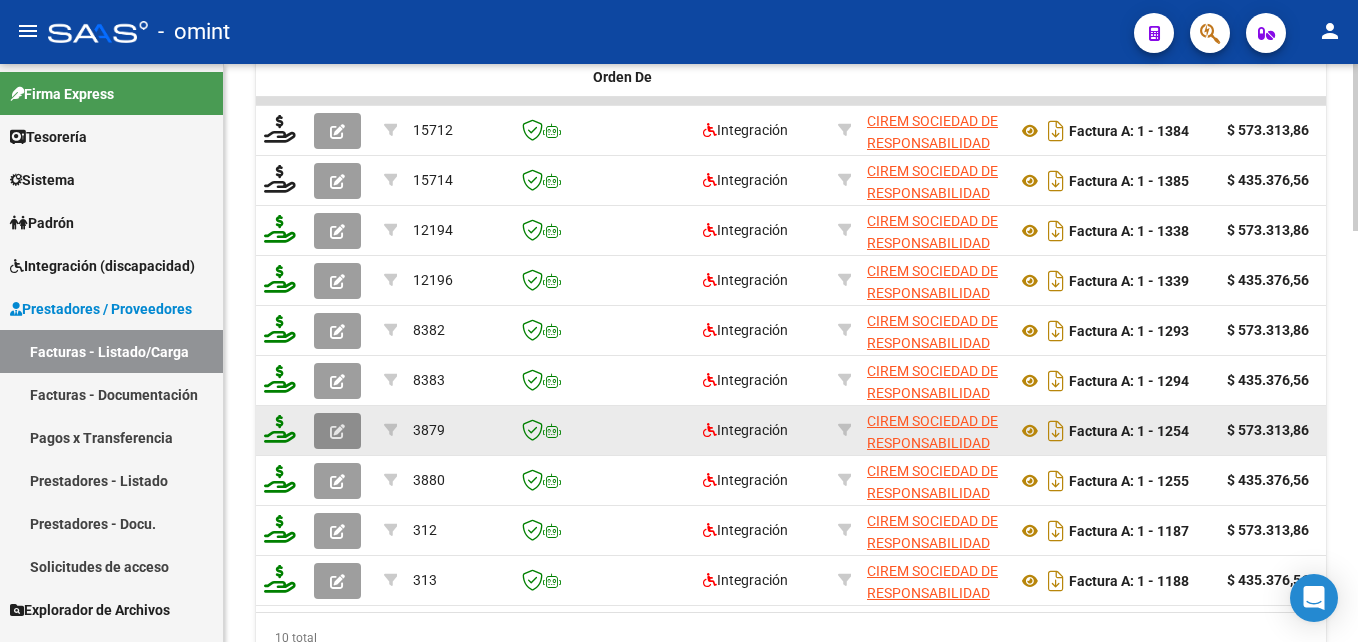 click 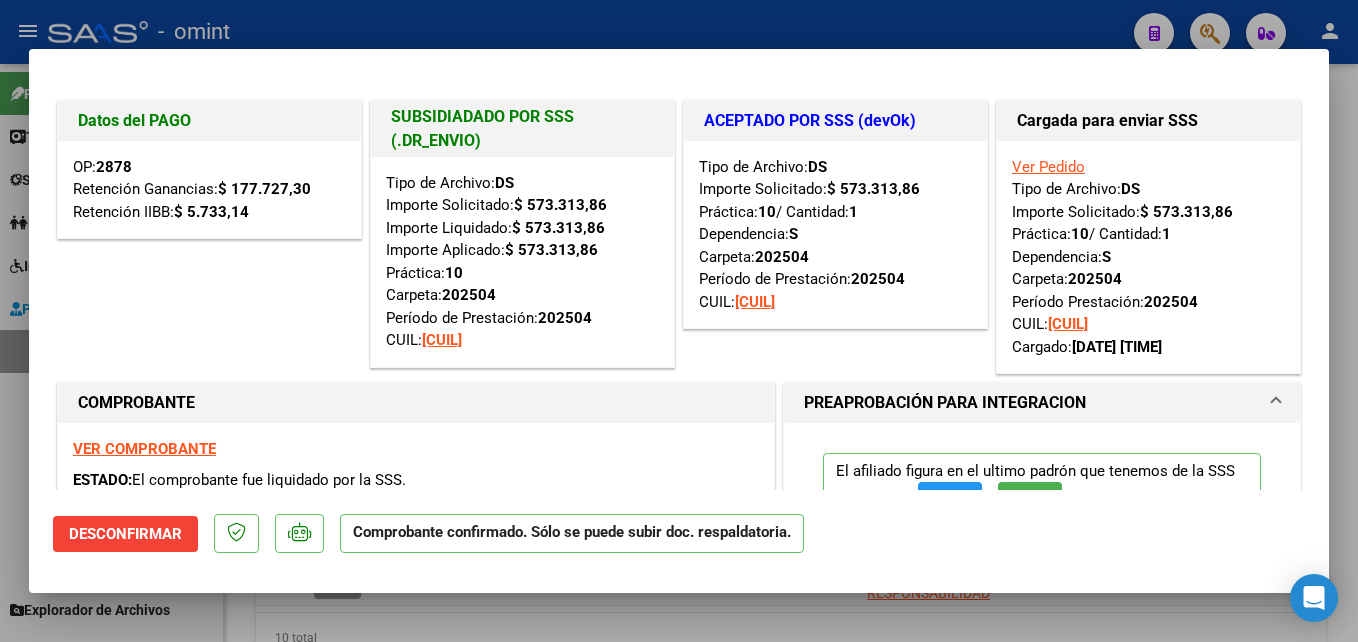 click at bounding box center (679, 321) 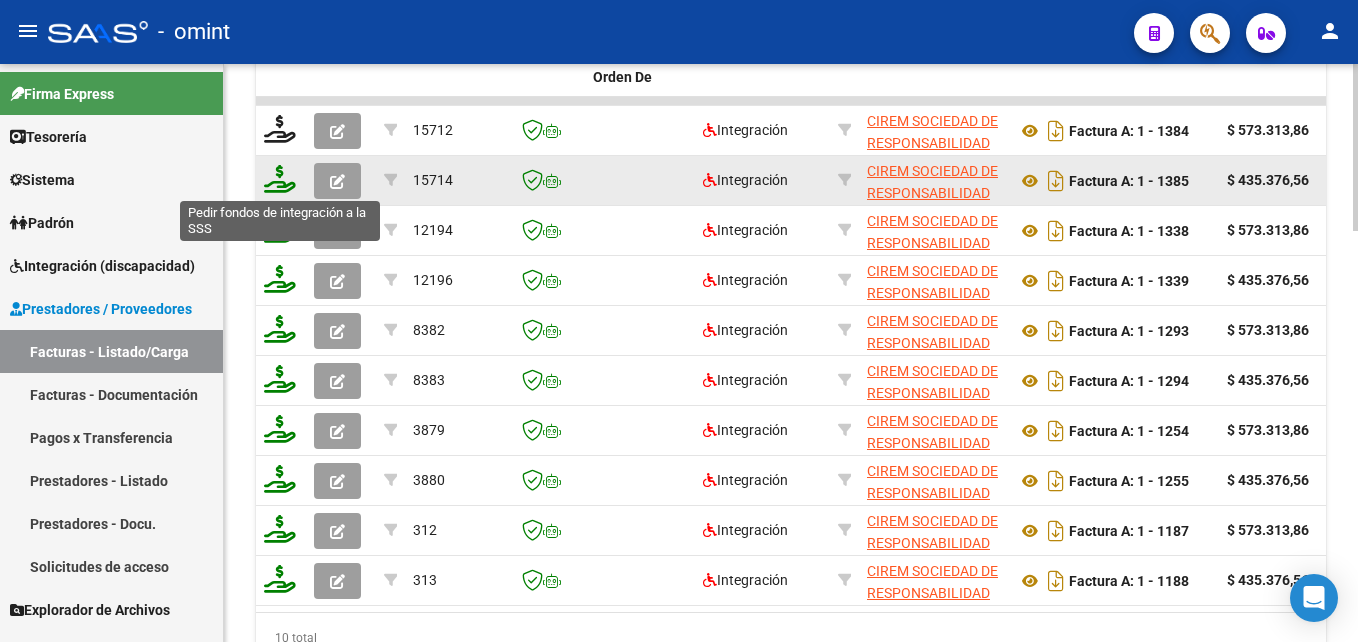 click 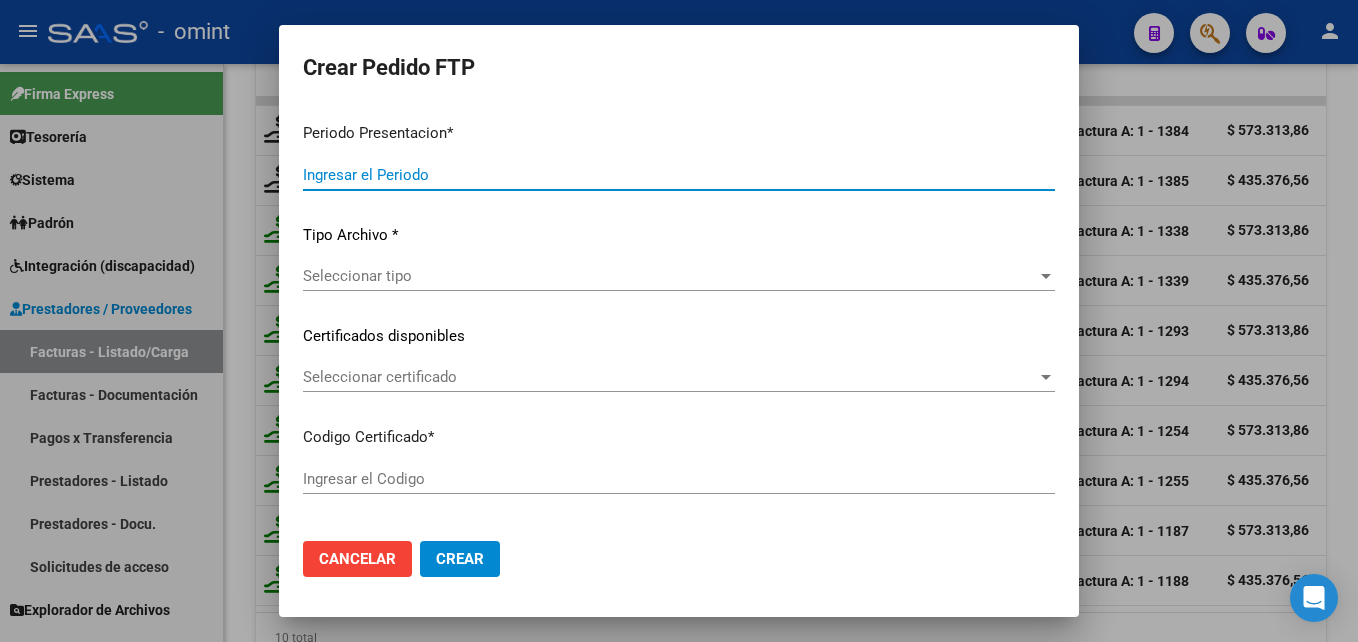 type on "202507" 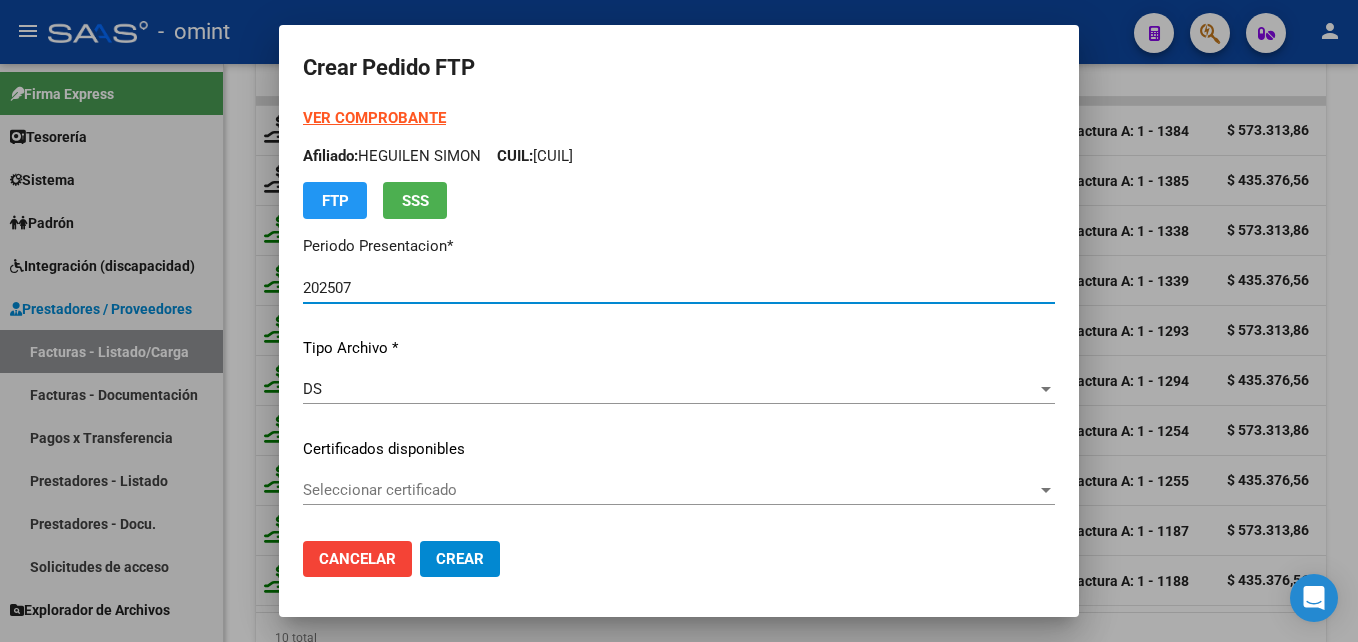 type on "3731154622" 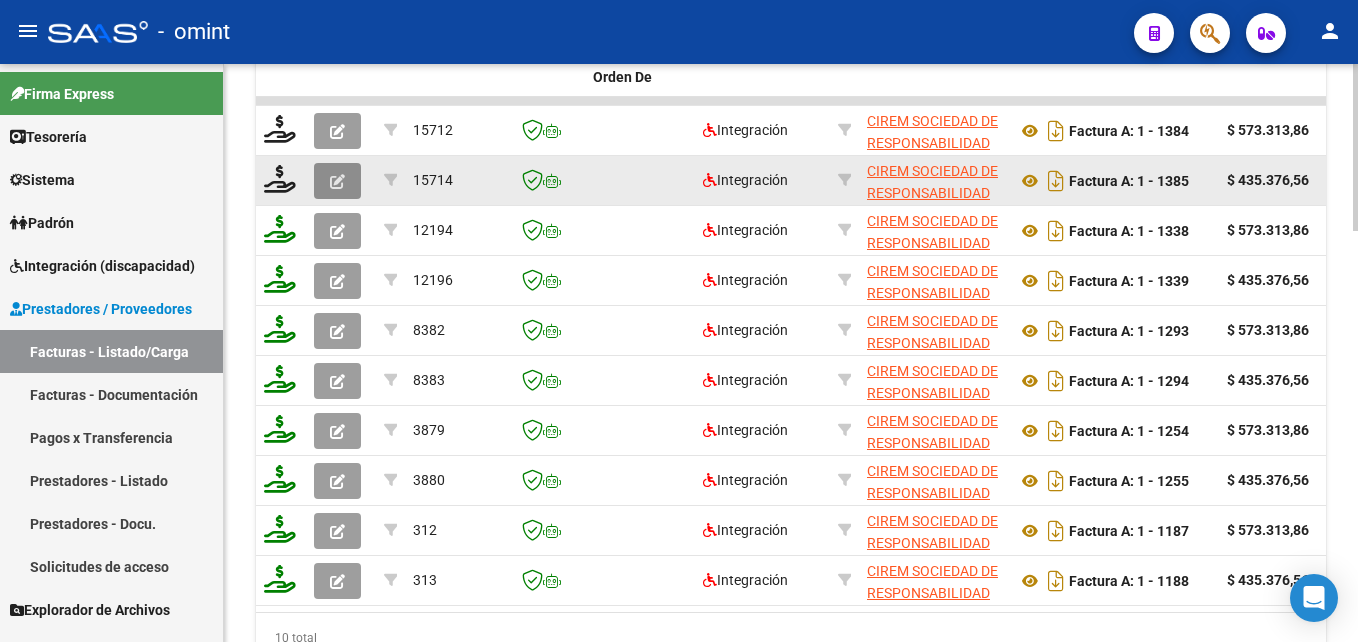 click 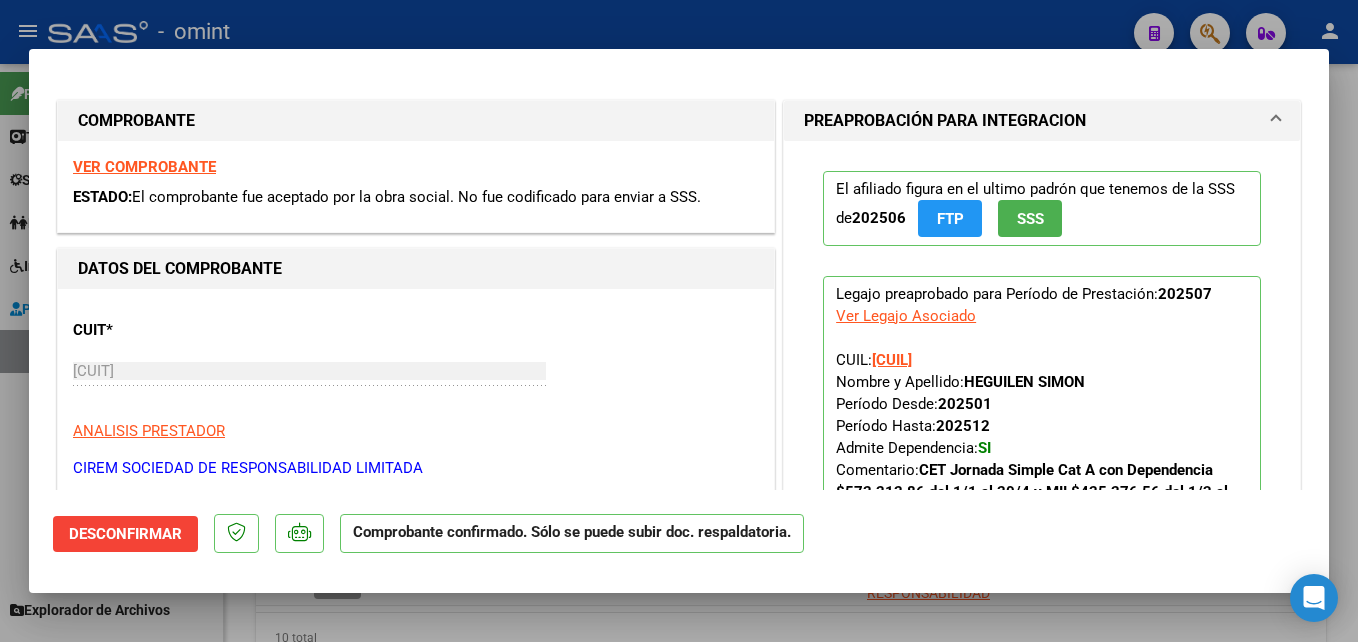 click at bounding box center (679, 321) 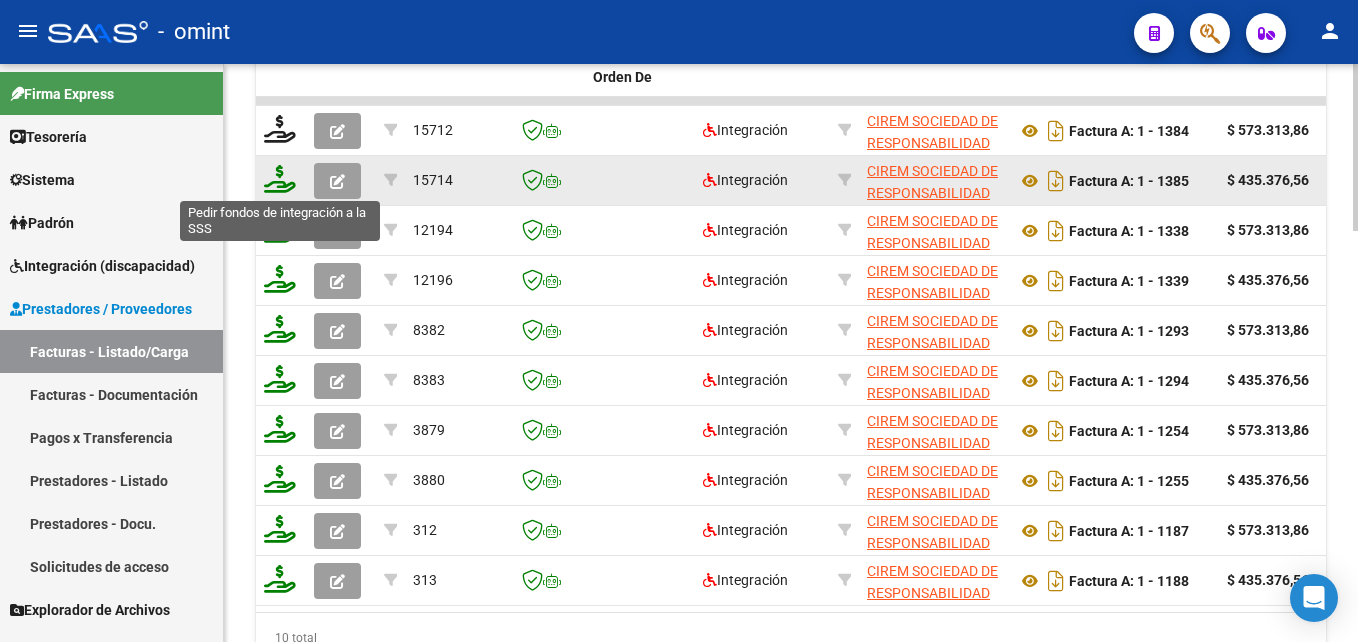 click 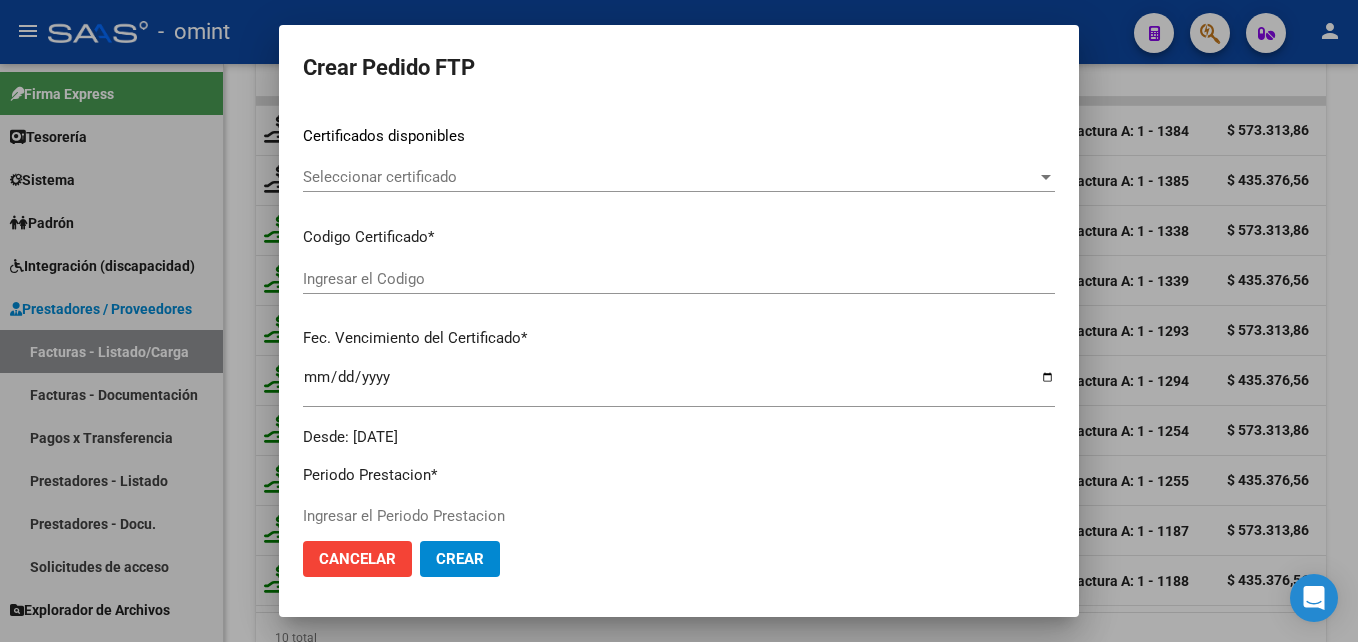 type on "202507" 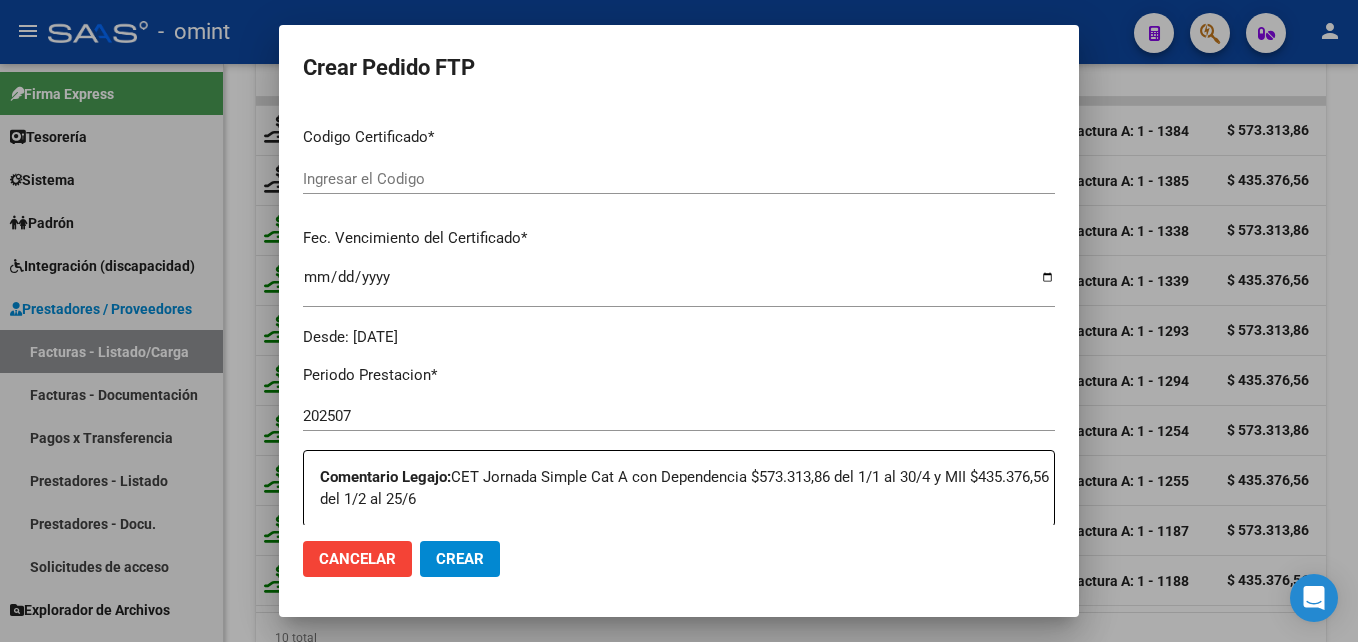scroll, scrollTop: 713, scrollLeft: 0, axis: vertical 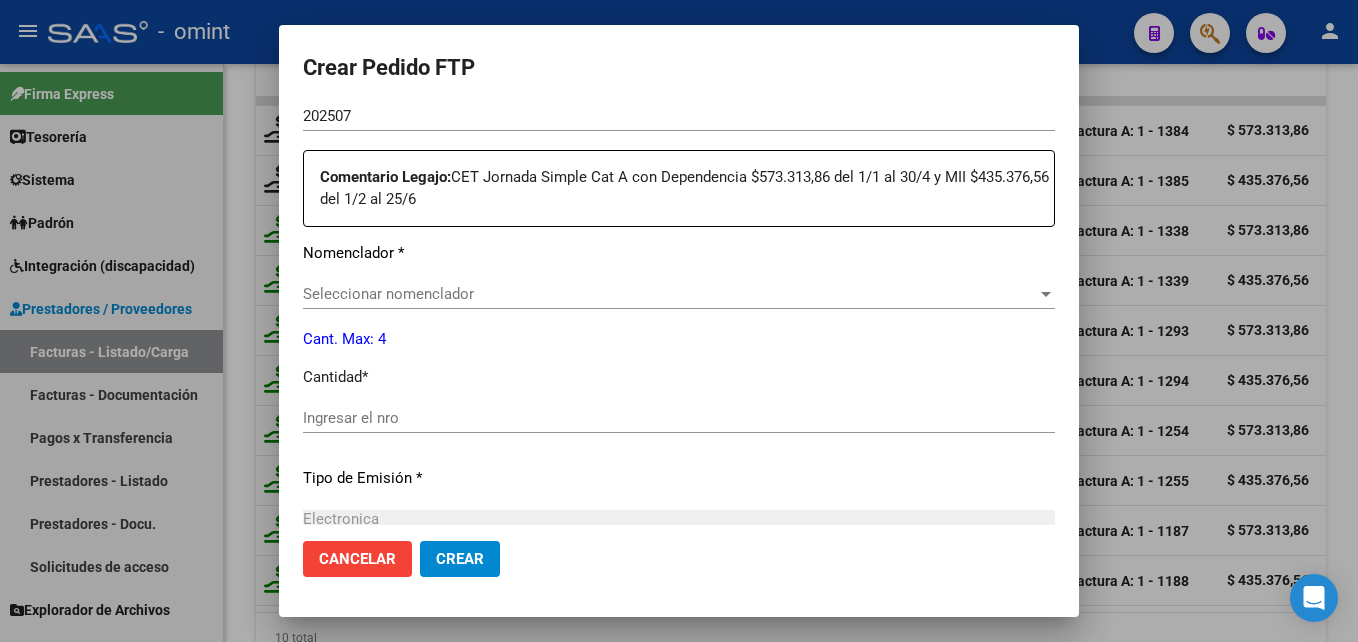 type on "3731154622" 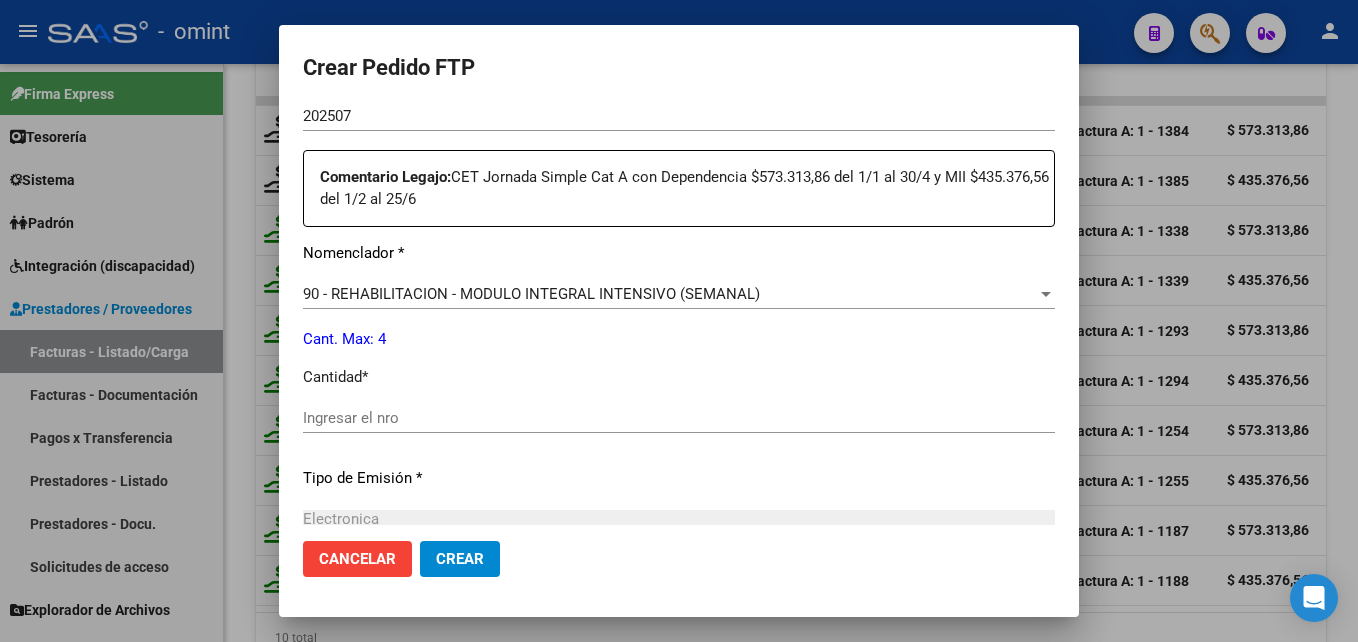 click on "Ingresar el nro" at bounding box center (679, 418) 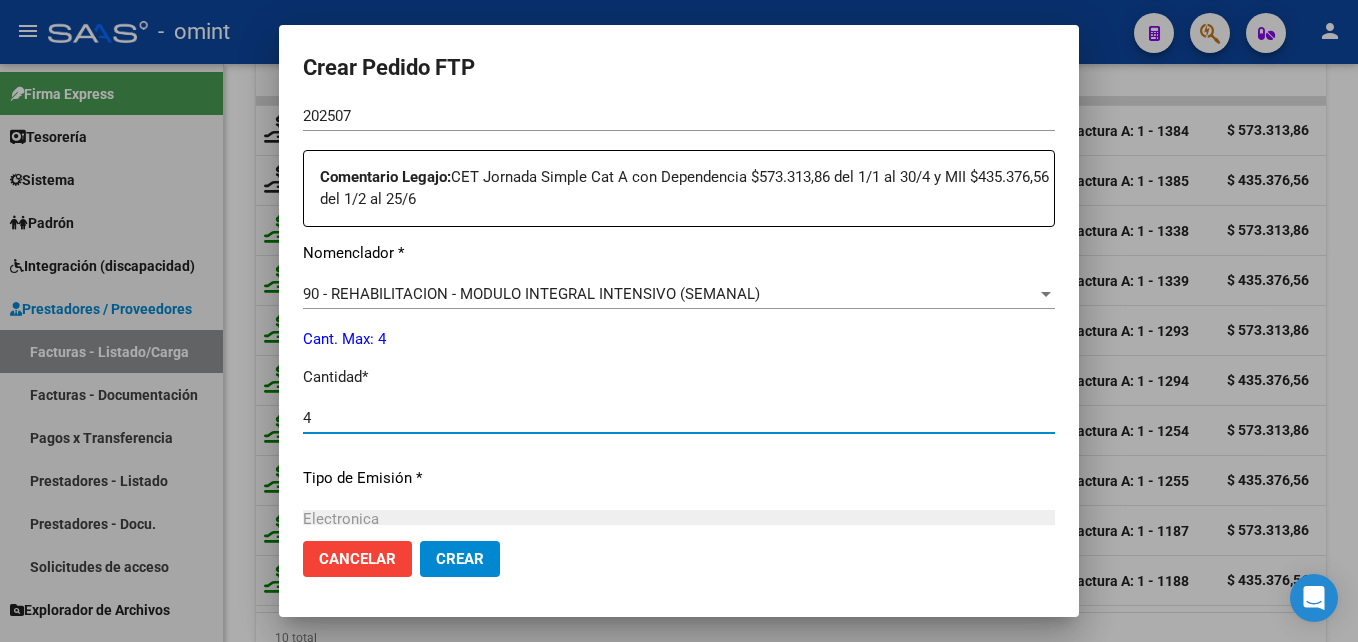 type on "4" 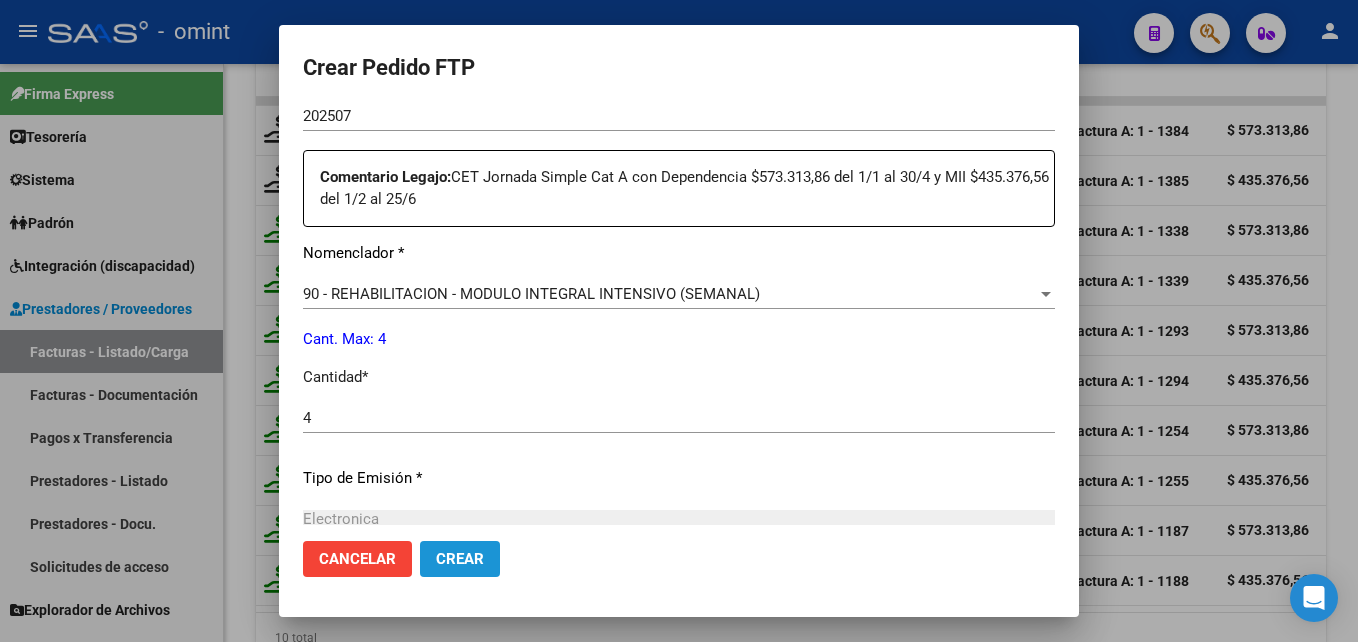 click on "Crear" 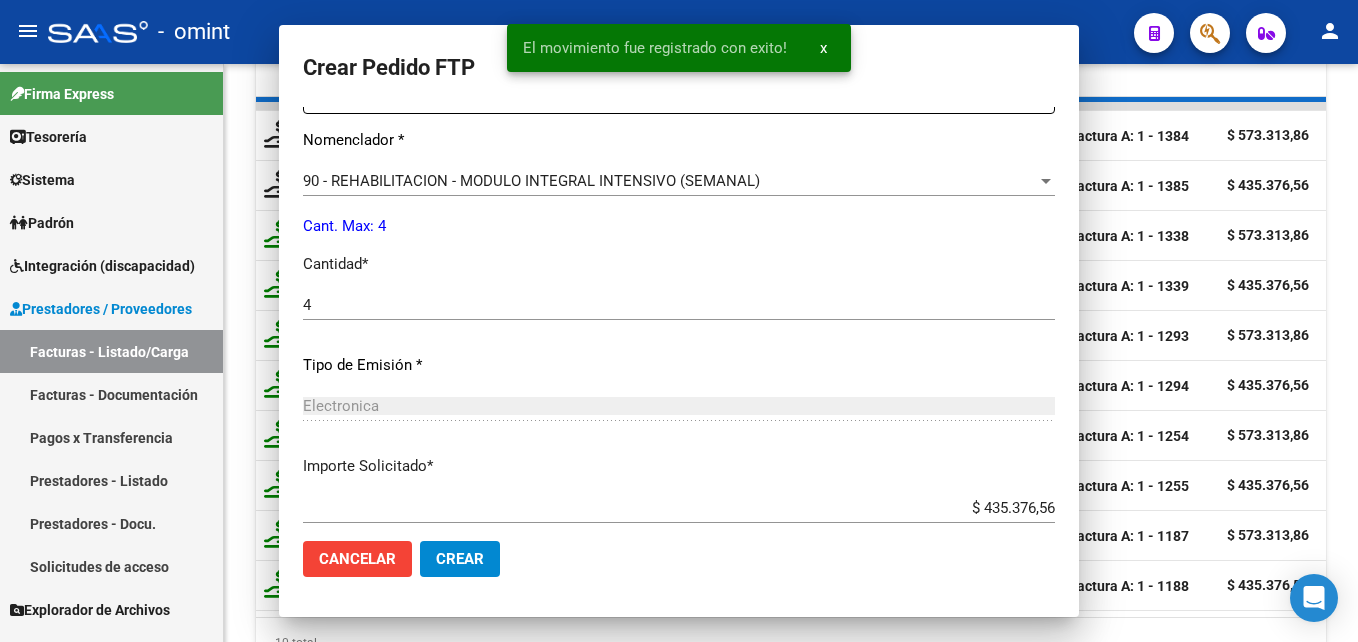 scroll, scrollTop: 0, scrollLeft: 0, axis: both 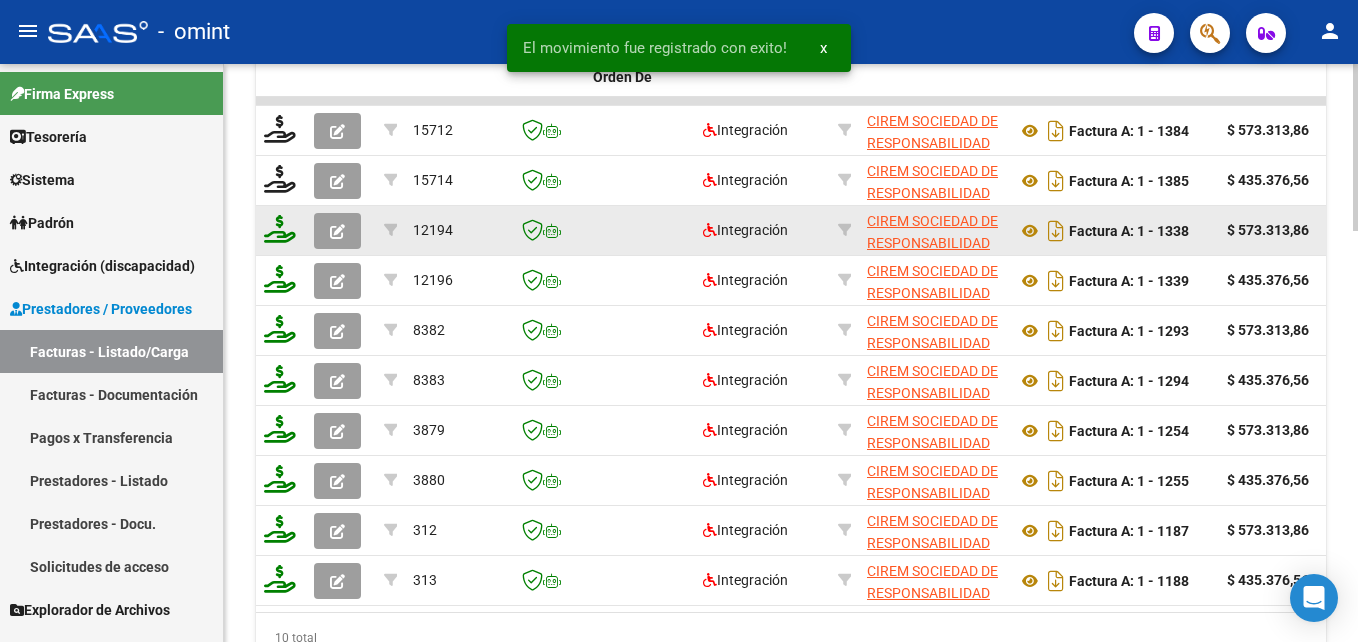click 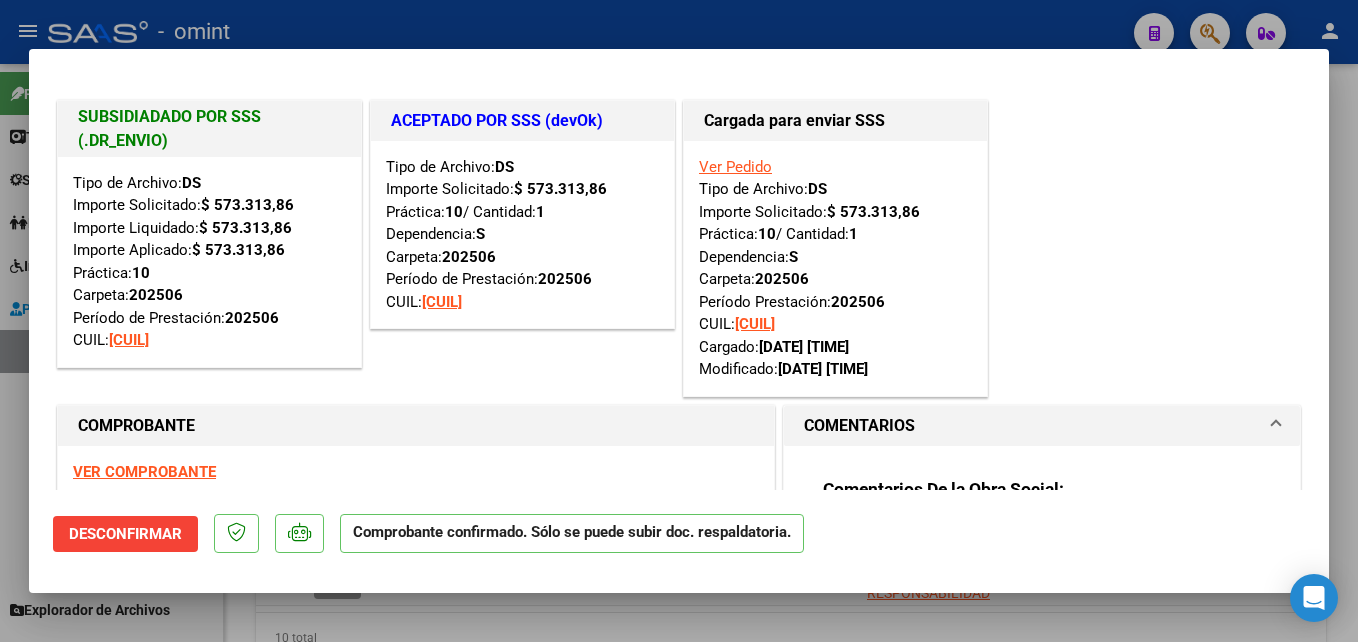 click at bounding box center [679, 321] 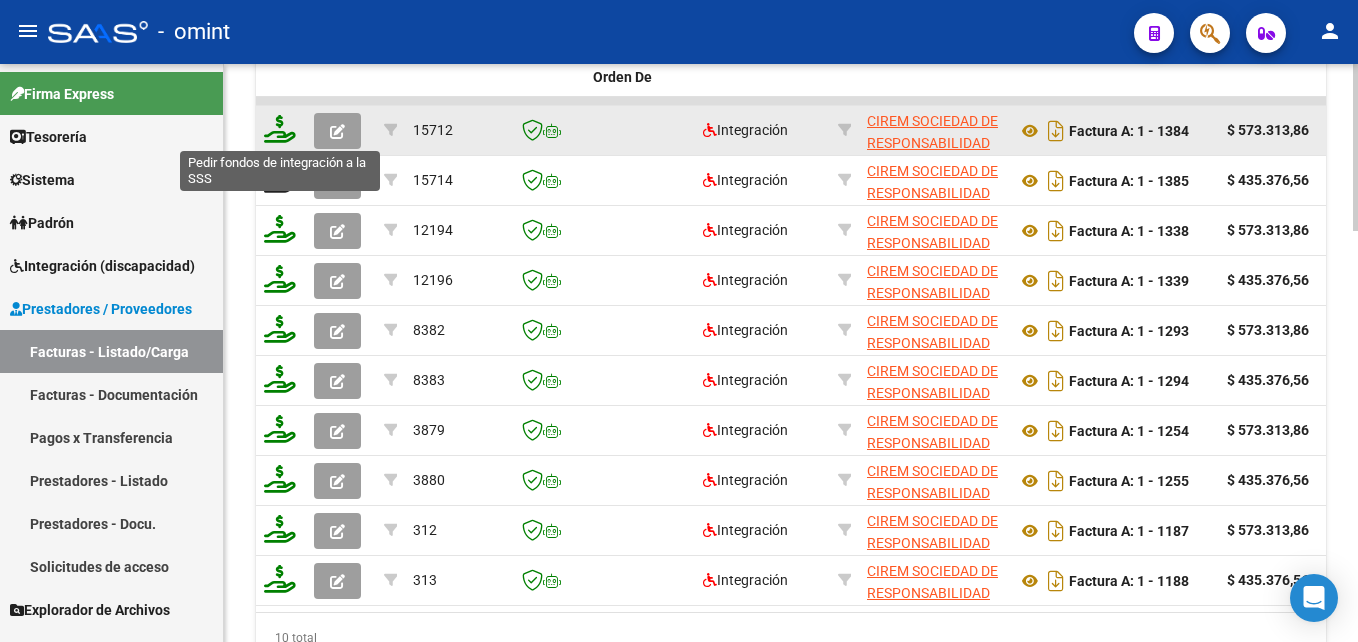click 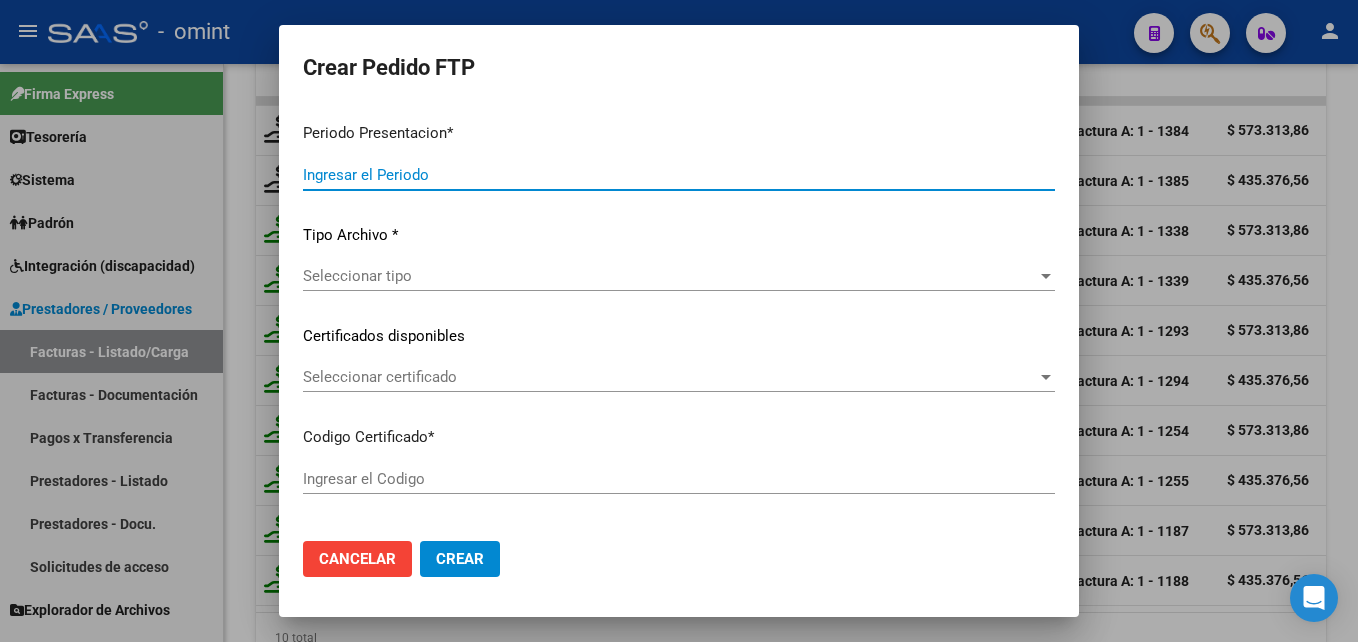 type on "202507" 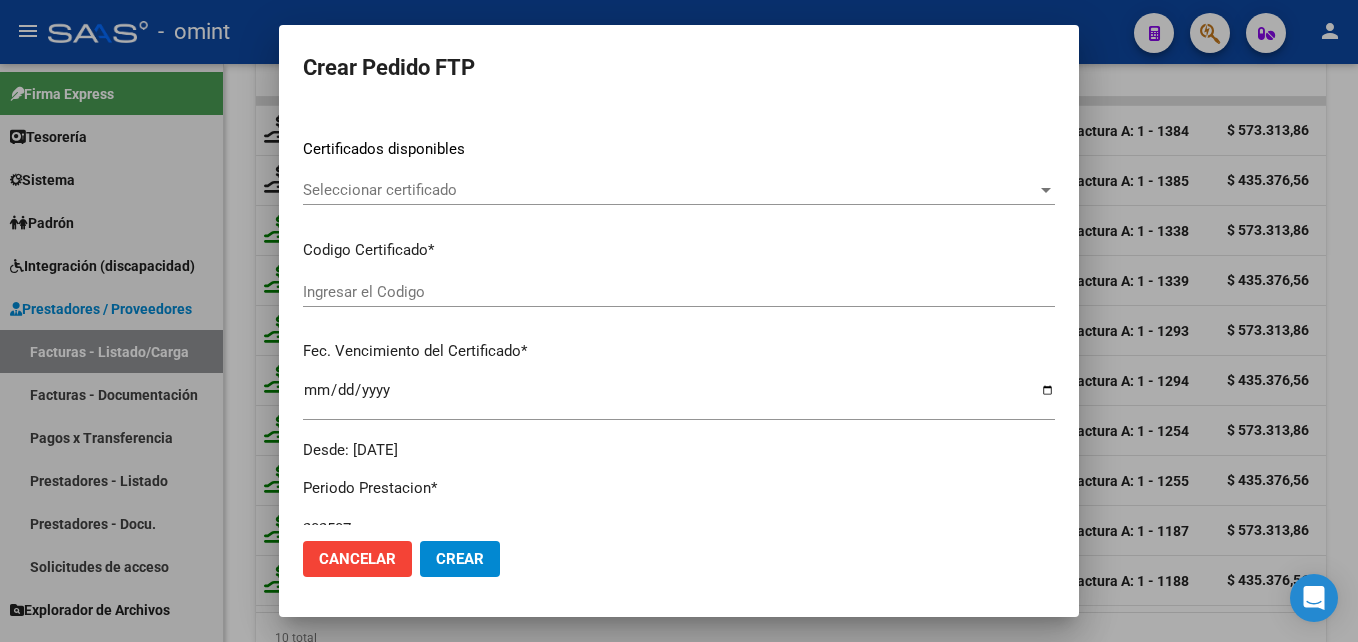 scroll, scrollTop: 500, scrollLeft: 0, axis: vertical 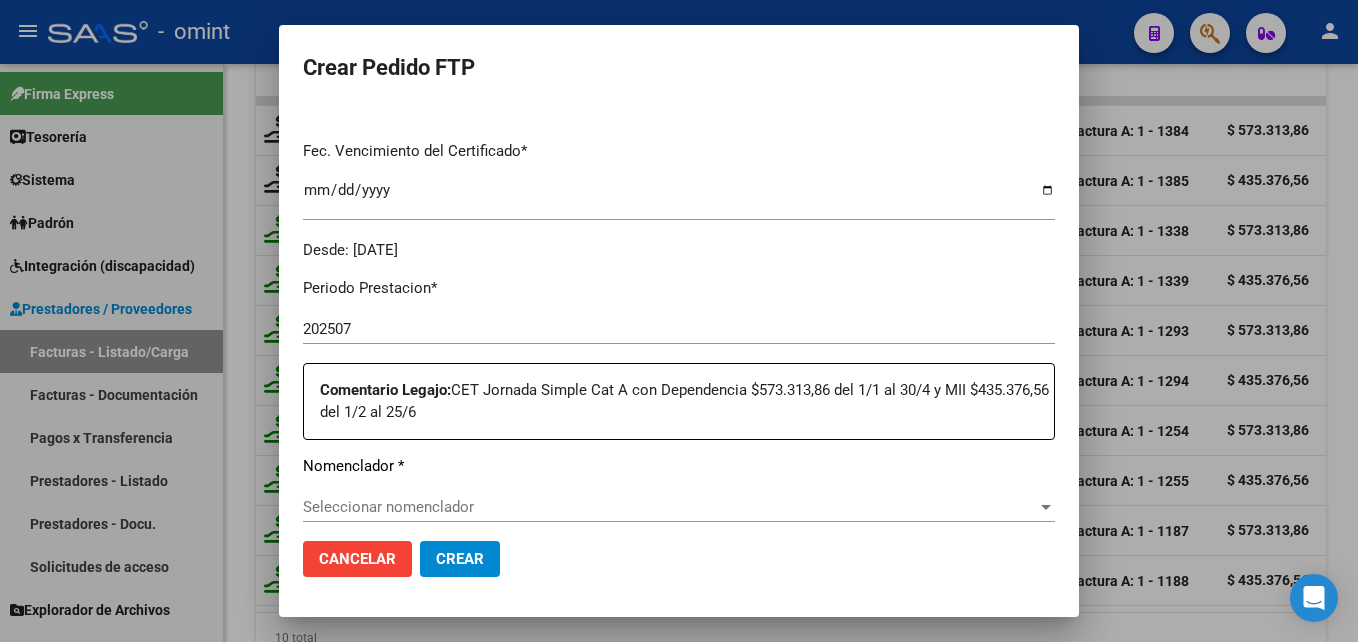 type on "3731154622" 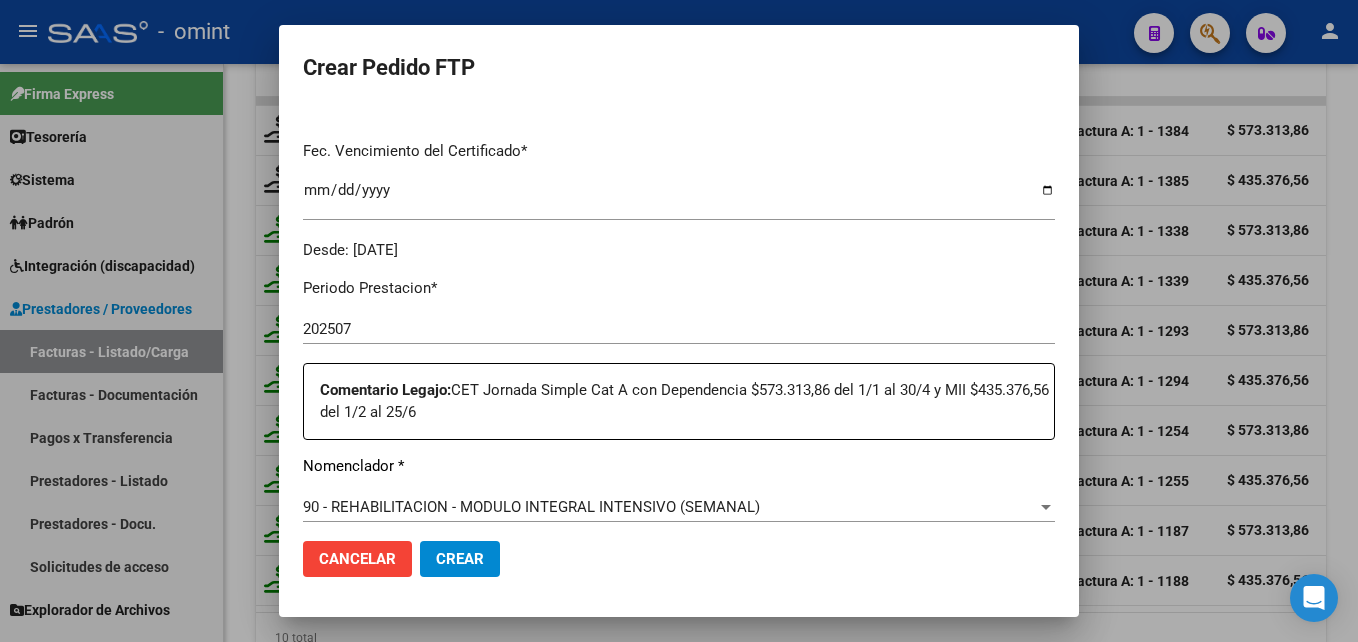 scroll, scrollTop: 700, scrollLeft: 0, axis: vertical 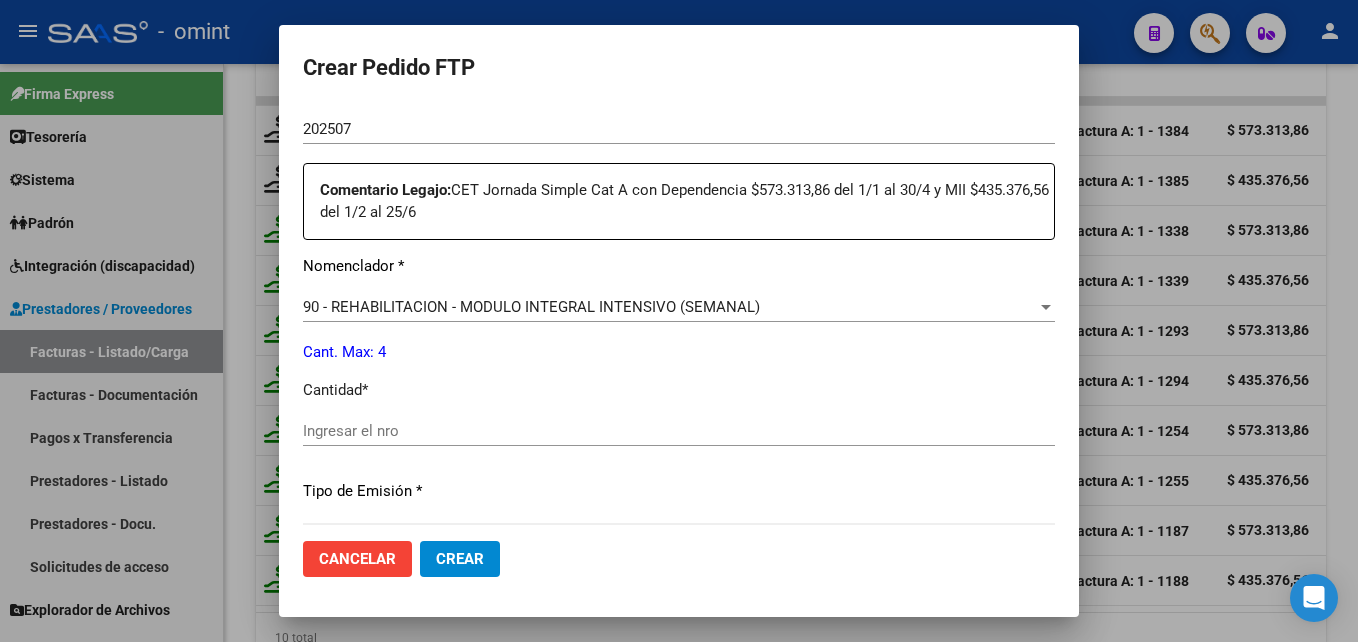 click on "90 - REHABILITACION - MODULO INTEGRAL INTENSIVO (SEMANAL)" at bounding box center (531, 307) 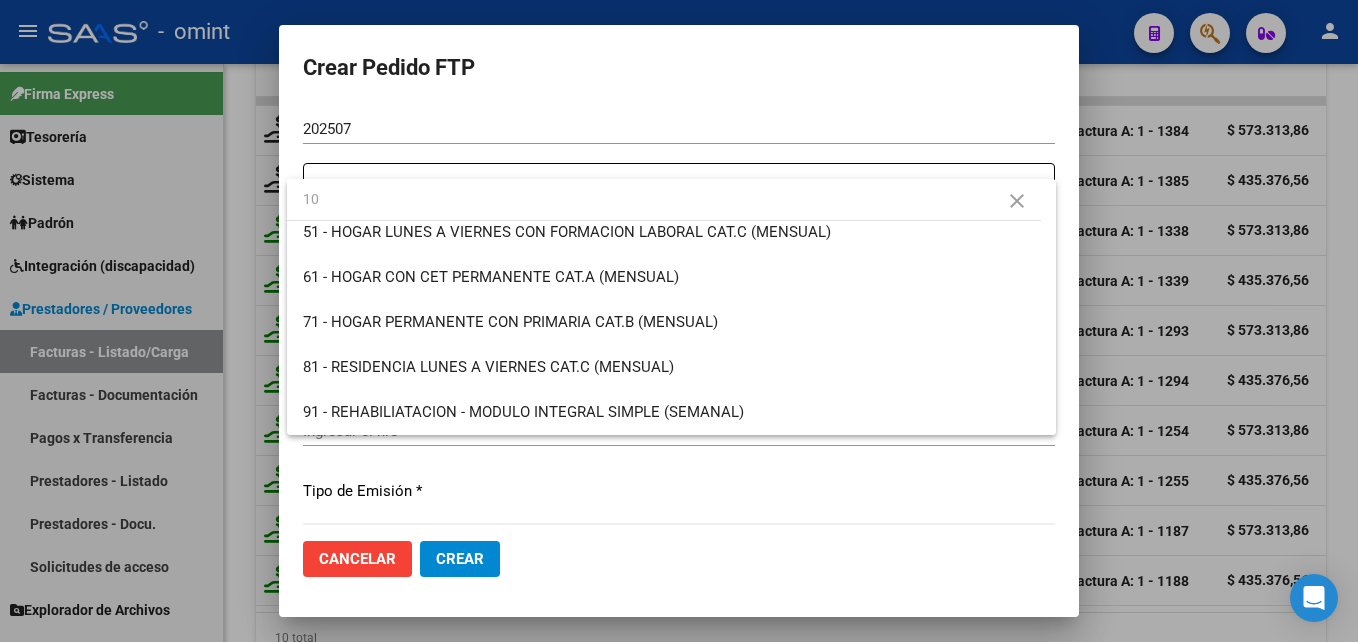 scroll, scrollTop: 0, scrollLeft: 0, axis: both 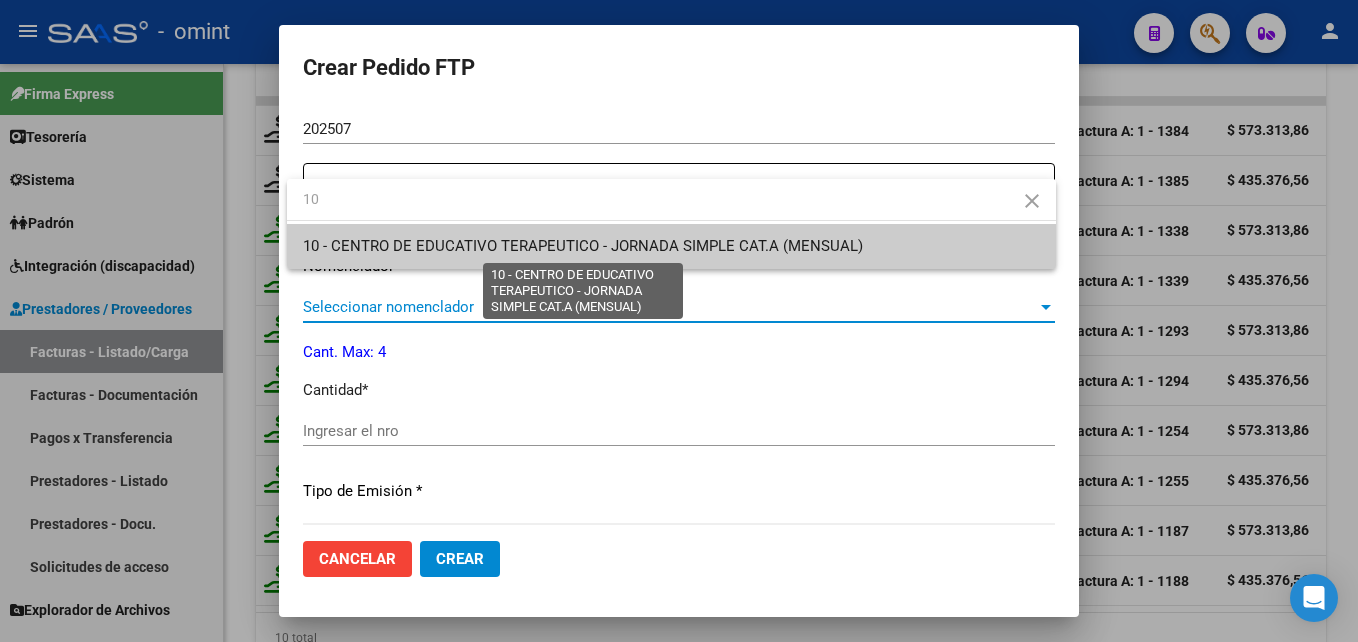 type on "10" 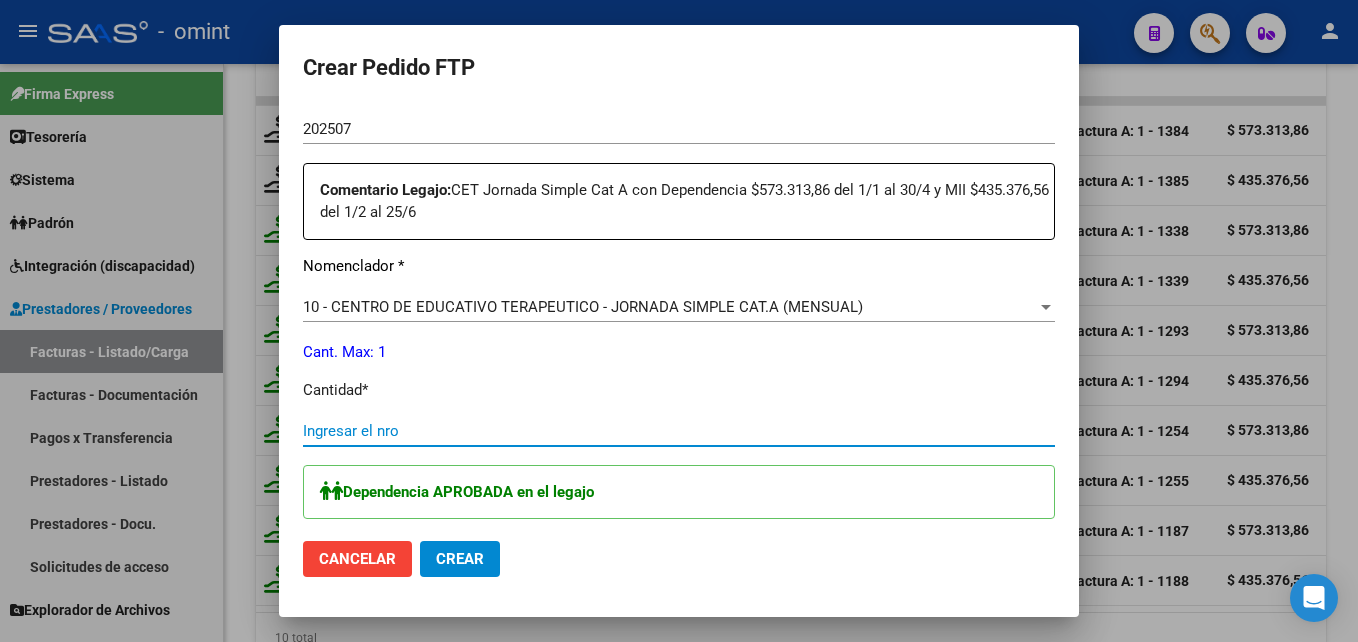 click on "Ingresar el nro" at bounding box center [679, 431] 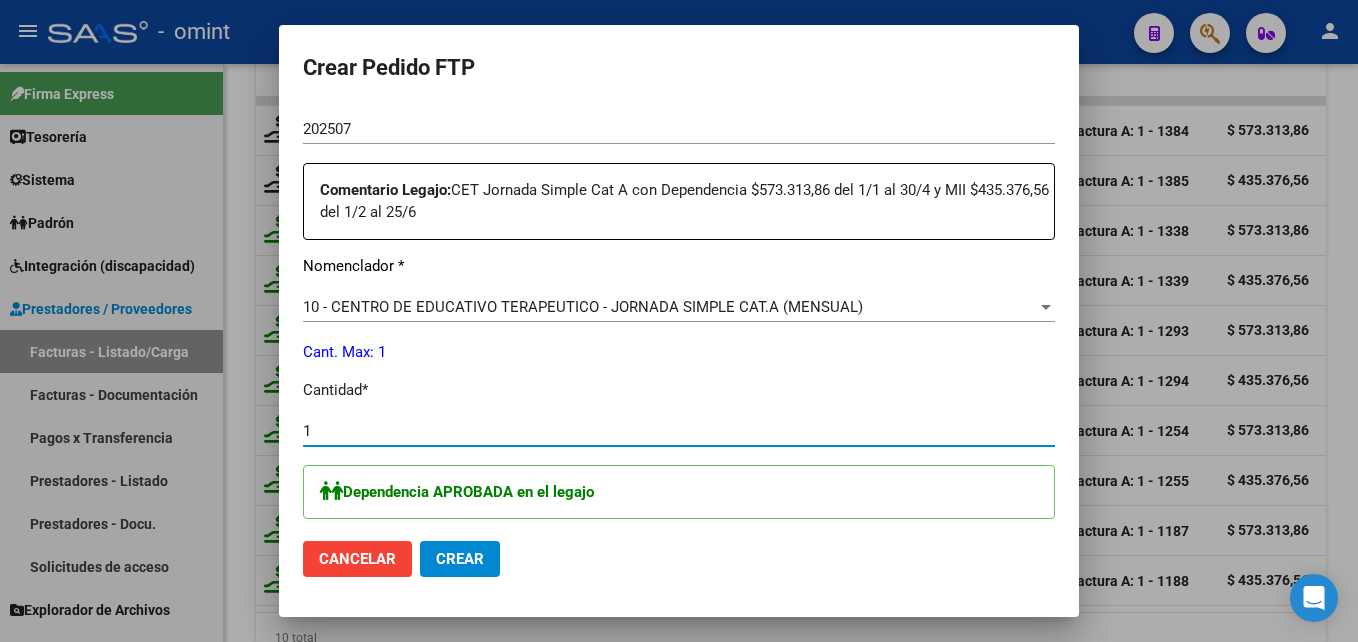 type on "1" 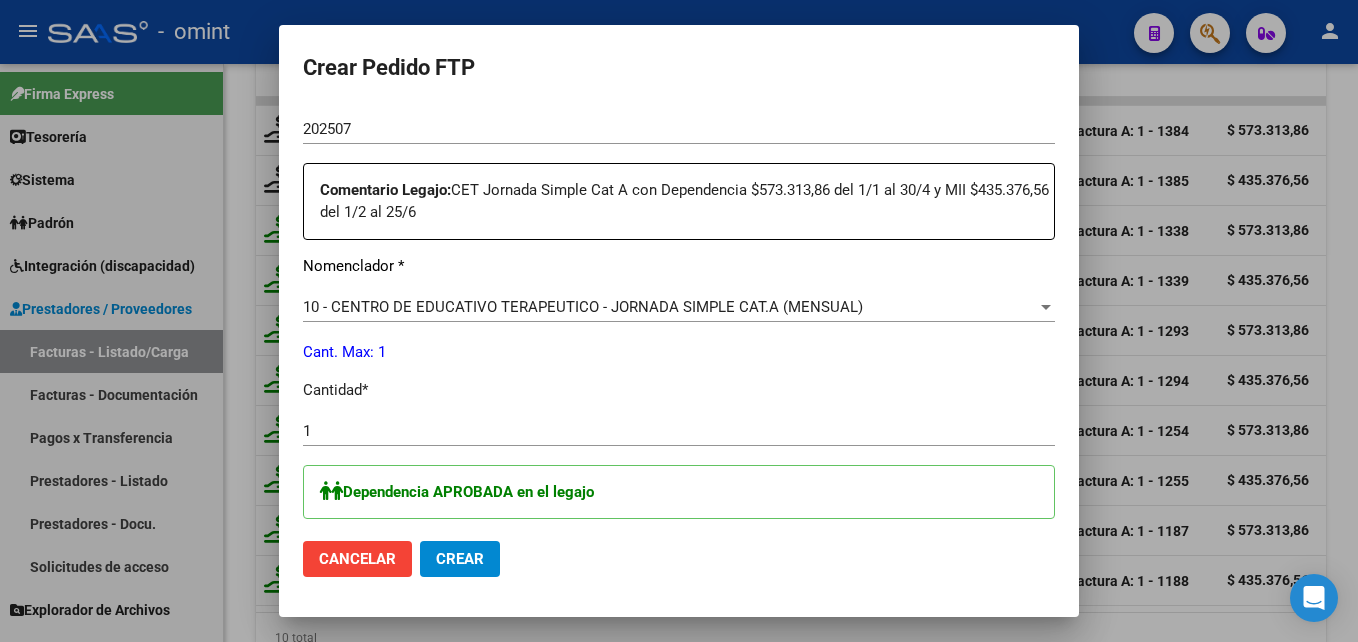 scroll, scrollTop: 900, scrollLeft: 0, axis: vertical 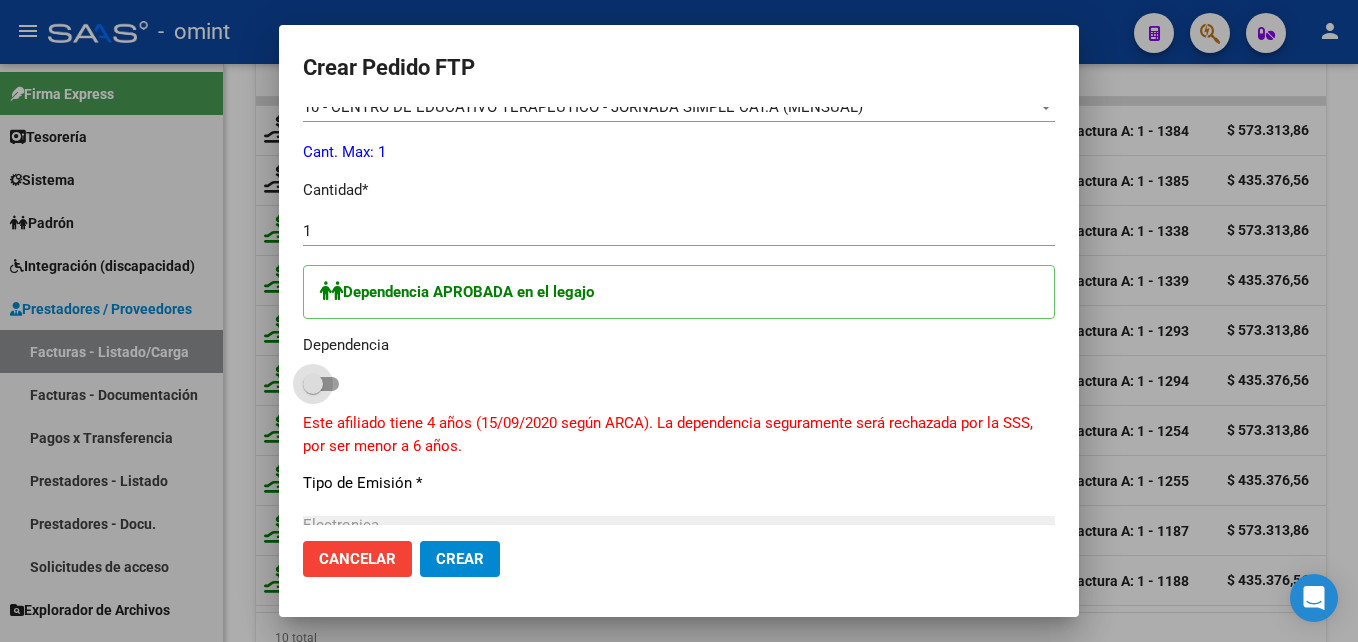 click at bounding box center [321, 384] 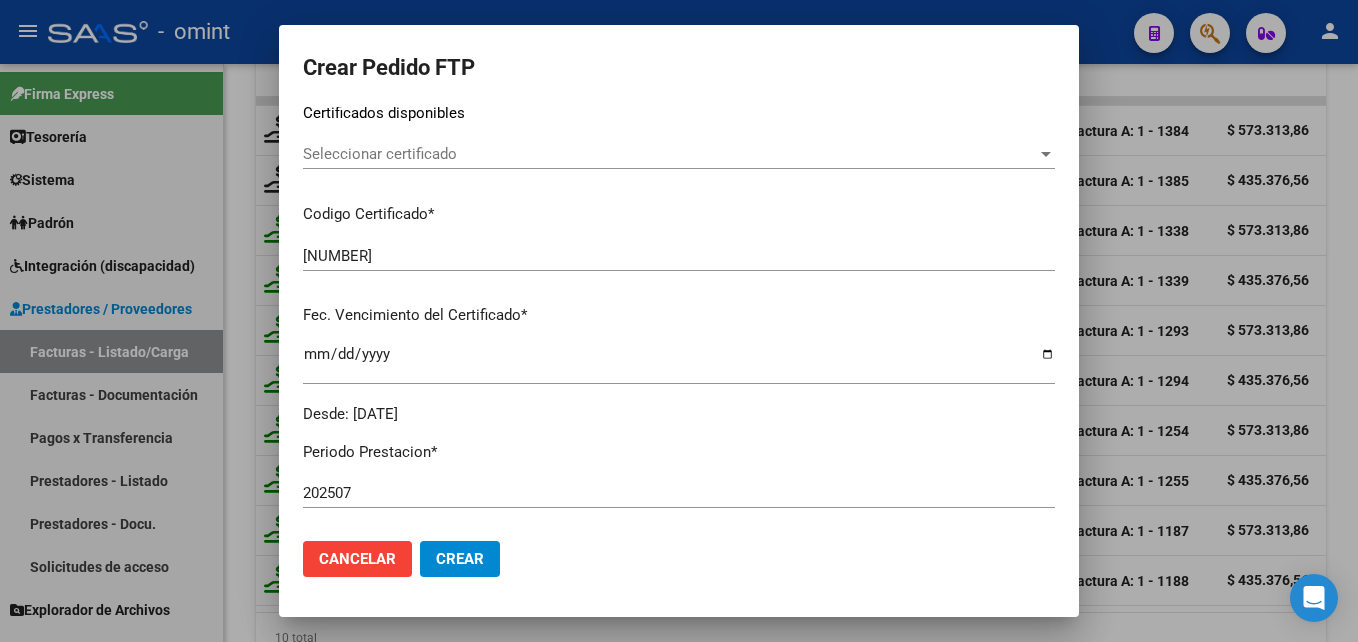 scroll, scrollTop: 0, scrollLeft: 0, axis: both 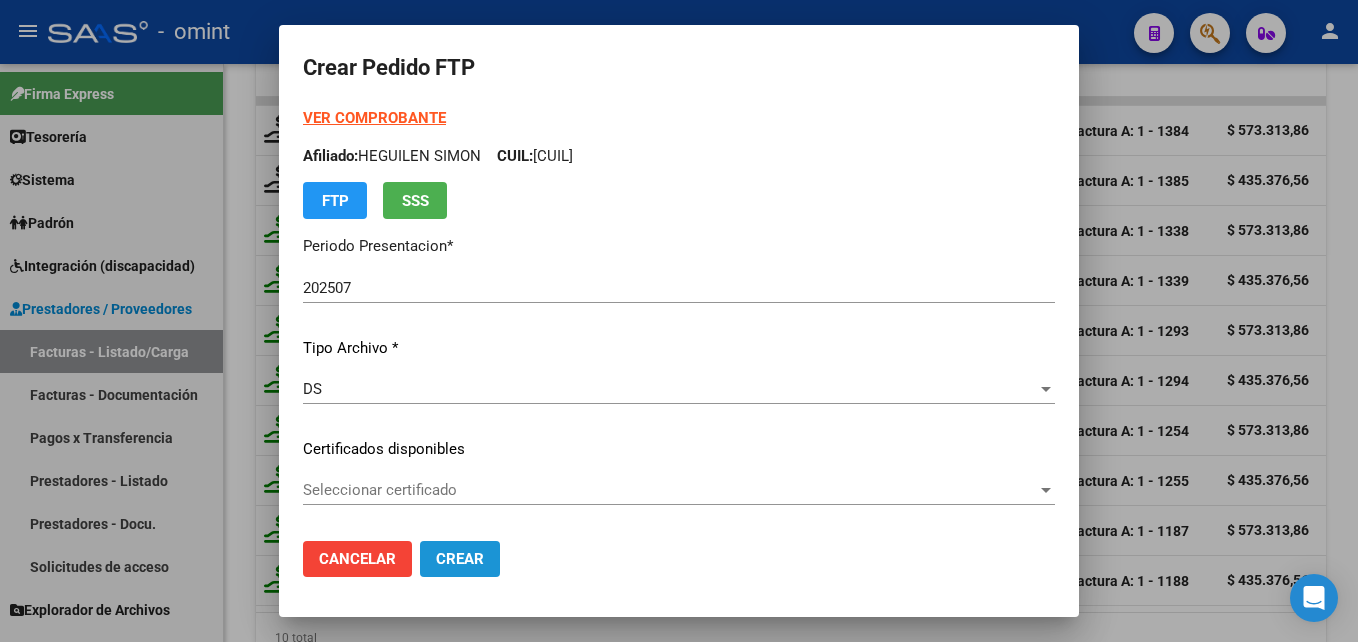 click on "Crear" 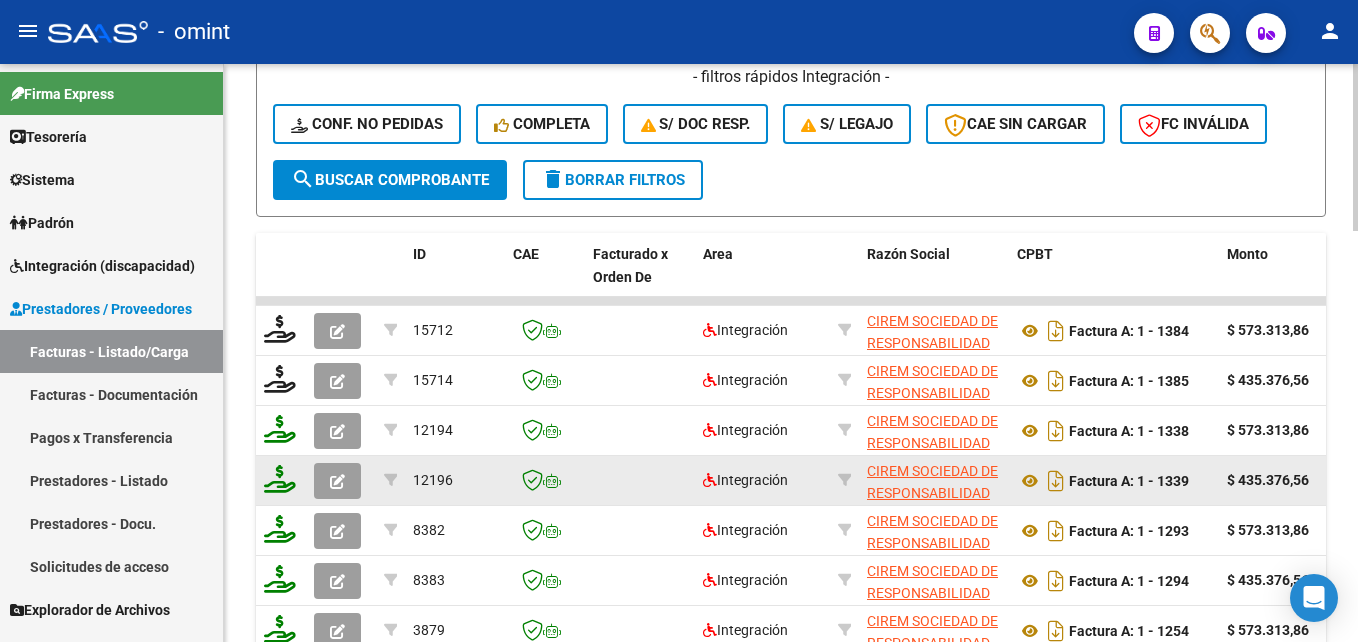 scroll, scrollTop: 927, scrollLeft: 0, axis: vertical 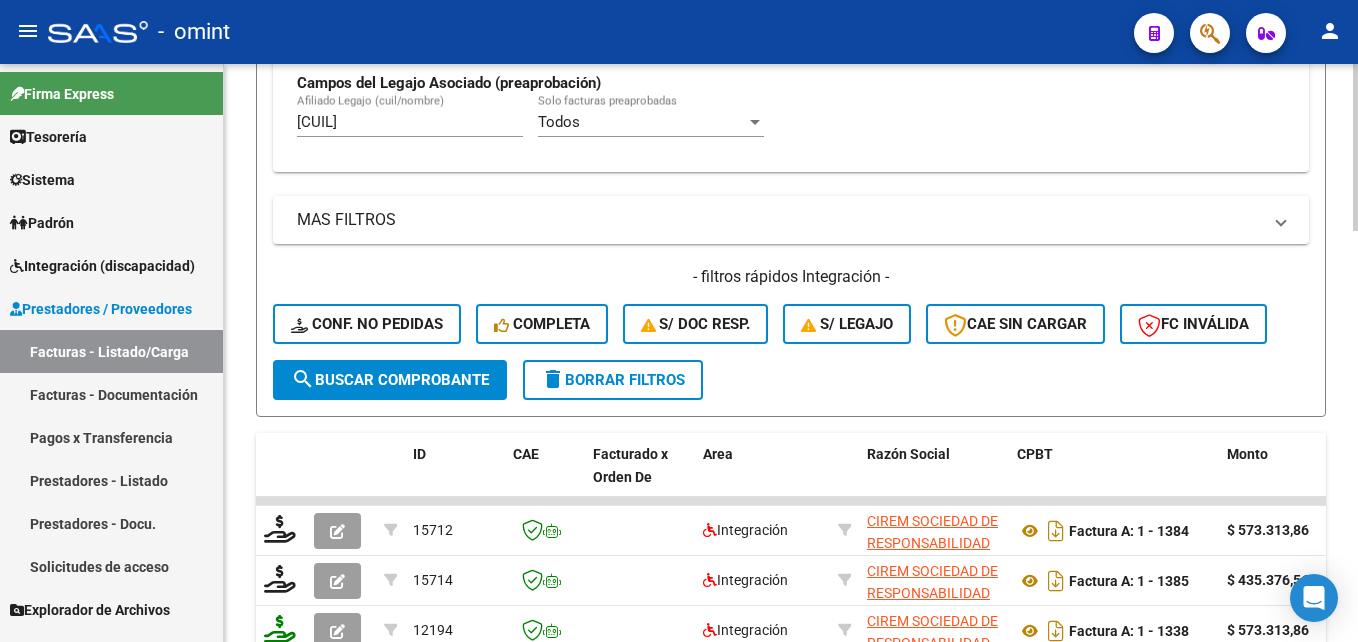 click on "20585003558" at bounding box center [410, 122] 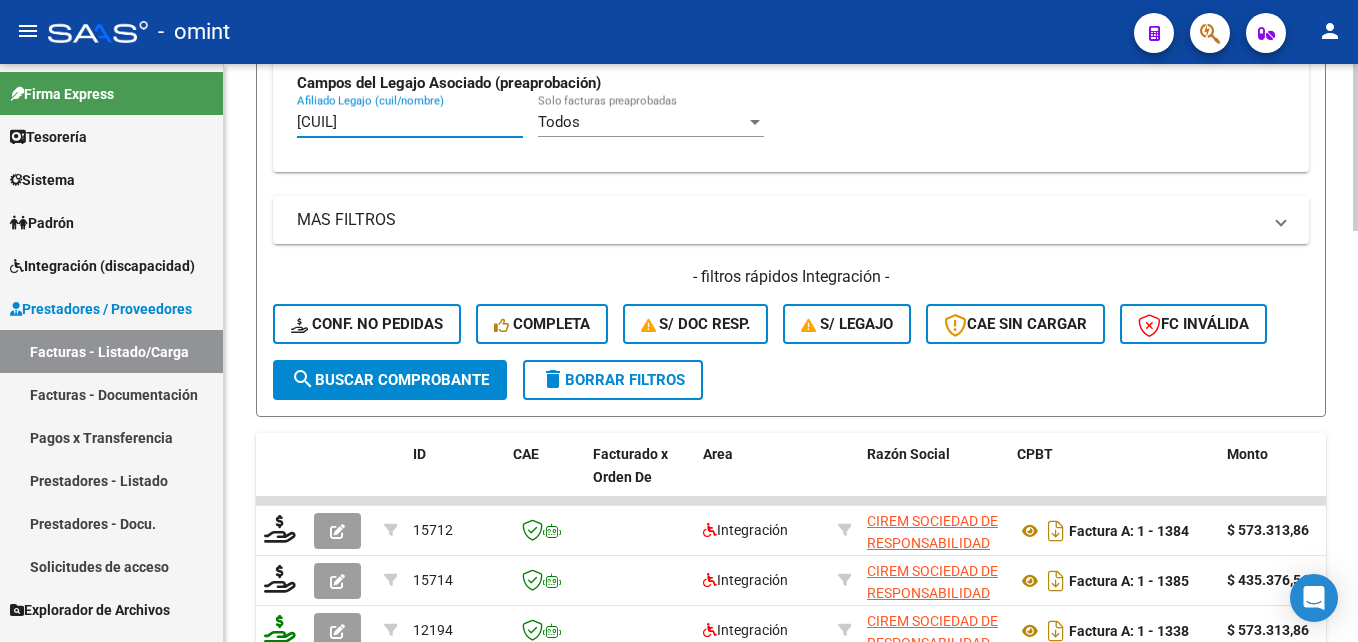 click on "20585003558" at bounding box center (410, 122) 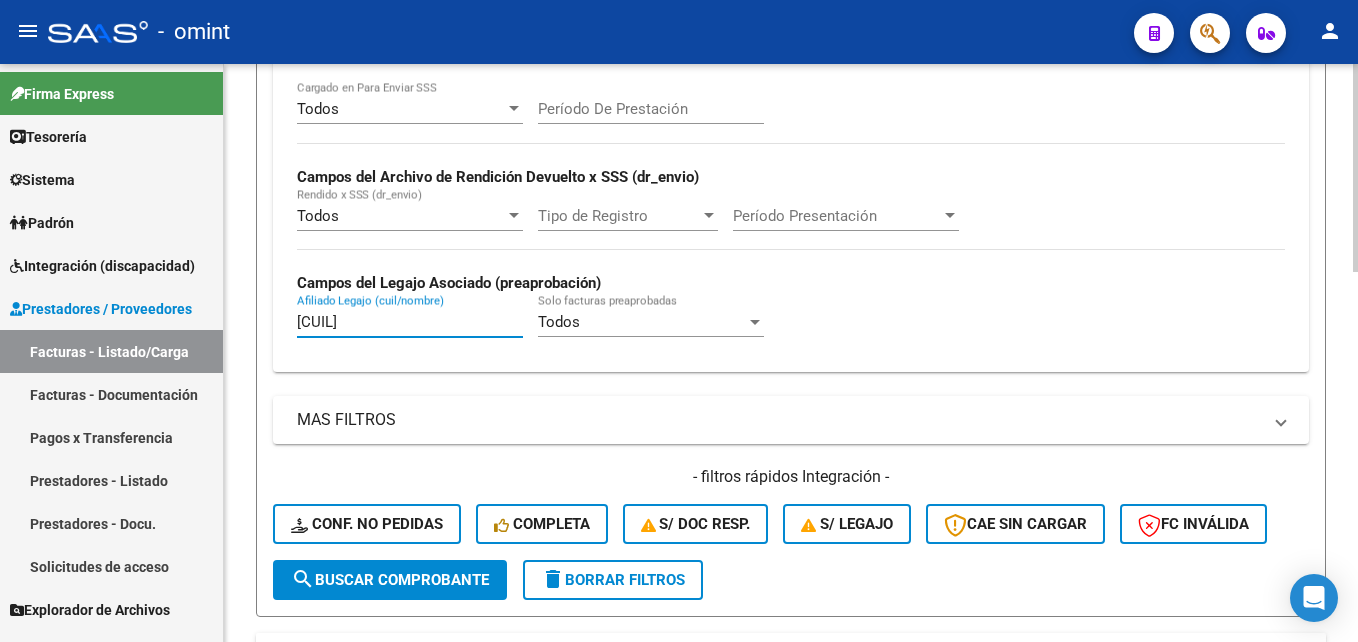 scroll, scrollTop: 1027, scrollLeft: 0, axis: vertical 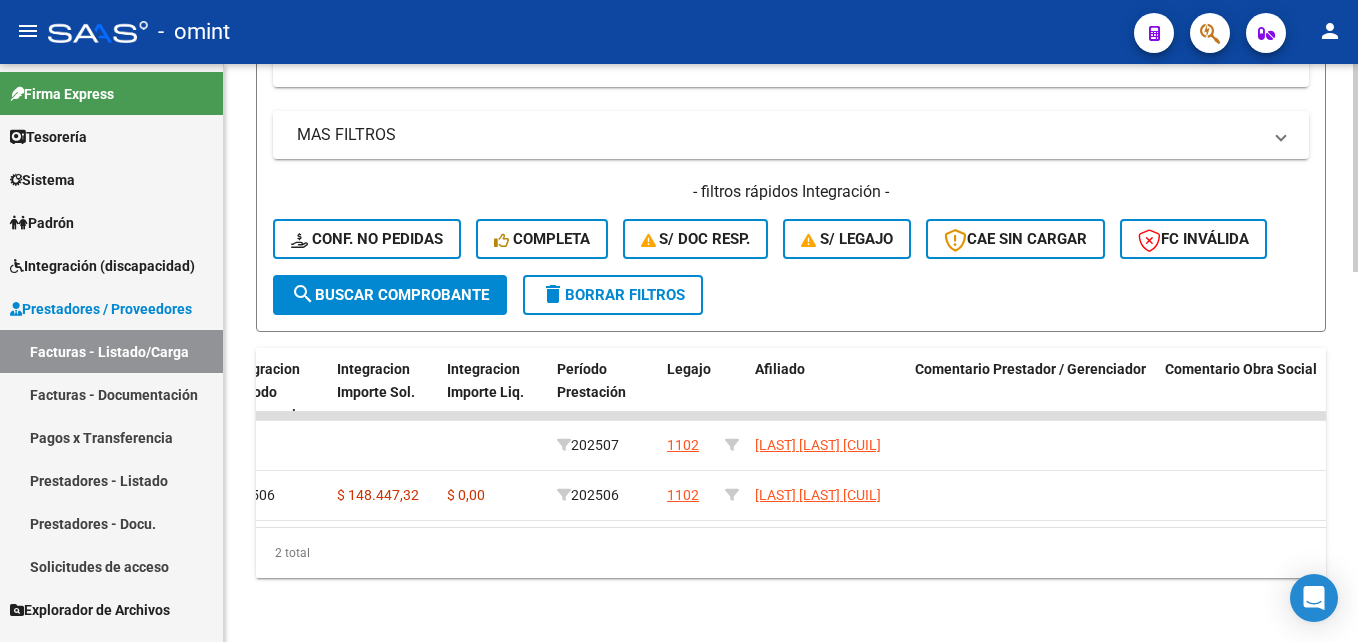 type on "20426463742" 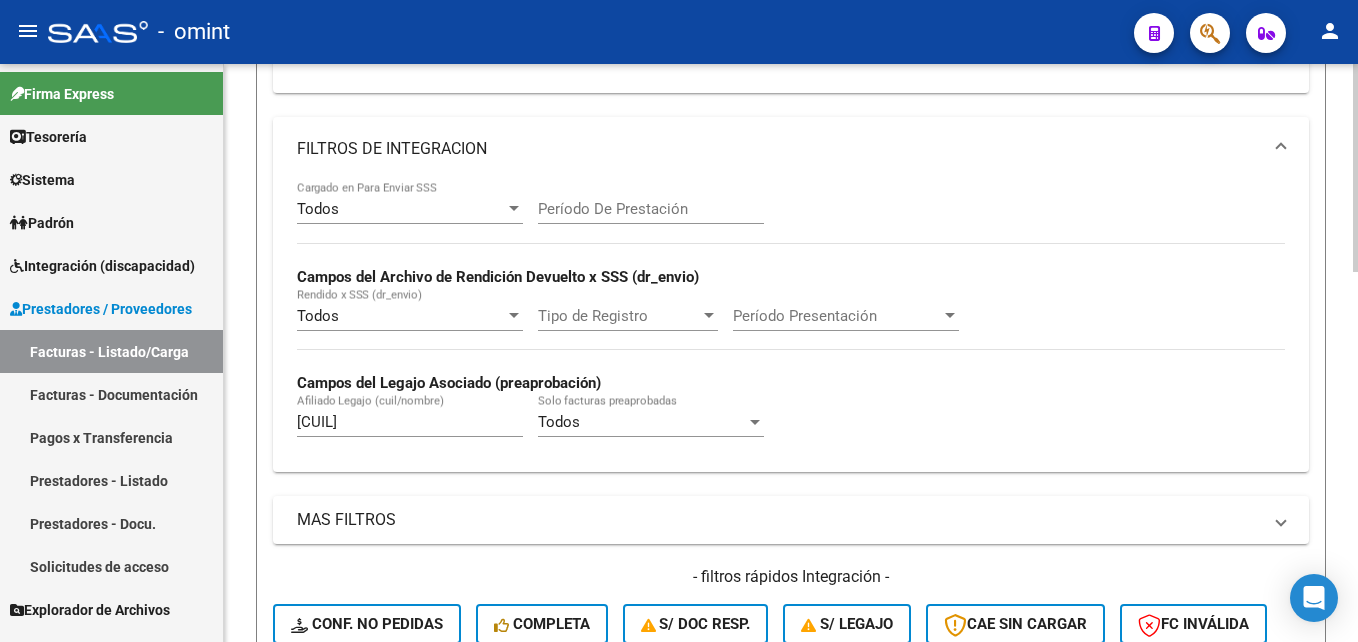 scroll, scrollTop: 1027, scrollLeft: 0, axis: vertical 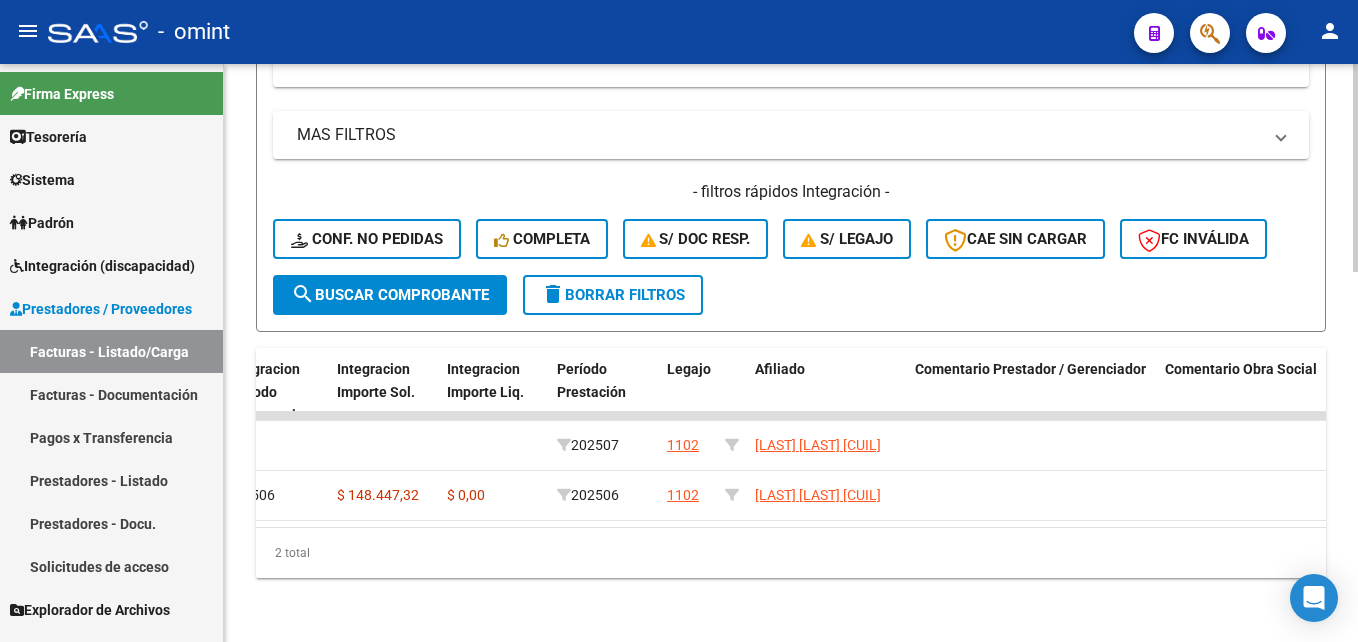click on "2 total" 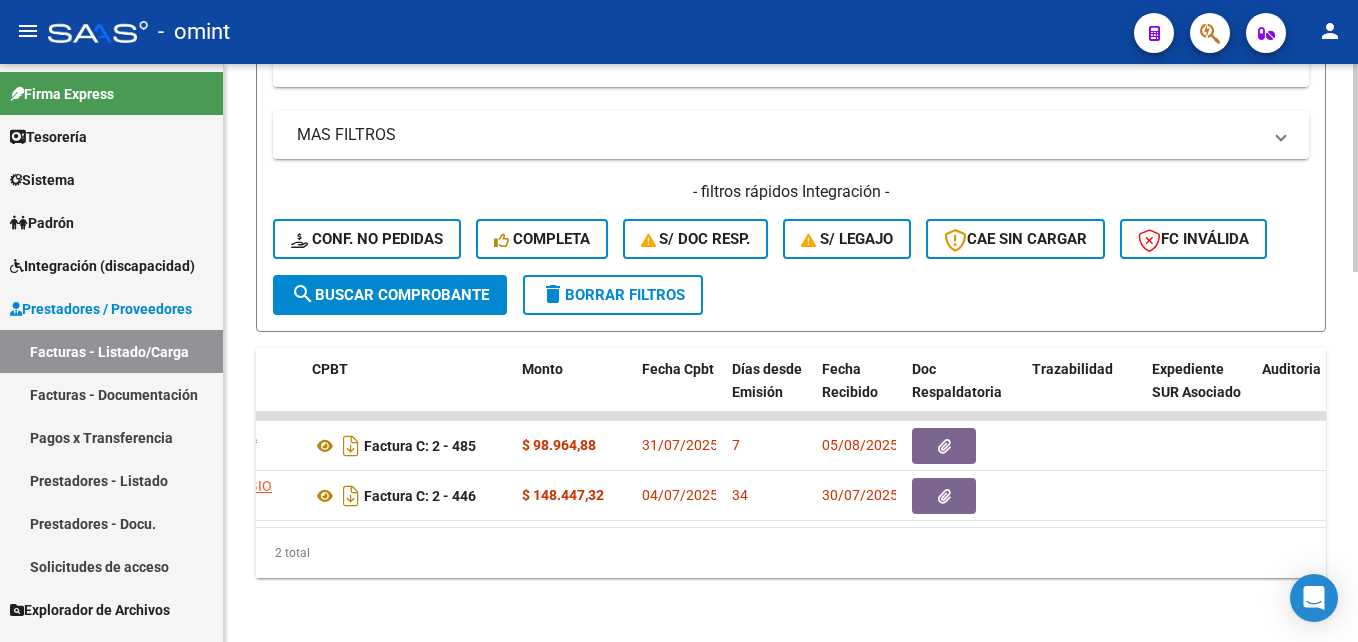 drag, startPoint x: 500, startPoint y: 485, endPoint x: 272, endPoint y: 510, distance: 229.36652 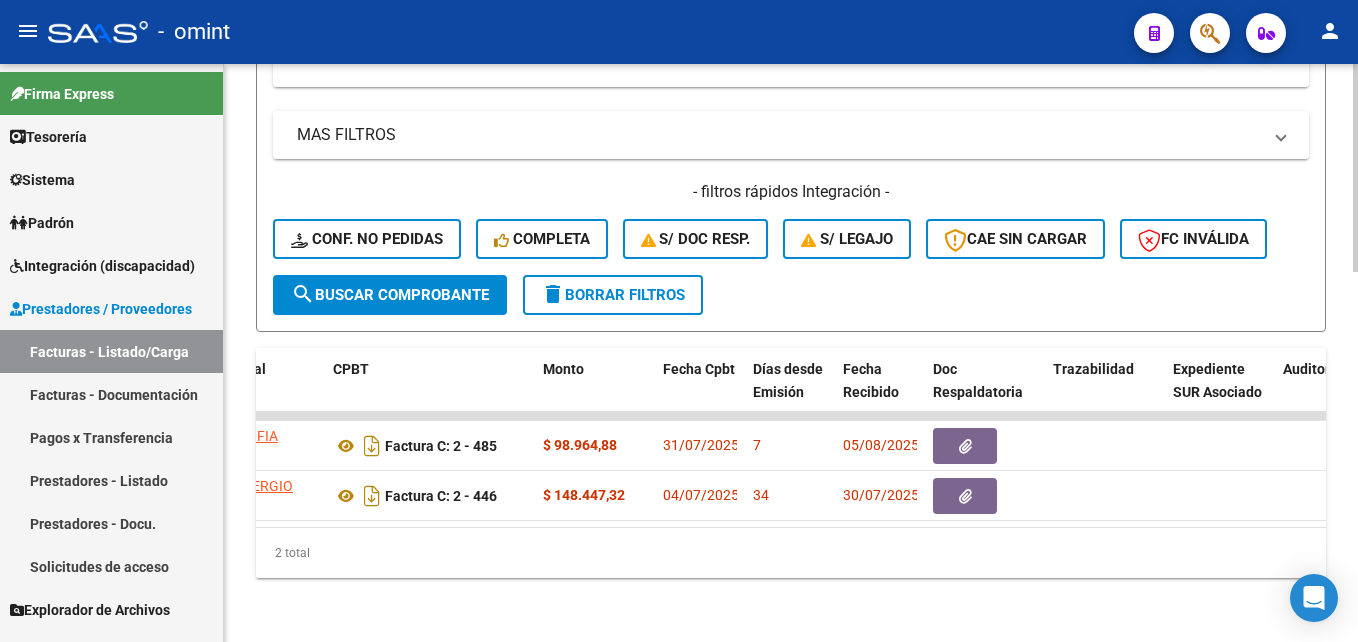drag, startPoint x: 272, startPoint y: 510, endPoint x: 427, endPoint y: 547, distance: 159.35495 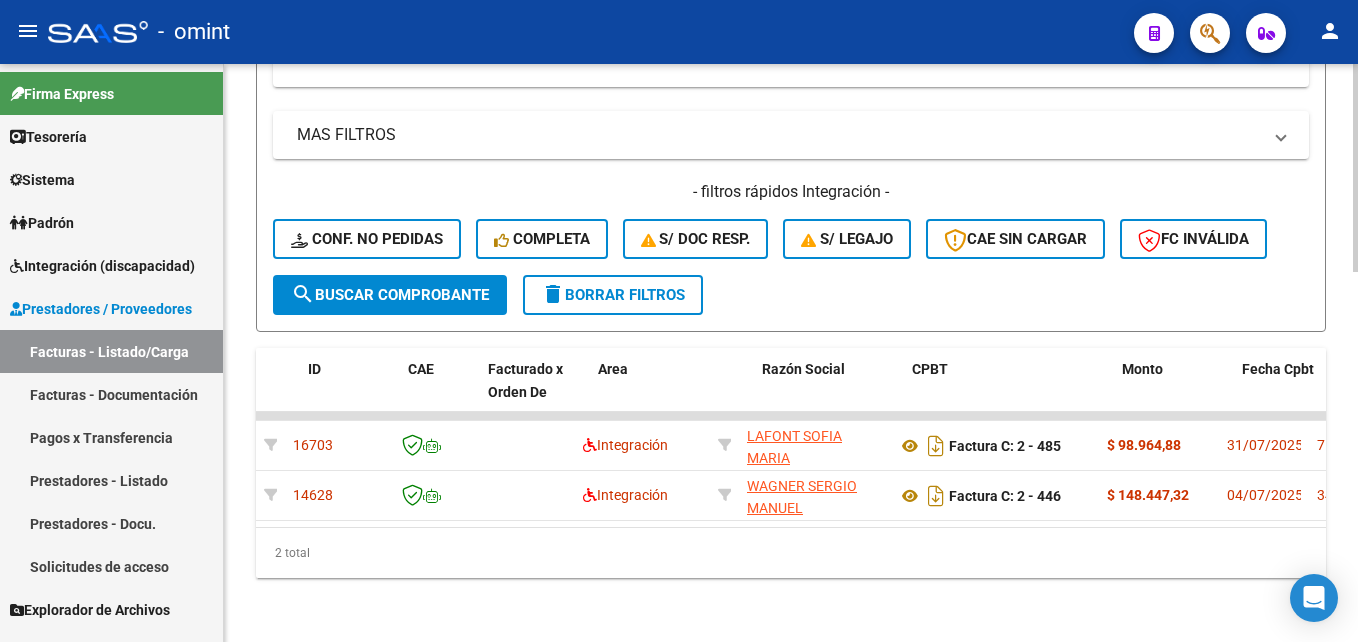 scroll, scrollTop: 0, scrollLeft: 0, axis: both 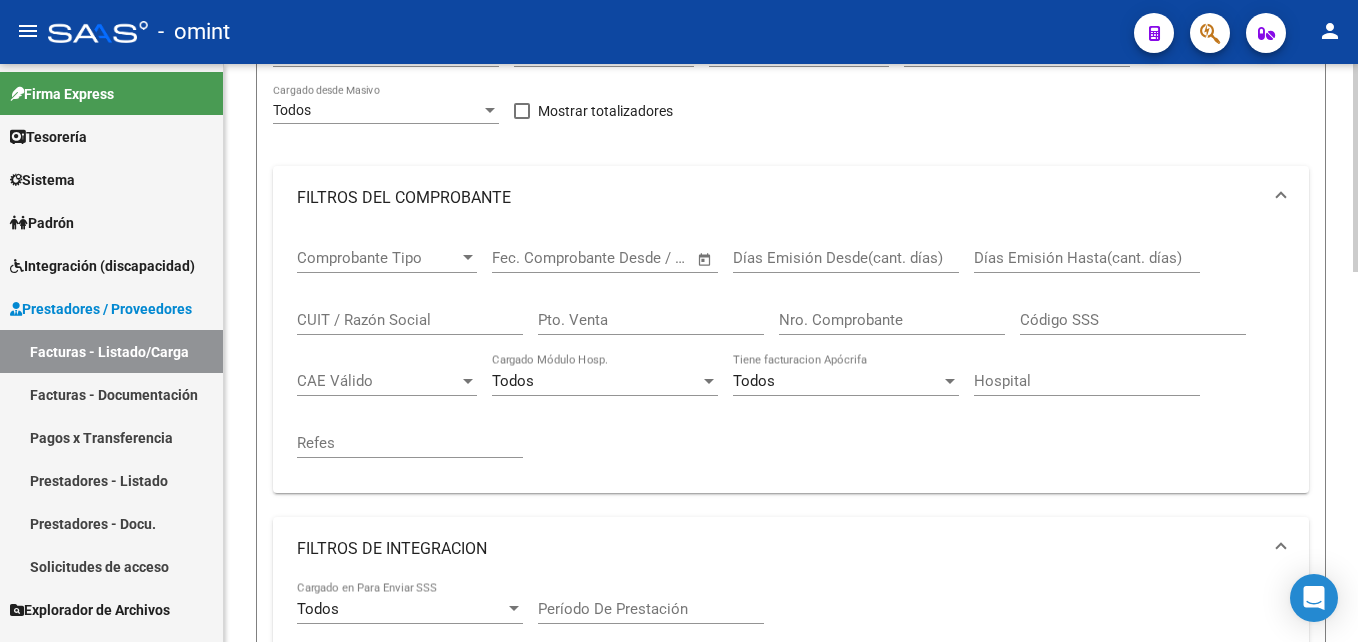 click on "CUIT / Razón Social" at bounding box center [410, 320] 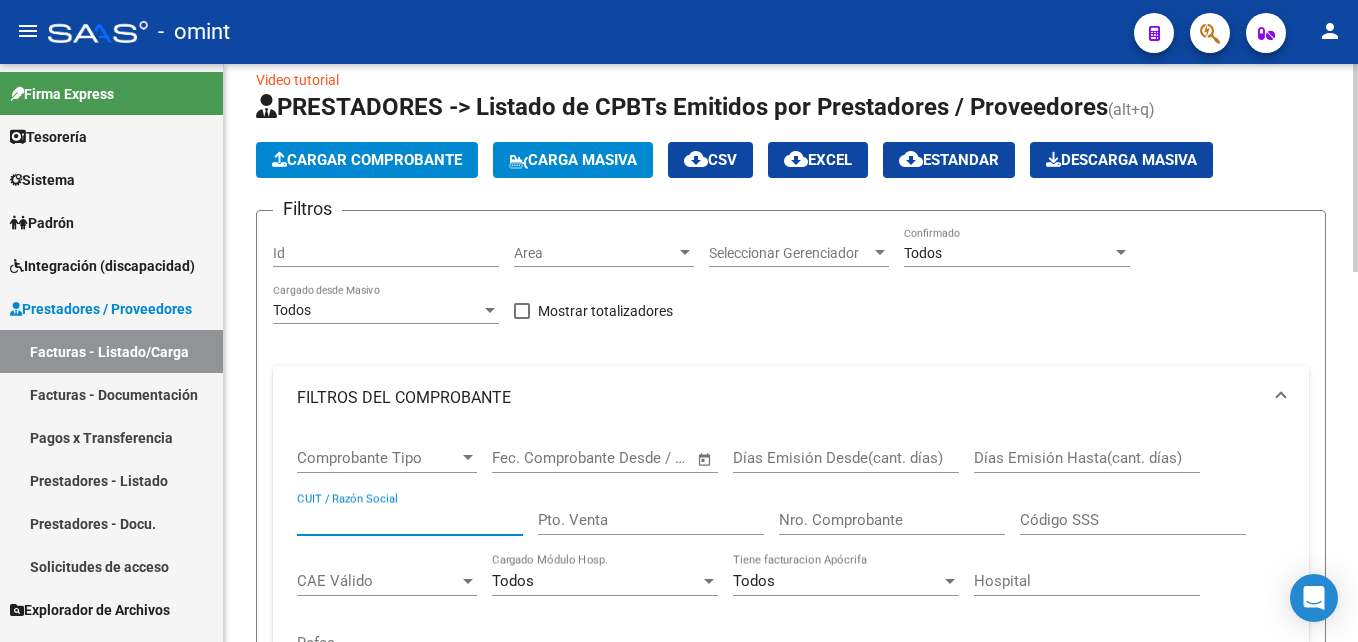 scroll, scrollTop: 0, scrollLeft: 0, axis: both 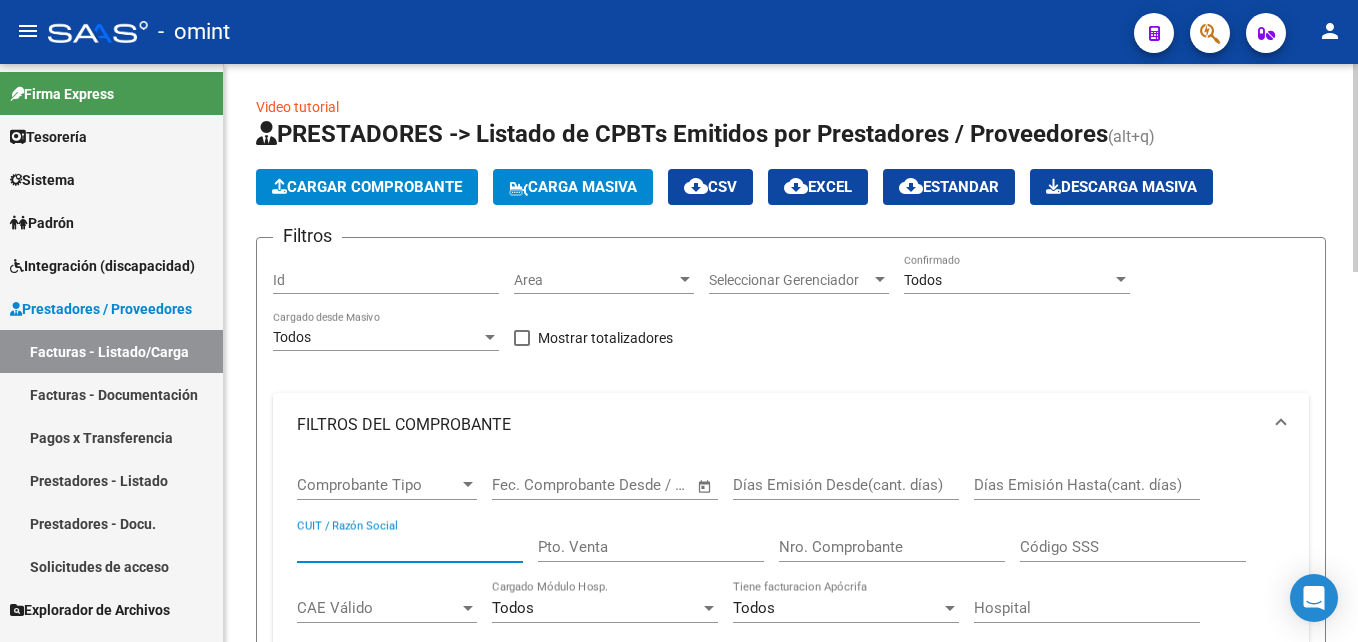 click on "FILTROS DEL COMPROBANTE" at bounding box center (791, 425) 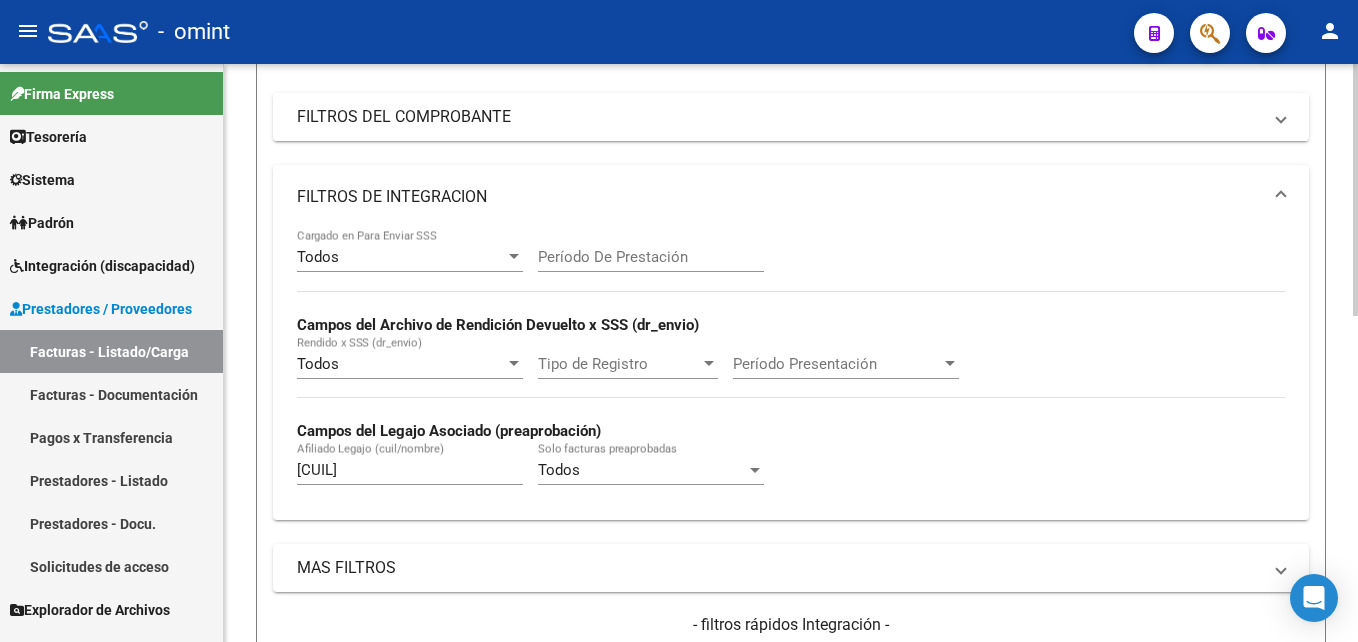 scroll, scrollTop: 400, scrollLeft: 0, axis: vertical 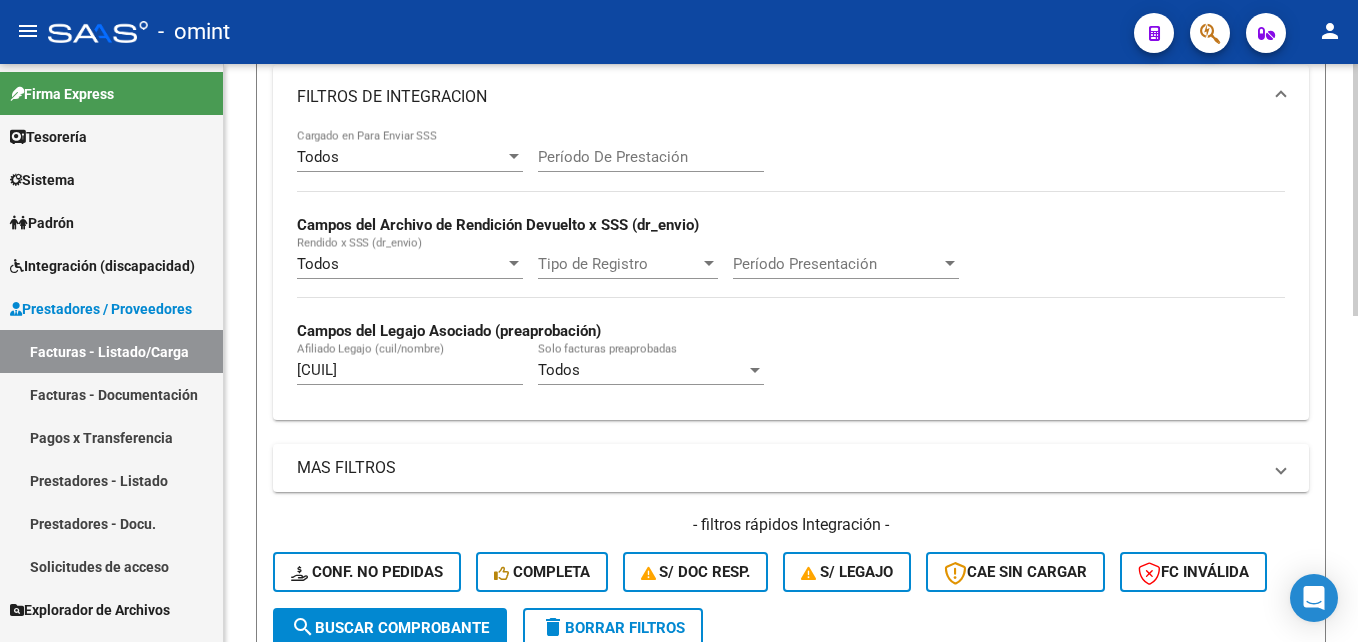 click on "20426463742 Afiliado Legajo (cuil/nombre)" 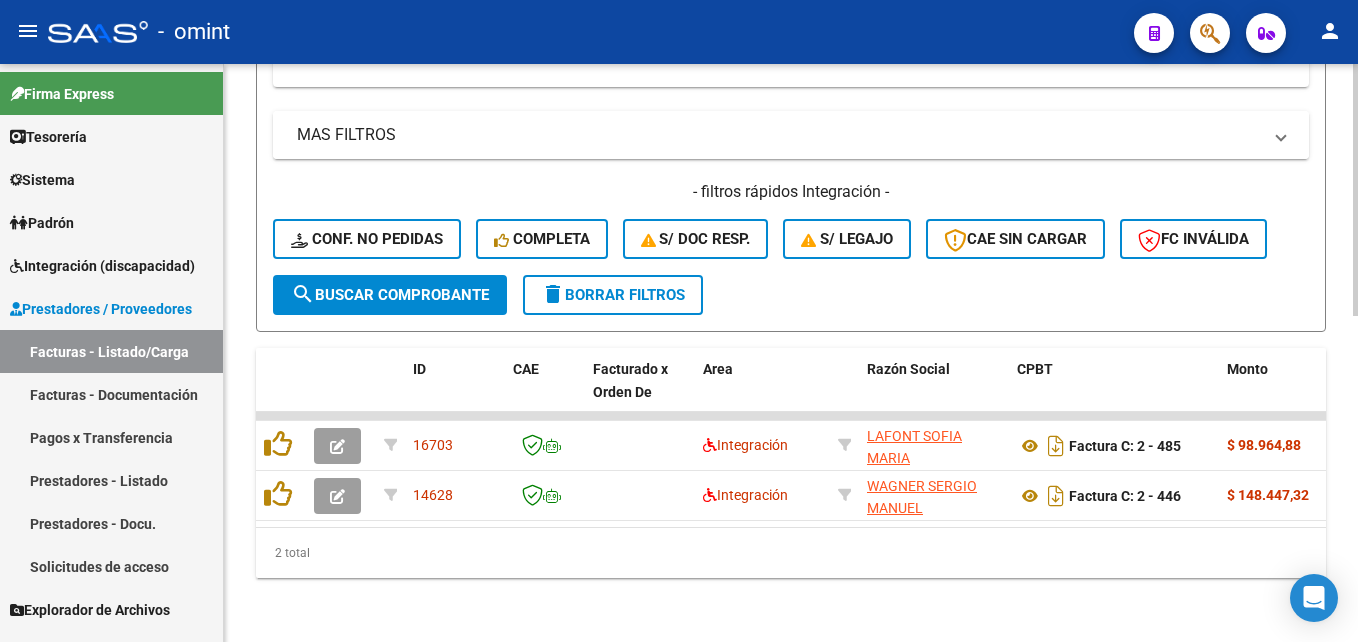 scroll, scrollTop: 548, scrollLeft: 0, axis: vertical 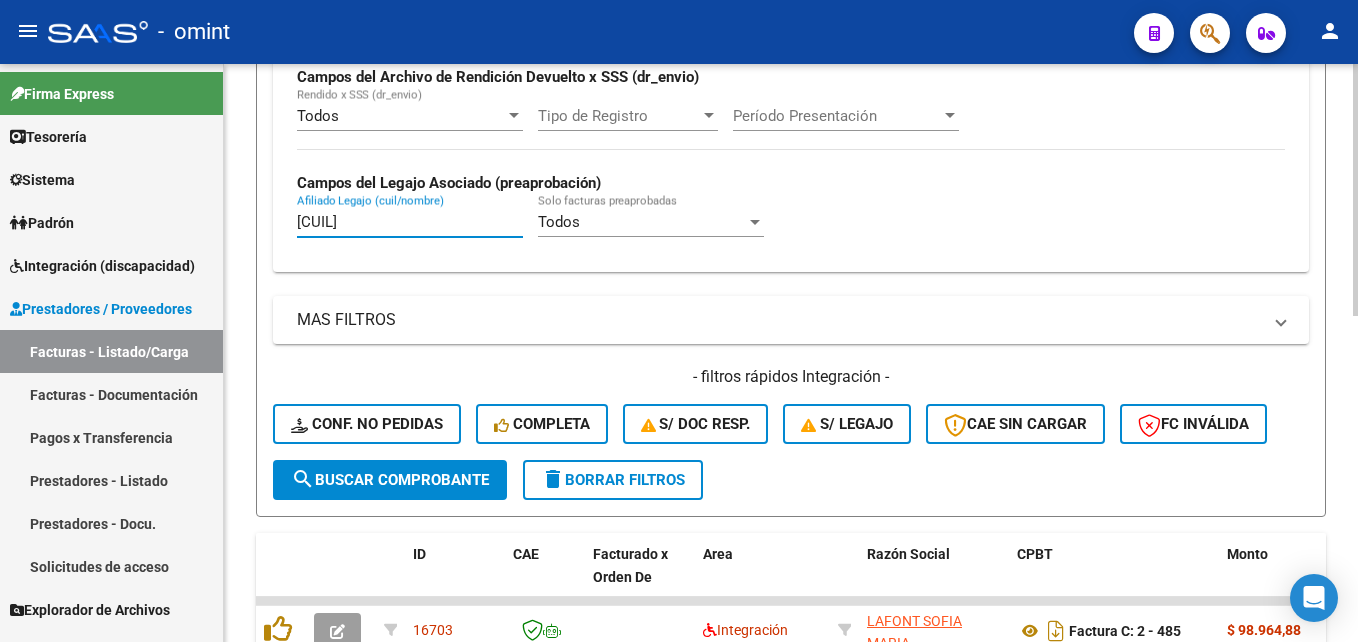 click on "20426463742" at bounding box center (410, 222) 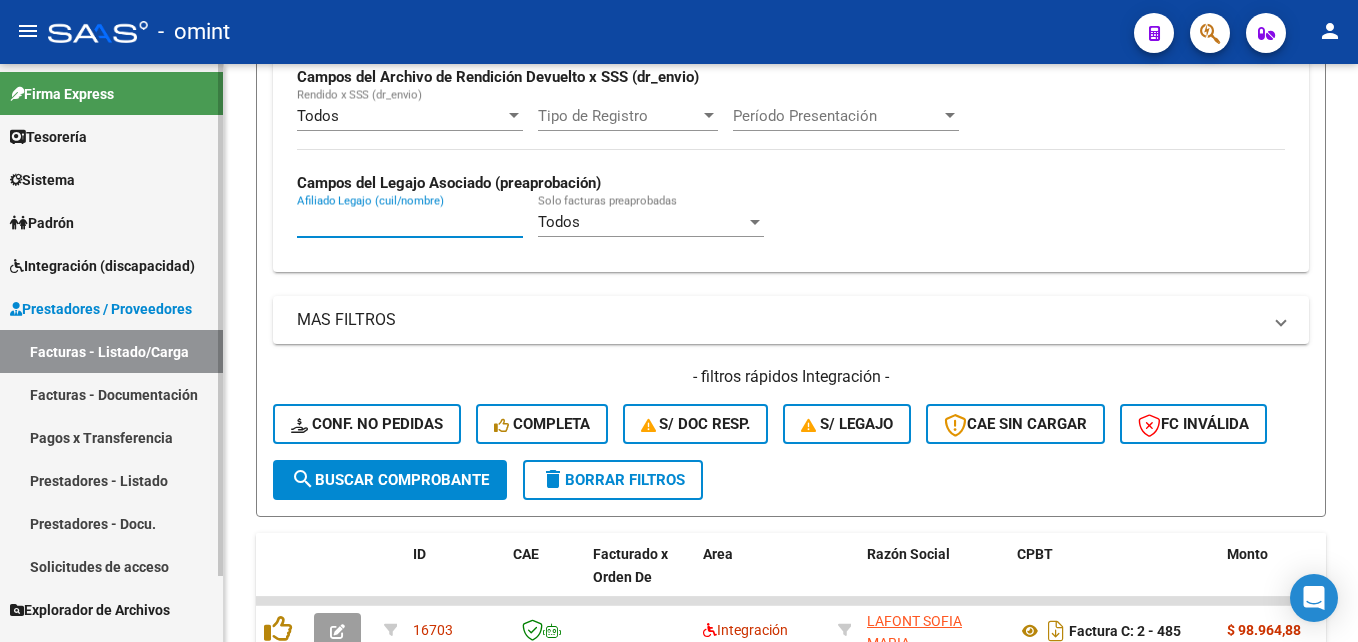 type 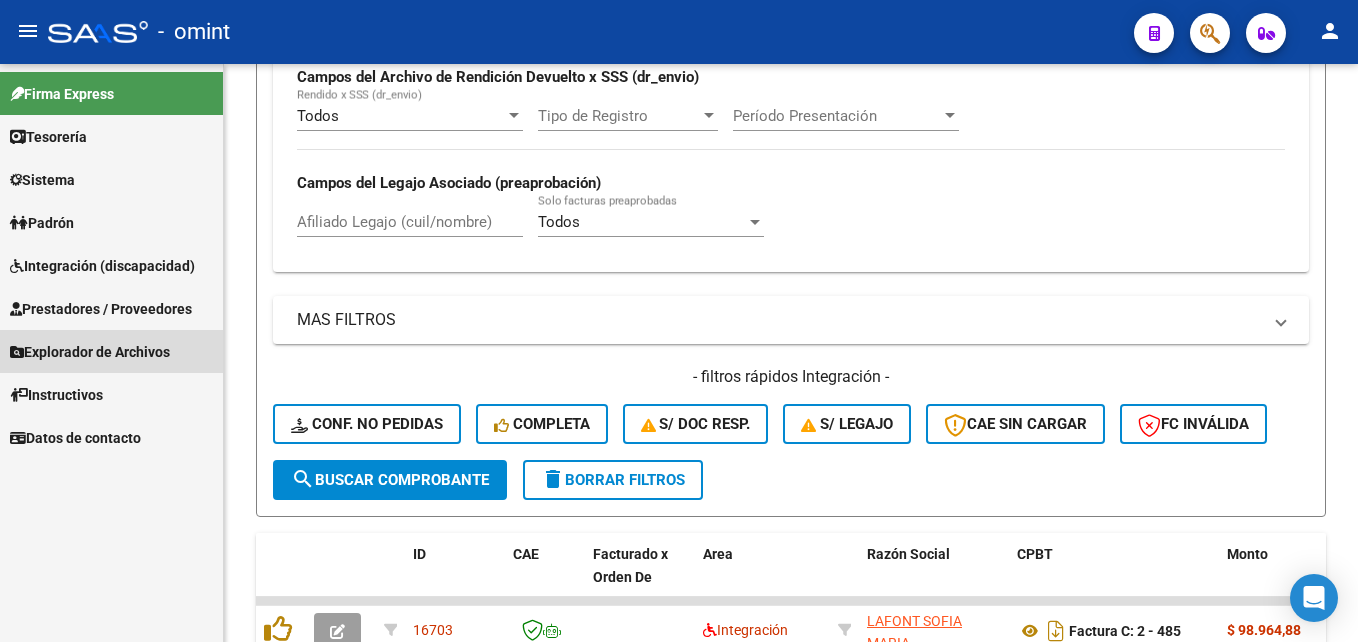 click on "Explorador de Archivos" at bounding box center (111, 351) 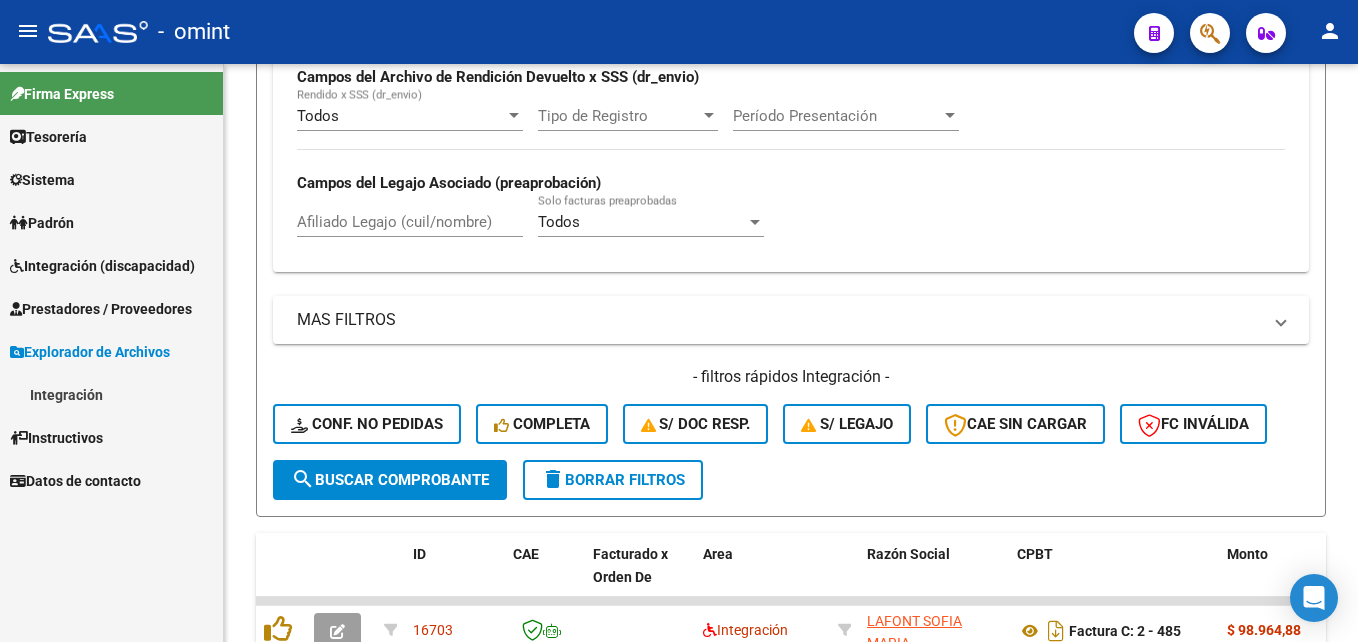click on "Prestadores / Proveedores" at bounding box center [111, 308] 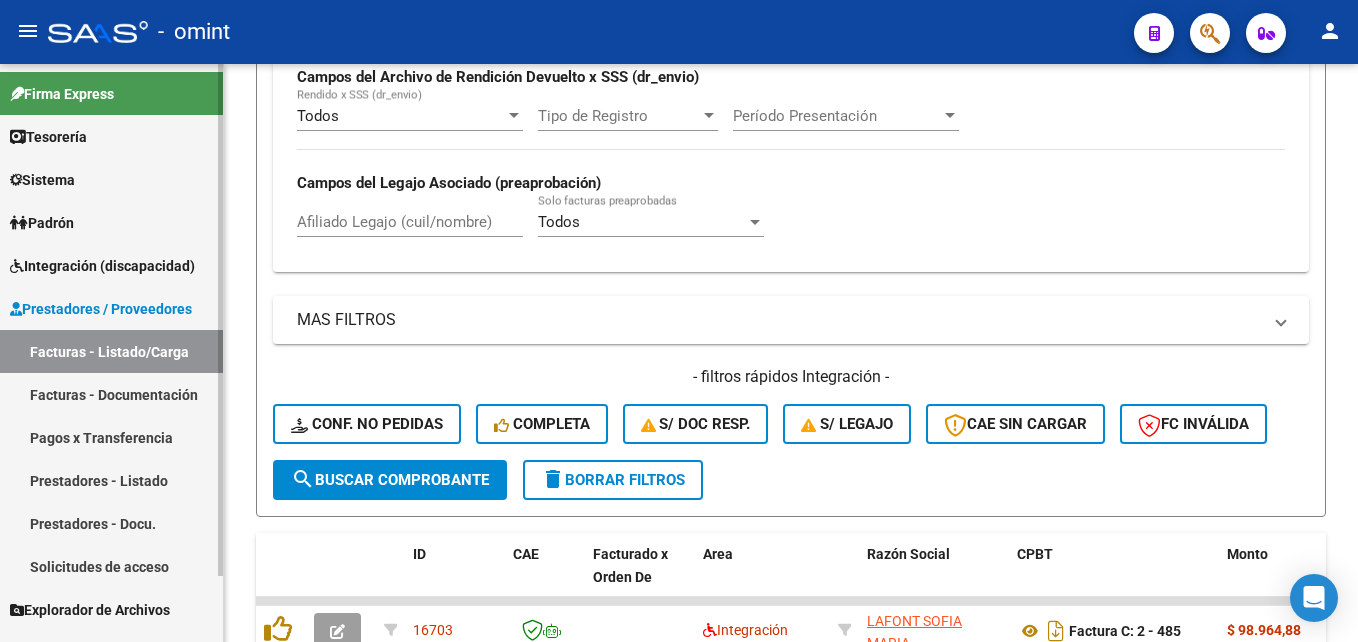 click on "Facturas - Documentación" at bounding box center (111, 394) 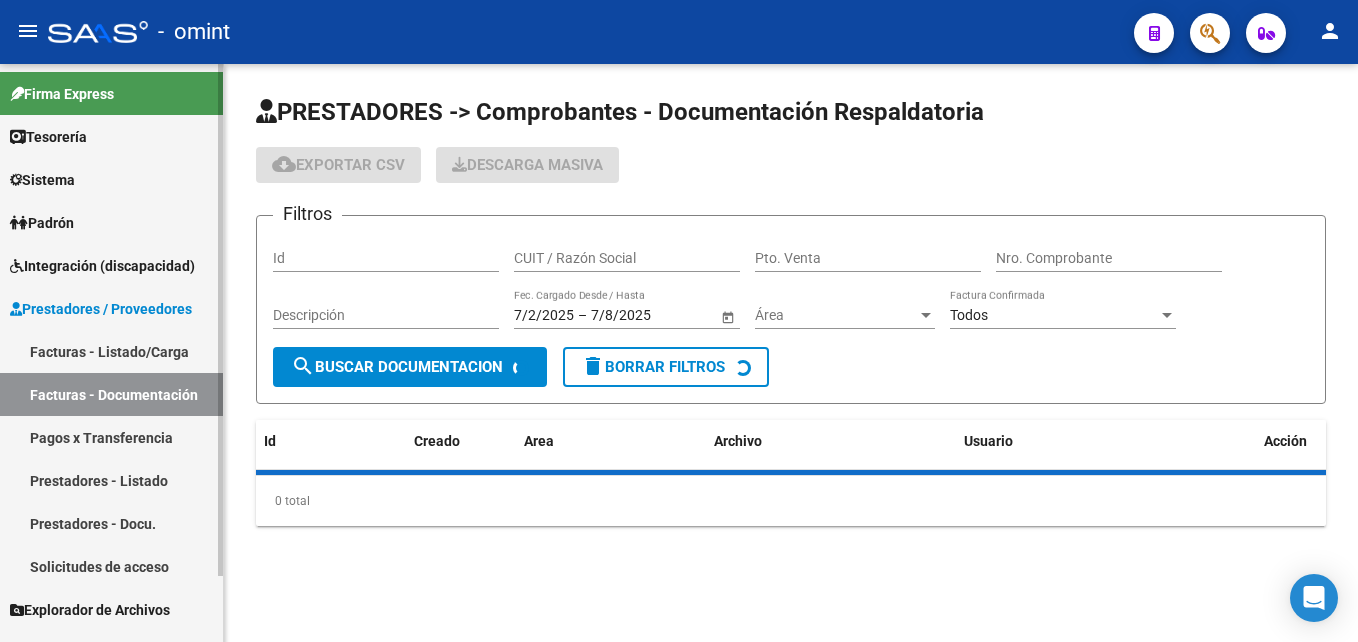 scroll, scrollTop: 0, scrollLeft: 0, axis: both 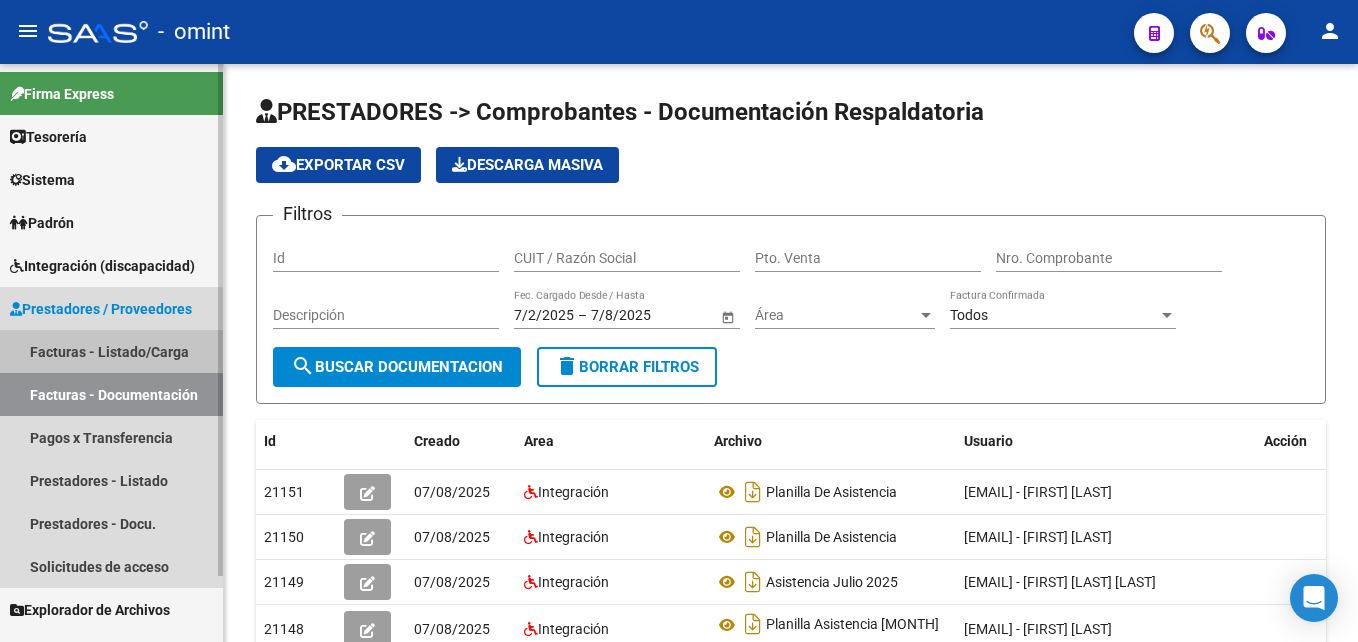 click on "Facturas - Listado/Carga" at bounding box center [111, 351] 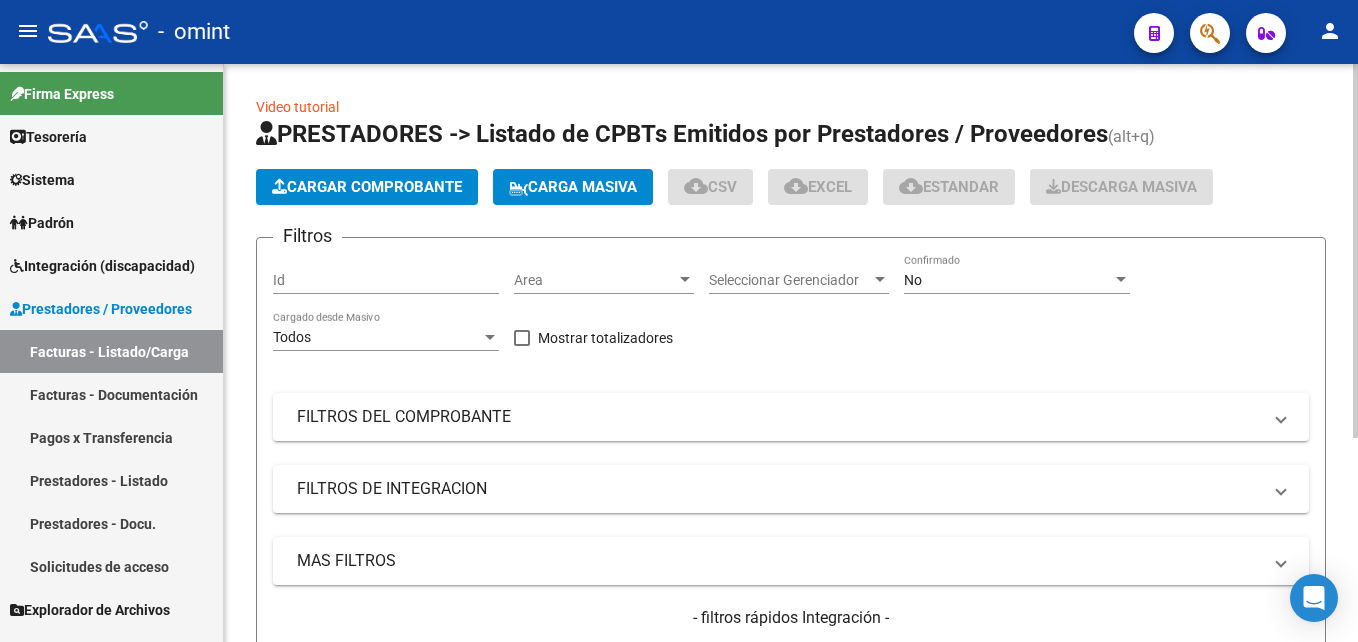 click on "No" at bounding box center [1008, 280] 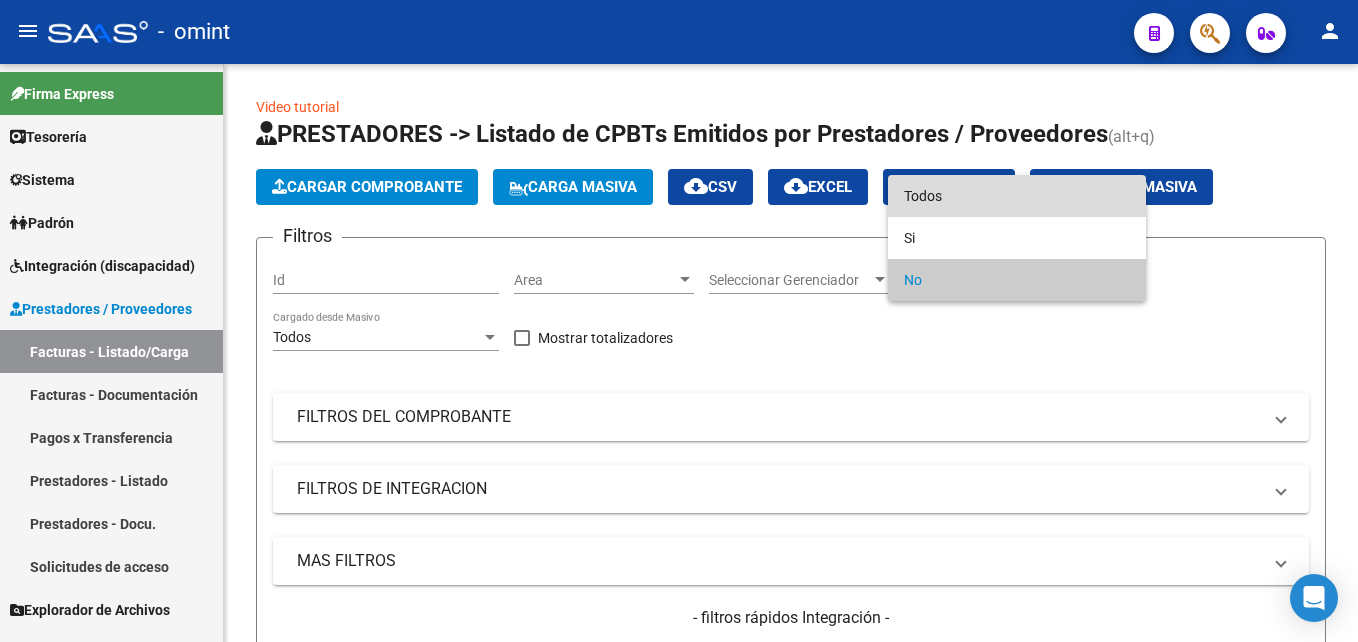 click on "Todos" at bounding box center (1017, 196) 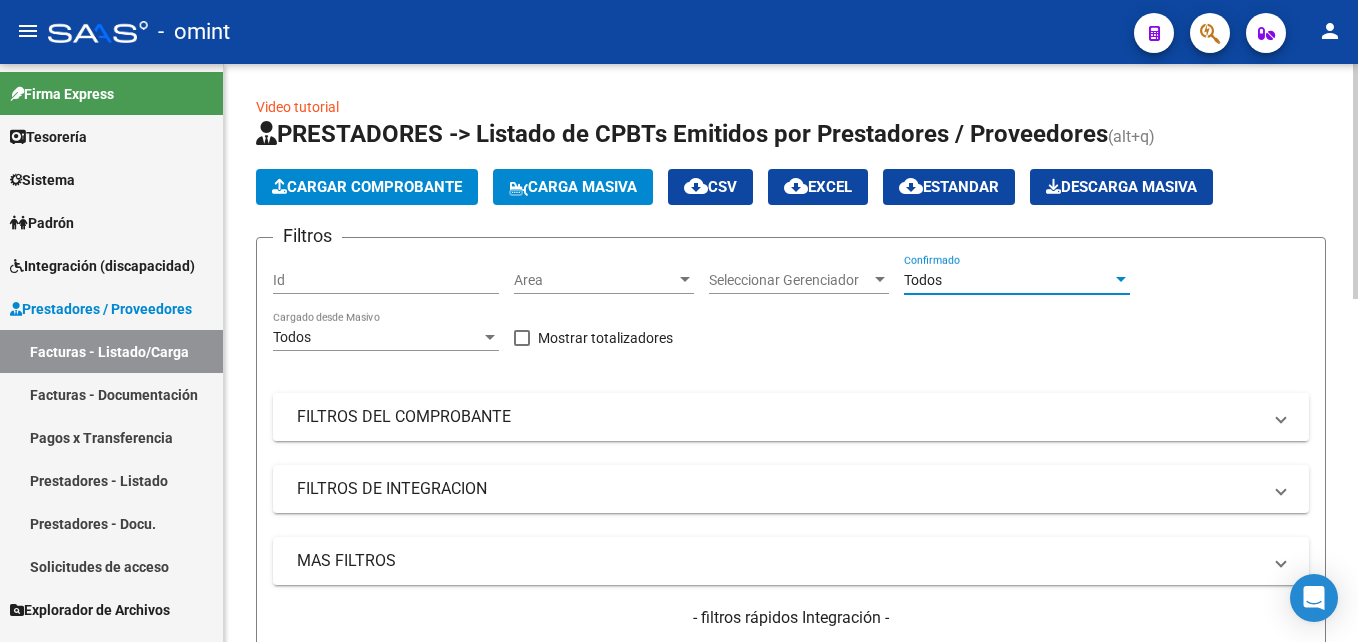 click on "FILTROS DEL COMPROBANTE" at bounding box center [779, 417] 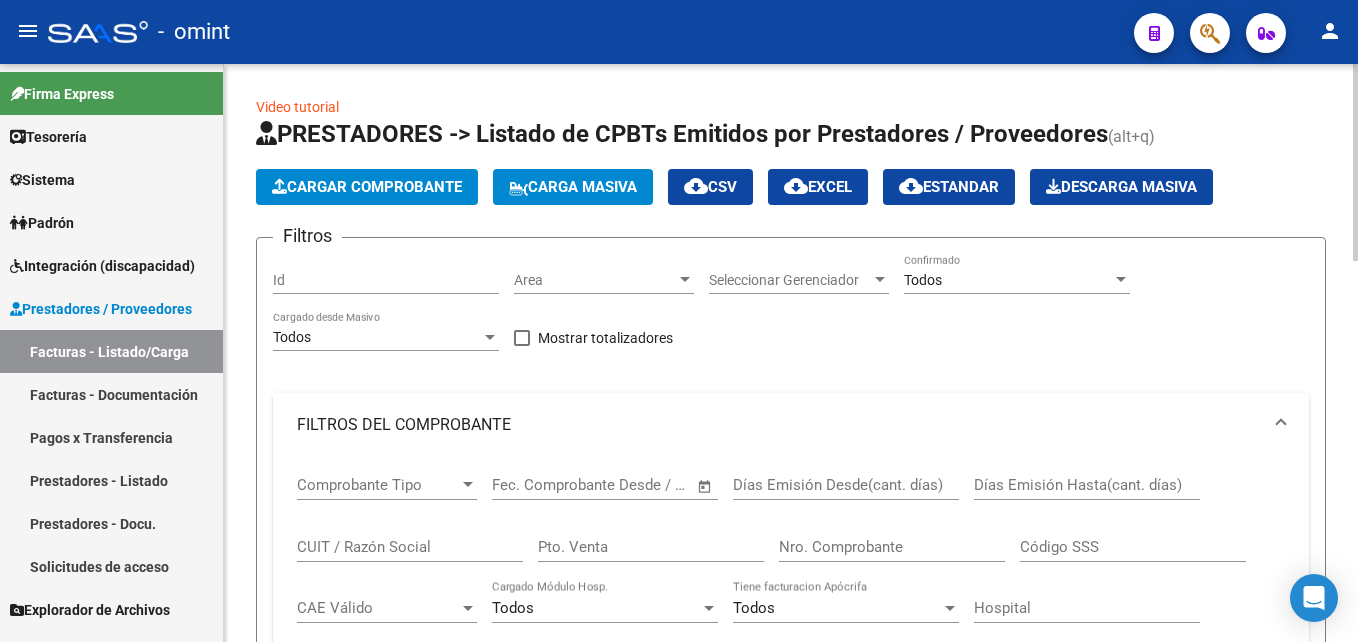 click on "FILTROS DEL COMPROBANTE" at bounding box center [779, 425] 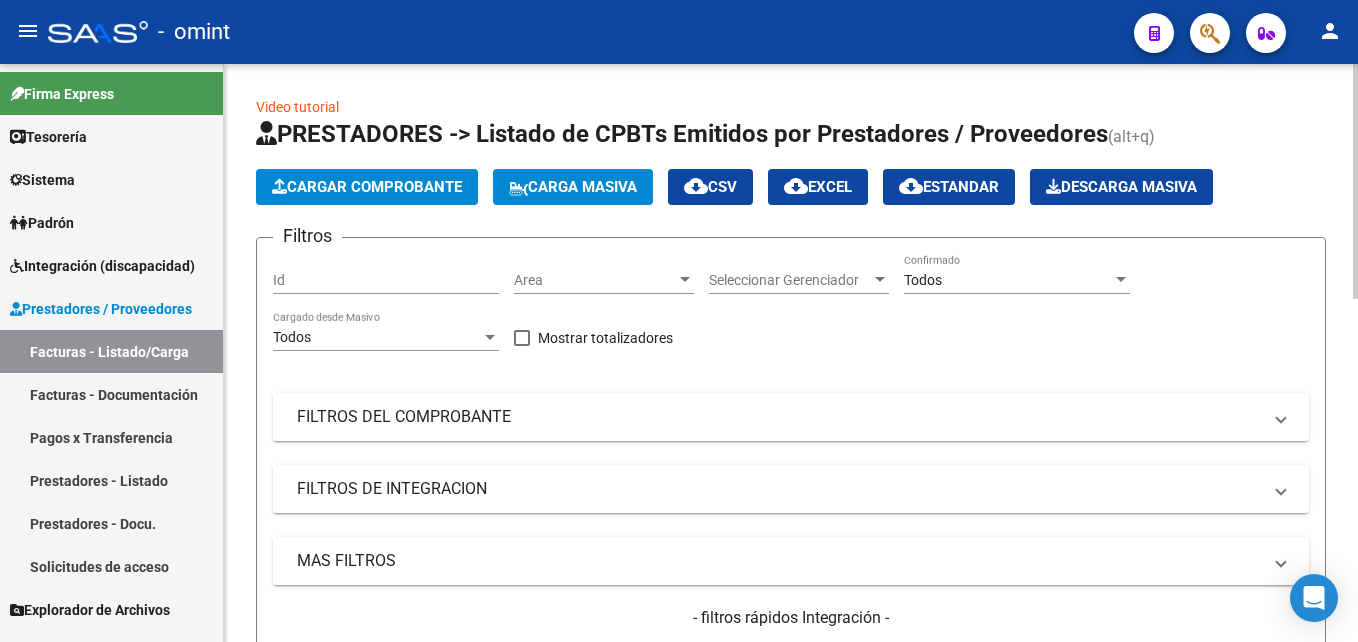 click on "MAS FILTROS" at bounding box center [779, 561] 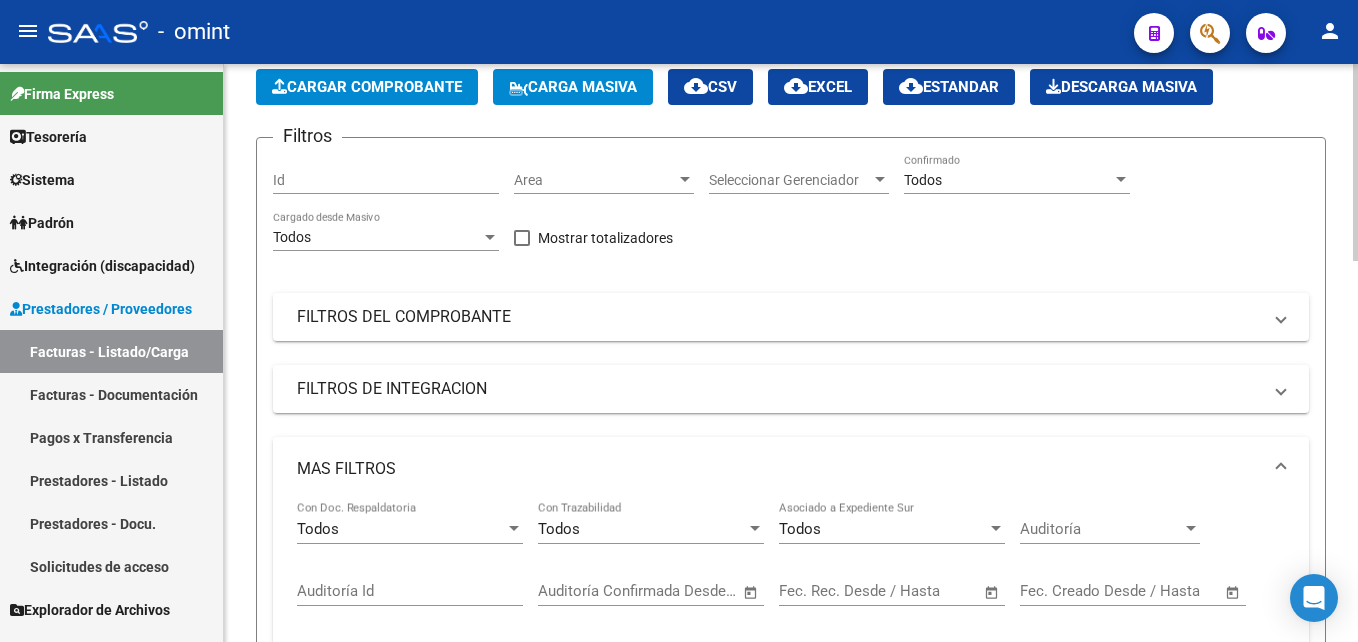 scroll, scrollTop: 300, scrollLeft: 0, axis: vertical 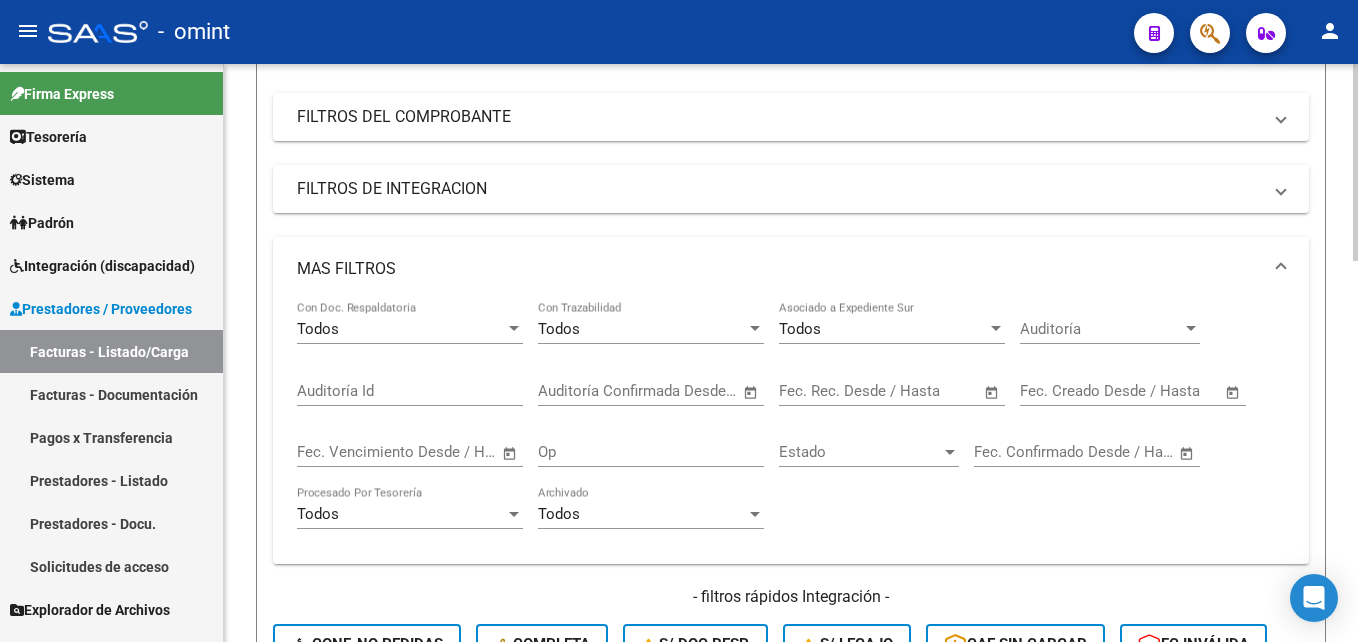 click on "MAS FILTROS" at bounding box center [791, 269] 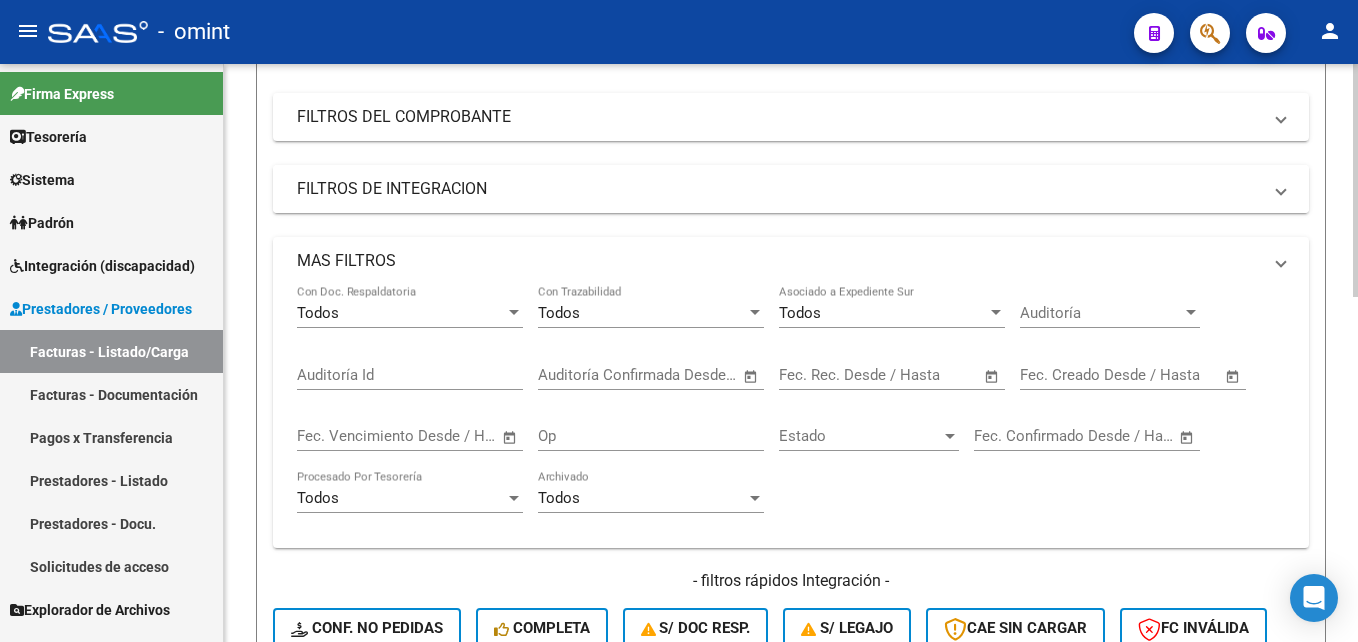 click on "FILTROS DE INTEGRACION" at bounding box center (779, 189) 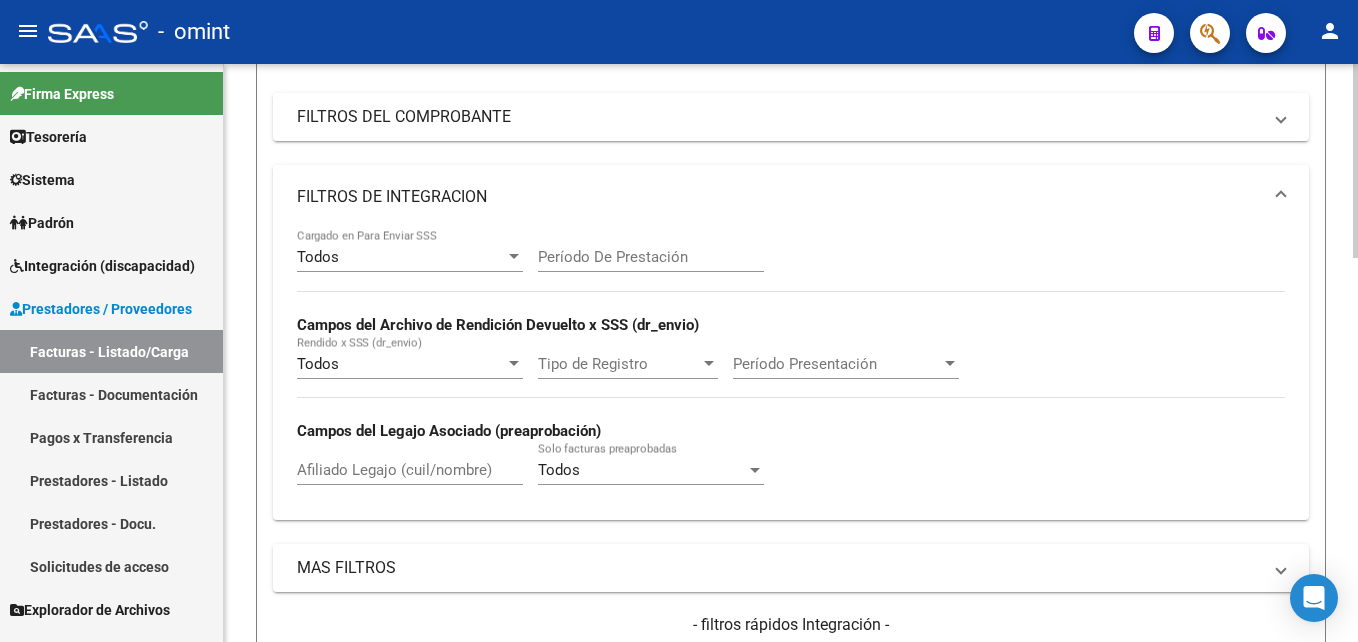 click on "Afiliado Legajo (cuil/nombre)" at bounding box center [410, 470] 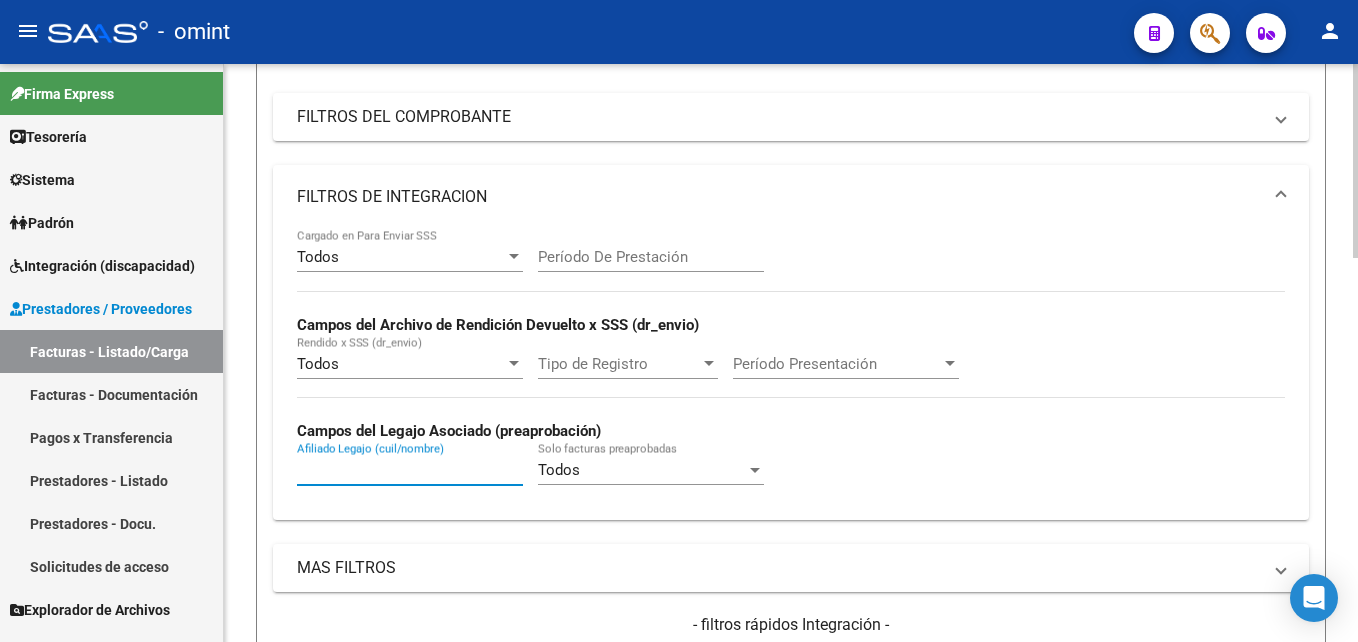 paste on "20426463742" 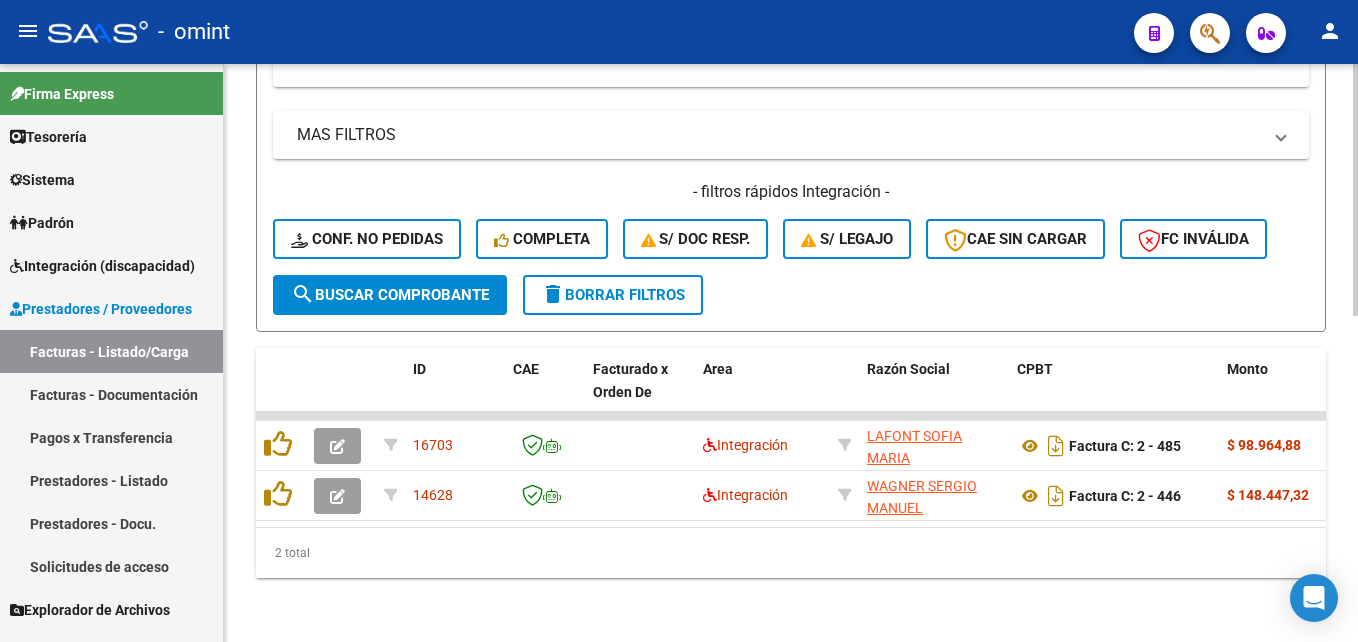 scroll, scrollTop: 748, scrollLeft: 0, axis: vertical 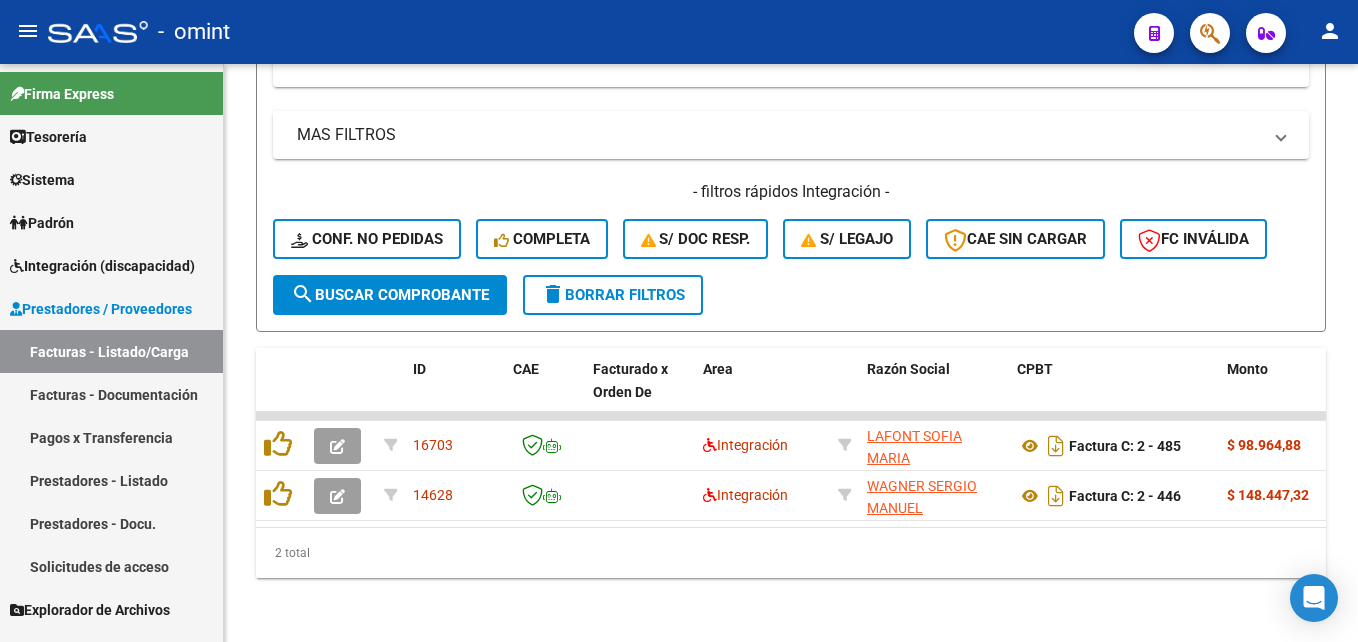 type on "20426463742" 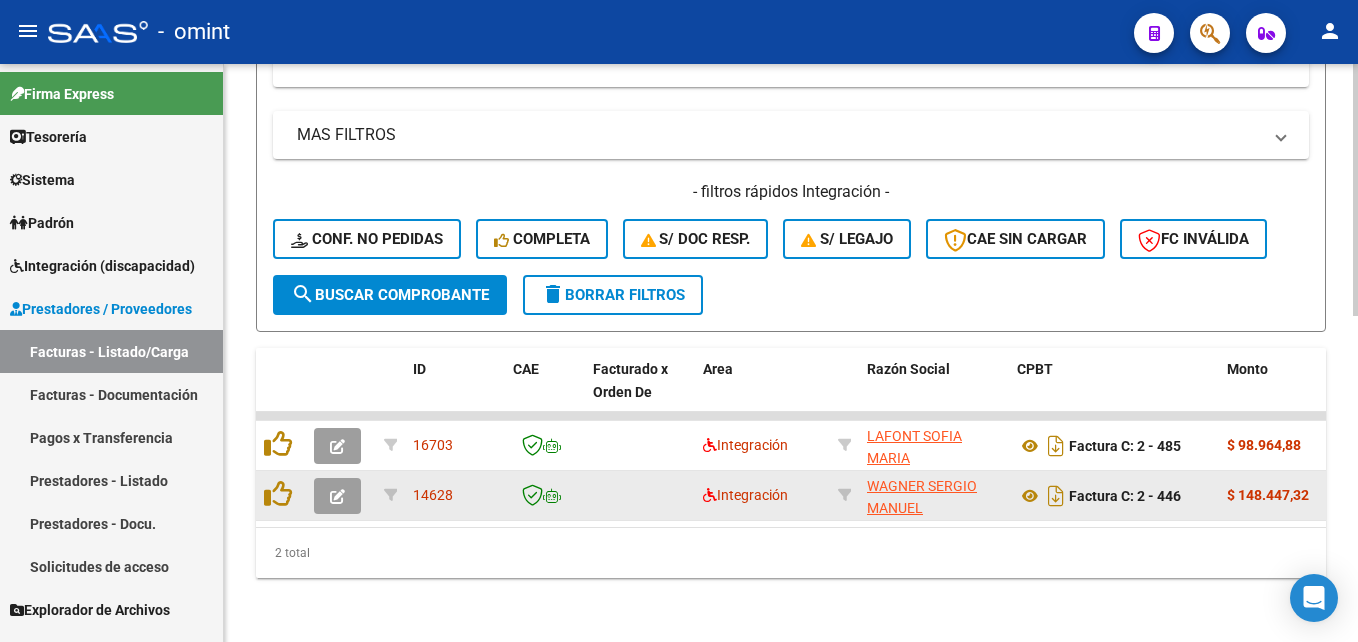 click 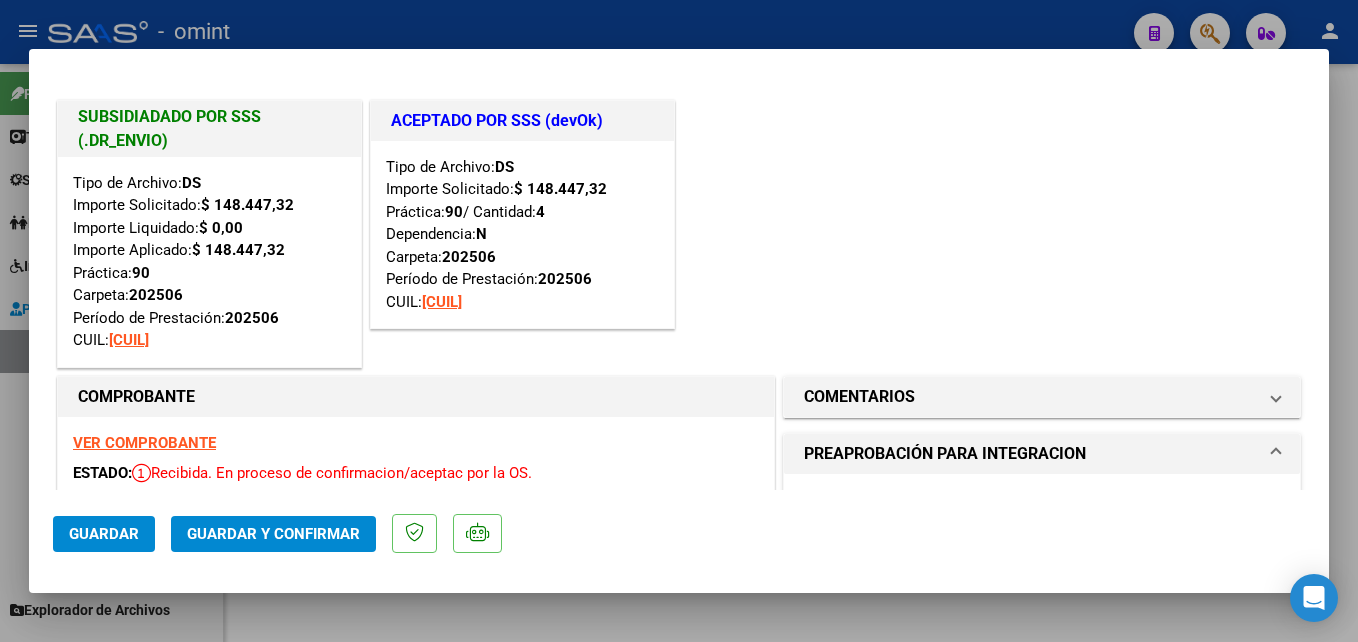 click on "SUBSIDIADADO POR SSS (.DR_ENVIO)  Tipo de Archivo:  DS  Importe Solicitado:  $ 148.447,32  Importe Liquidado:  $ 0,00  Importe Aplicado:  $ 148.447,32  Práctica:  90  Carpeta:  202506  Período de Prestación:  202506  CUIL:  20426463742 ACEPTADO POR SSS (devOk)  Tipo de Archivo:  DS  Importe Solicitado:  $ 148.447,32  Práctica:  90  / Cantidad:  4  Dependencia:  N  Carpeta:  202506  Período de Prestación:  202506  CUIL:  20426463742 COMPROBANTE VER COMPROBANTE       ESTADO:   Recibida. En proceso de confirmacion/aceptac por la OS.  DATOS DEL COMPROBANTE CUIT  *   20-23371855-7 Ingresar CUIT  ANALISIS PRESTADOR  WAGNER SERGIO MANUEL  ARCA Padrón  Area destinado * Integración Seleccionar Area  Facturado por orden de  Seleccionar Gerenciador Seleccionar Gerenciador Período de Prestación (Ej: 202305 para Mayo 2023    202506 Ingrese el Período de Prestación como indica el ejemplo   Una vez que se asoció a un legajo aprobado no se puede cambiar el período de prestación.   Comprobante Tipo * *" at bounding box center [679, 321] 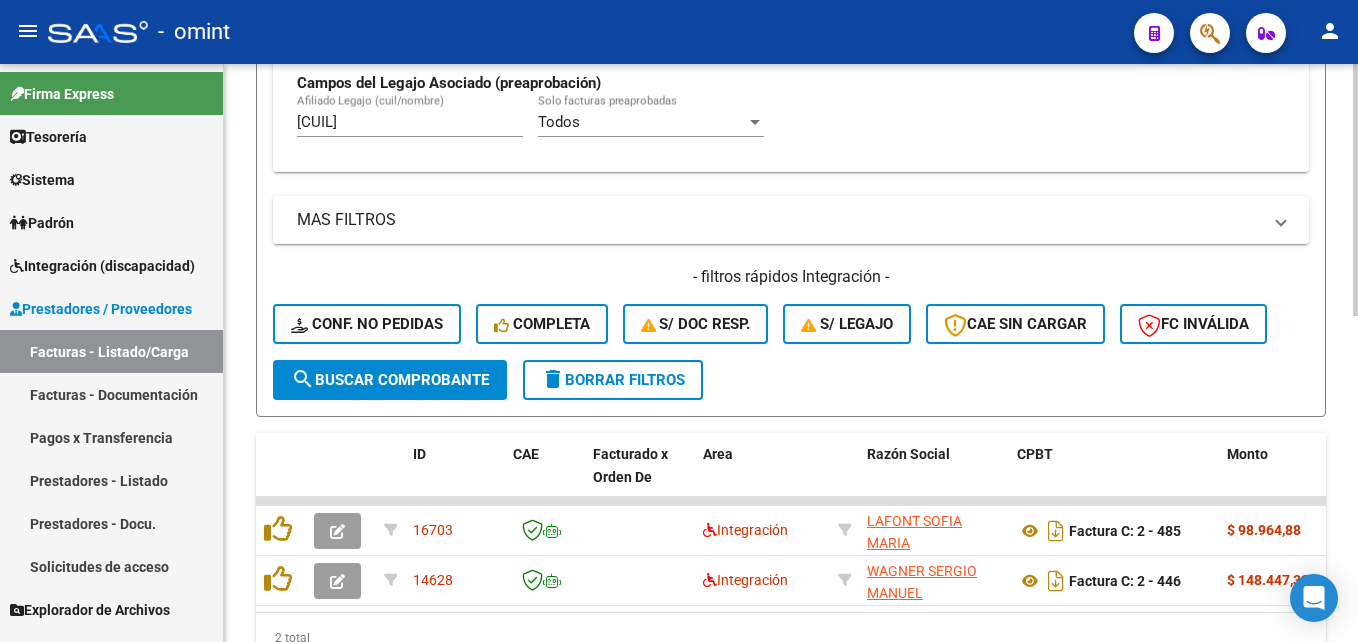 scroll, scrollTop: 748, scrollLeft: 0, axis: vertical 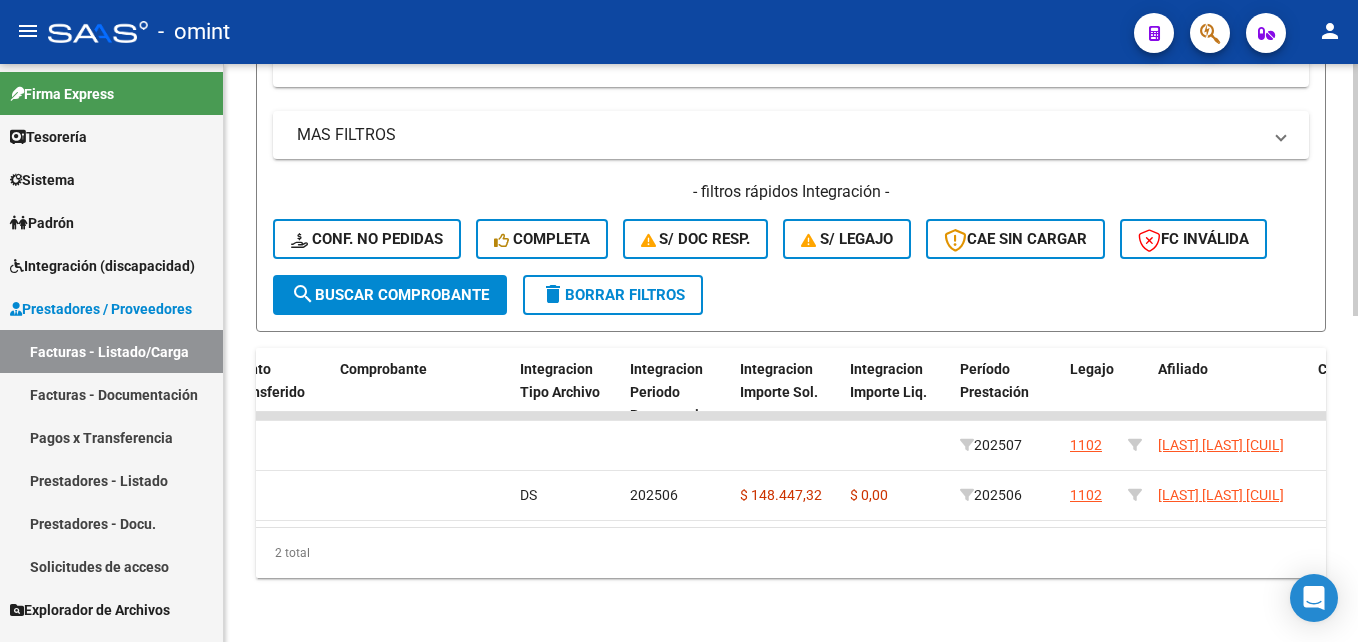 drag, startPoint x: 911, startPoint y: 543, endPoint x: 437, endPoint y: 533, distance: 474.10547 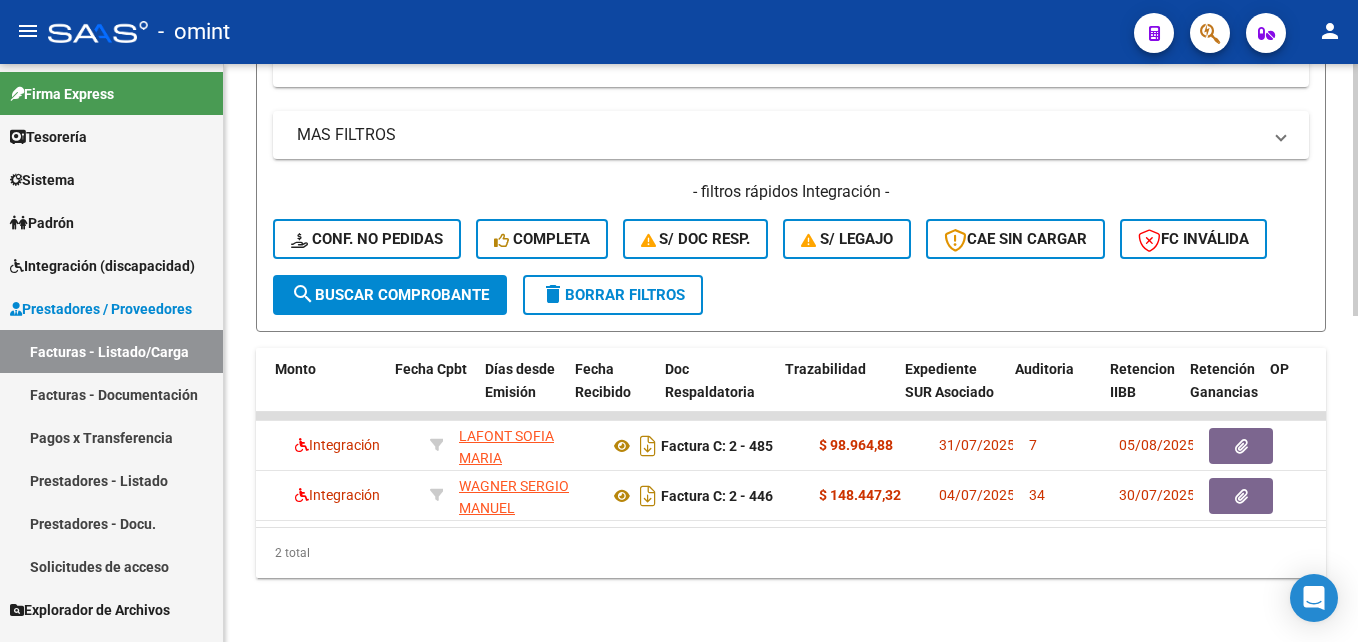scroll, scrollTop: 0, scrollLeft: 0, axis: both 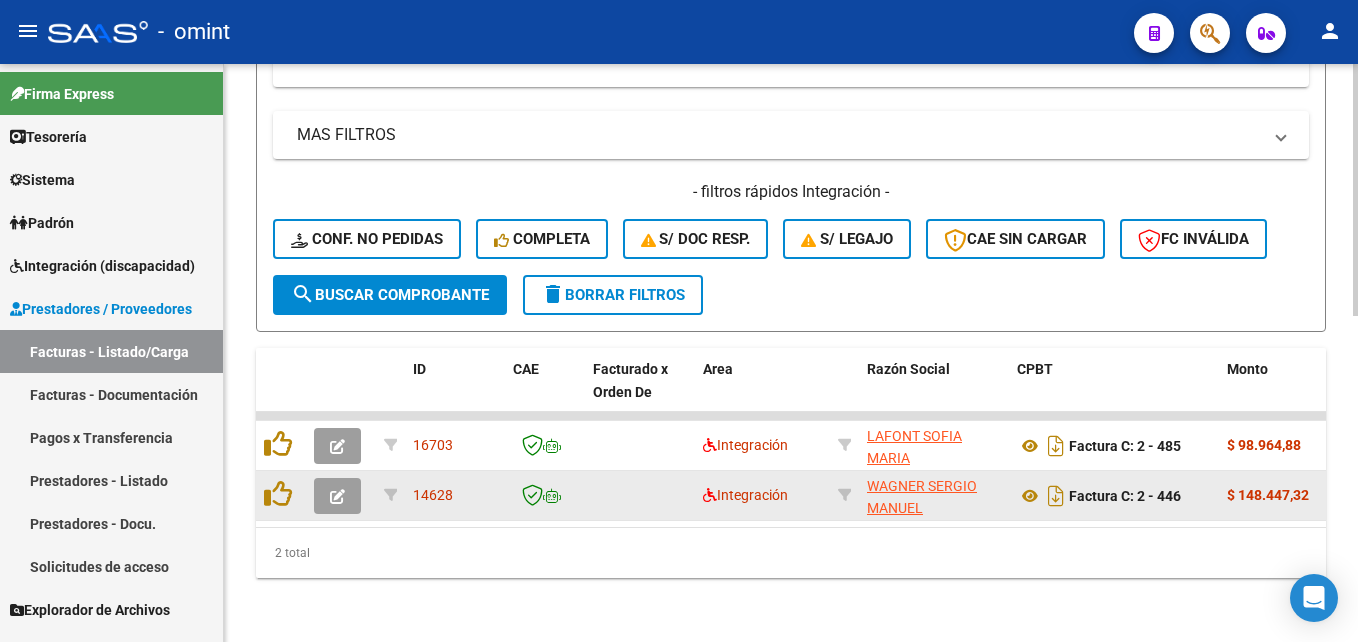 click 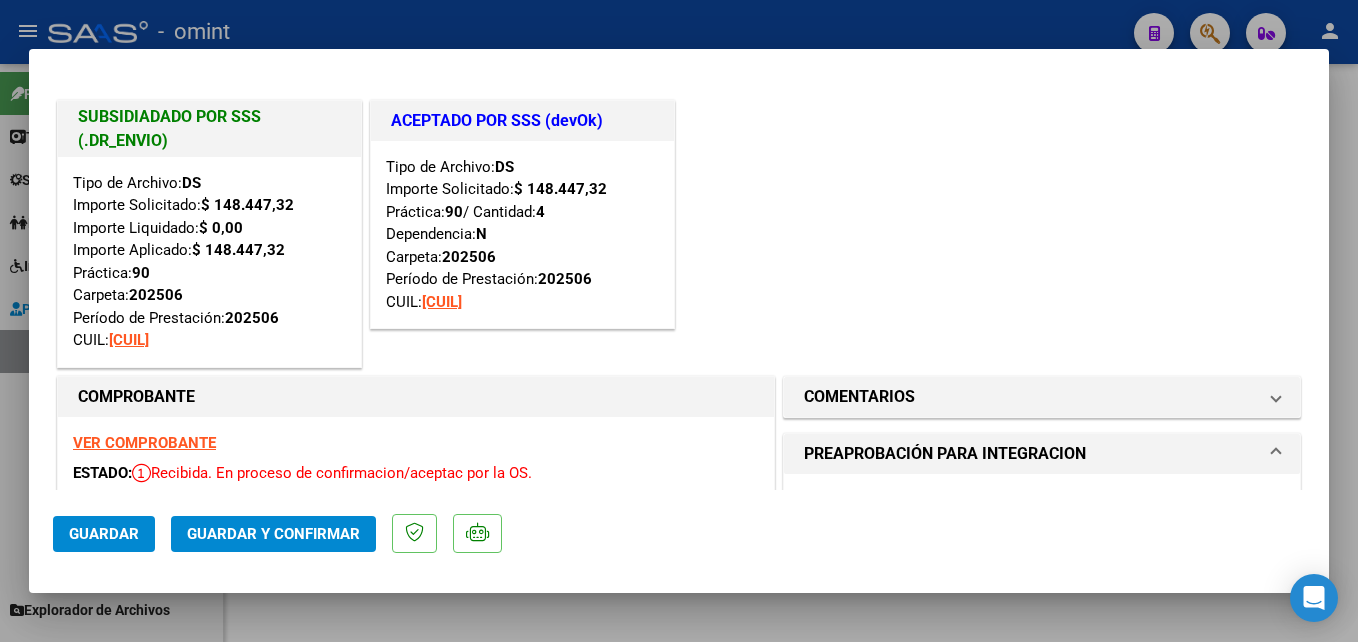 drag, startPoint x: 334, startPoint y: 568, endPoint x: 322, endPoint y: 560, distance: 14.422205 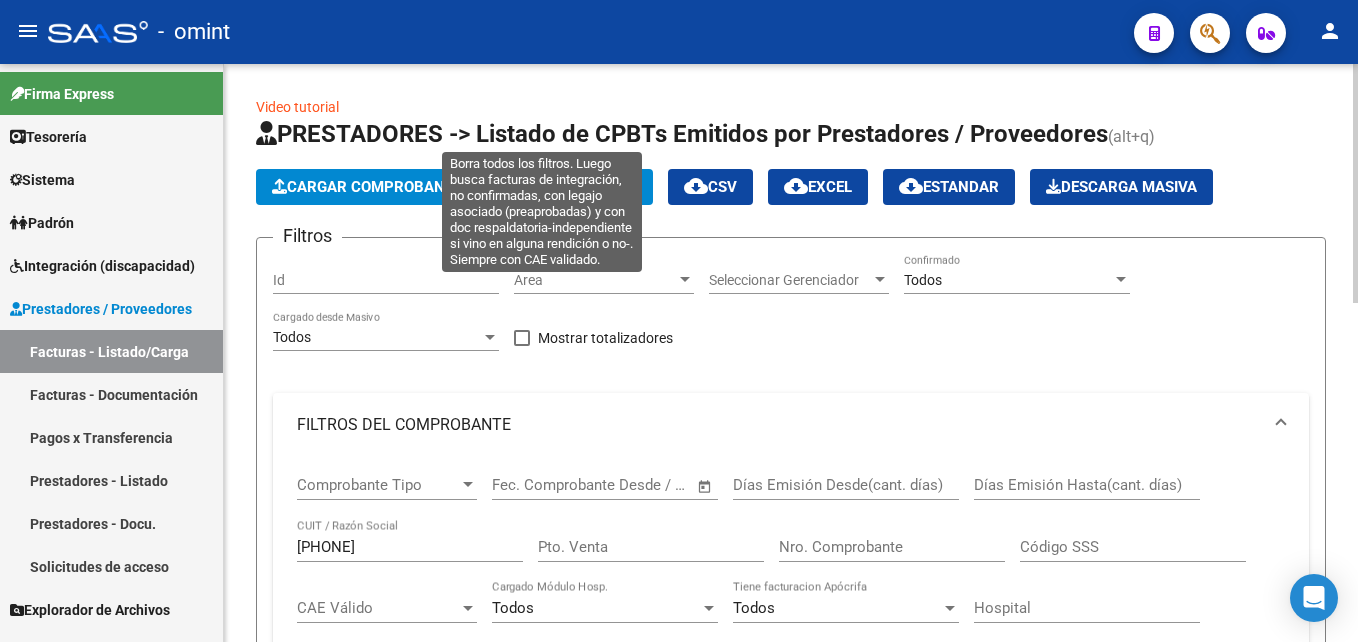 scroll, scrollTop: 0, scrollLeft: 0, axis: both 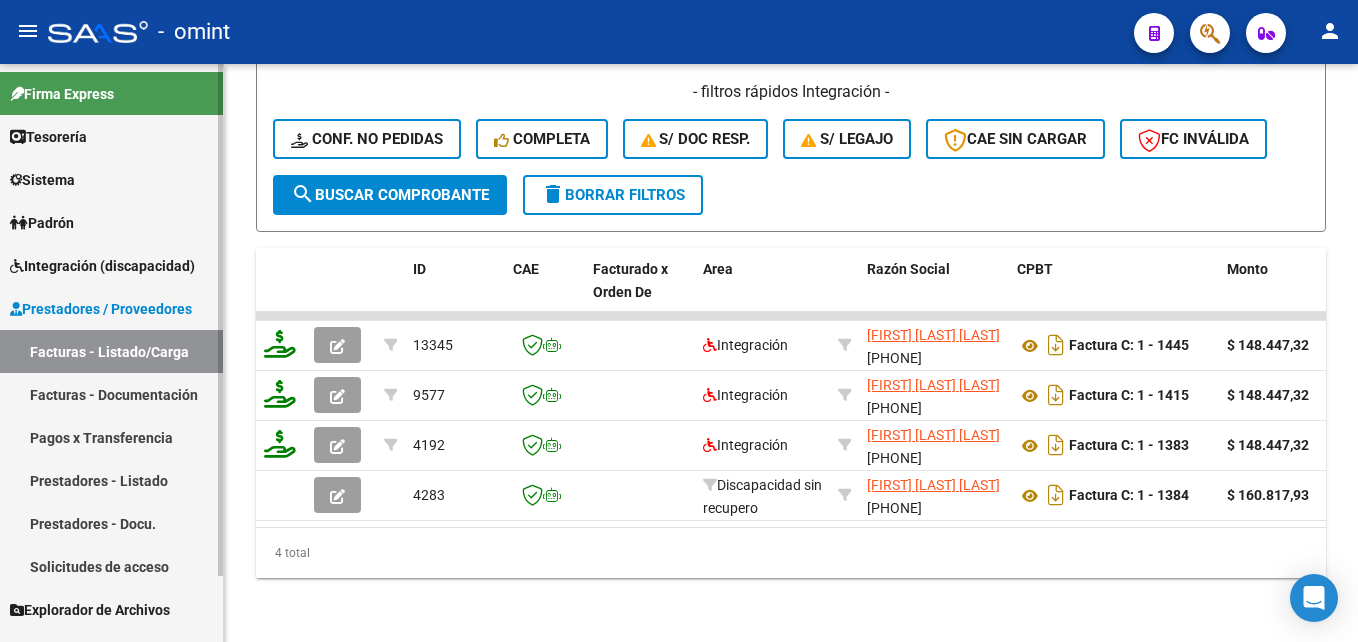 click on "Integración (discapacidad)" at bounding box center [102, 266] 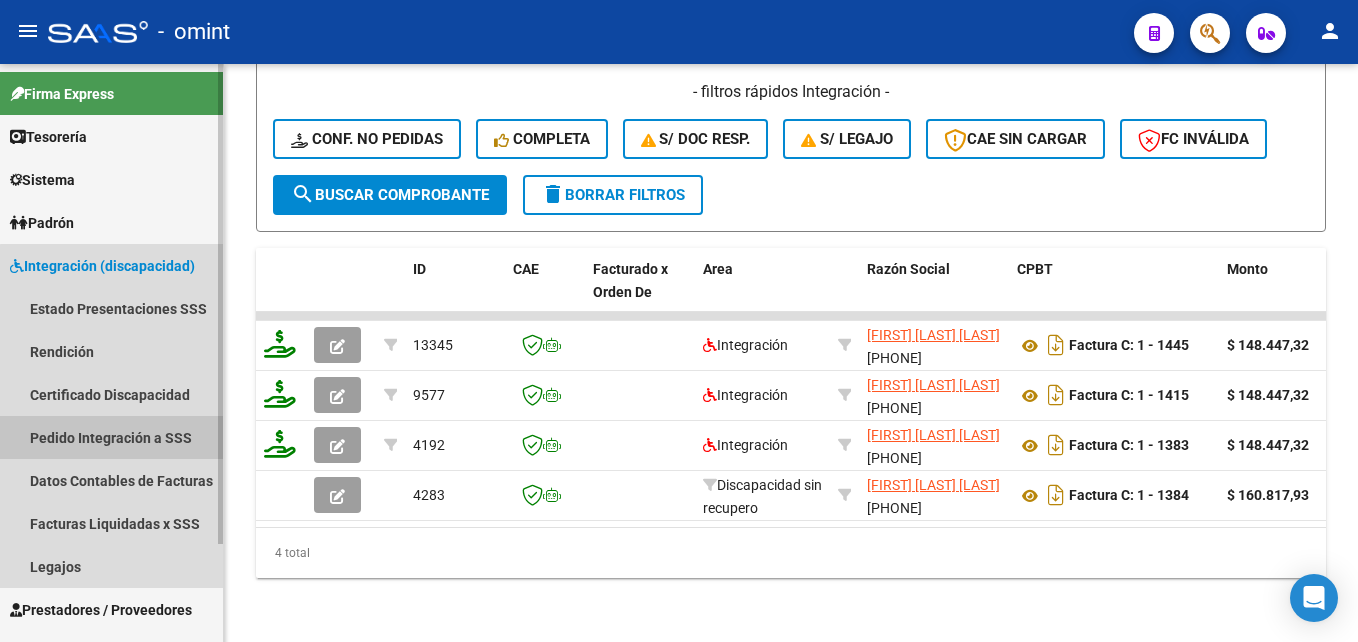 click on "Pedido Integración a SSS" at bounding box center (111, 437) 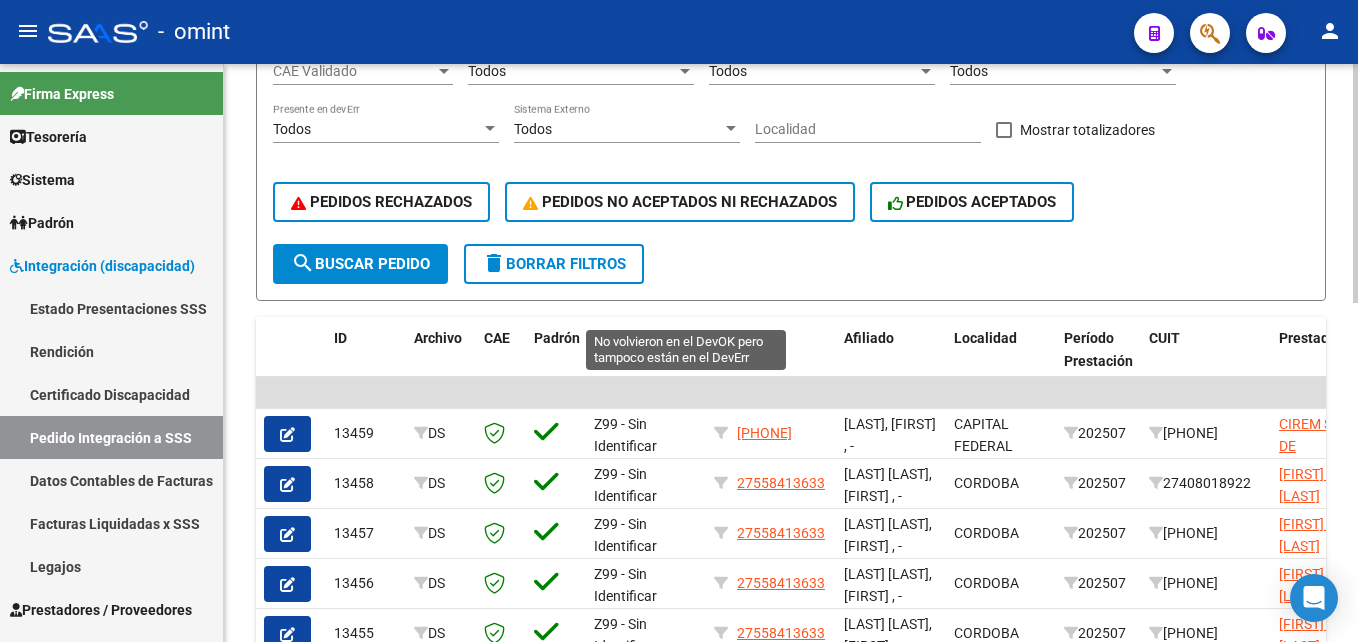 scroll, scrollTop: 518, scrollLeft: 0, axis: vertical 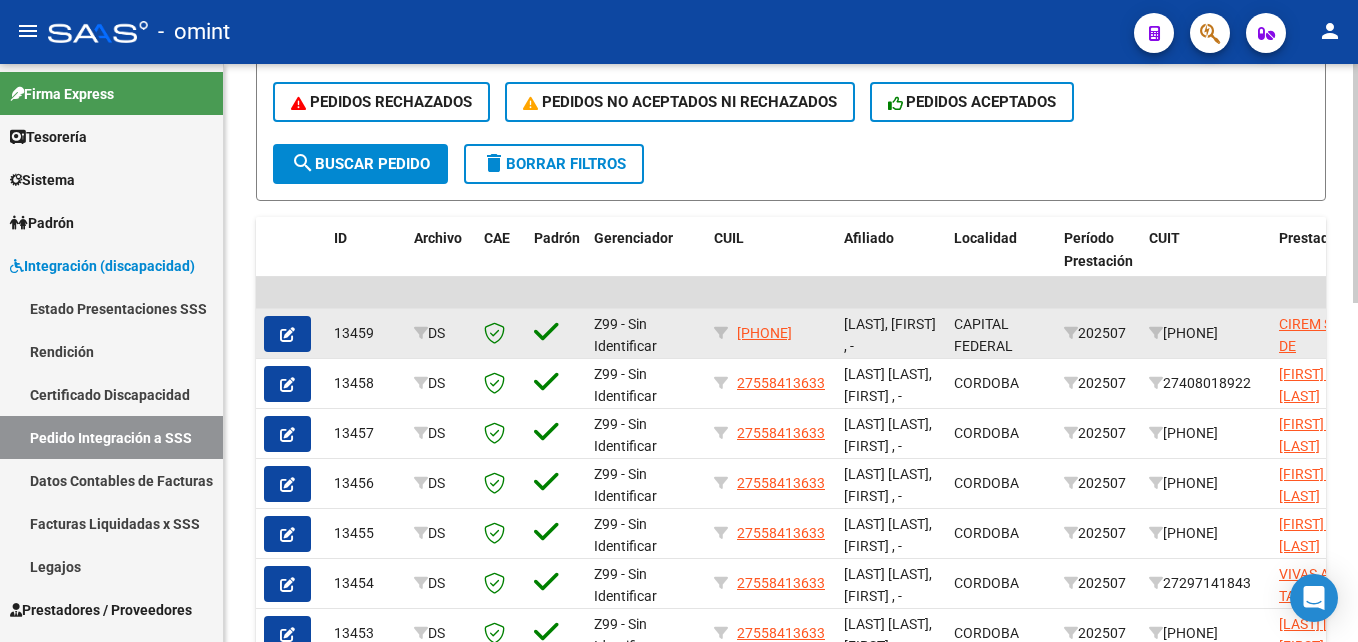 click 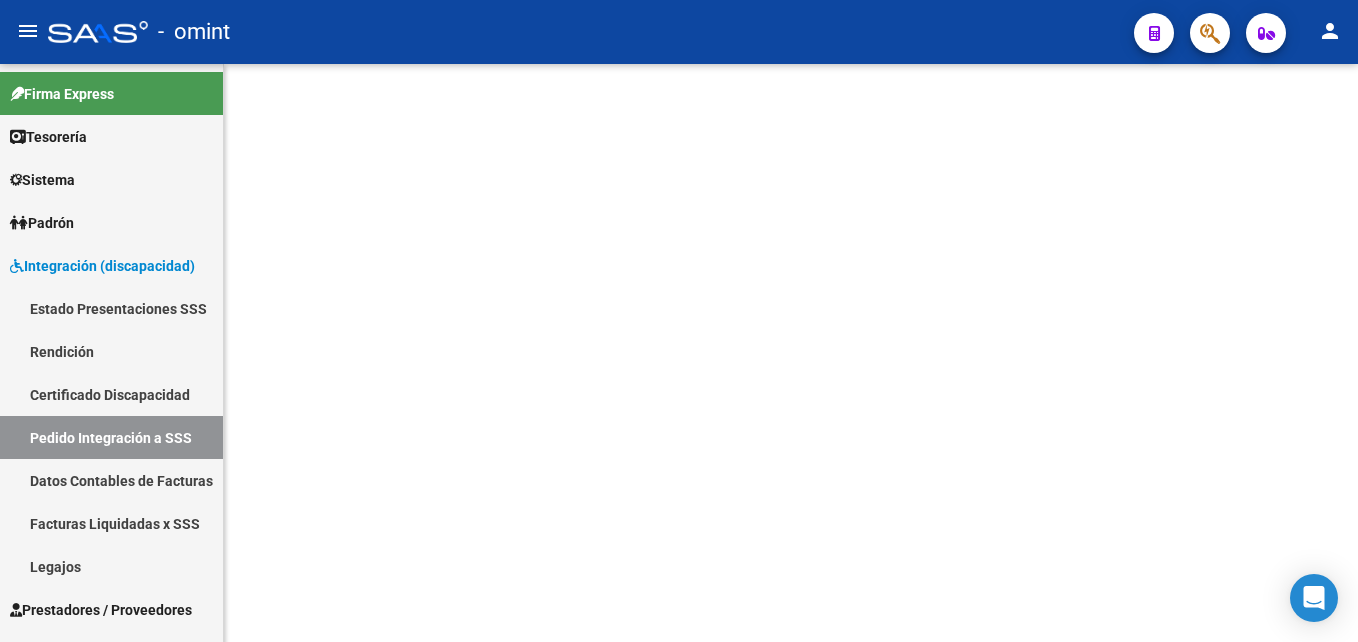 scroll, scrollTop: 0, scrollLeft: 0, axis: both 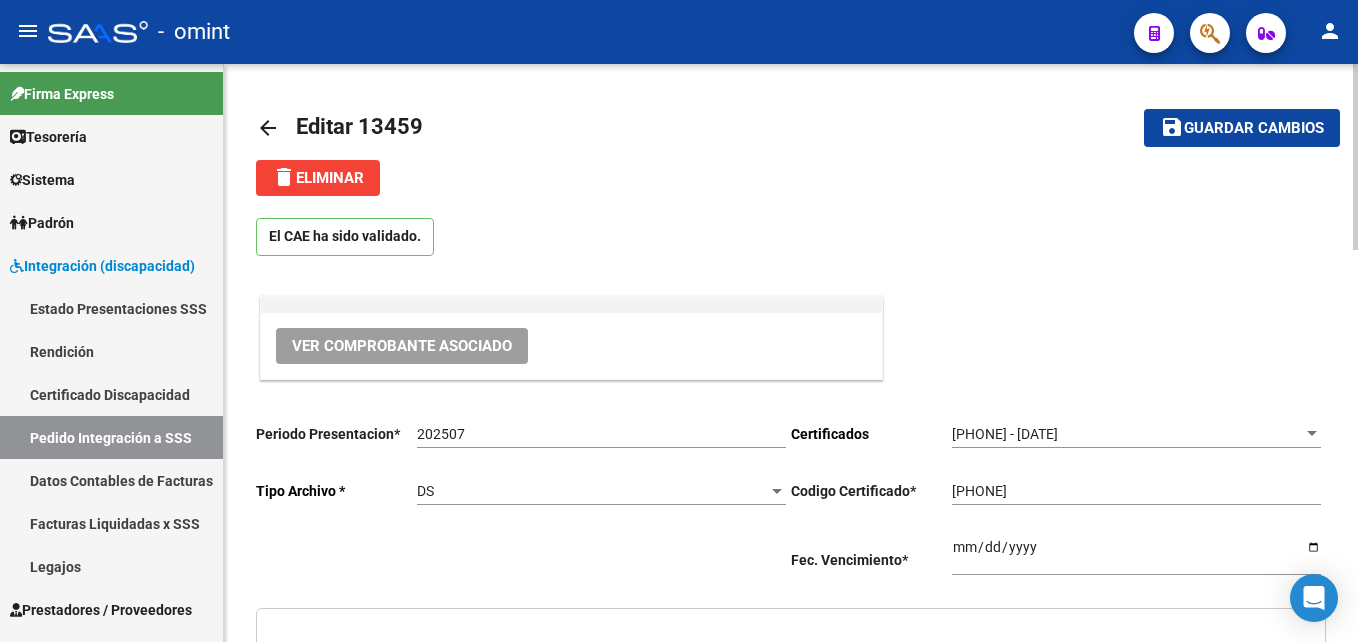 click on "delete  Eliminar" 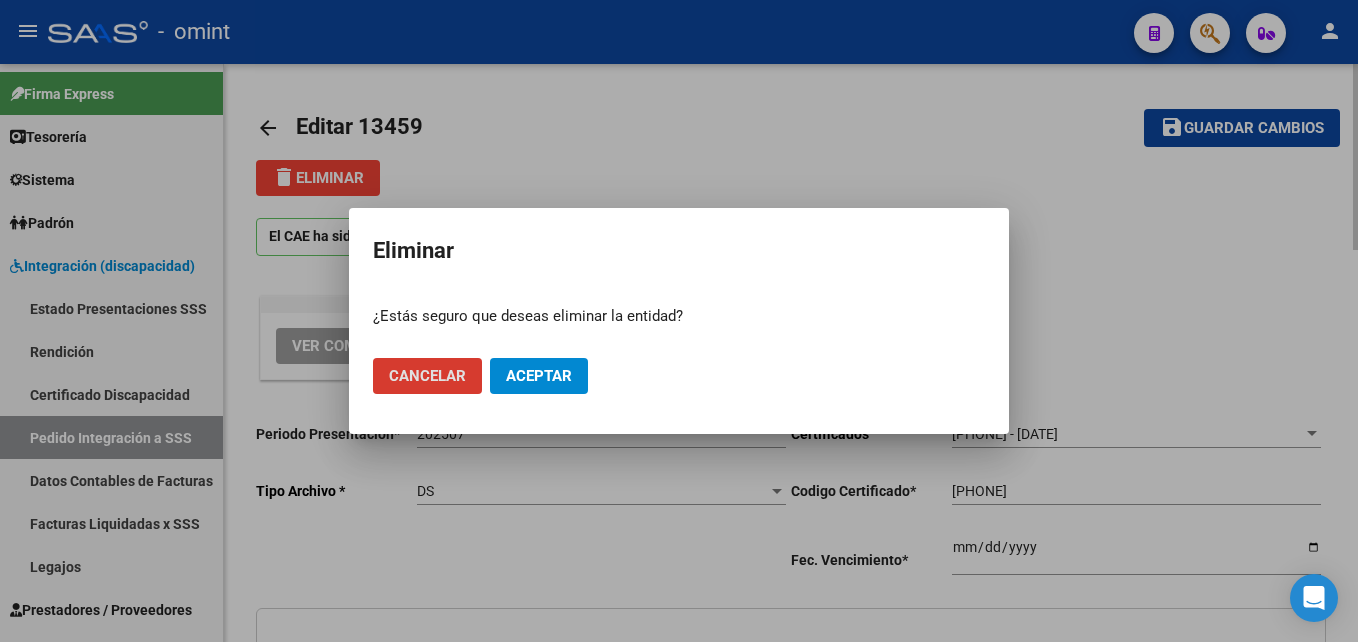 type on "20585003558" 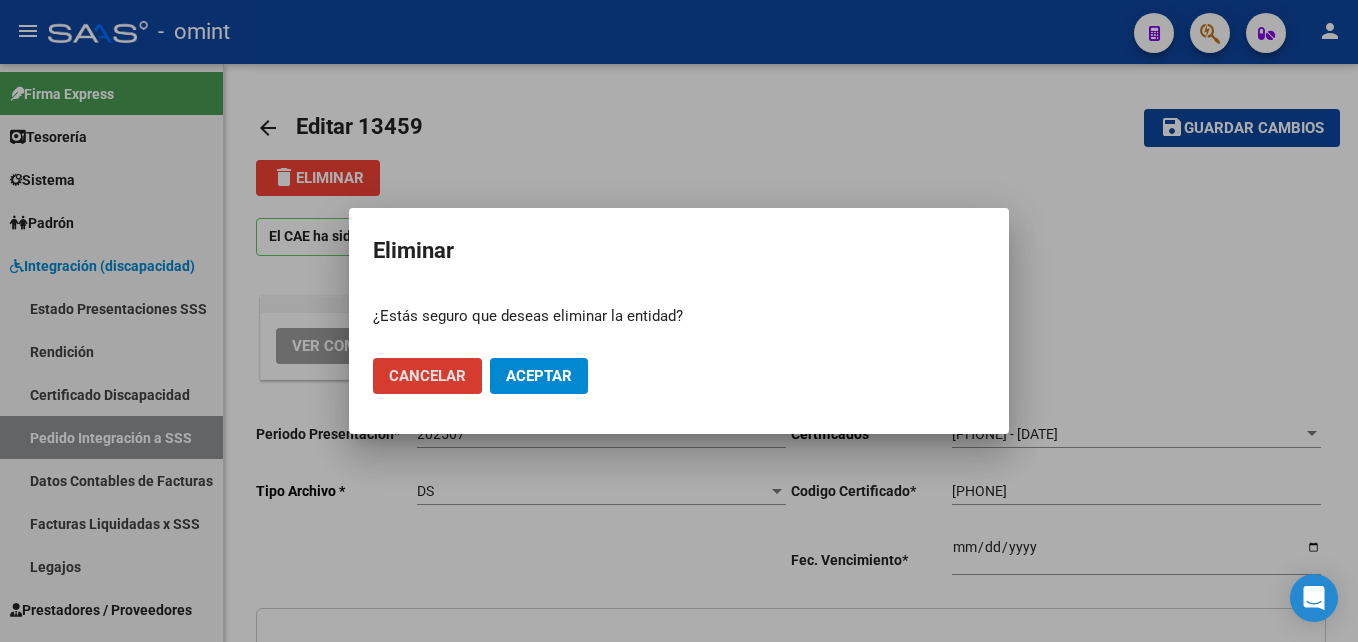 click on "Aceptar" 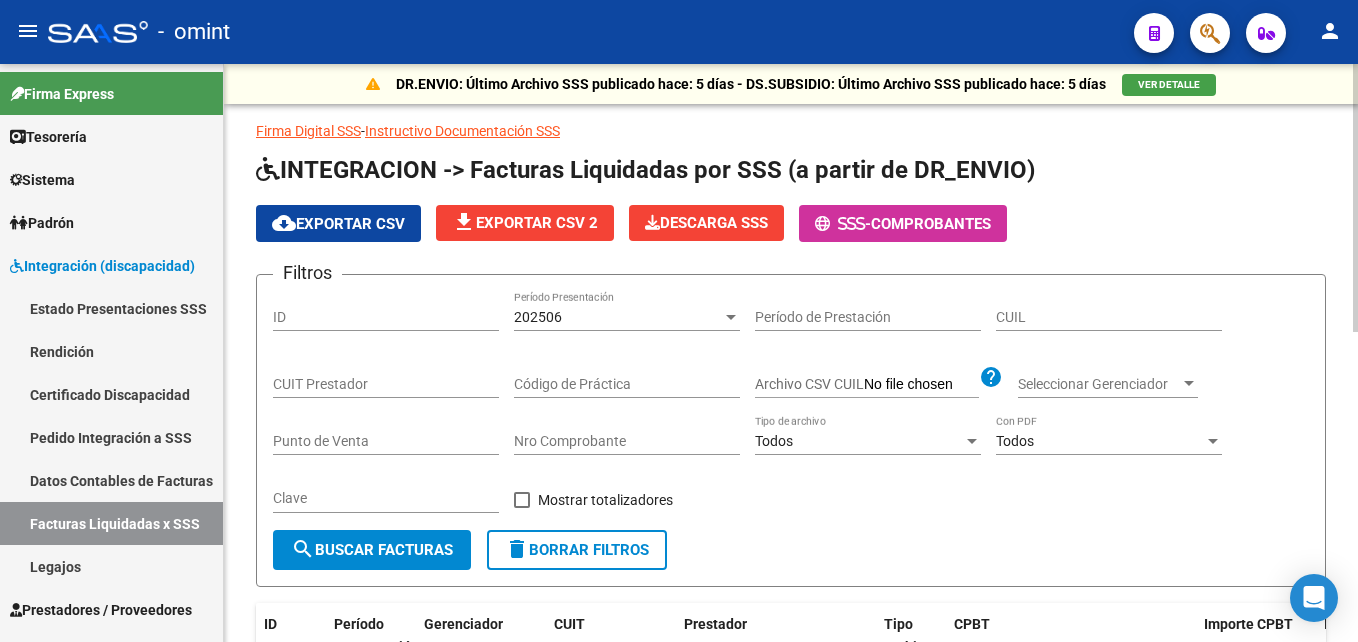 click on "CUIL" at bounding box center (1109, 317) 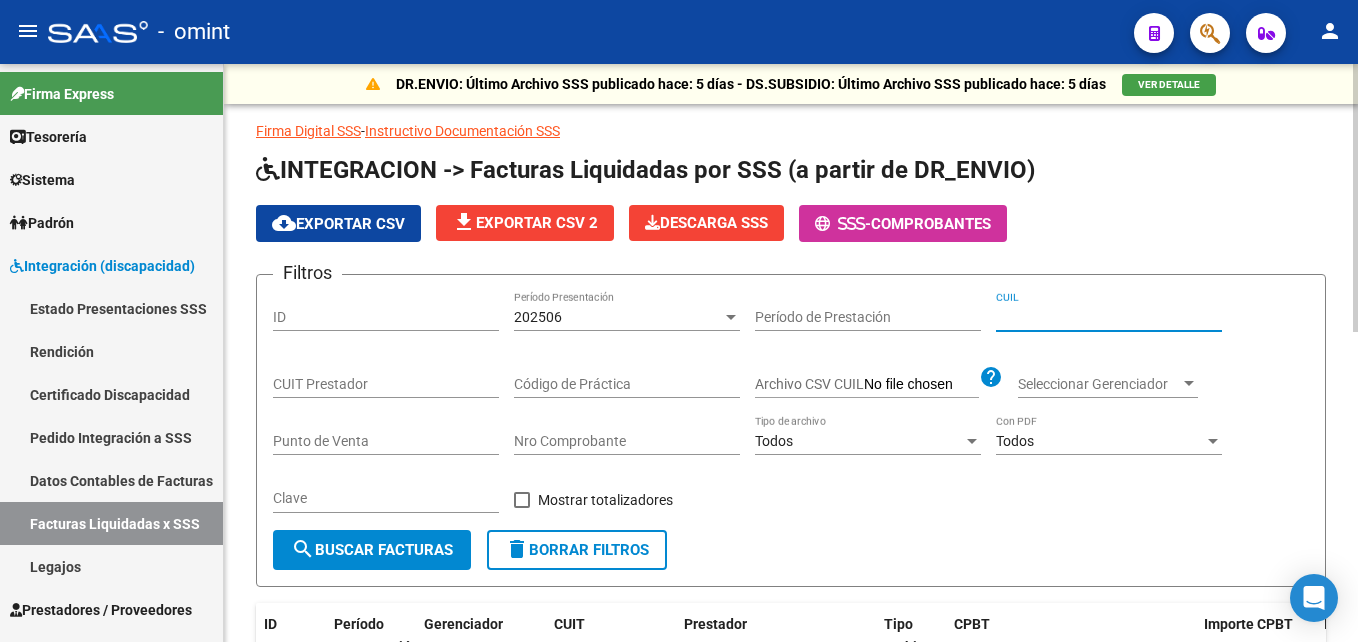 paste on "20-42646374-2" 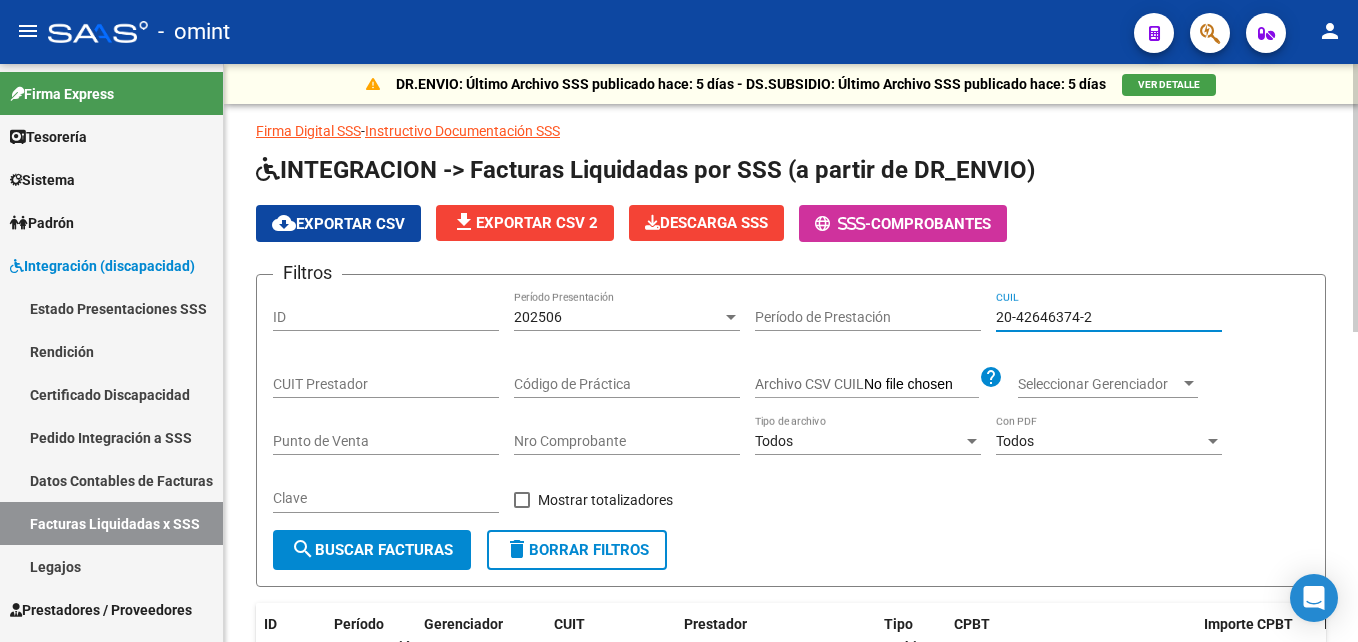 type on "20-42646374-2" 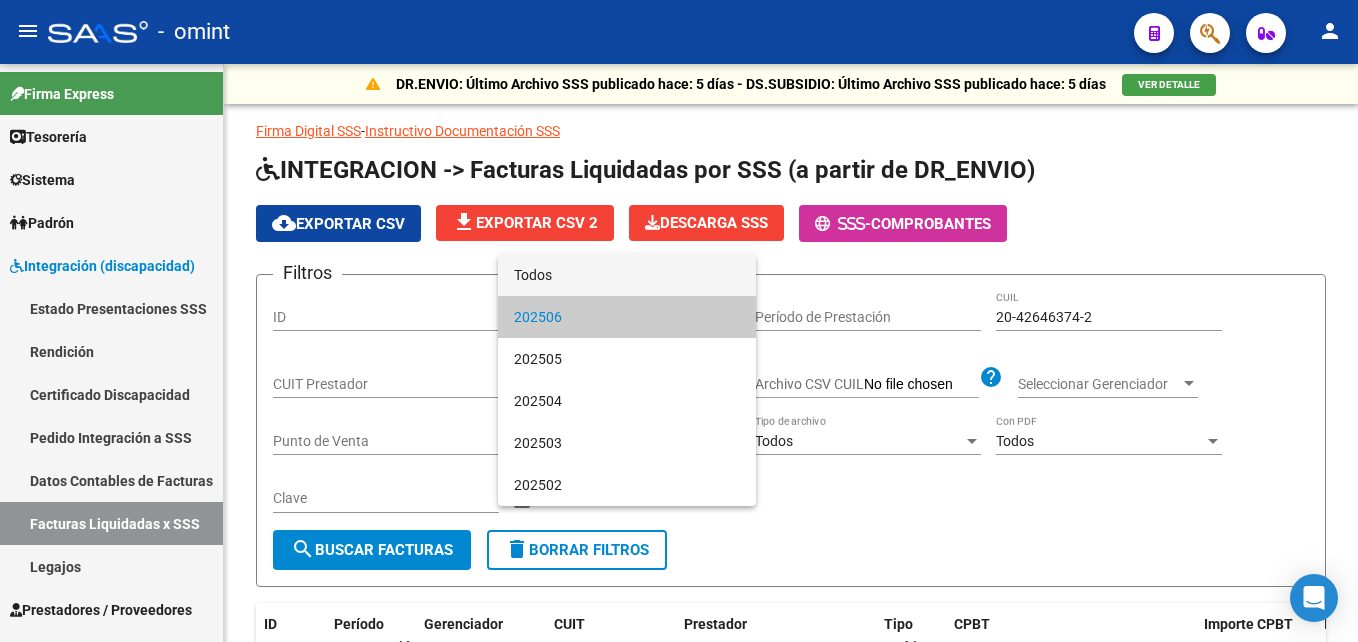 click on "Todos" at bounding box center [627, 275] 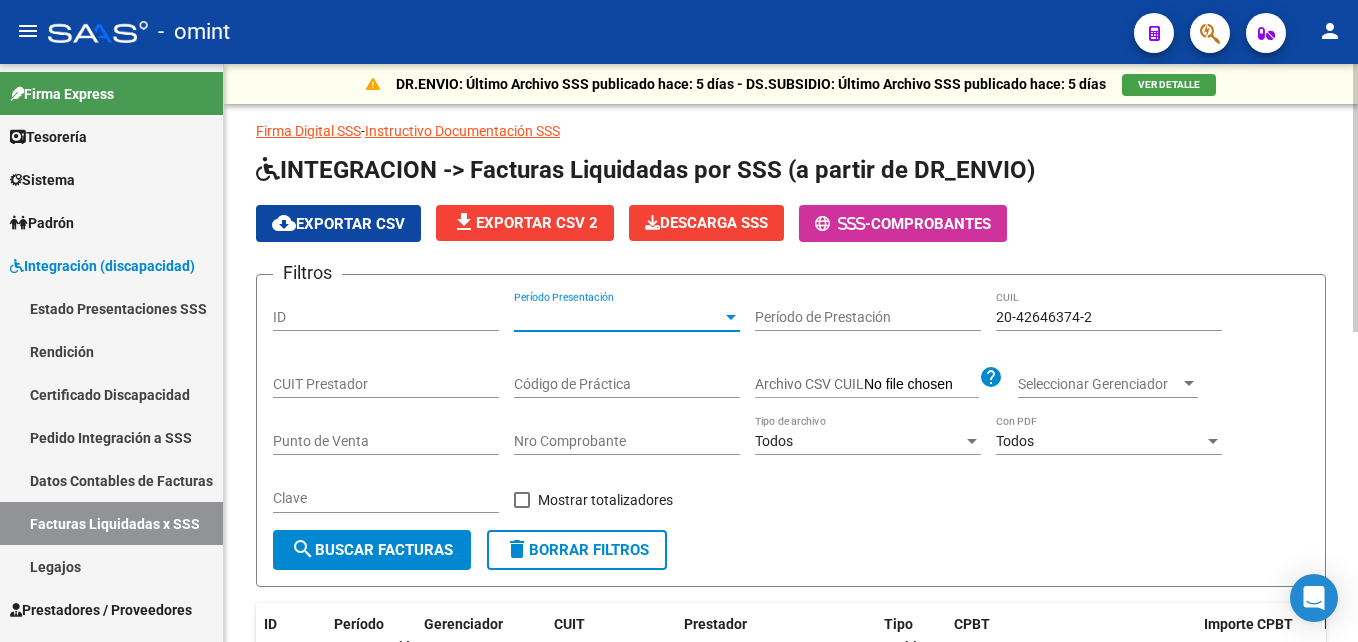 click on "20-42646374-2" at bounding box center [1109, 317] 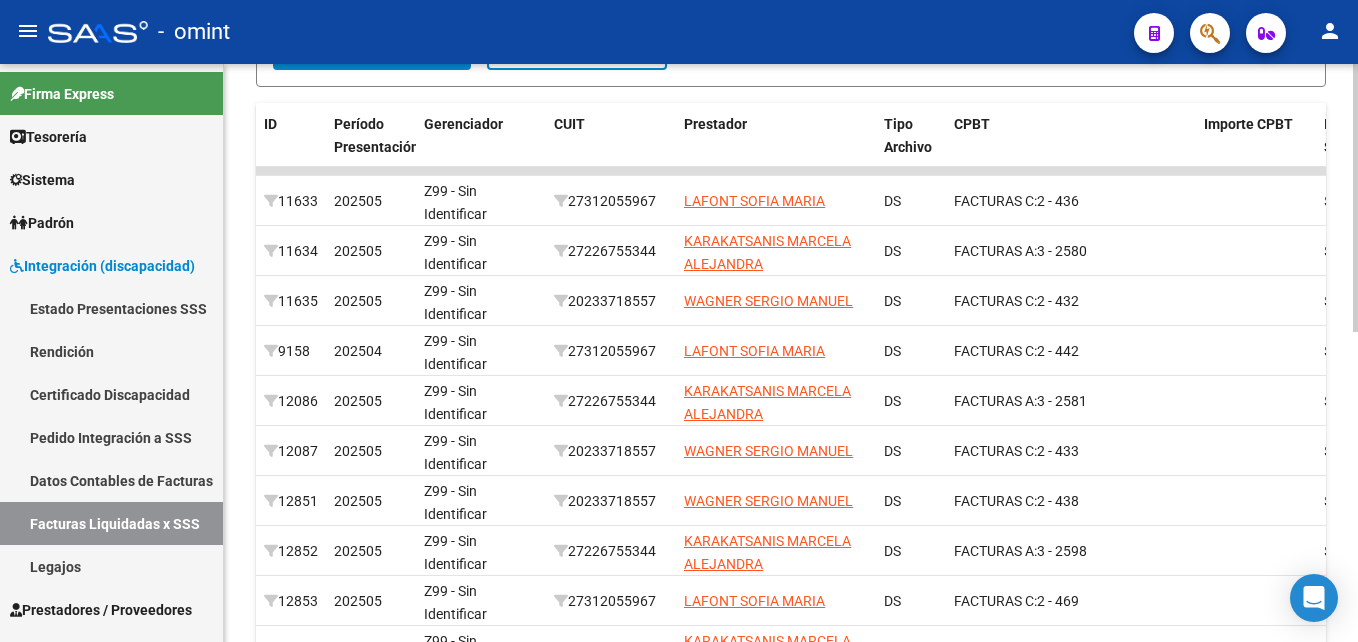 scroll, scrollTop: 670, scrollLeft: 0, axis: vertical 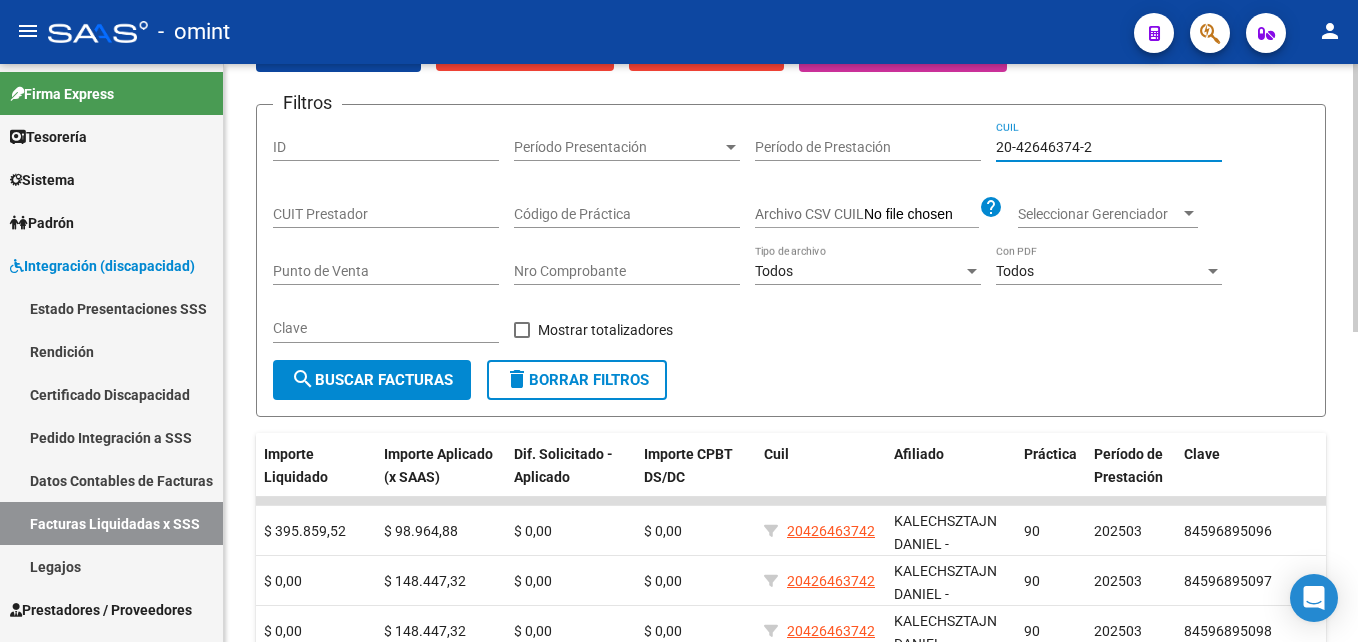 click on "CUIT Prestador" at bounding box center (386, 214) 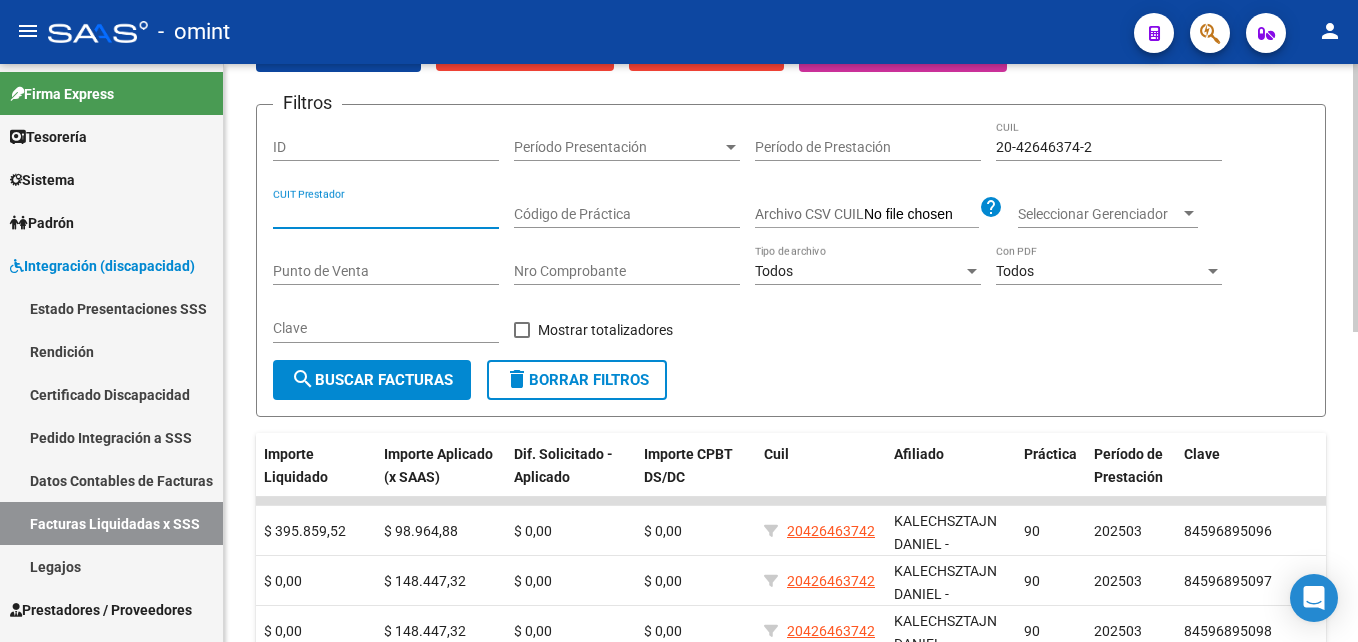paste on "27-22675534-4" 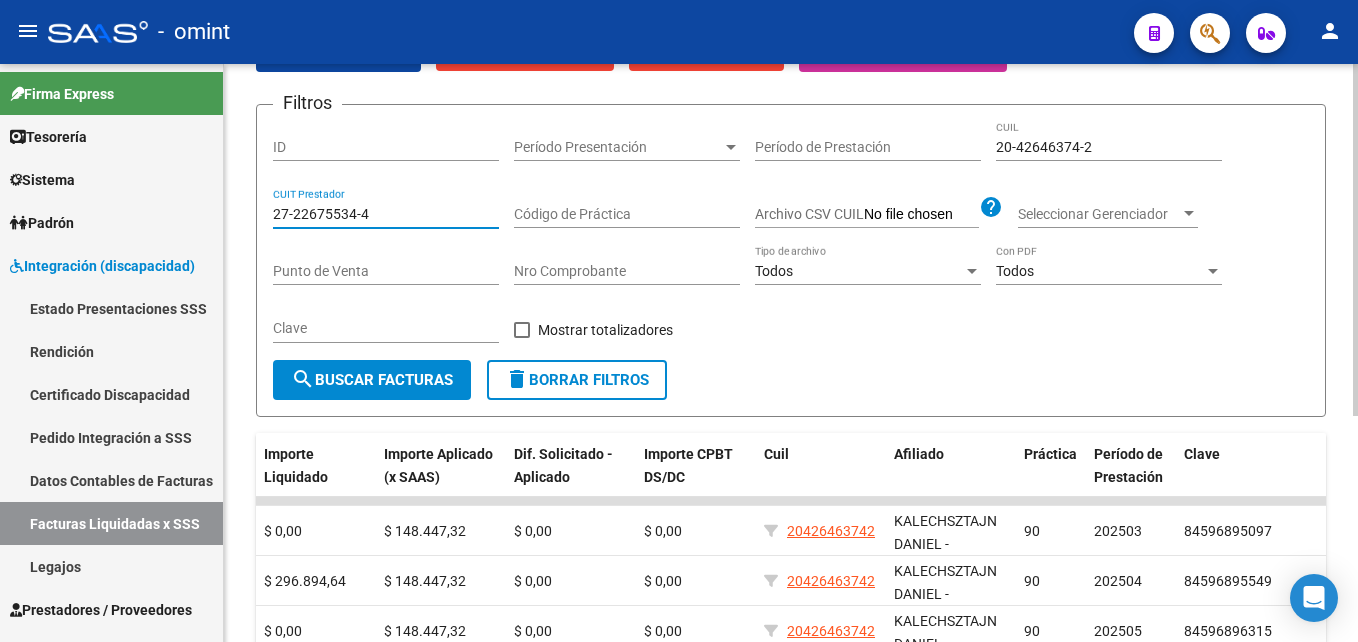 scroll, scrollTop: 370, scrollLeft: 0, axis: vertical 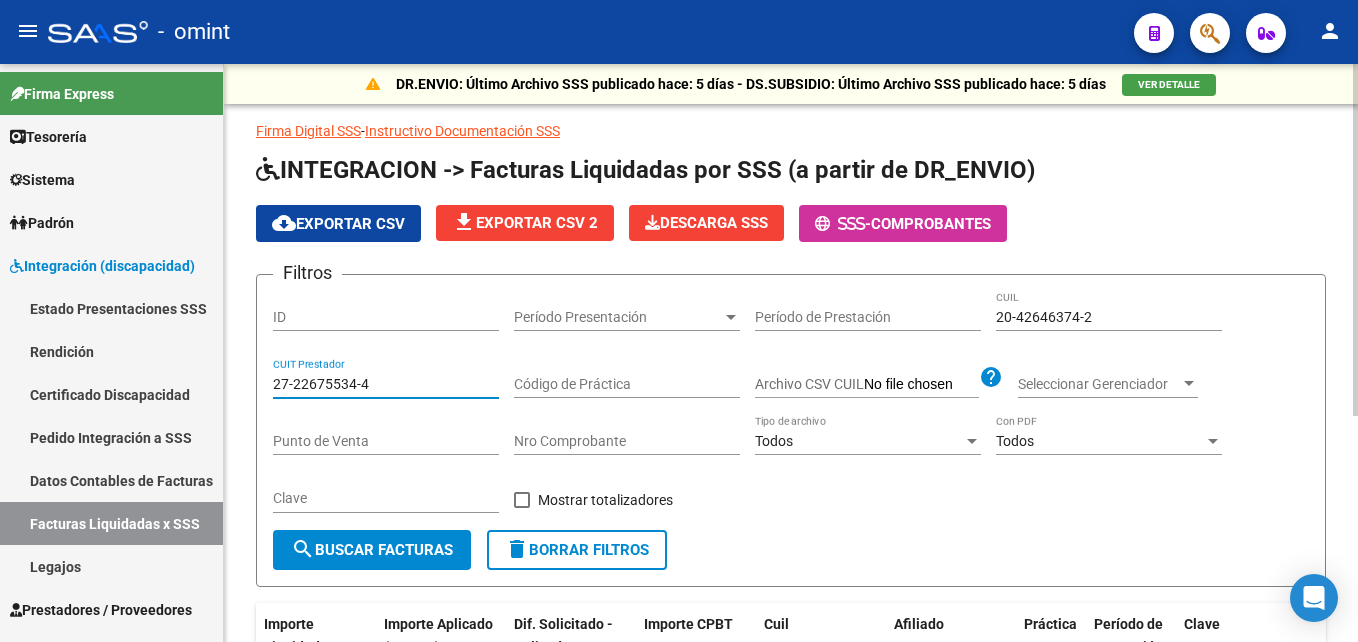 drag, startPoint x: 385, startPoint y: 381, endPoint x: 242, endPoint y: 361, distance: 144.39183 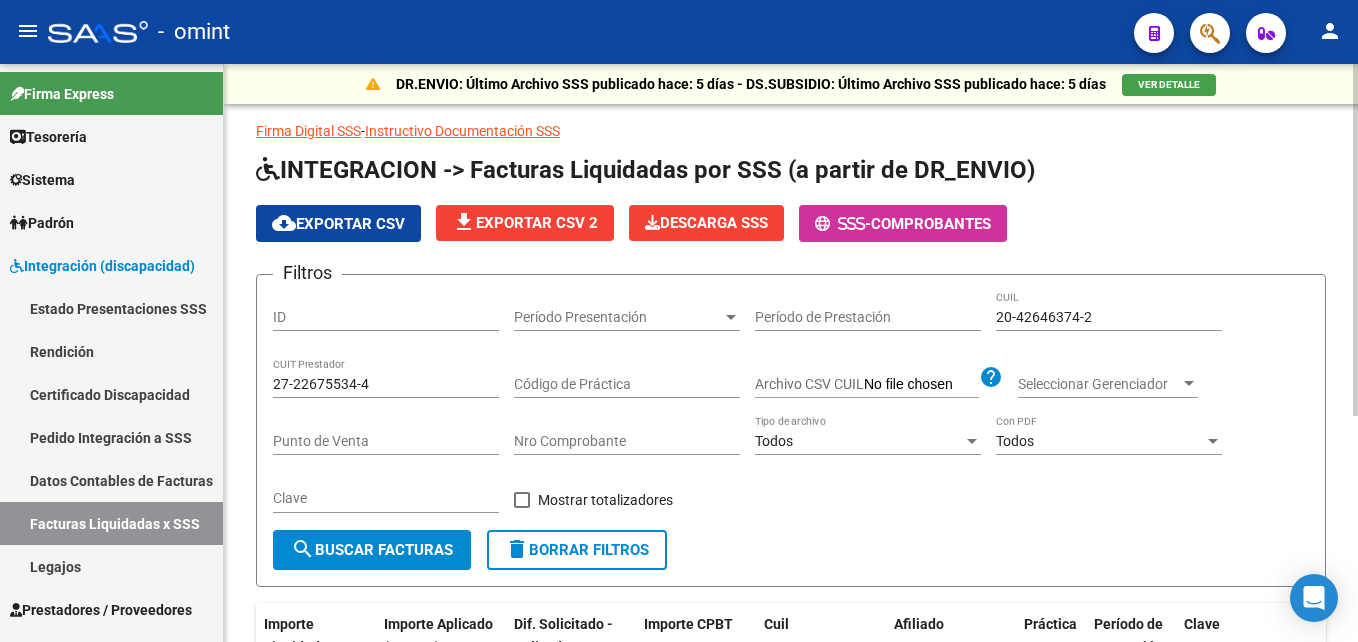 click on "DR.ENVIO: Último Archivo SSS publicado hace: 5 días - DS.SUBSIDIO: Último Archivo SSS publicado hace: 5 días  VER DETALLE  Firma Digital SSS  -  Instructivo Documentación SSS  INTEGRACION -> Facturas Liquidadas por SSS (a partir de DR_ENVIO) cloud_download  Exportar CSV  file_download  Exportar CSV 2
Descarga SSS
-  Comprobantes Filtros ID Período Presentación Período Presentación Período de Prestación 20-42646374-2 CUIL 27-22675534-4 CUIT Prestador Código de Práctica Archivo CSV CUIL help Seleccionar Gerenciador Seleccionar Gerenciador Punto de Venta Nro Comprobante Todos Tipo de archivo Todos Con PDF Clave   Mostrar totalizadores  search  Buscar Facturas  delete  Borrar Filtros  ID Período Presentación Gerenciador CUIT Prestador Tipo Archivo CPBT Importe CPBT Importe Solicitado Importe Liquidado Importe Aplicado (x SAAS) Dif. Solicitado - Aplicado Importe CPBT DS/DC Cuil Afiliado Práctica Período de Prestación Clave    11634  202505 Z99 - Sin Identificar    27226755344  DS" 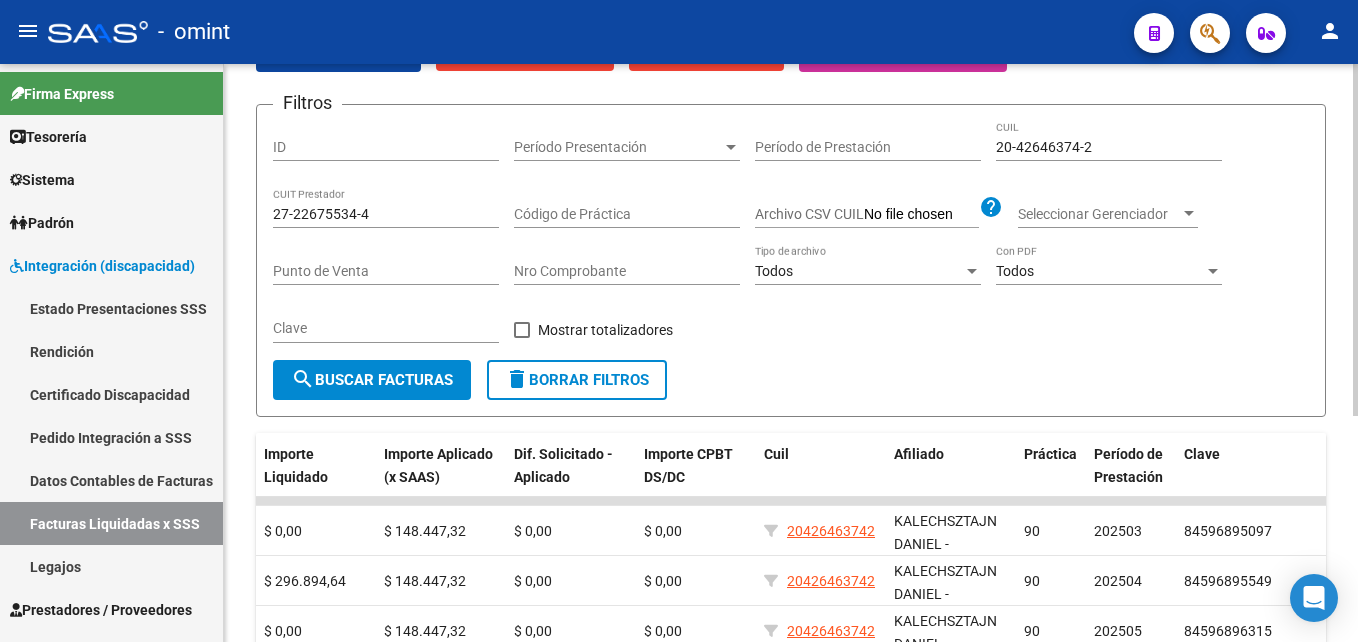scroll, scrollTop: 70, scrollLeft: 0, axis: vertical 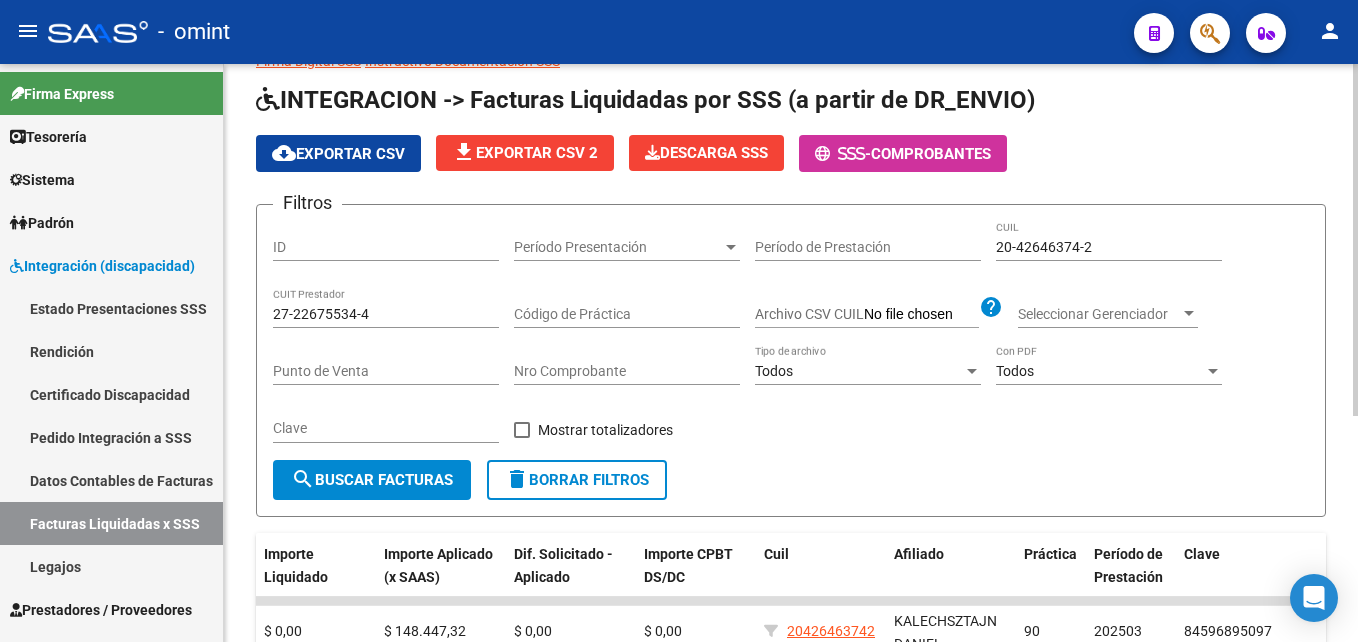 click on "27-22675534-4" at bounding box center [386, 314] 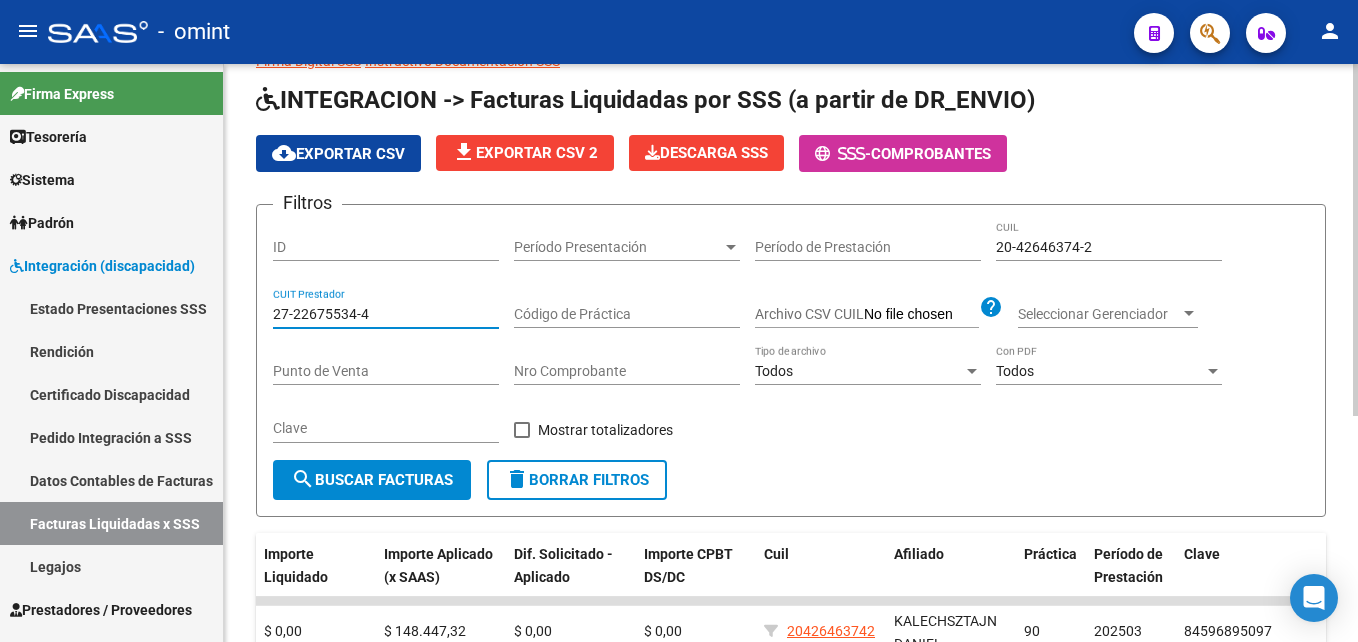 drag, startPoint x: 385, startPoint y: 320, endPoint x: 271, endPoint y: 320, distance: 114 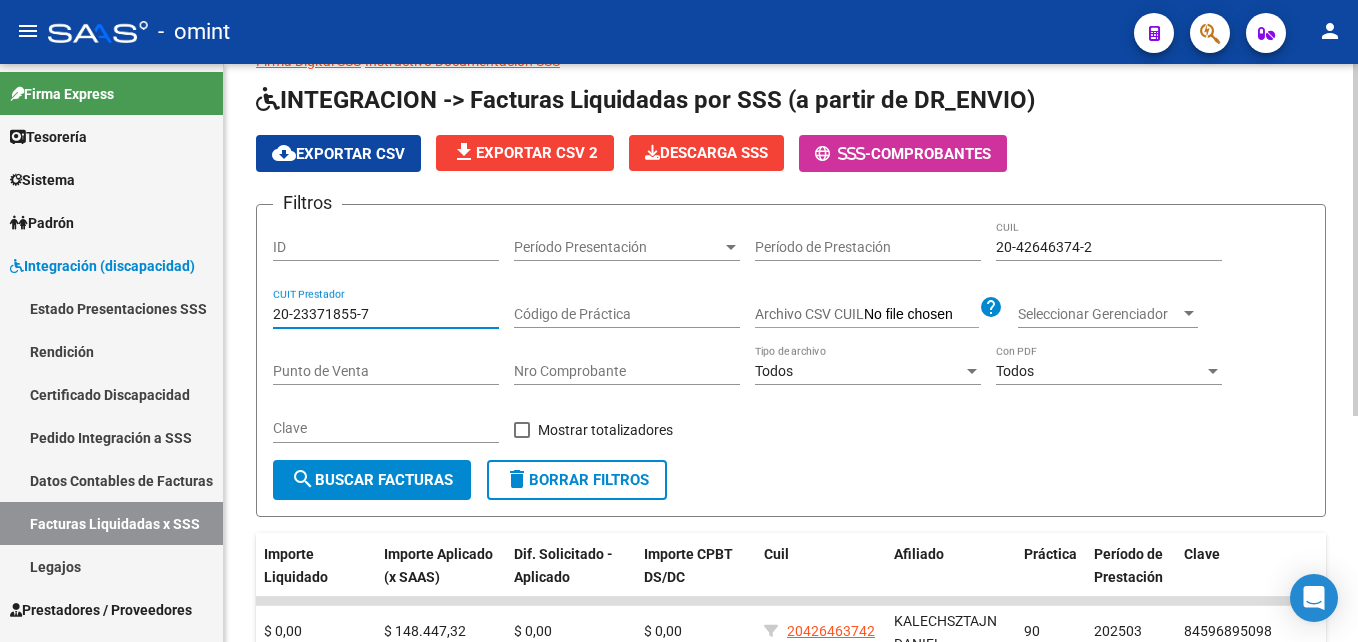 scroll, scrollTop: 370, scrollLeft: 0, axis: vertical 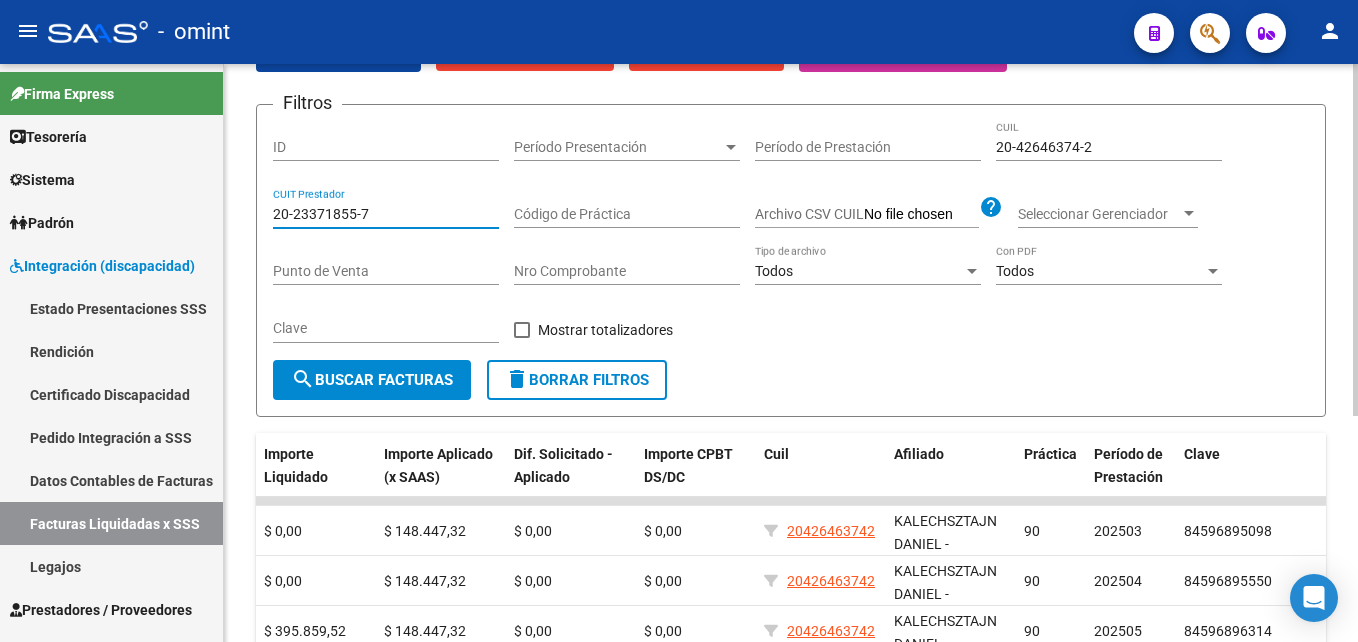 drag, startPoint x: 376, startPoint y: 215, endPoint x: 255, endPoint y: 217, distance: 121.016525 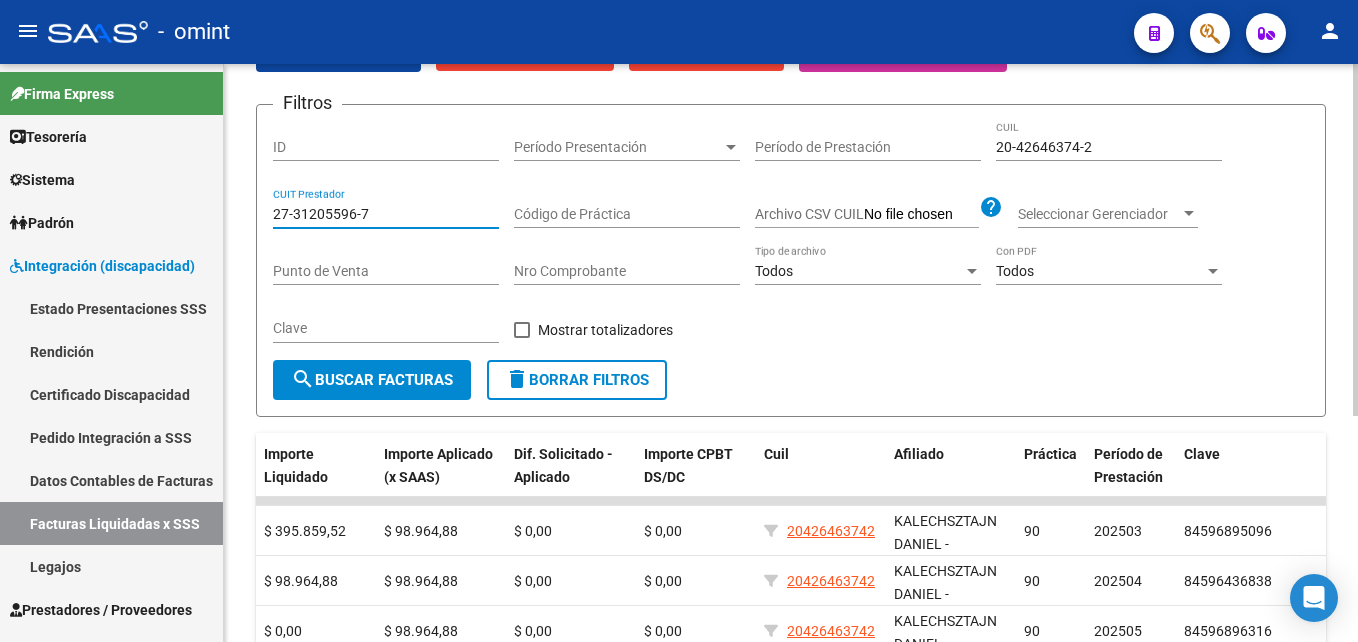 scroll, scrollTop: 370, scrollLeft: 0, axis: vertical 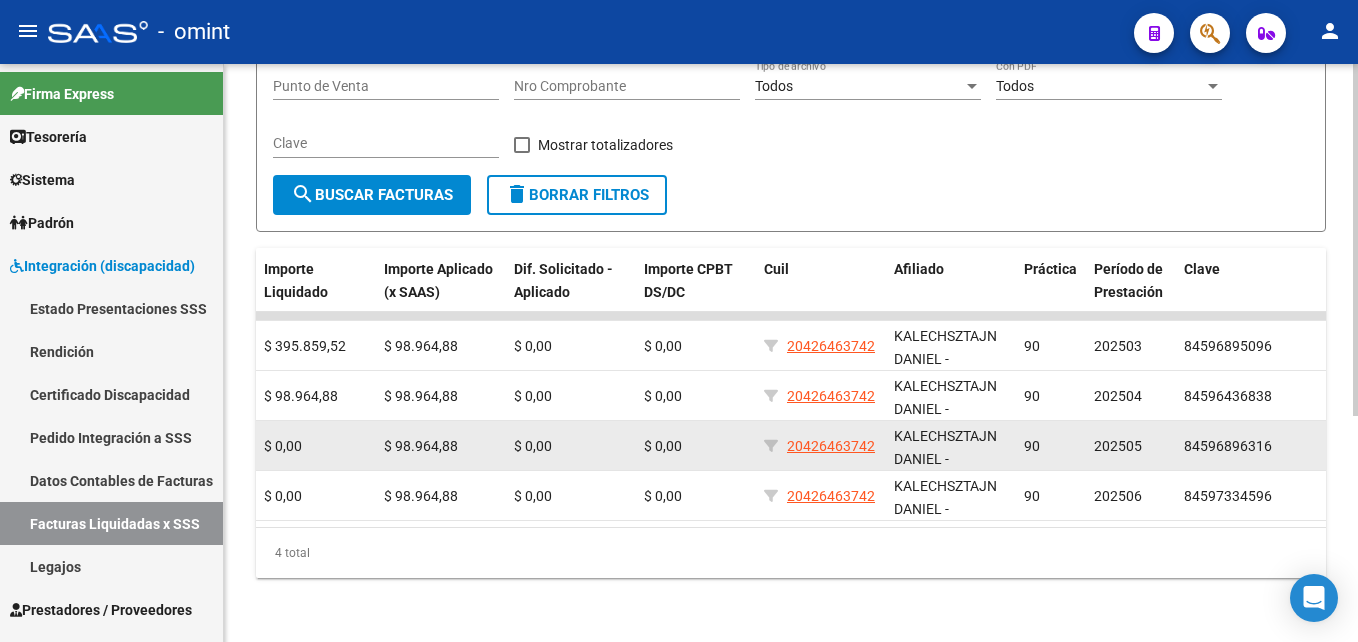 type on "27-31205596-7" 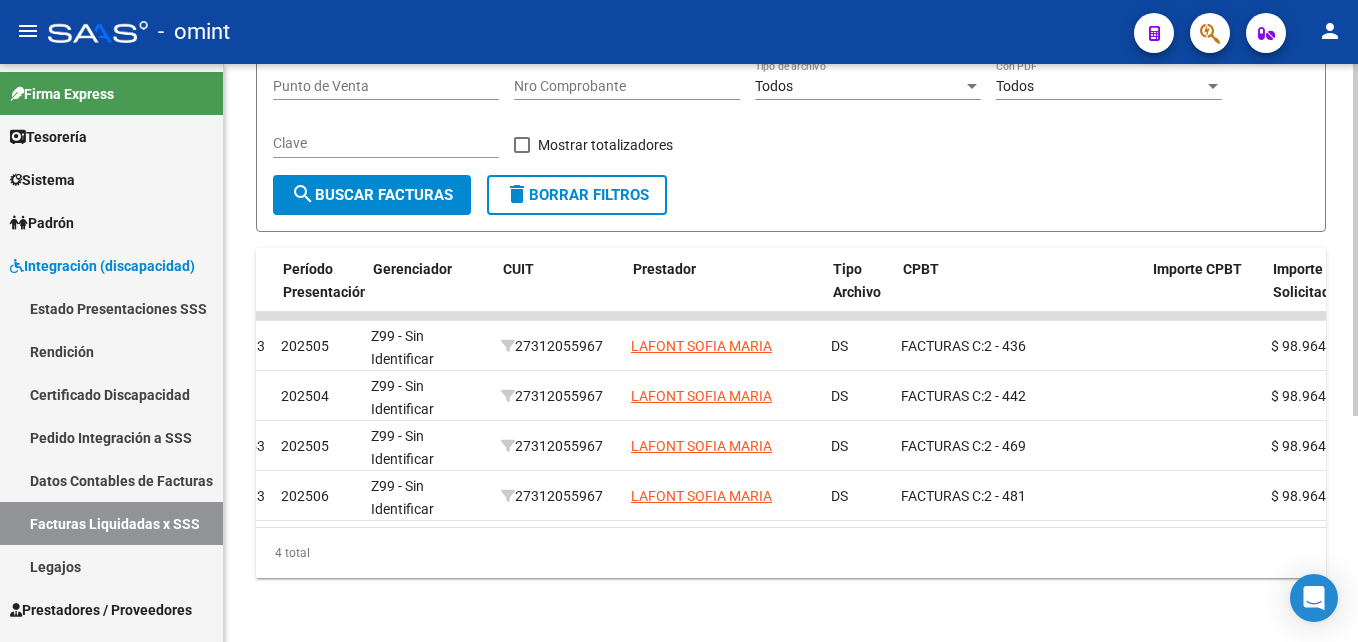 scroll, scrollTop: 0, scrollLeft: 51, axis: horizontal 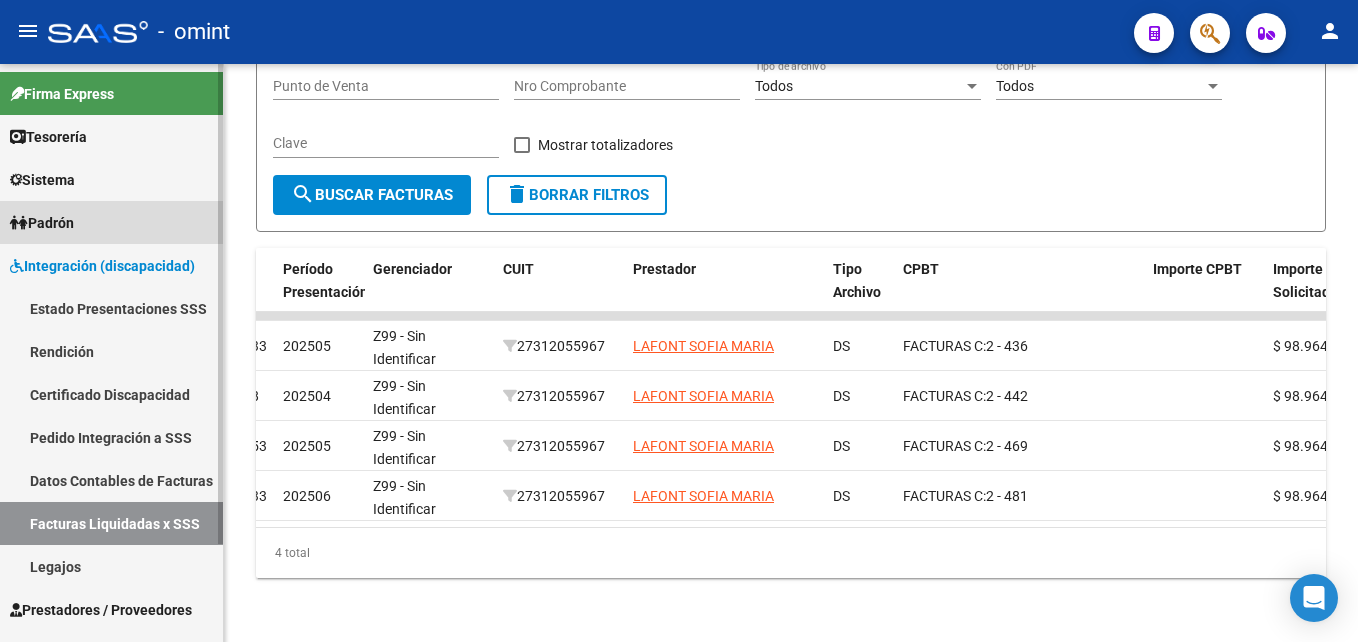 click on "Padrón" at bounding box center [42, 223] 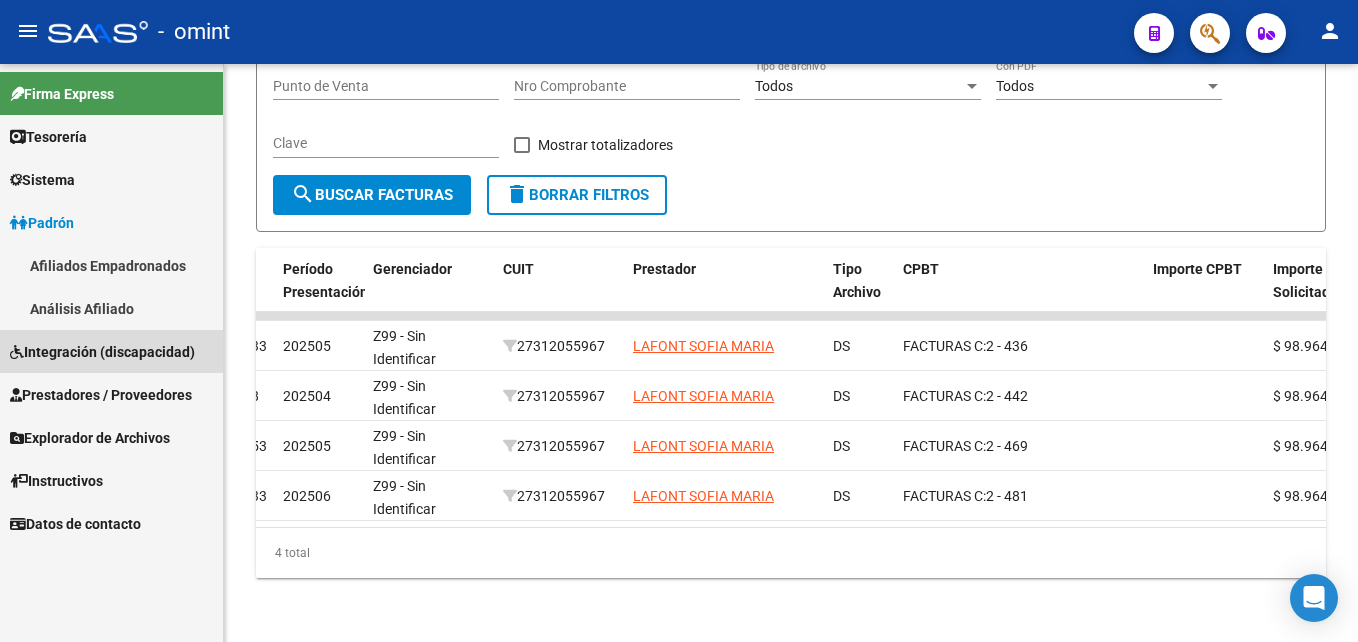 click on "Integración (discapacidad)" at bounding box center (111, 351) 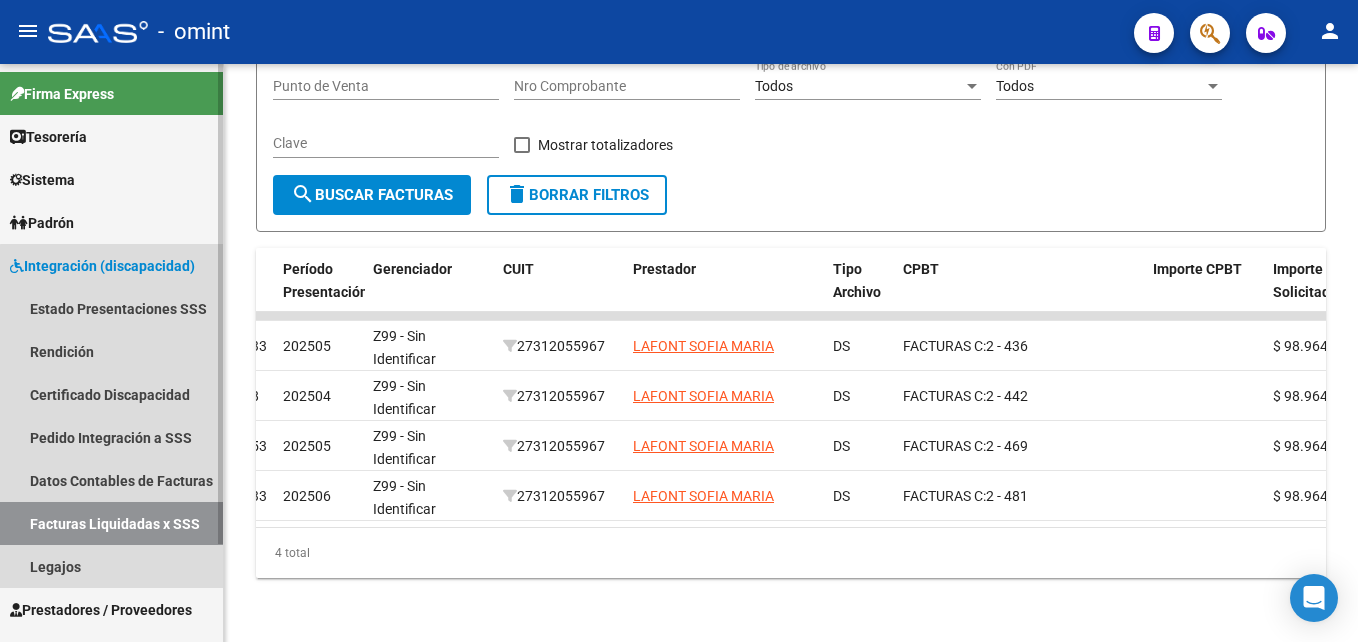 click on "Facturas Liquidadas x SSS" at bounding box center (111, 523) 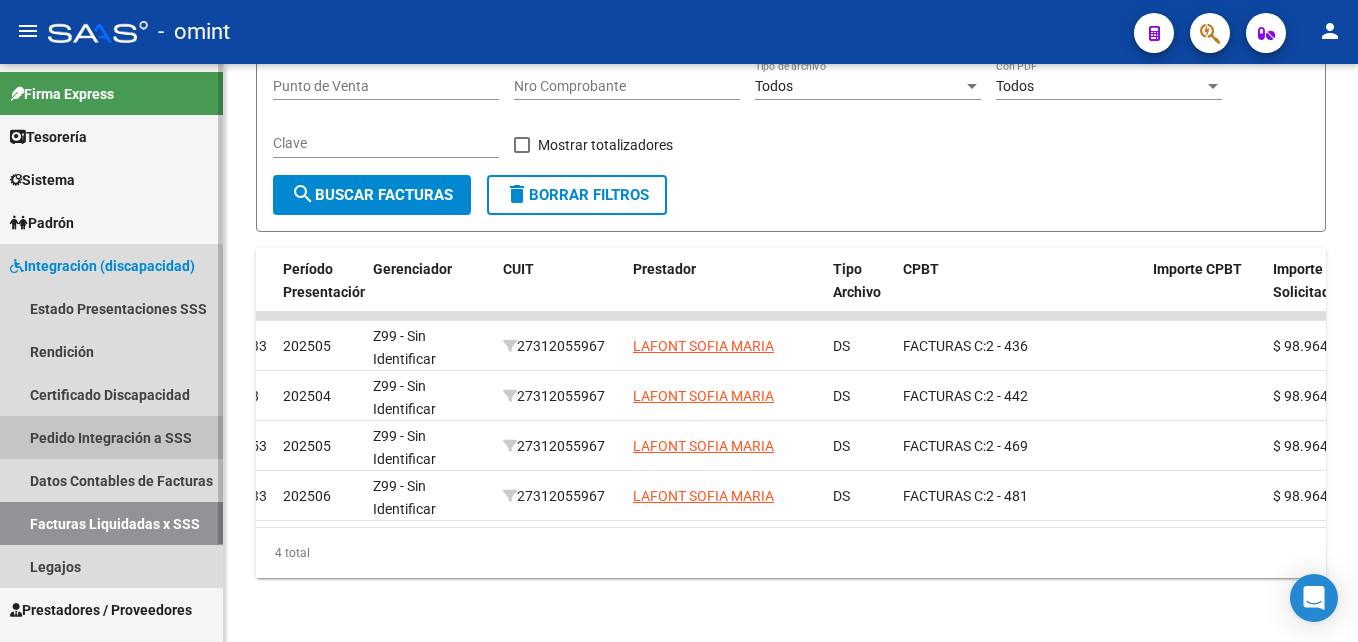 click on "Pedido Integración a SSS" at bounding box center (111, 437) 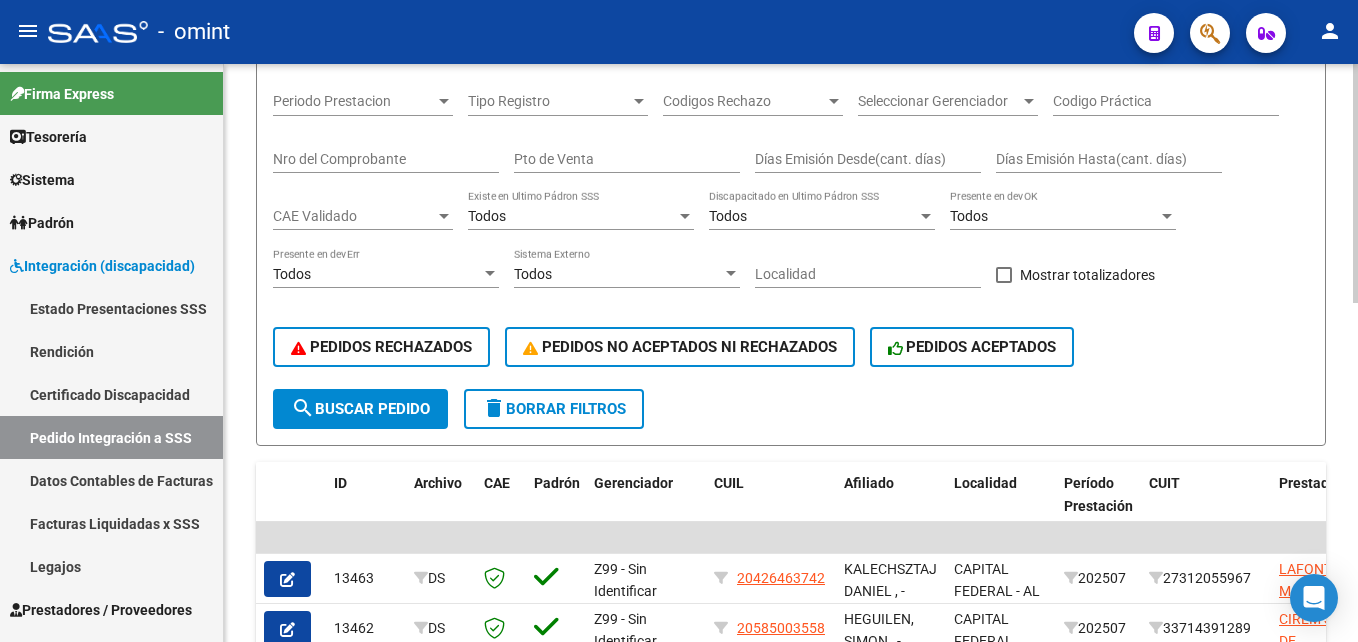 scroll, scrollTop: 373, scrollLeft: 0, axis: vertical 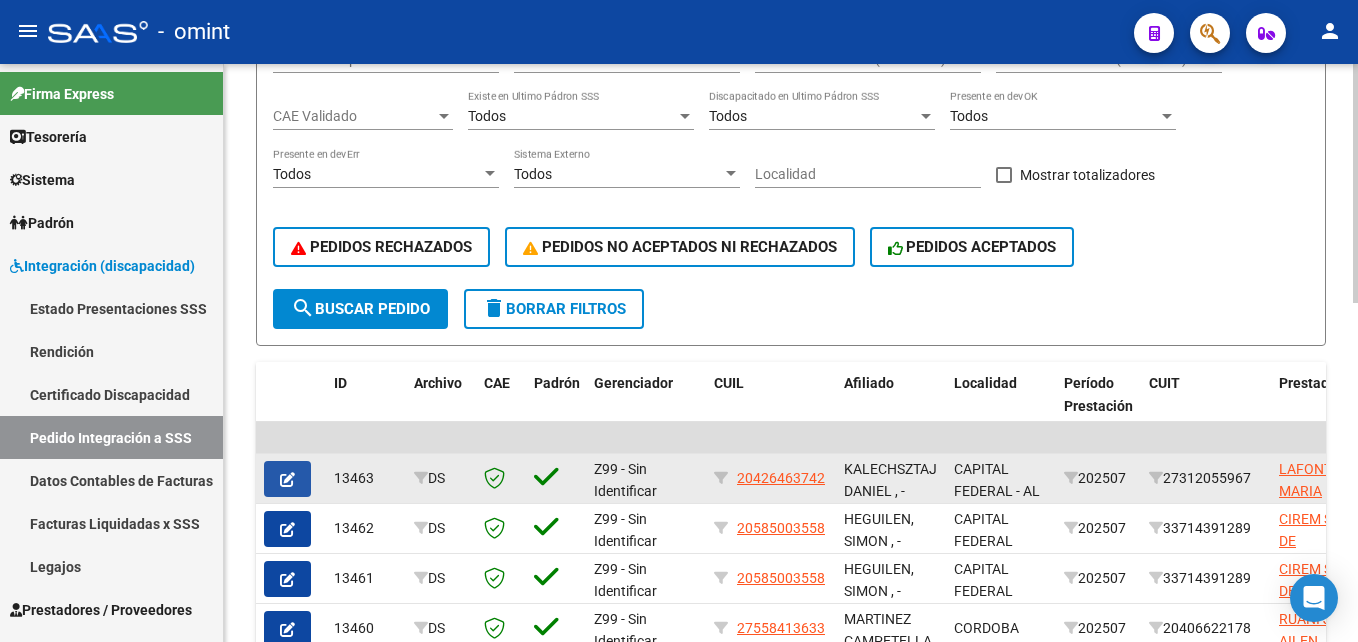 click 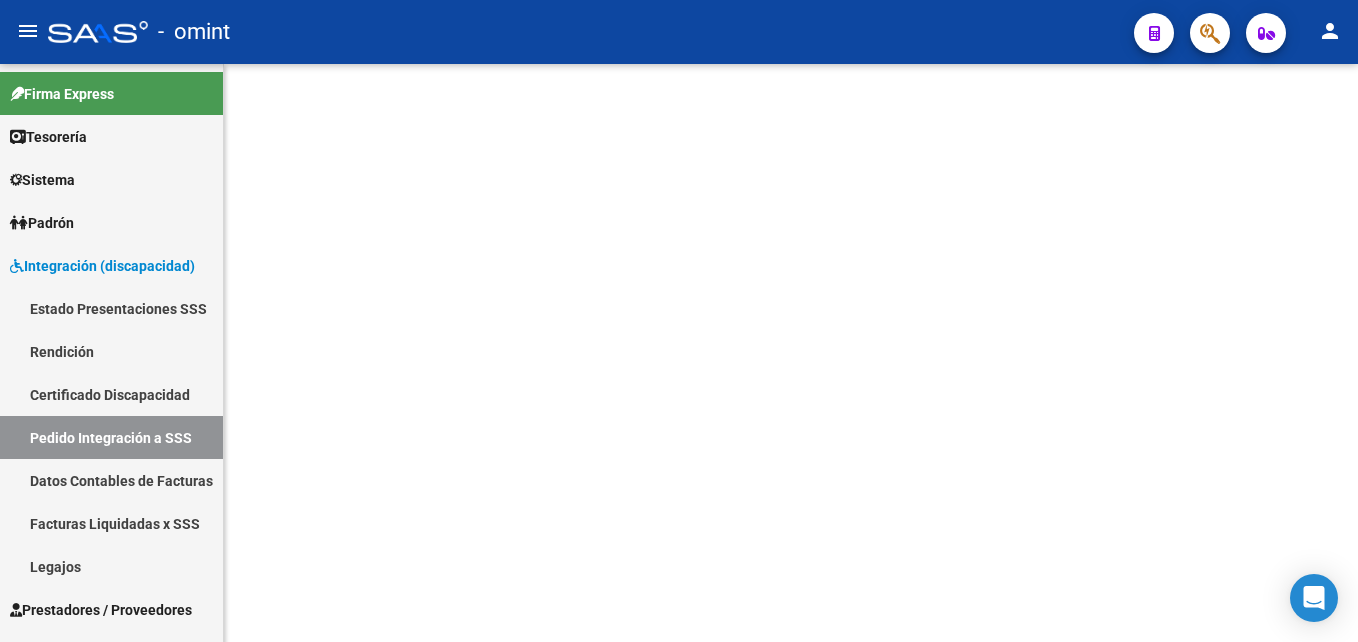 scroll, scrollTop: 0, scrollLeft: 0, axis: both 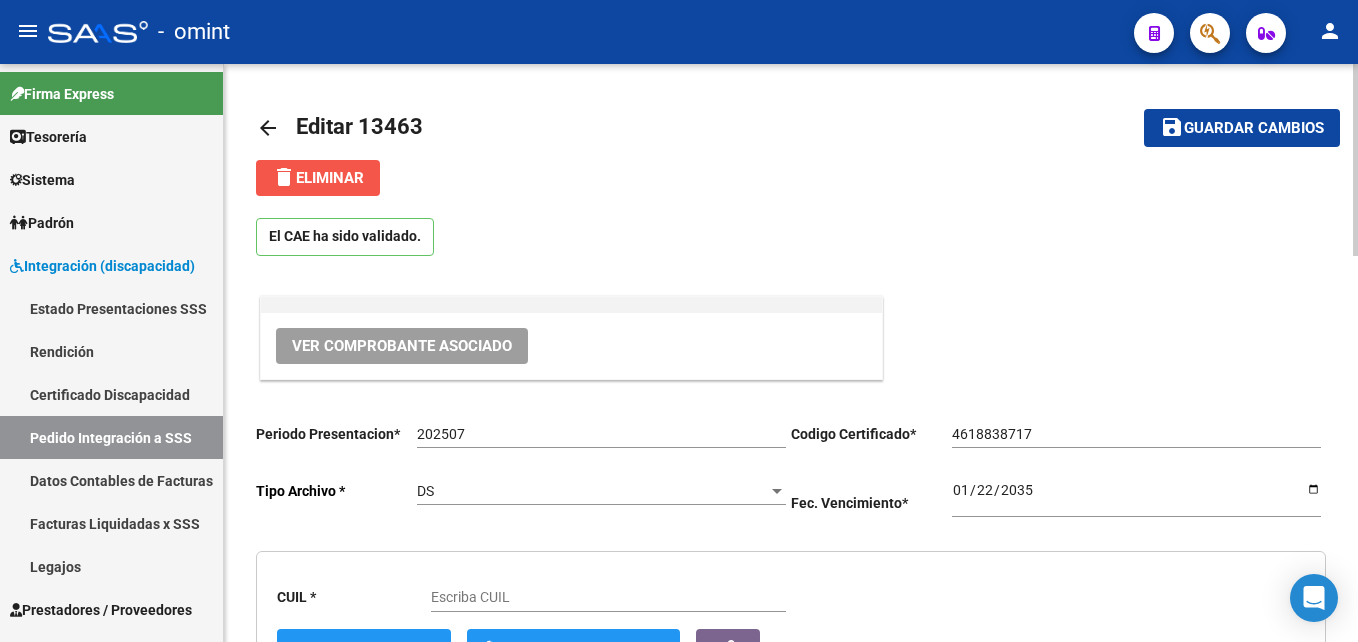 click on "delete  Eliminar" 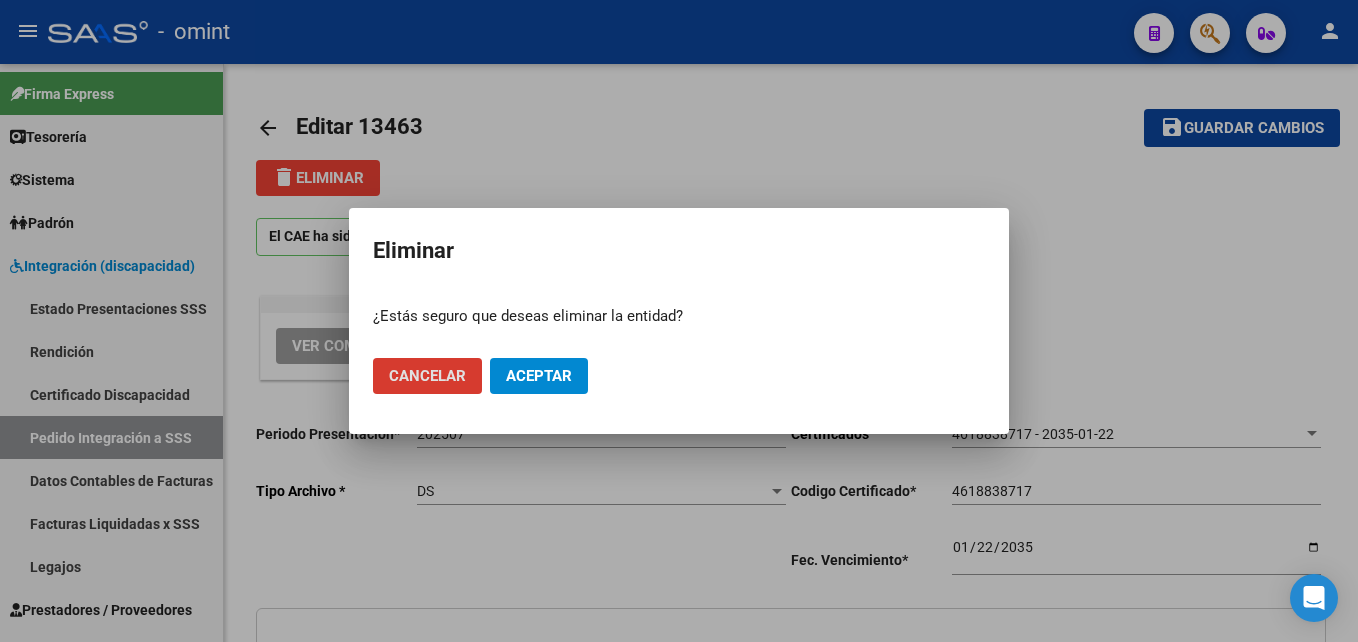 type on "20426463742" 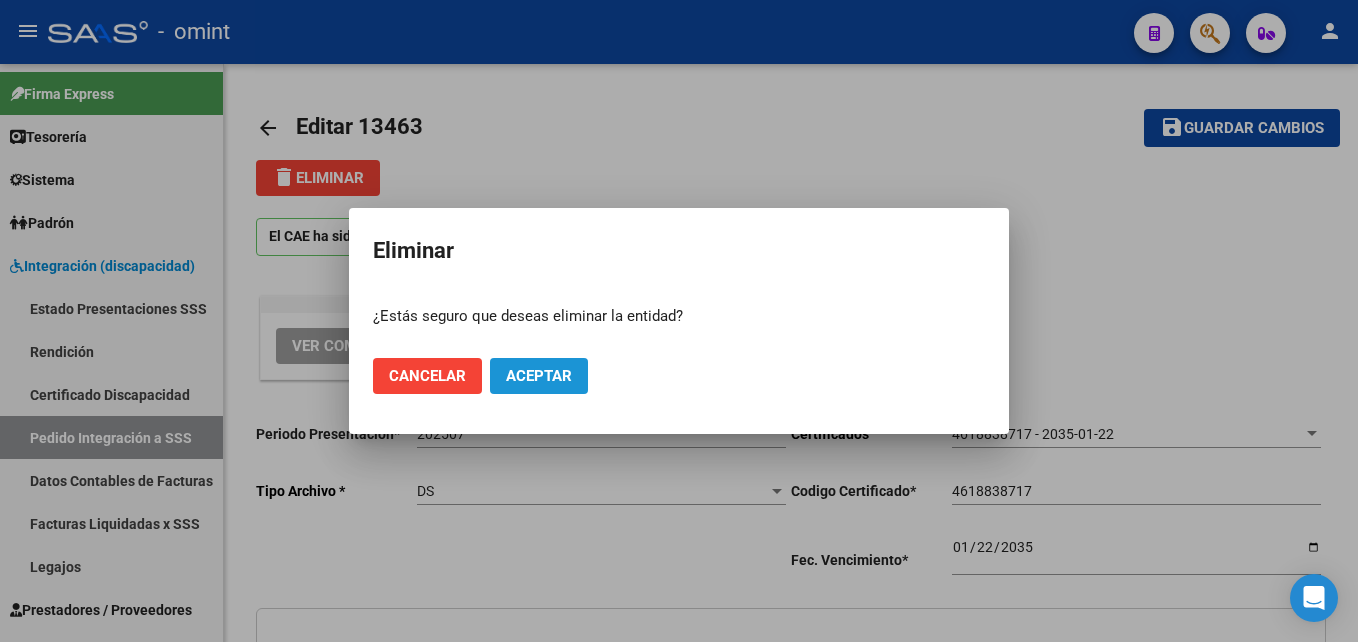 click on "Aceptar" 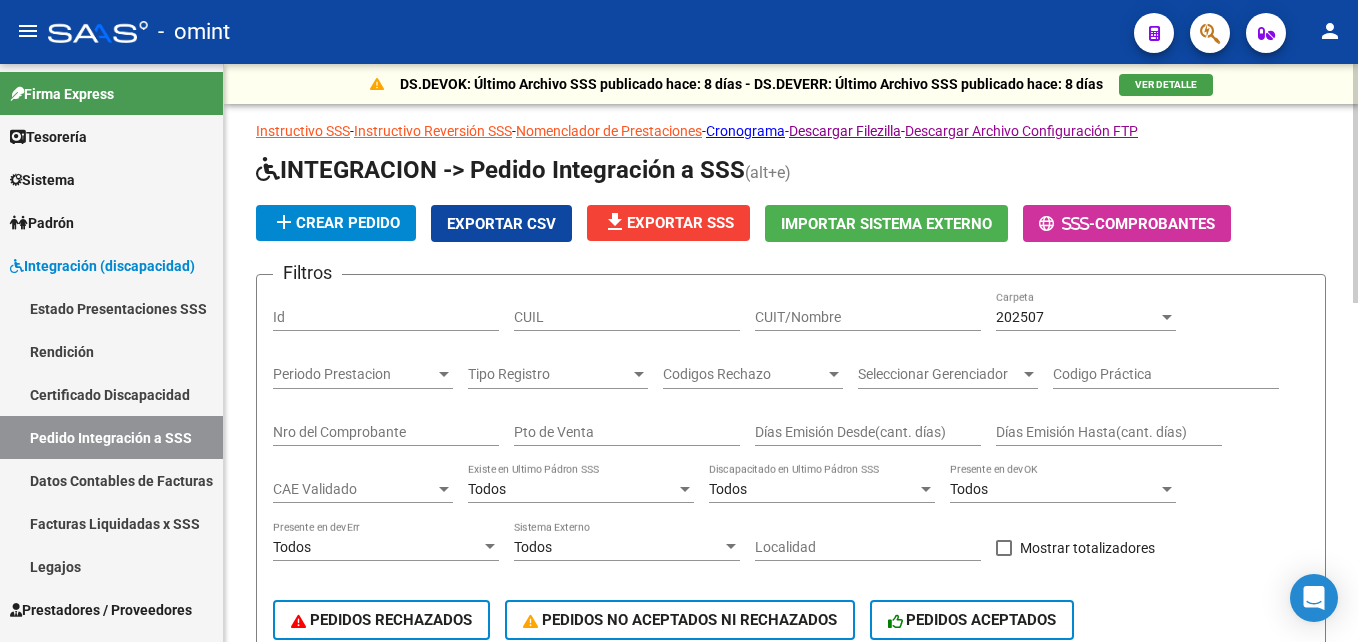 scroll, scrollTop: 0, scrollLeft: 0, axis: both 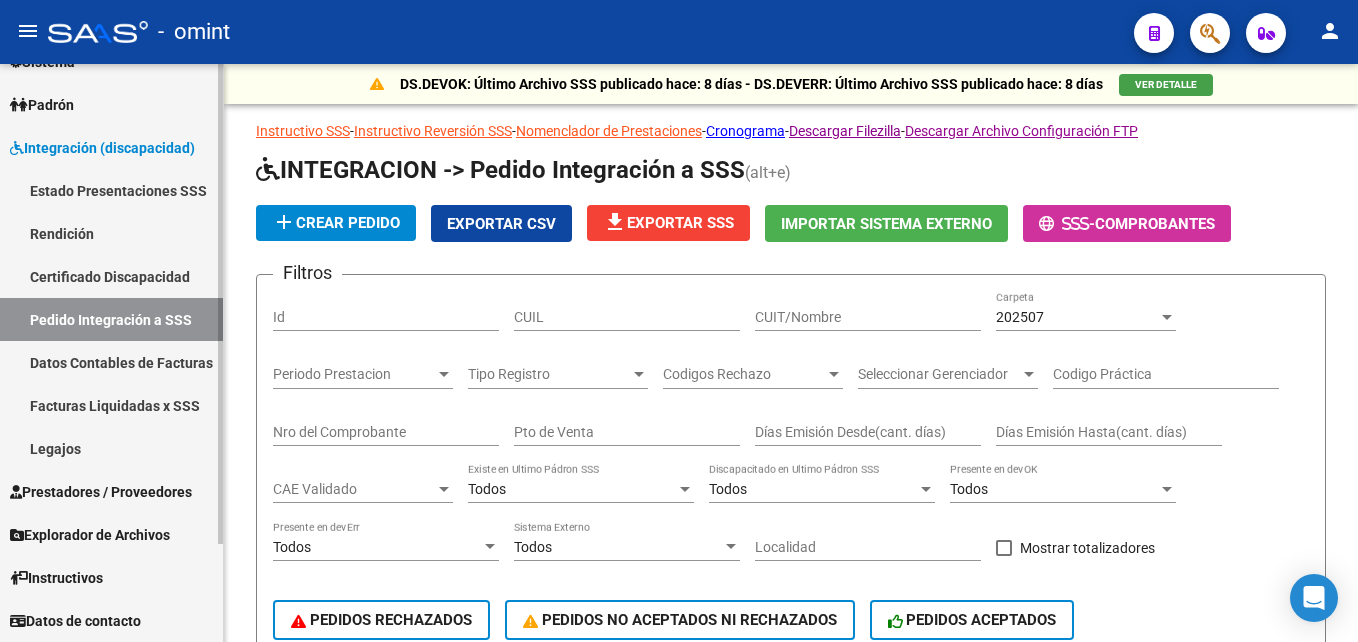 click on "Prestadores / Proveedores" at bounding box center (101, 492) 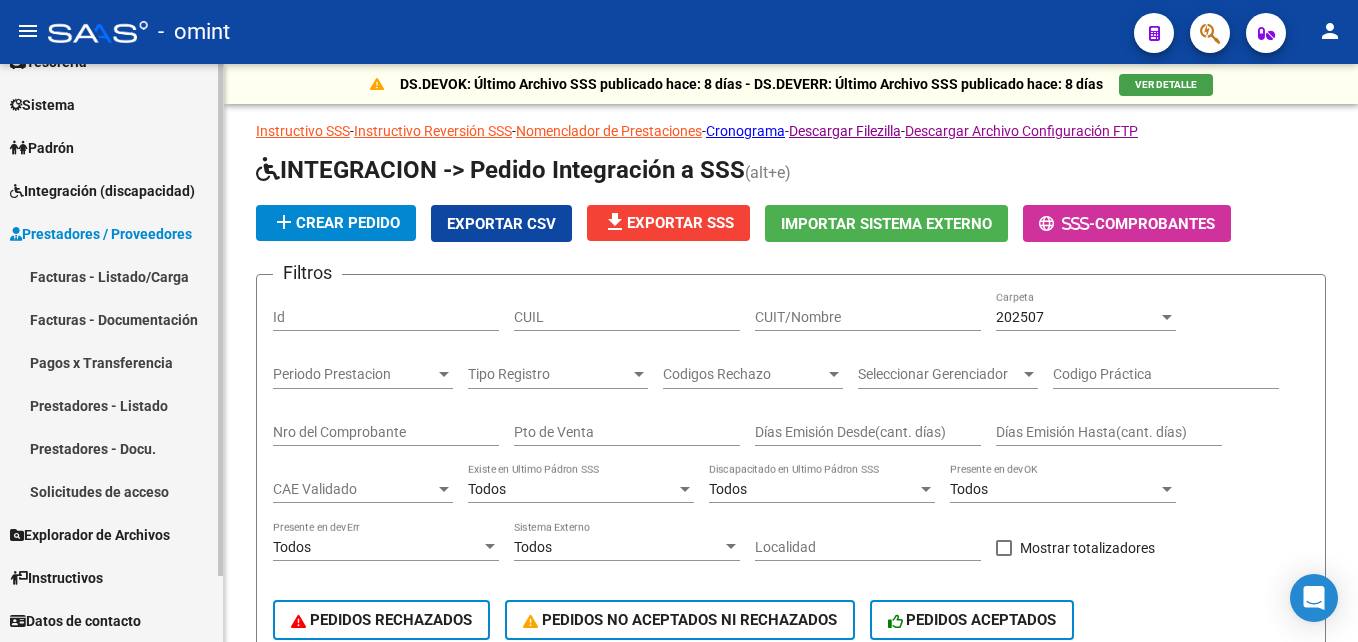 scroll, scrollTop: 75, scrollLeft: 0, axis: vertical 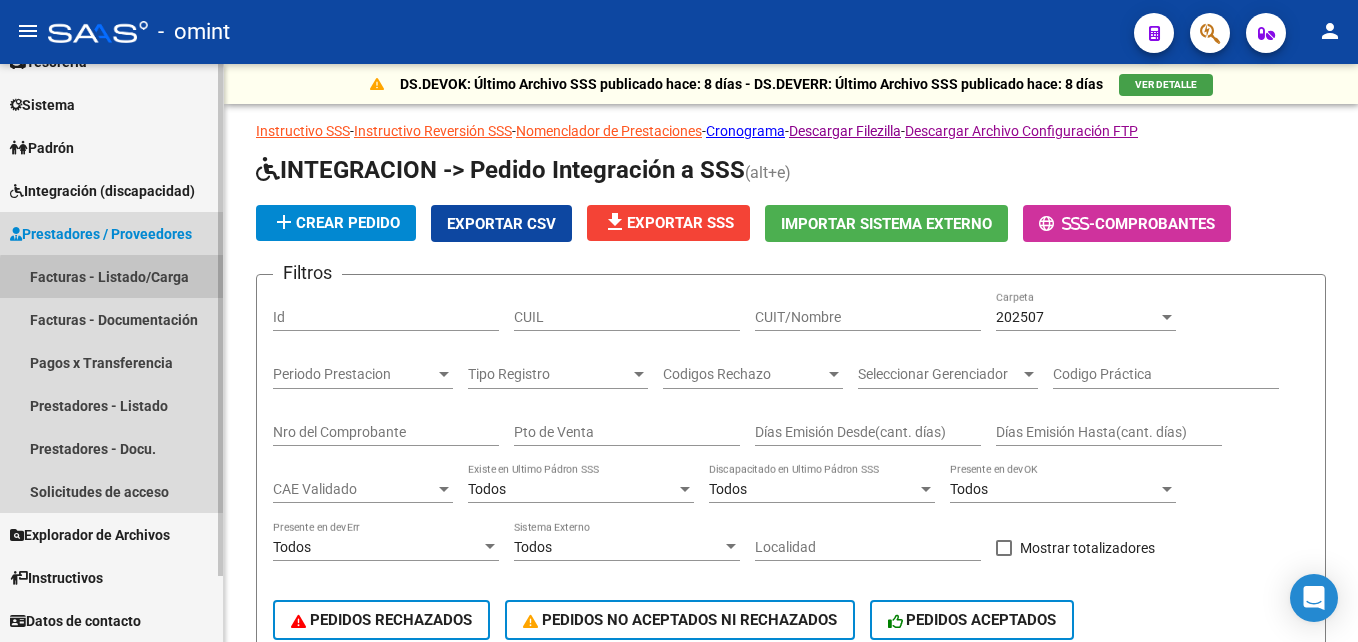 click on "Facturas - Listado/Carga" at bounding box center (111, 276) 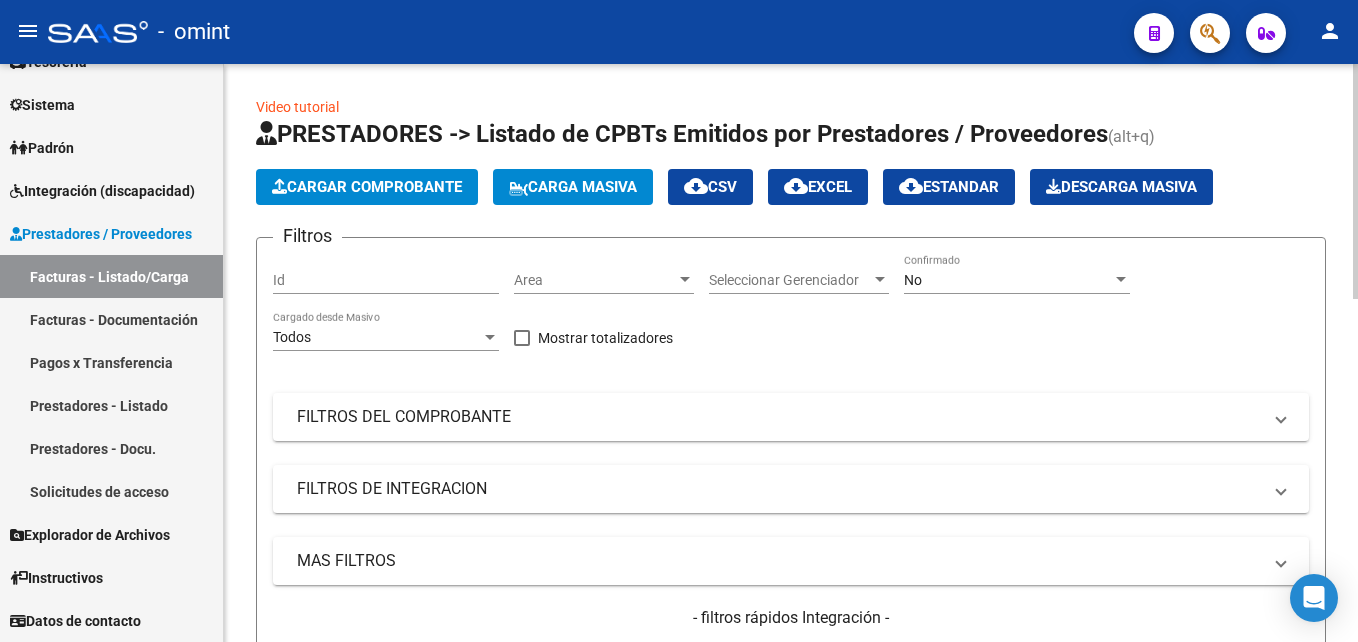 click on "No" at bounding box center [1008, 280] 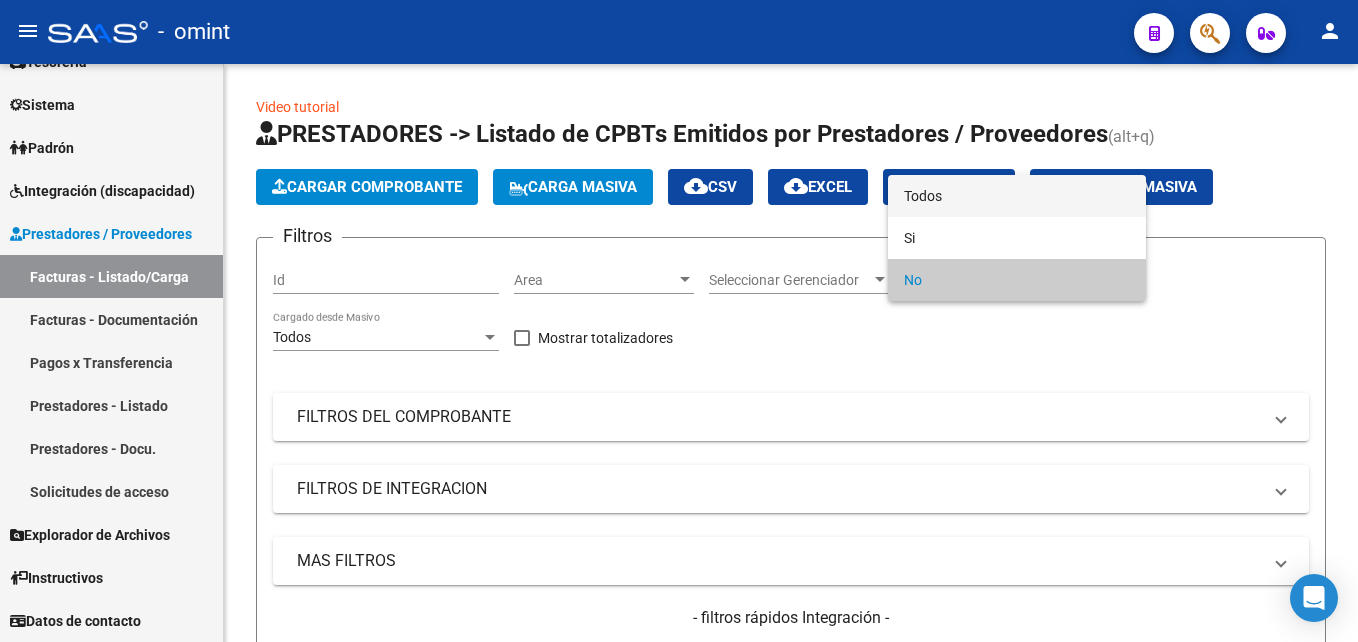 click on "Todos" at bounding box center [1017, 196] 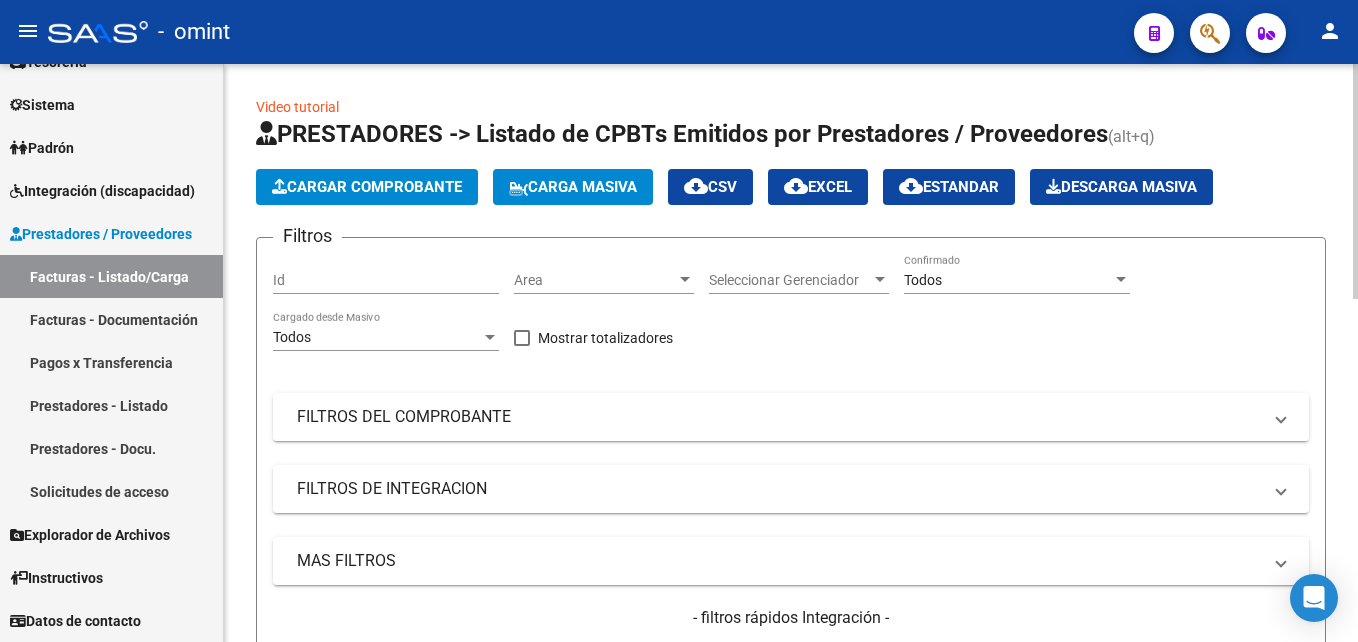 click on "FILTROS DEL COMPROBANTE" at bounding box center (779, 417) 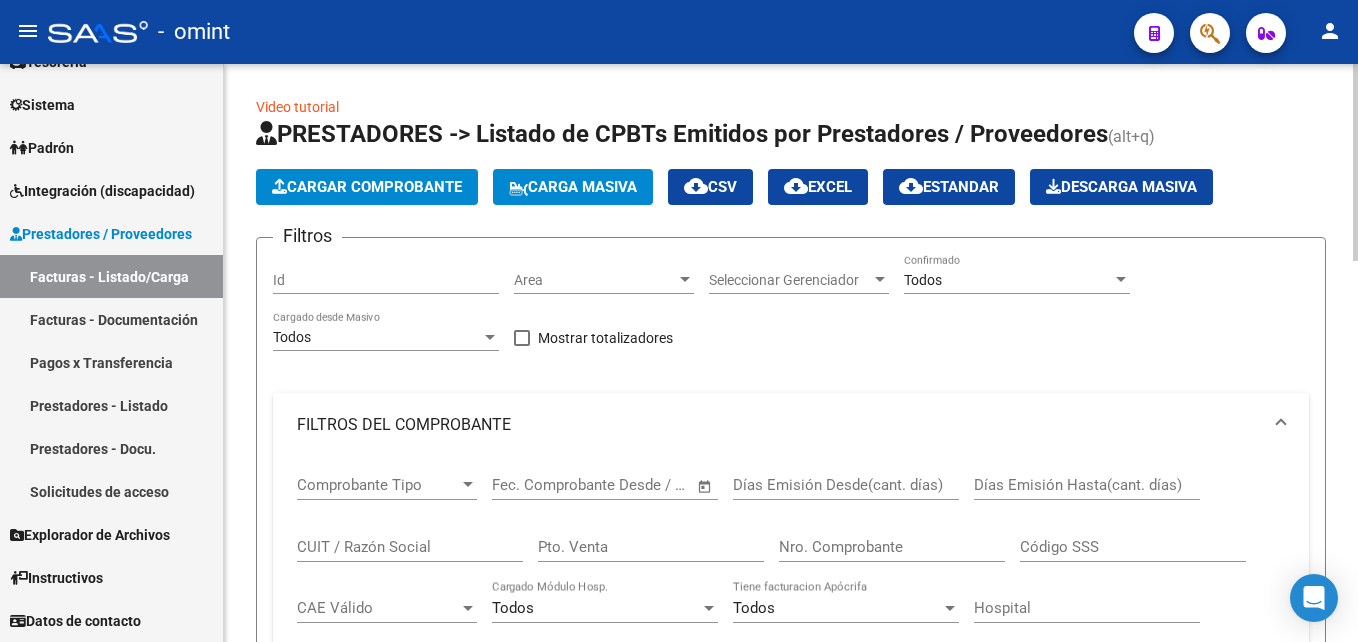 click on "CUIT / Razón Social" at bounding box center (410, 547) 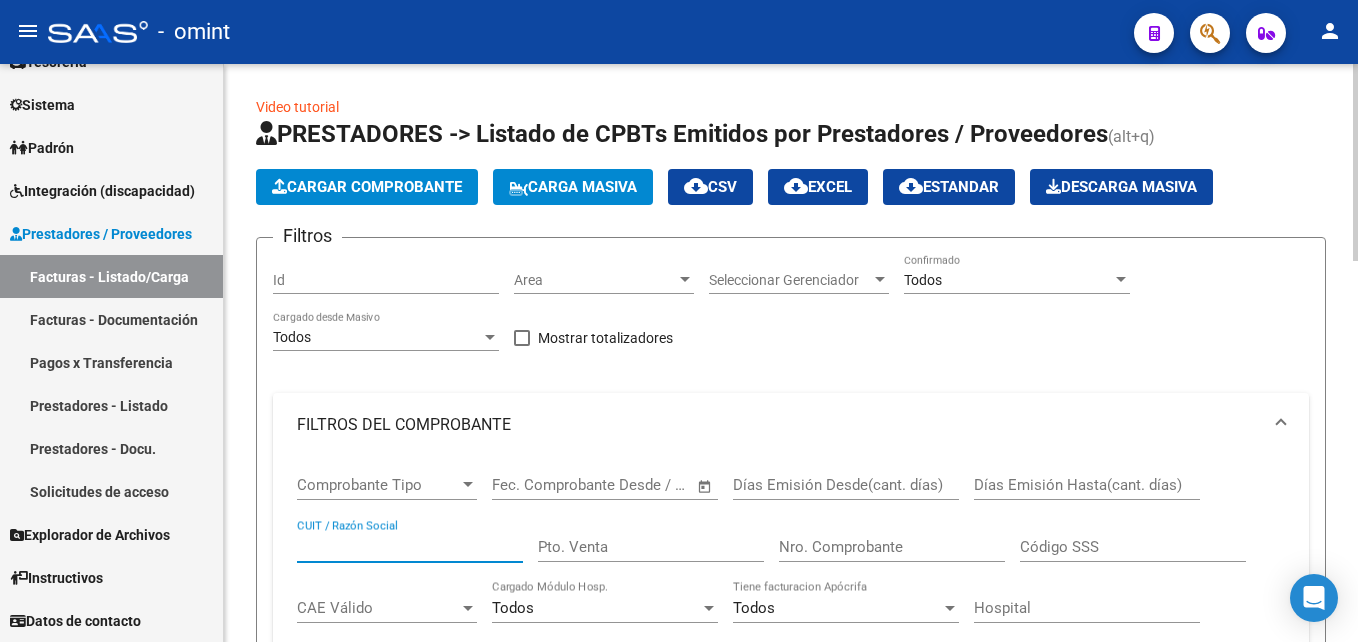 paste on "27226755344" 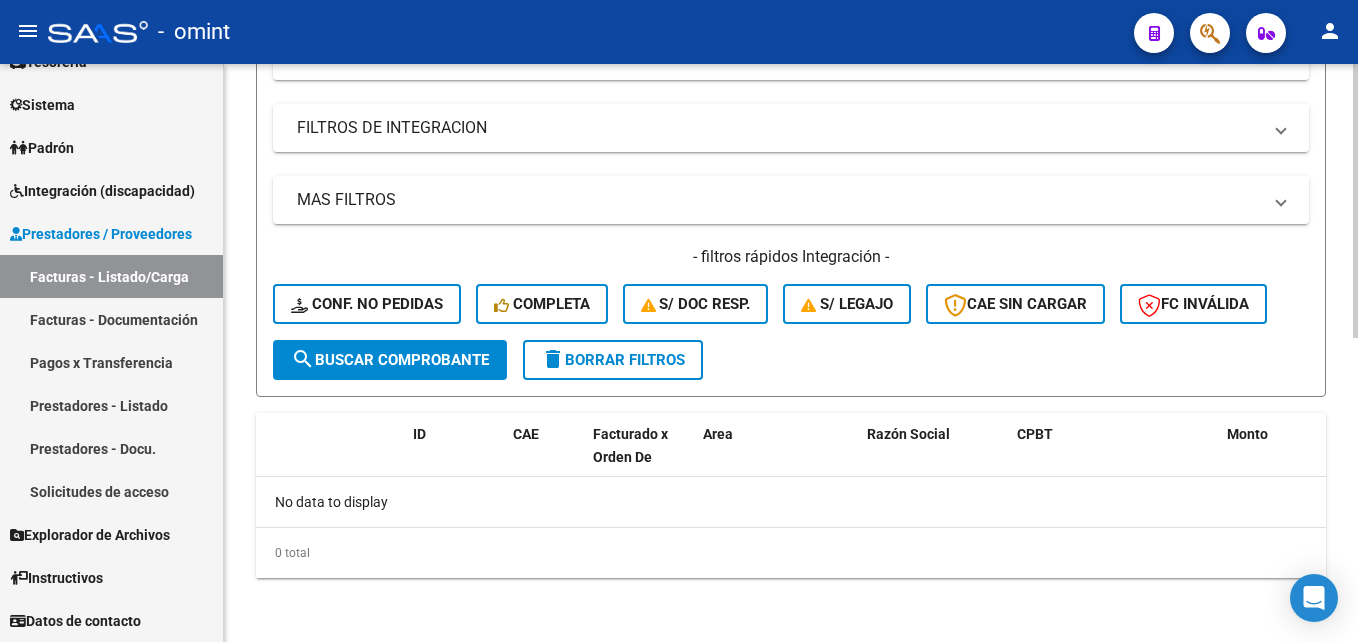 scroll, scrollTop: 240, scrollLeft: 0, axis: vertical 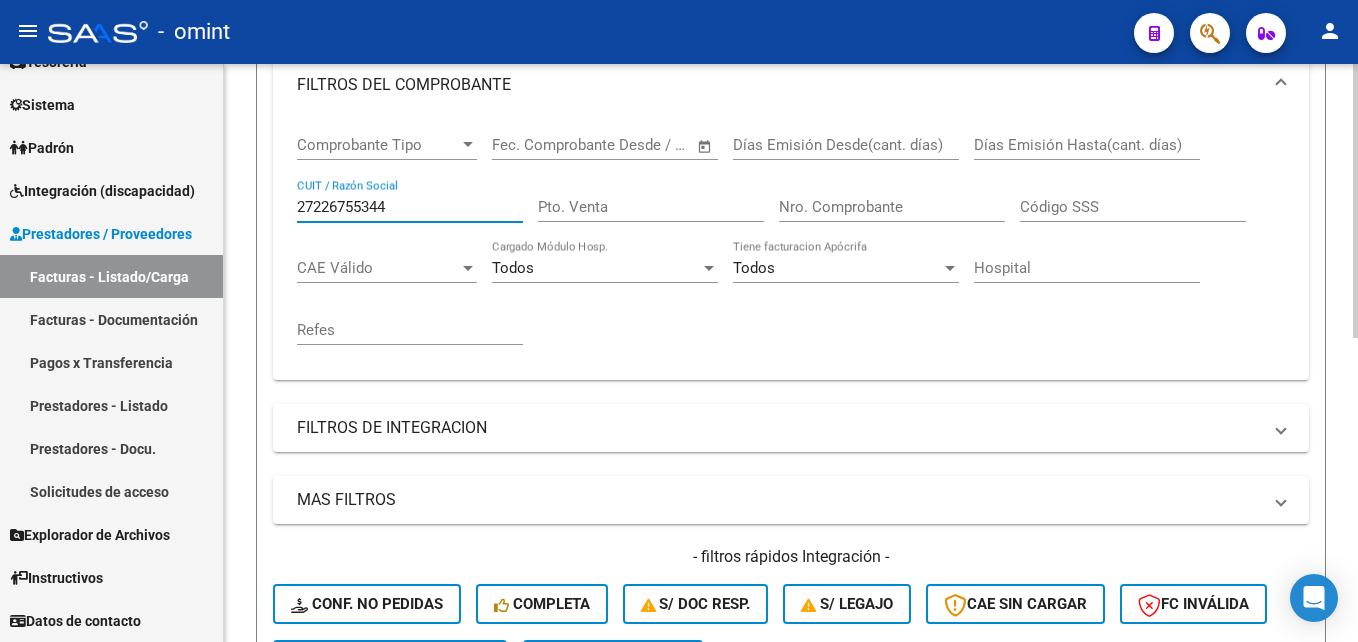 click on "27226755344" at bounding box center (410, 207) 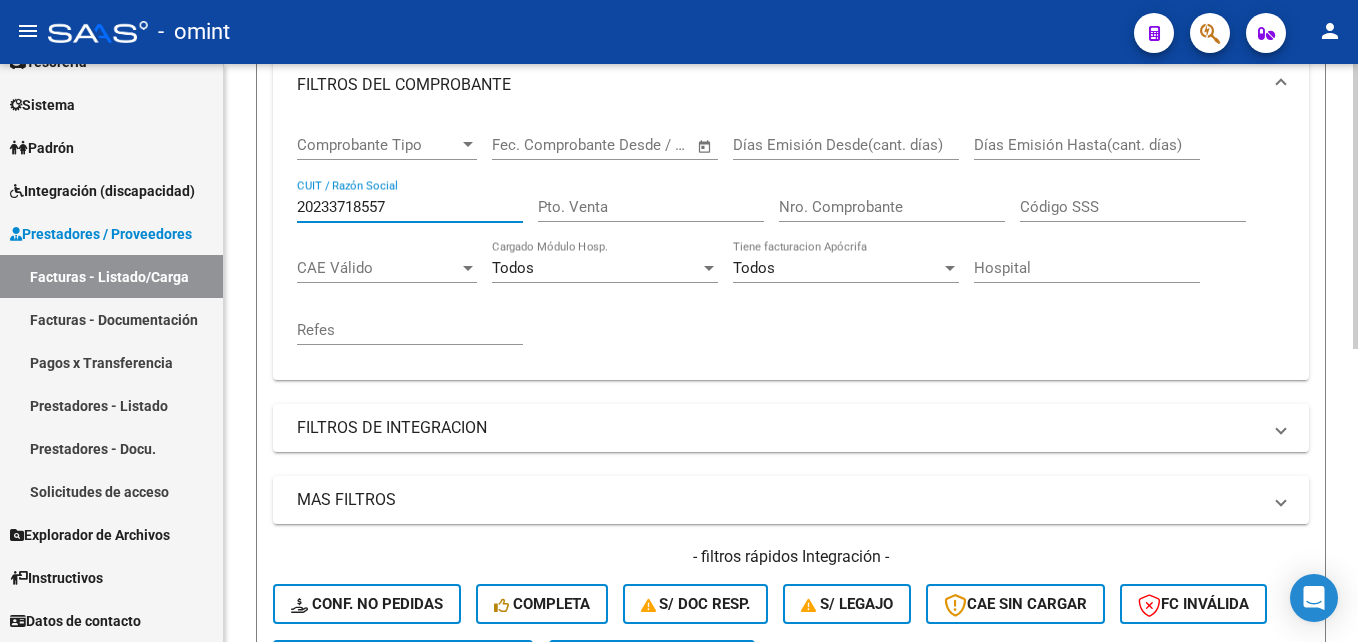 scroll, scrollTop: 595, scrollLeft: 0, axis: vertical 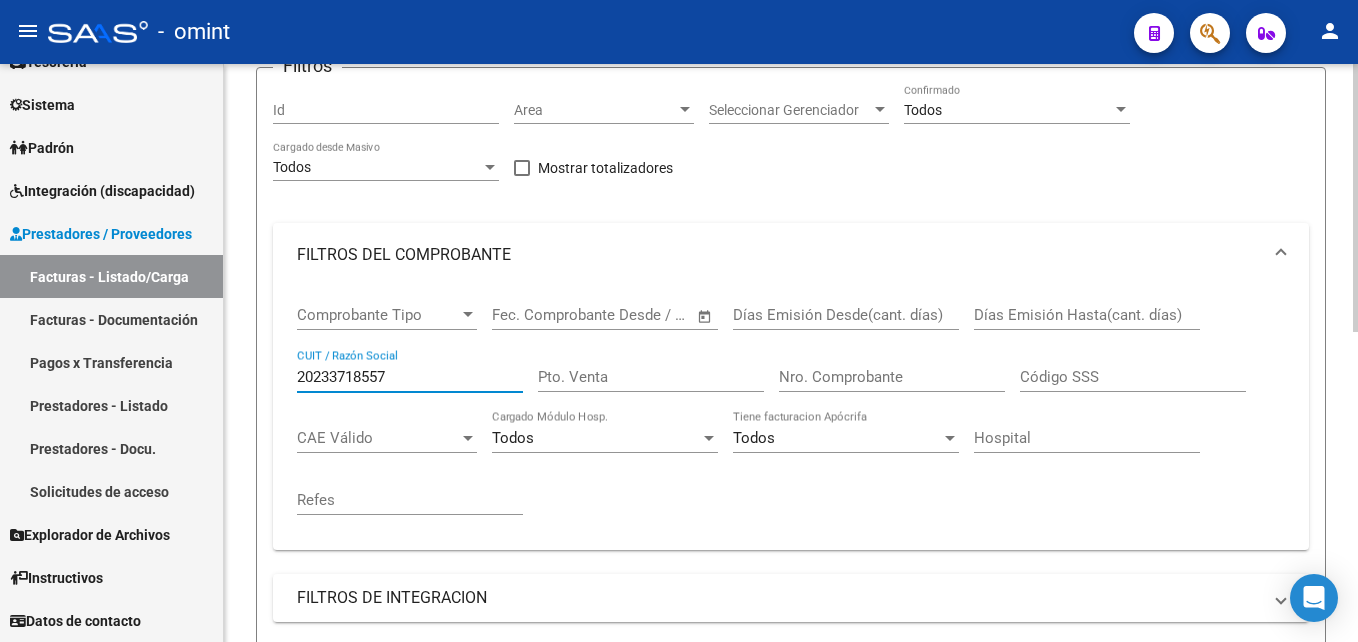 drag, startPoint x: 402, startPoint y: 372, endPoint x: 267, endPoint y: 360, distance: 135.53229 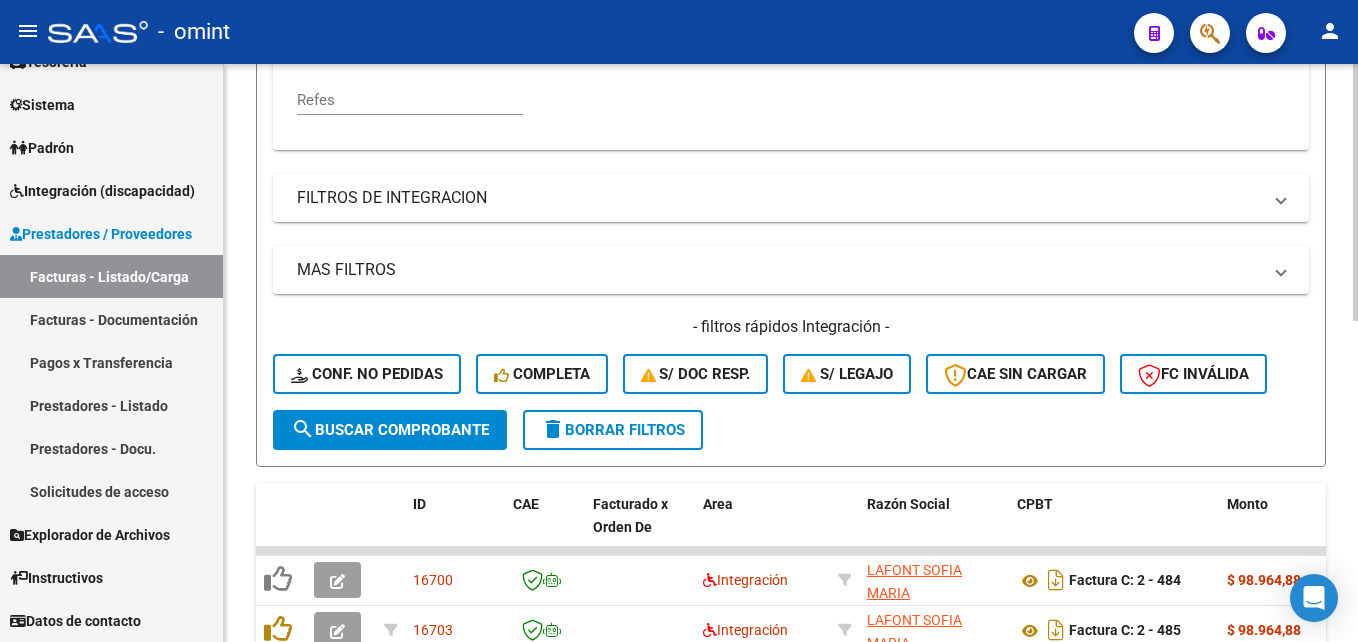 scroll, scrollTop: 720, scrollLeft: 0, axis: vertical 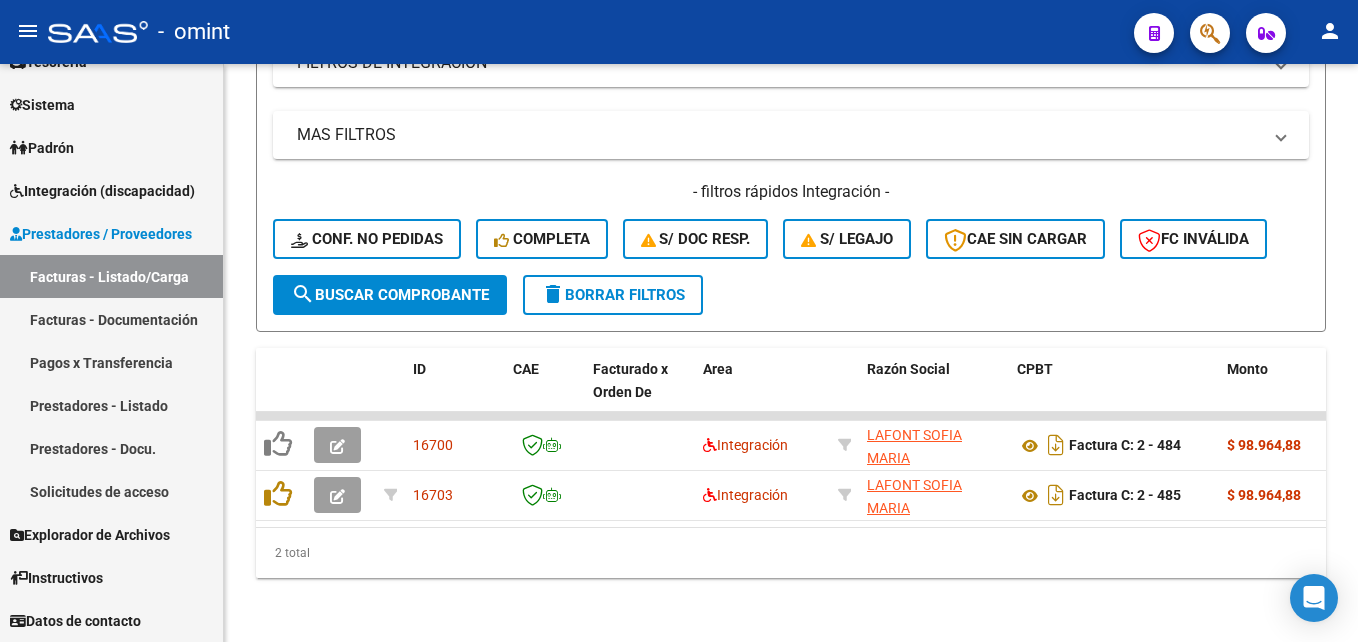 type on "27312055967" 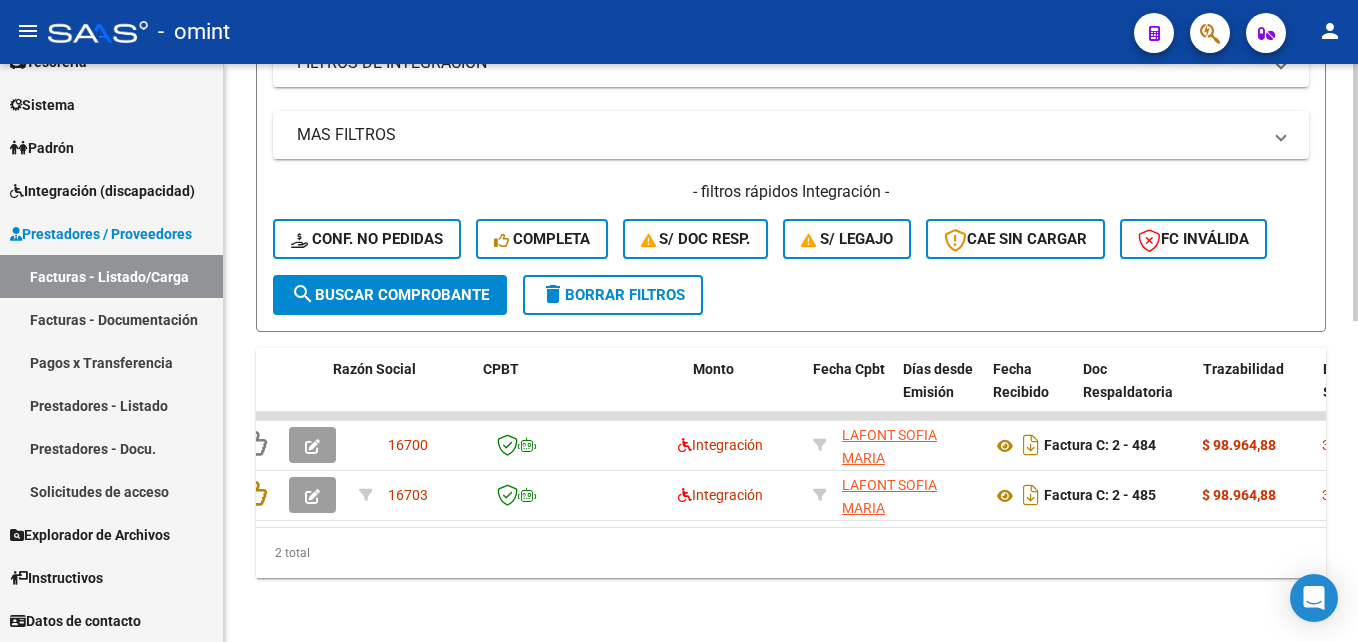 scroll, scrollTop: 0, scrollLeft: 0, axis: both 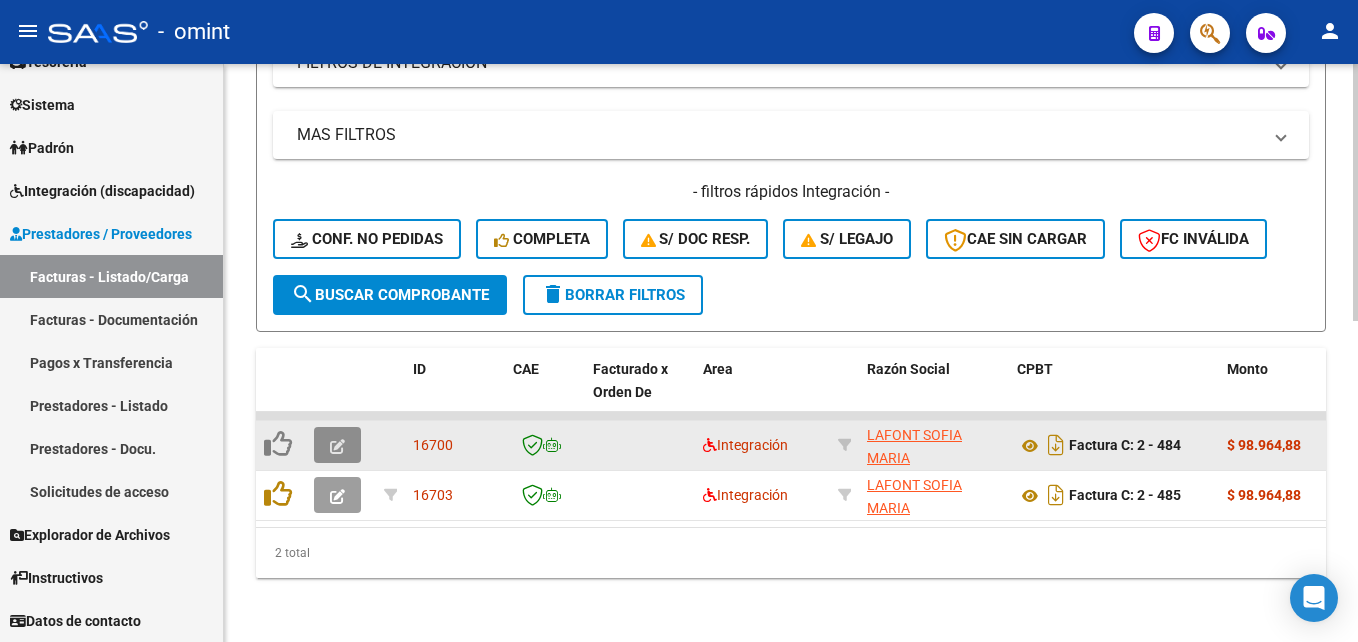 click 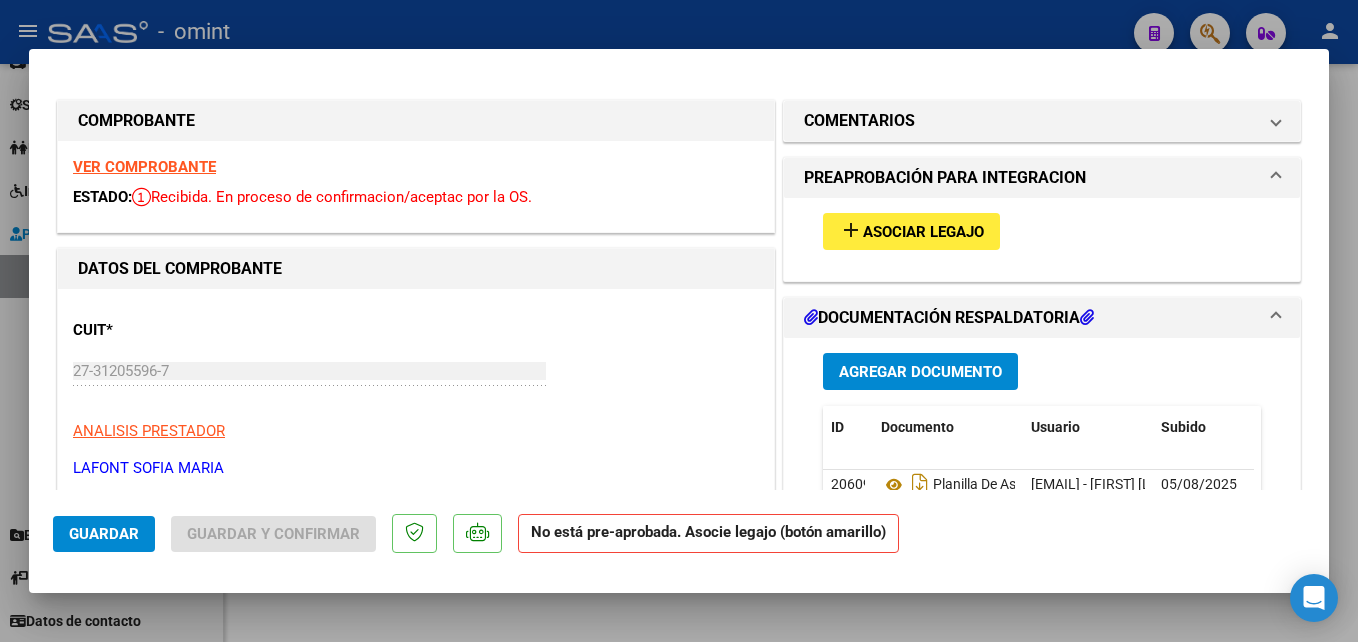 click on "VER COMPROBANTE" at bounding box center [144, 167] 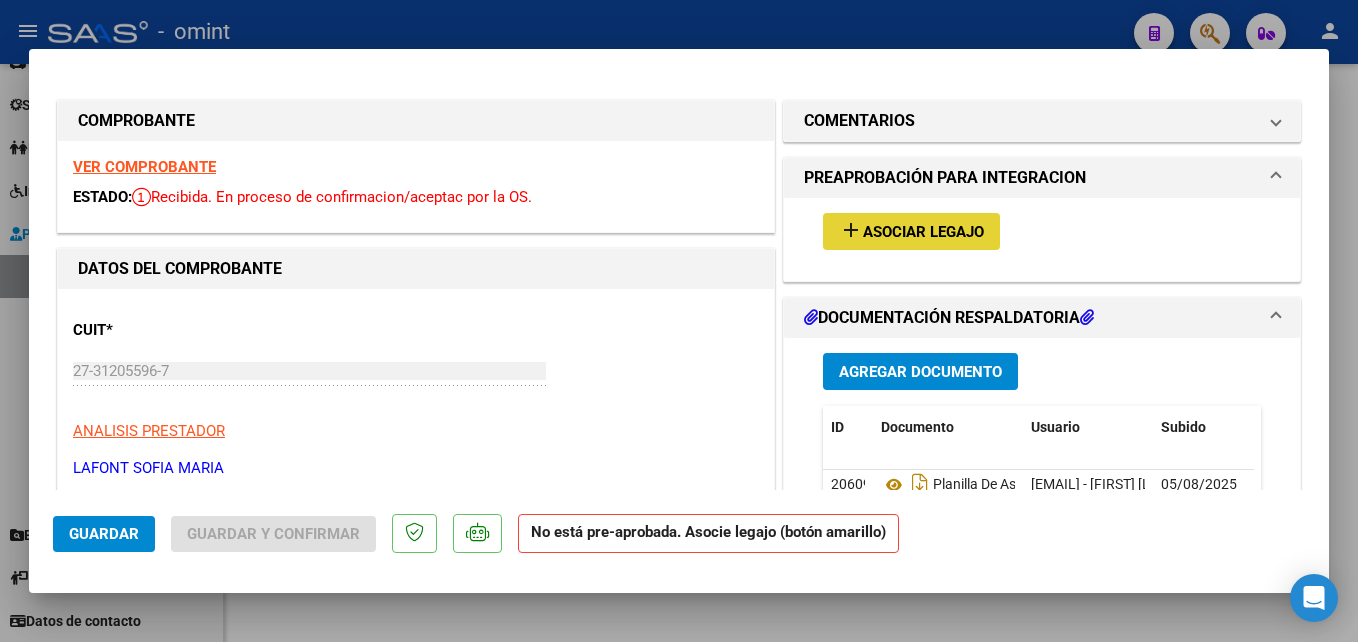 click on "Asociar Legajo" at bounding box center (923, 232) 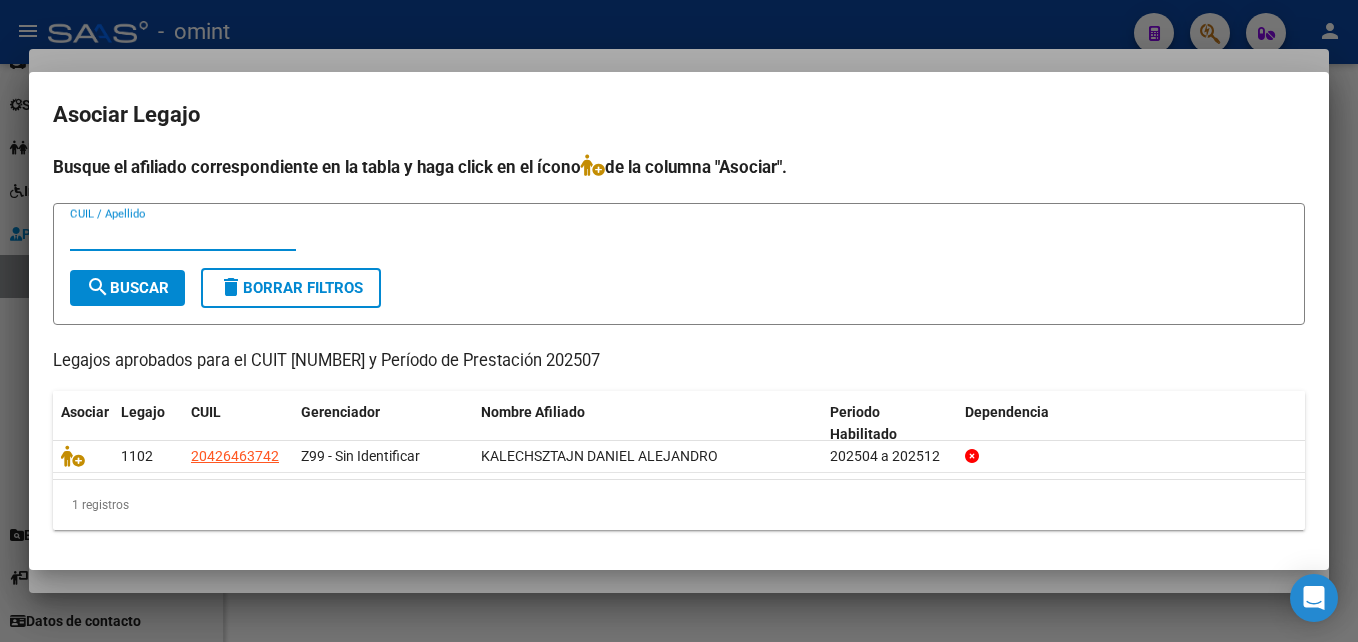 click at bounding box center (679, 321) 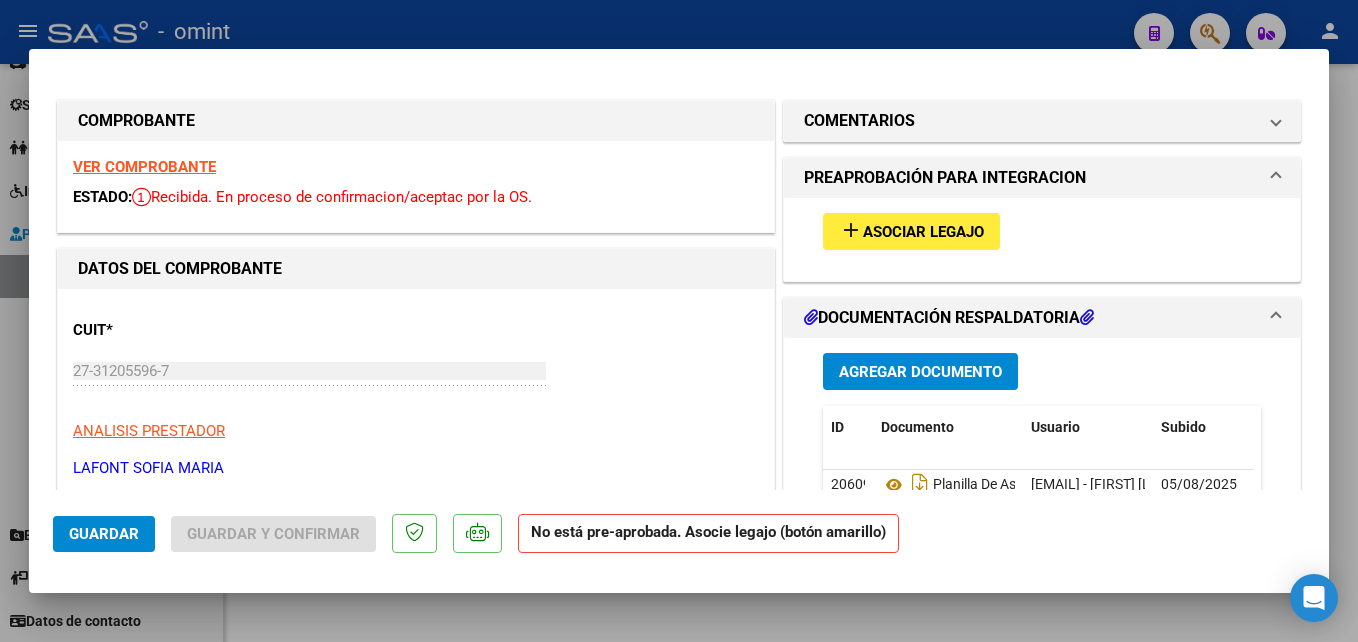 click at bounding box center [679, 321] 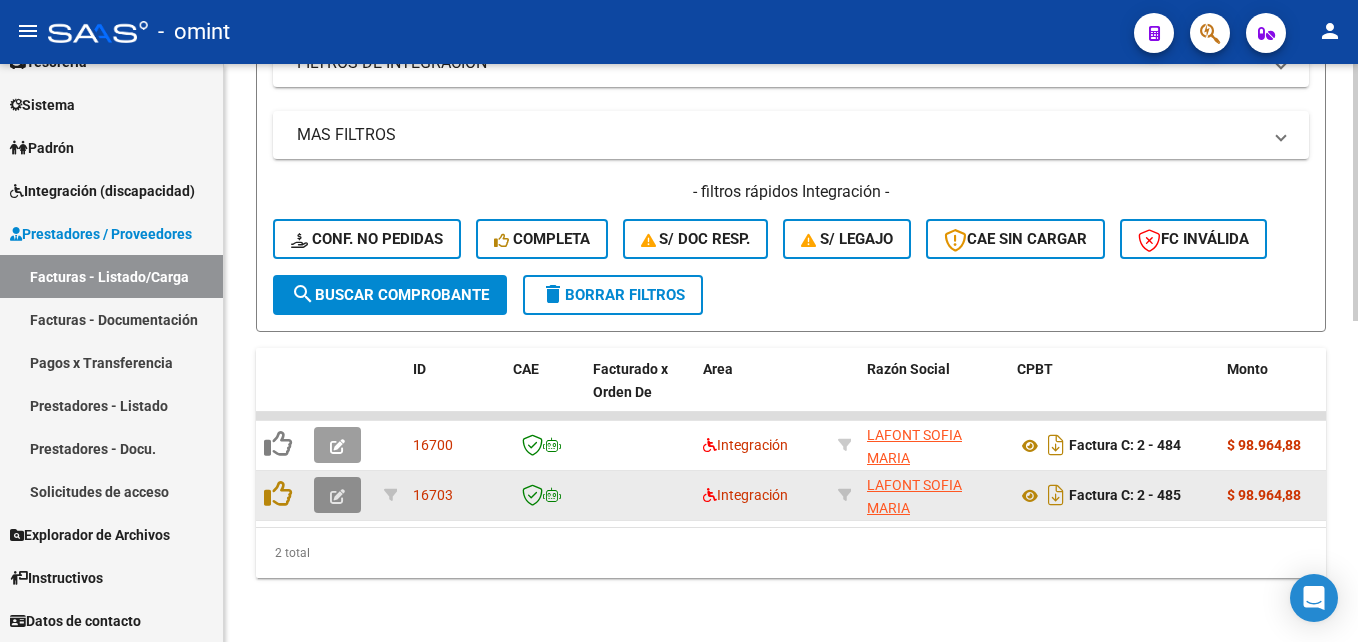 click 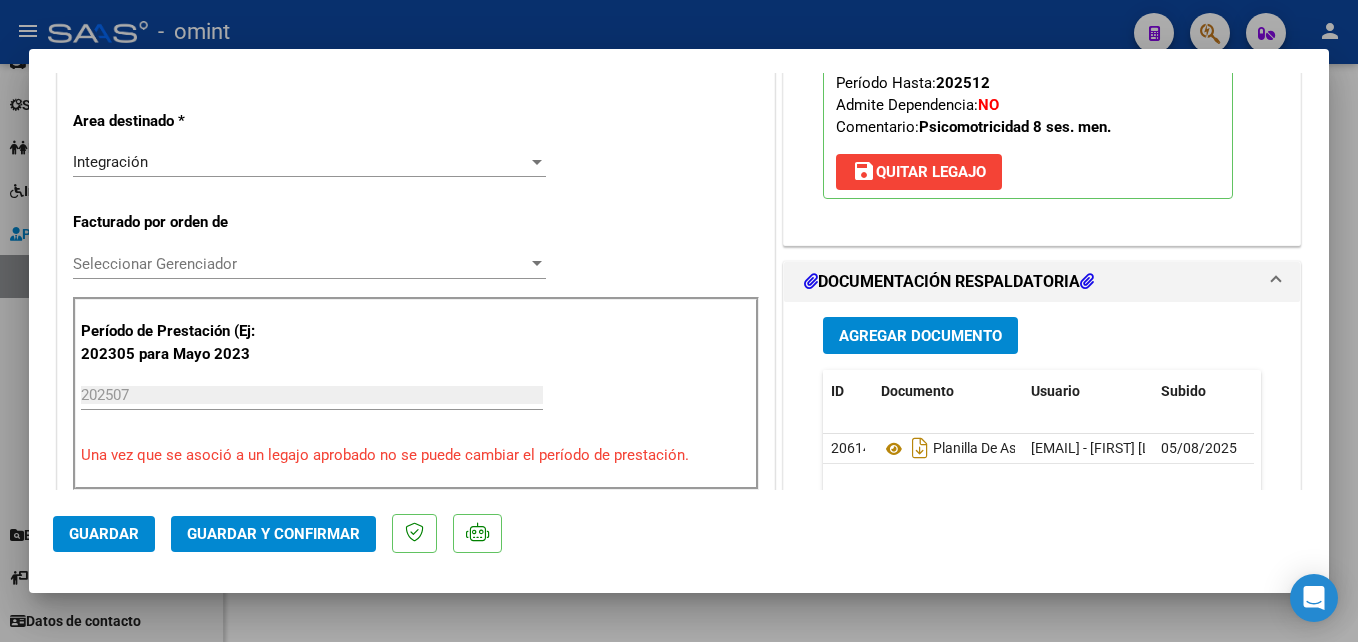 scroll, scrollTop: 600, scrollLeft: 0, axis: vertical 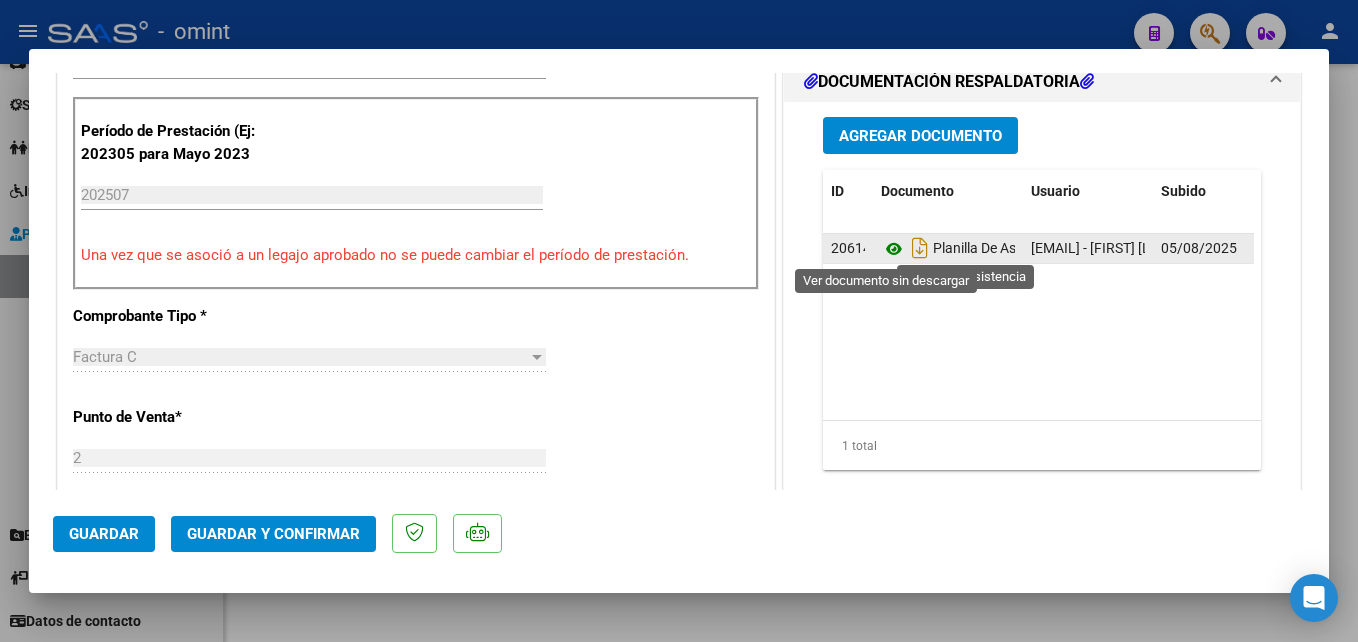 click 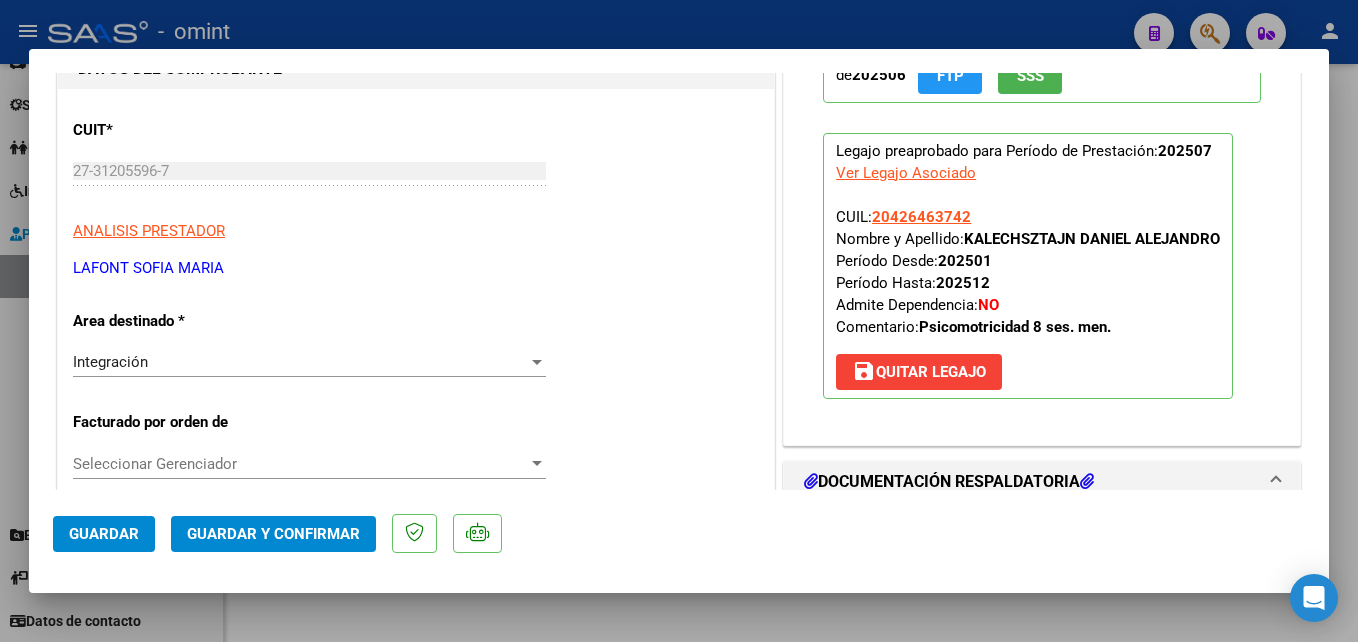 scroll, scrollTop: 0, scrollLeft: 0, axis: both 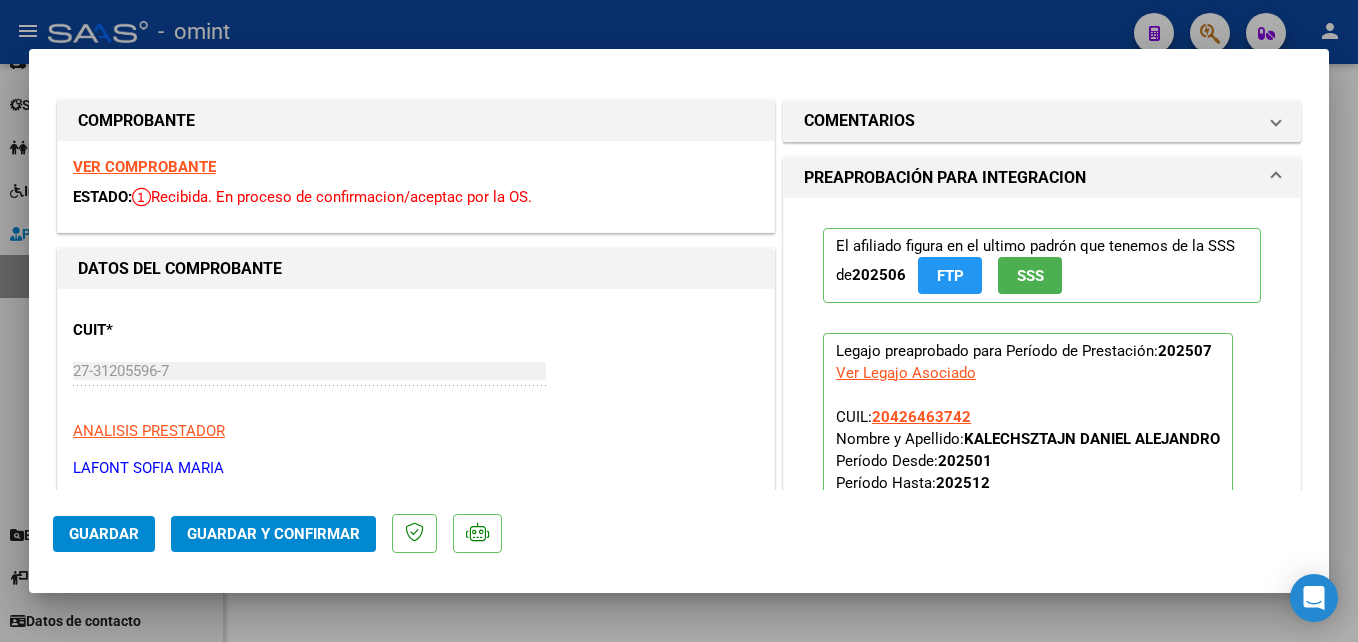 click on "VER COMPROBANTE" at bounding box center (144, 167) 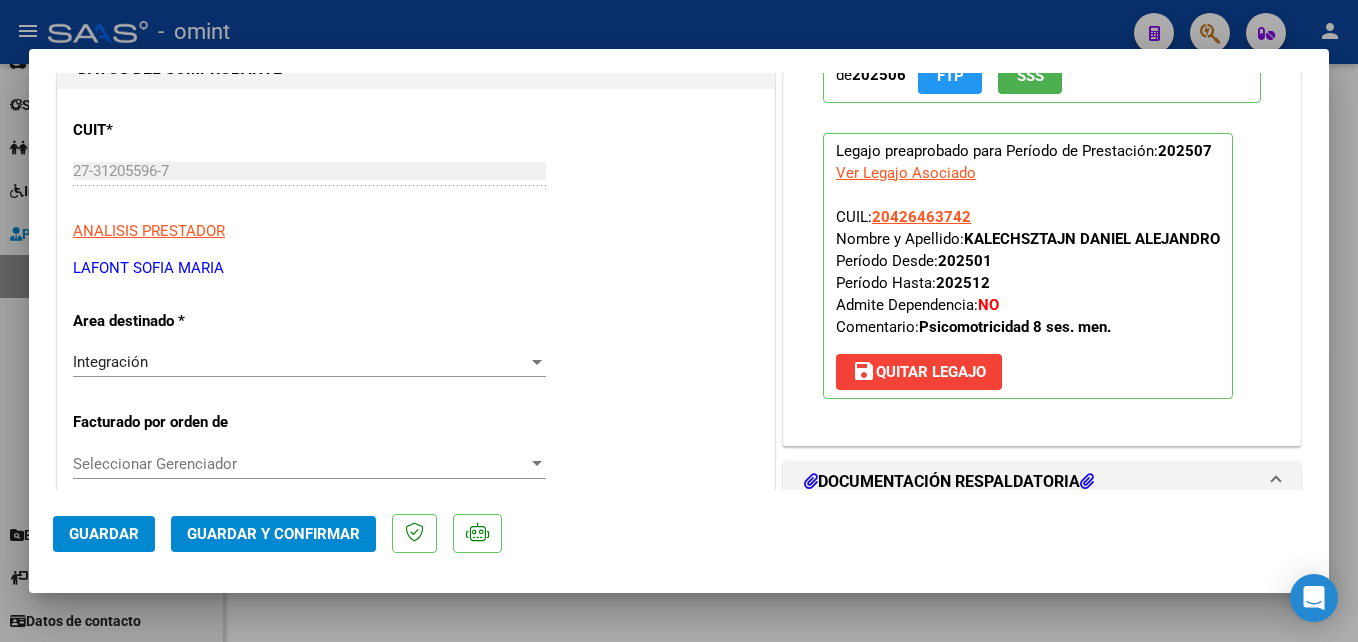scroll, scrollTop: 400, scrollLeft: 0, axis: vertical 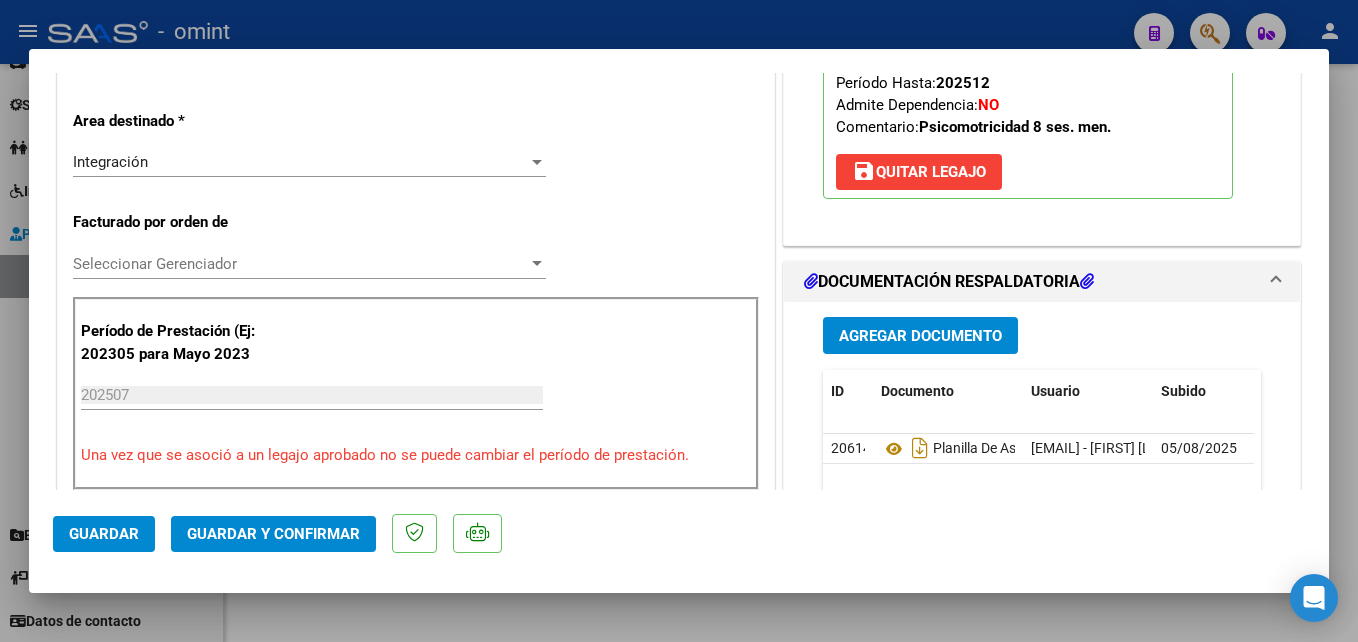 click on "Guardar y Confirmar" 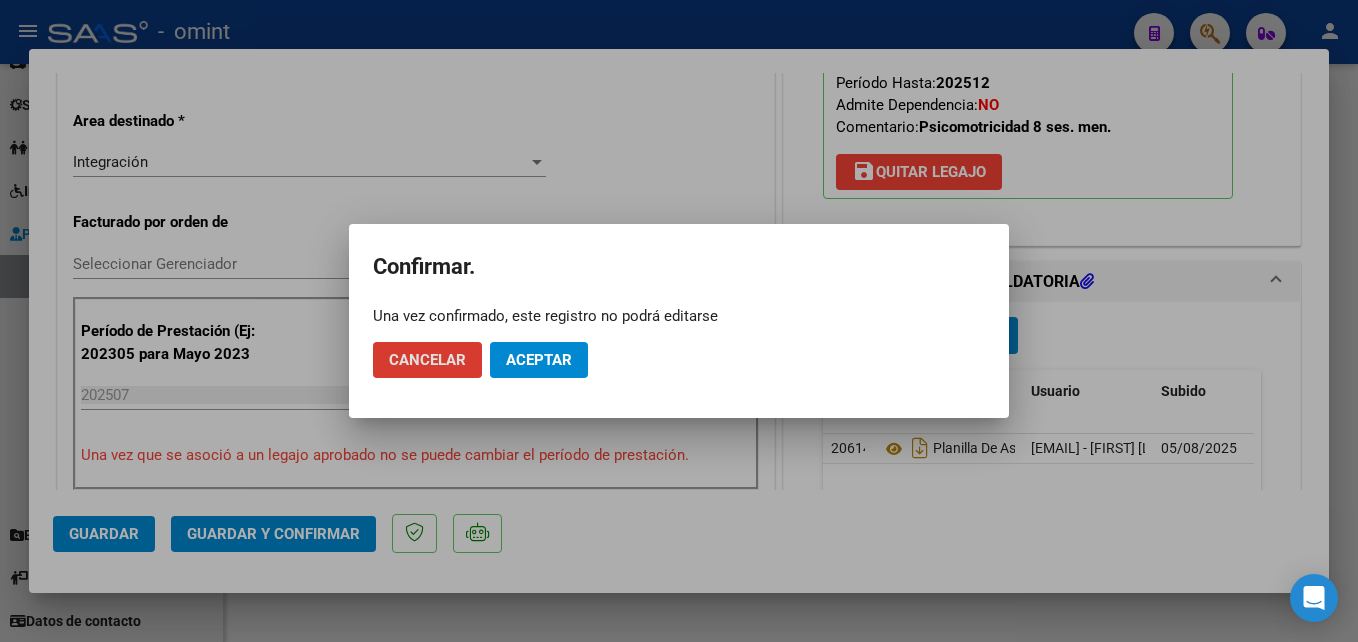 click on "Aceptar" 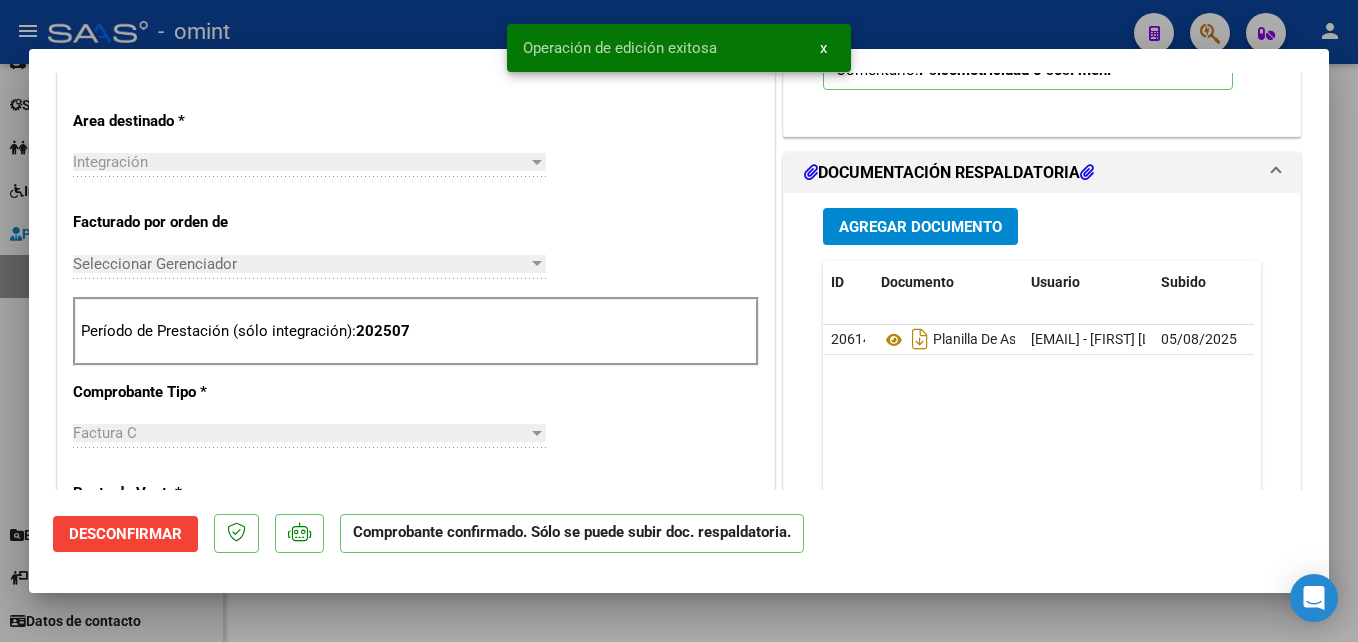 click at bounding box center [679, 321] 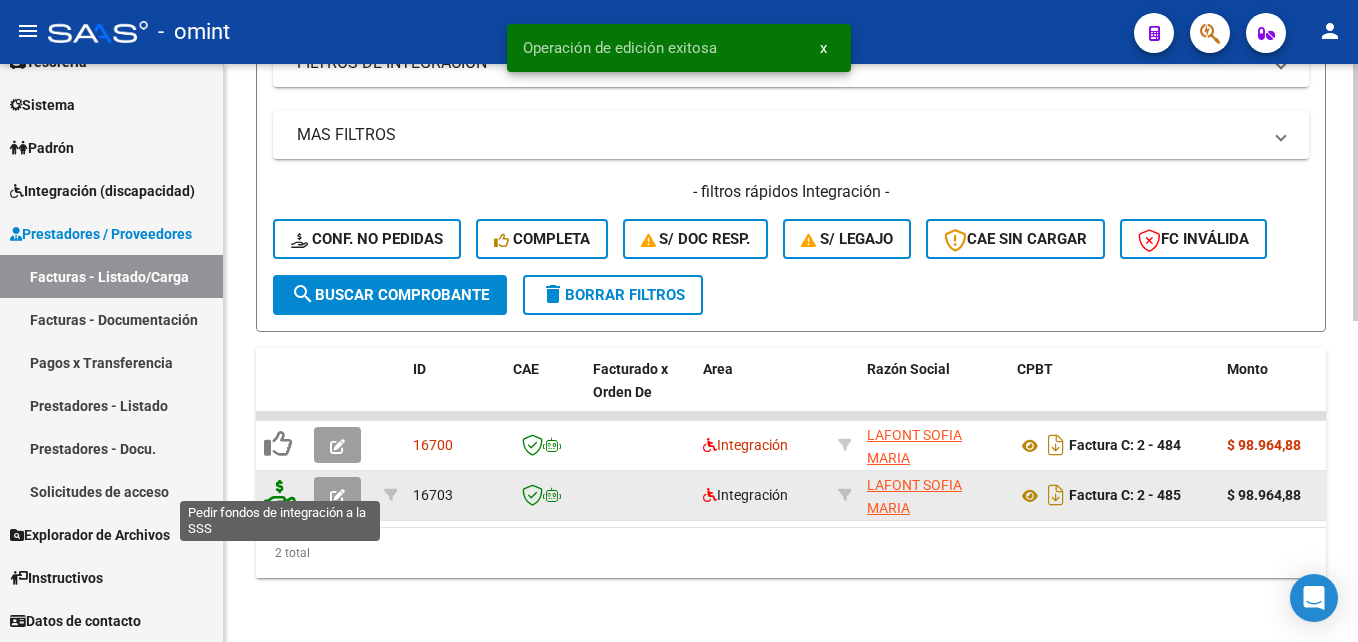 click 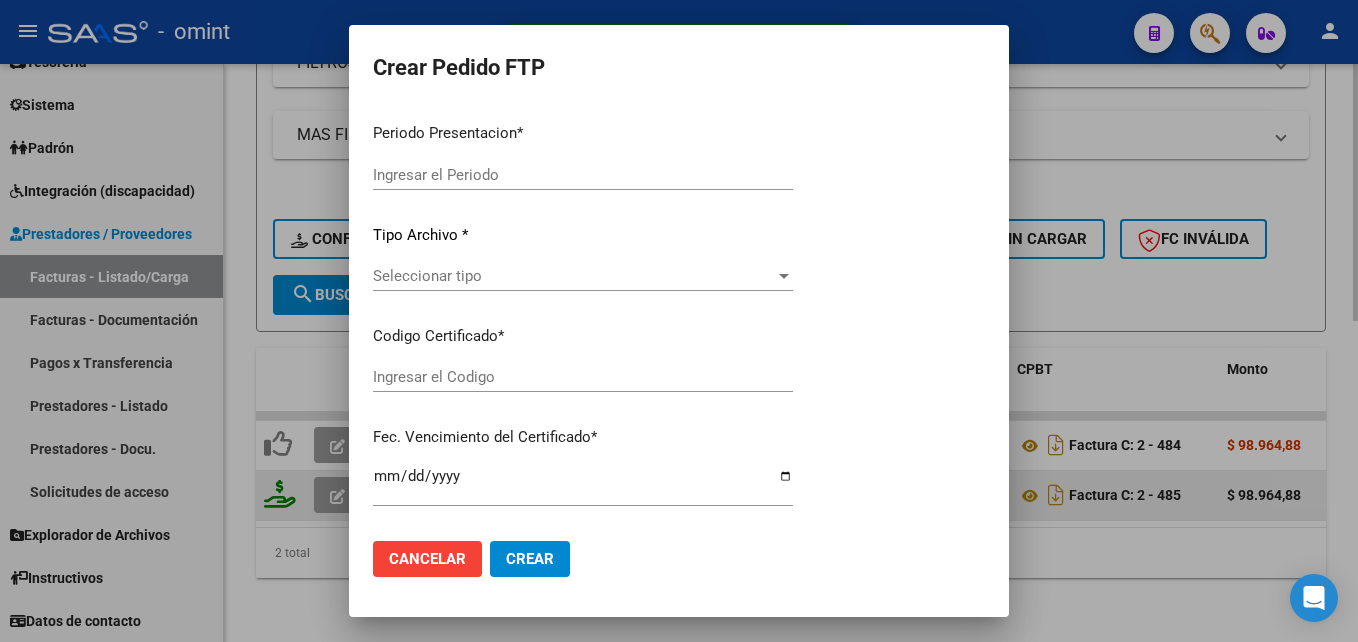 click at bounding box center (679, 321) 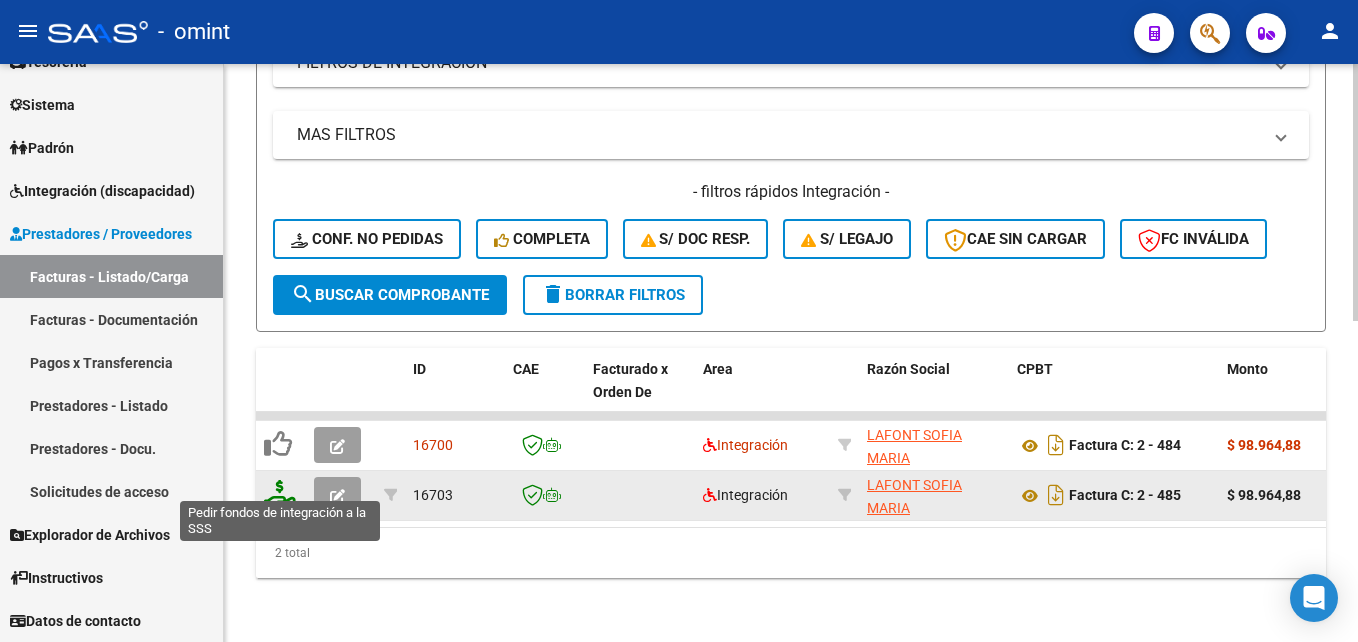 click 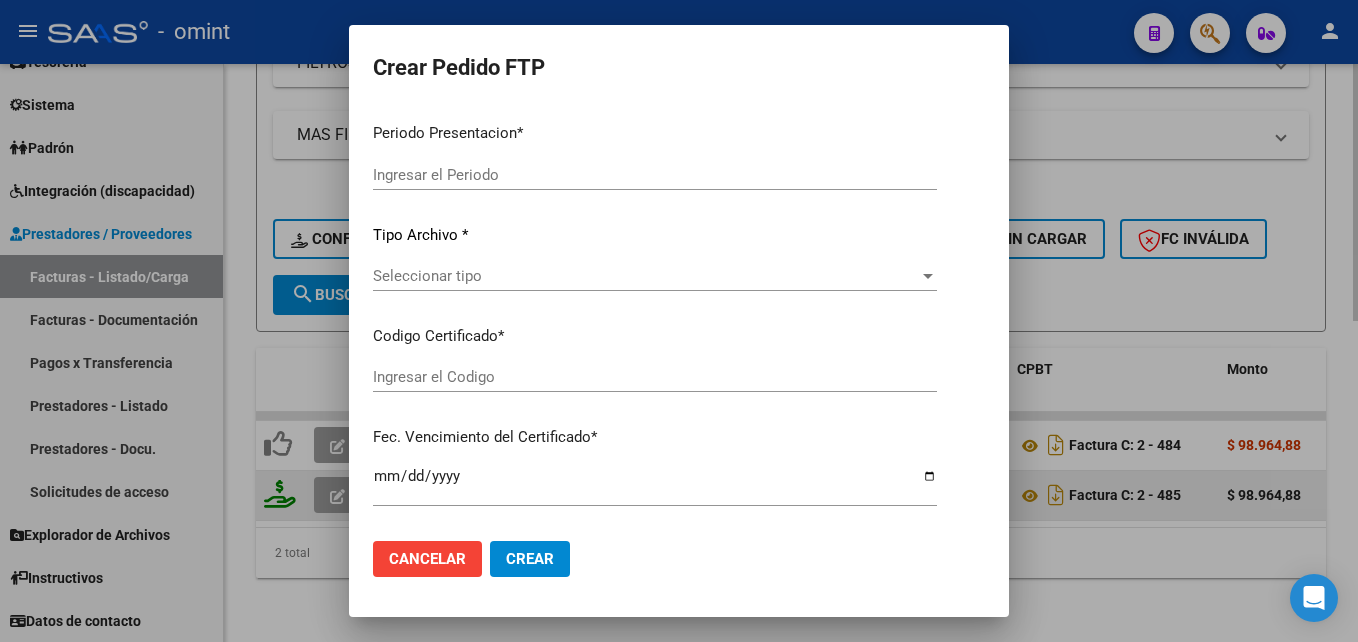 type on "202507" 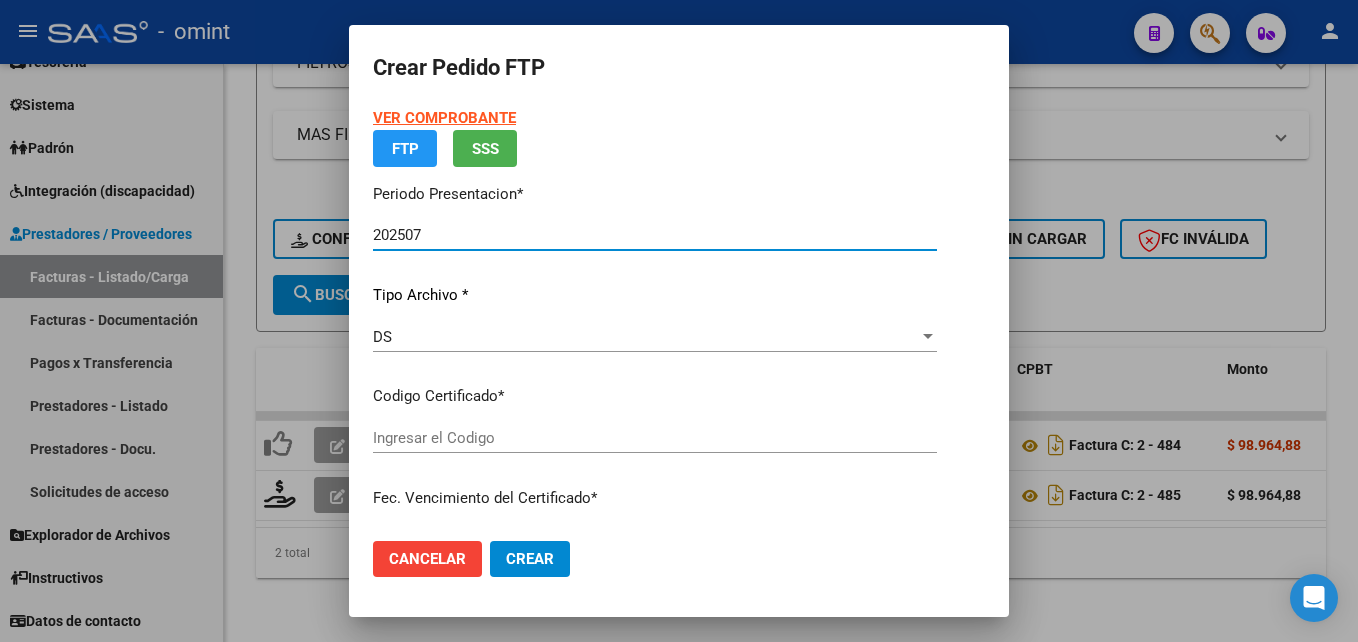 type on "4618838717" 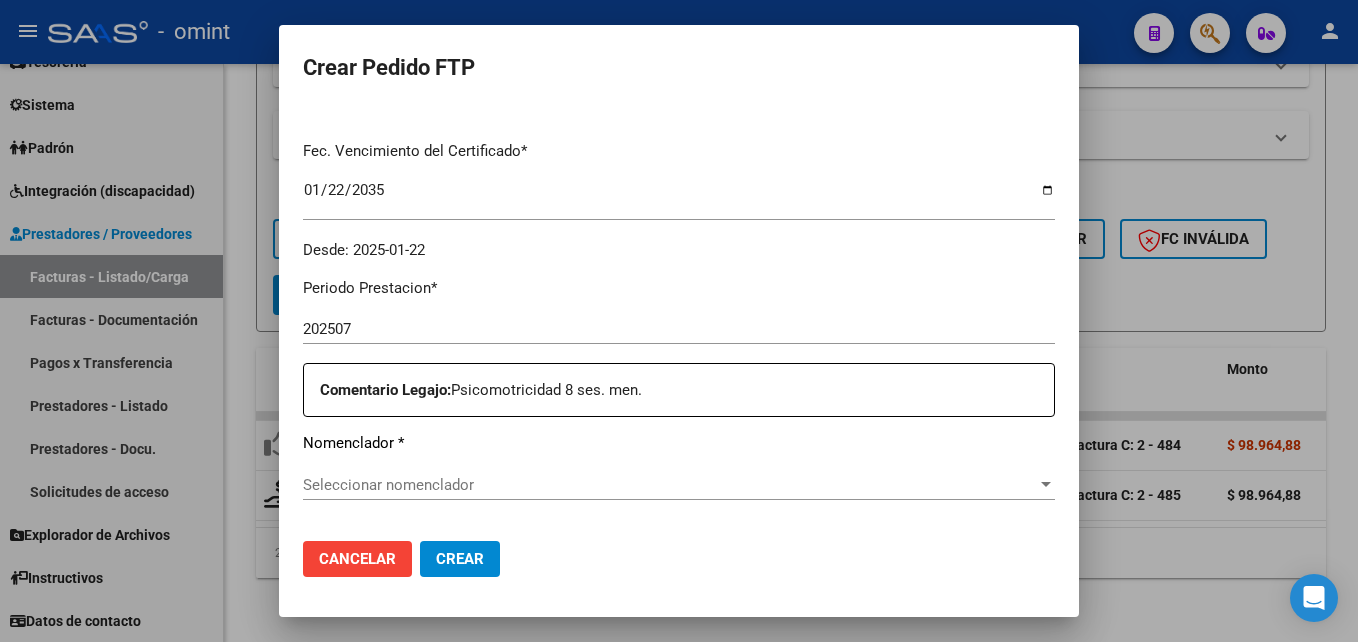 scroll, scrollTop: 600, scrollLeft: 0, axis: vertical 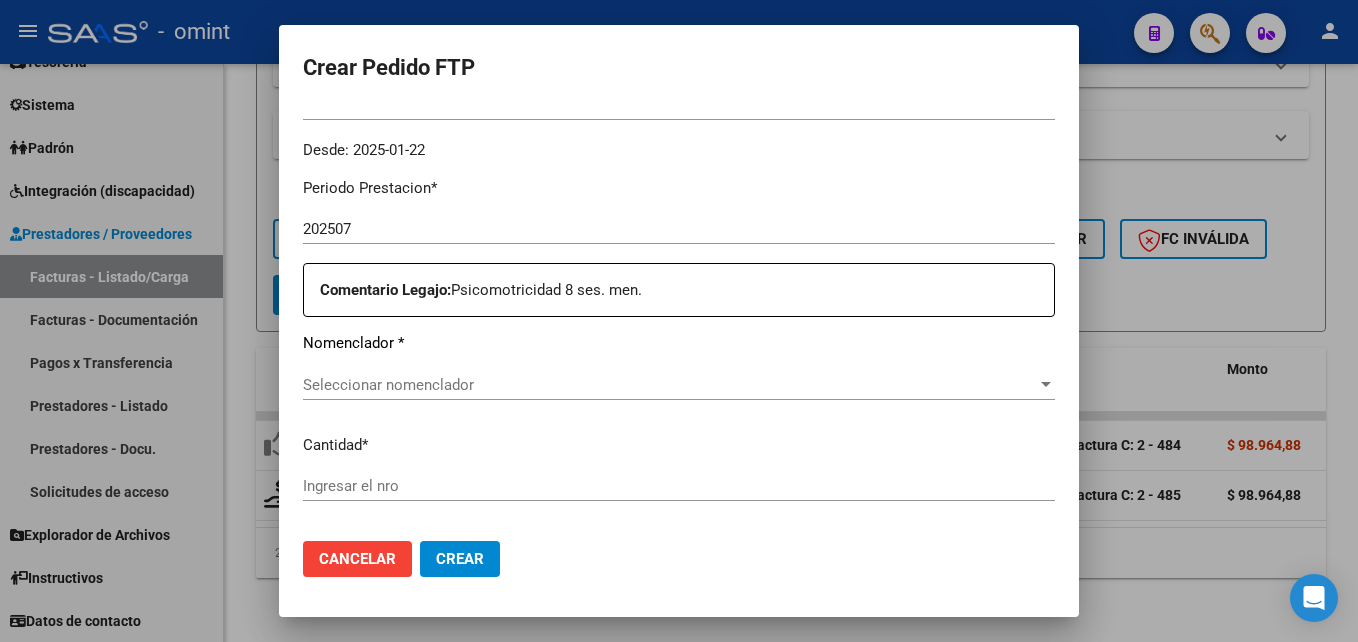 click on "Periodo Prestacion  *   202507 Ingresar el Periodo Prestacion  Comentario Legajo:    Psicomotricidad 8 ses. men.  Nomenclador * Seleccionar nomenclador Seleccionar nomenclador Cantidad  *   Ingresar el nro   Tipo de Emisión * Electronica Seleccionar tipo Importe Solicitado  *   $ 98.964,88 Ingresar imp. solicitado   Provincia * Seleccionar provincia Seleccionar provincia" at bounding box center (679, 493) 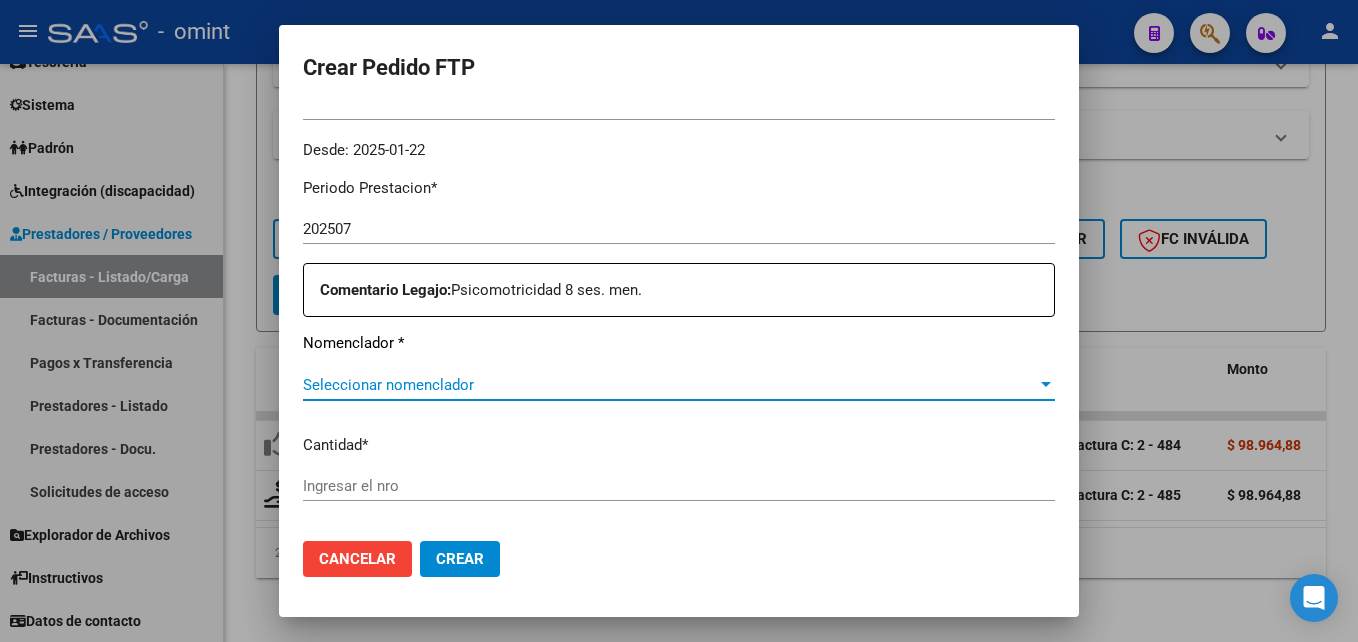 drag, startPoint x: 637, startPoint y: 368, endPoint x: 639, endPoint y: 378, distance: 10.198039 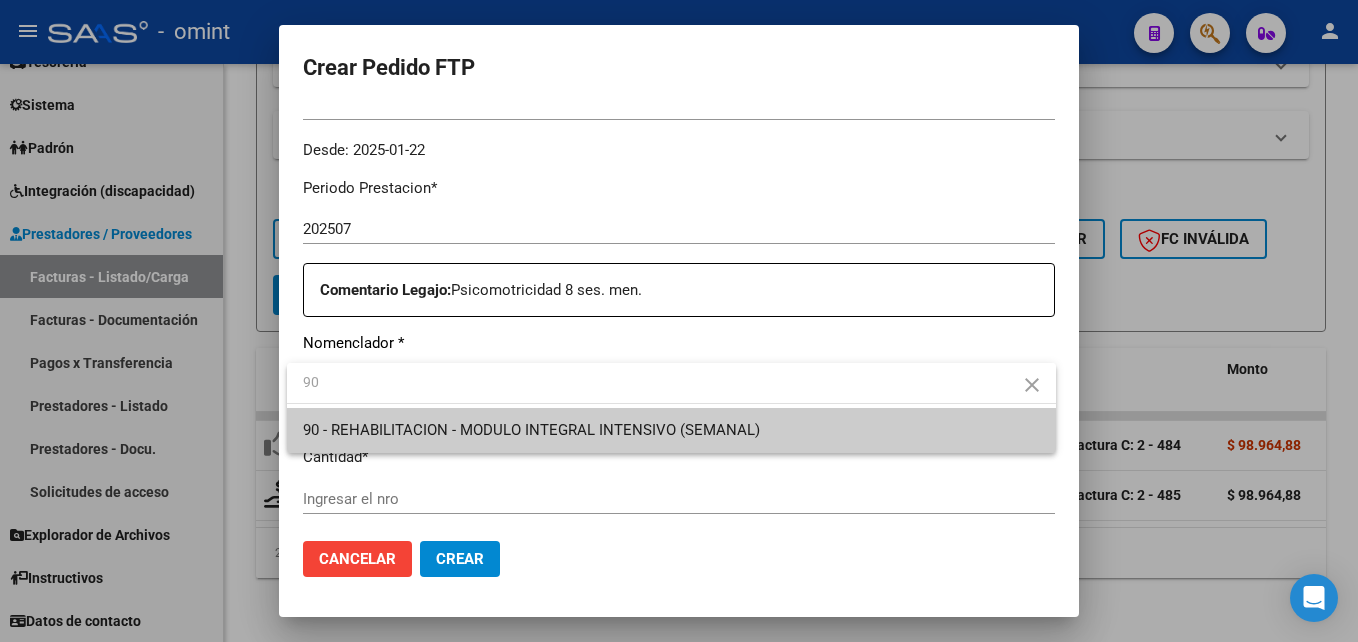 type on "90" 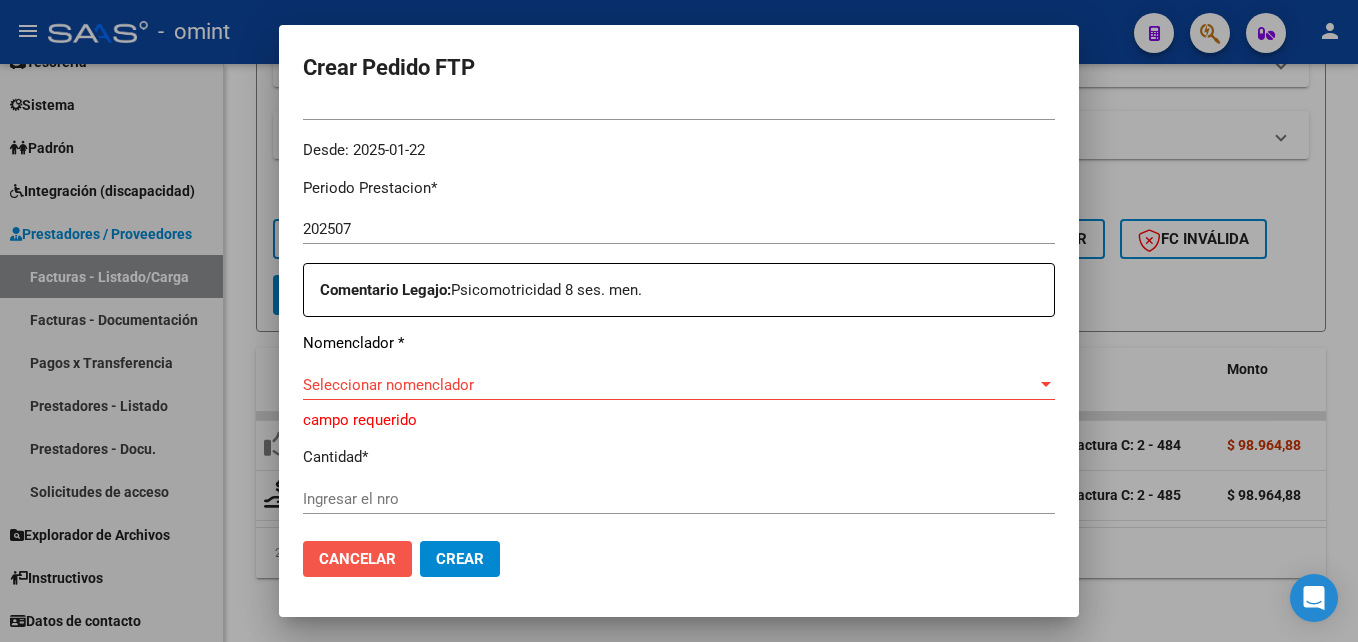 click on "Cancelar" 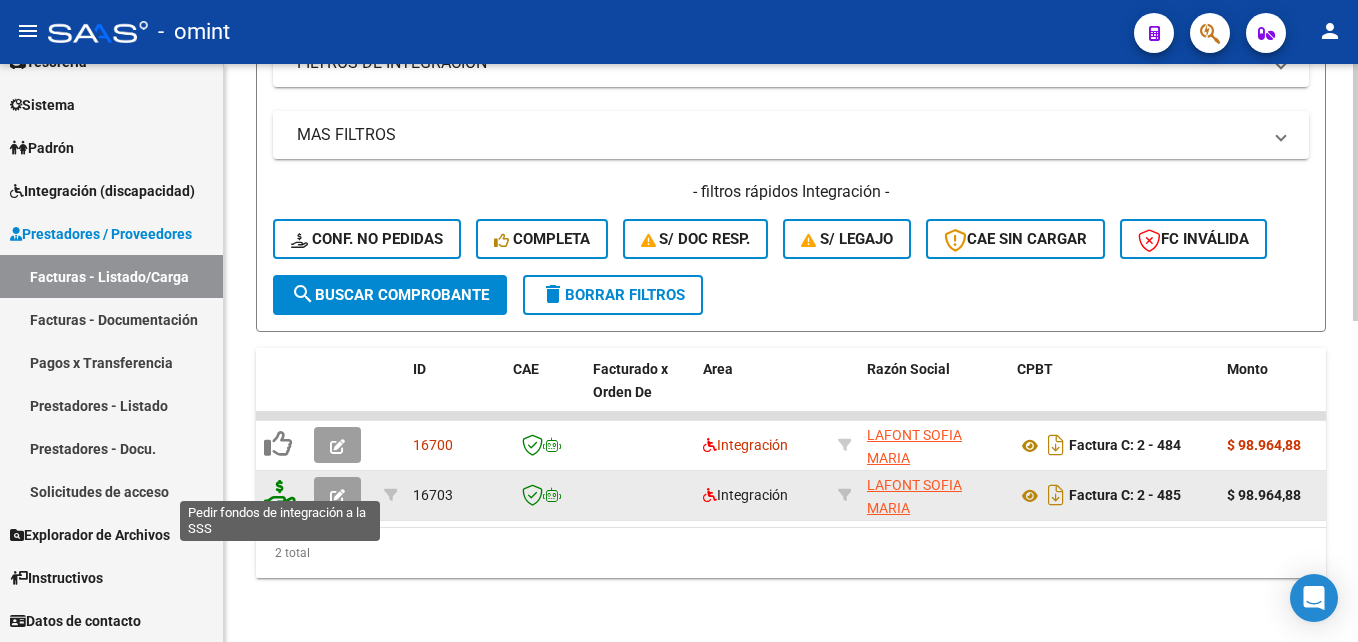click 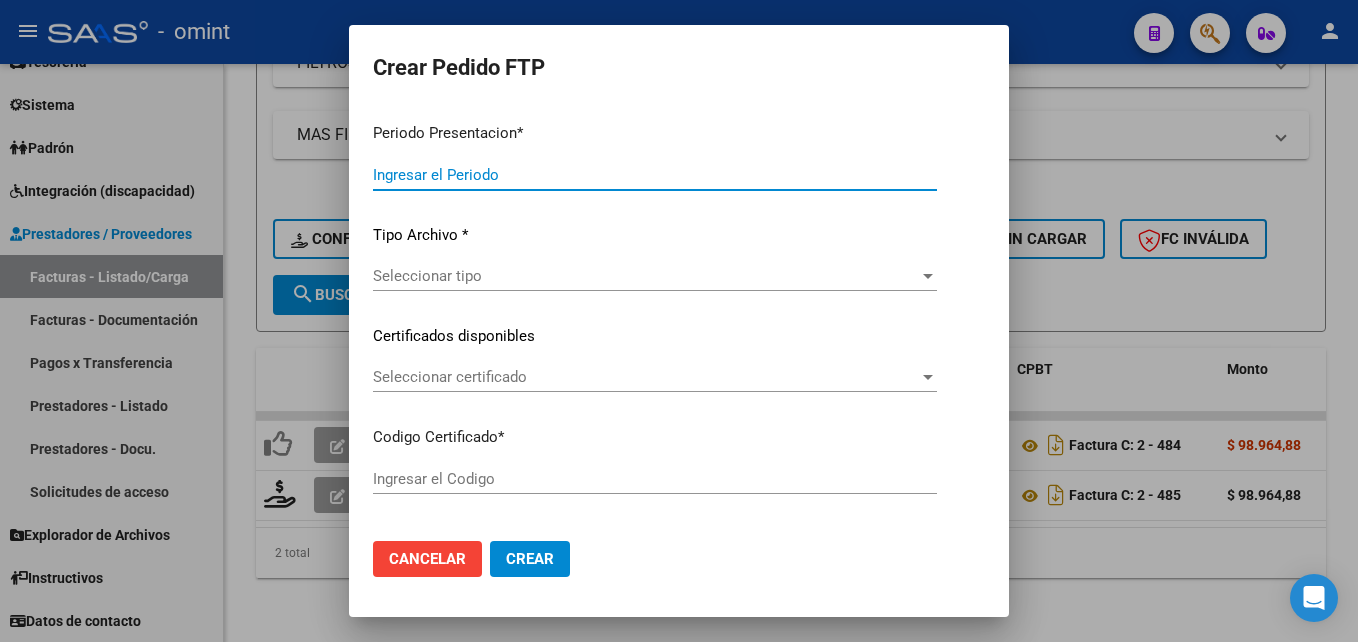 type on "202507" 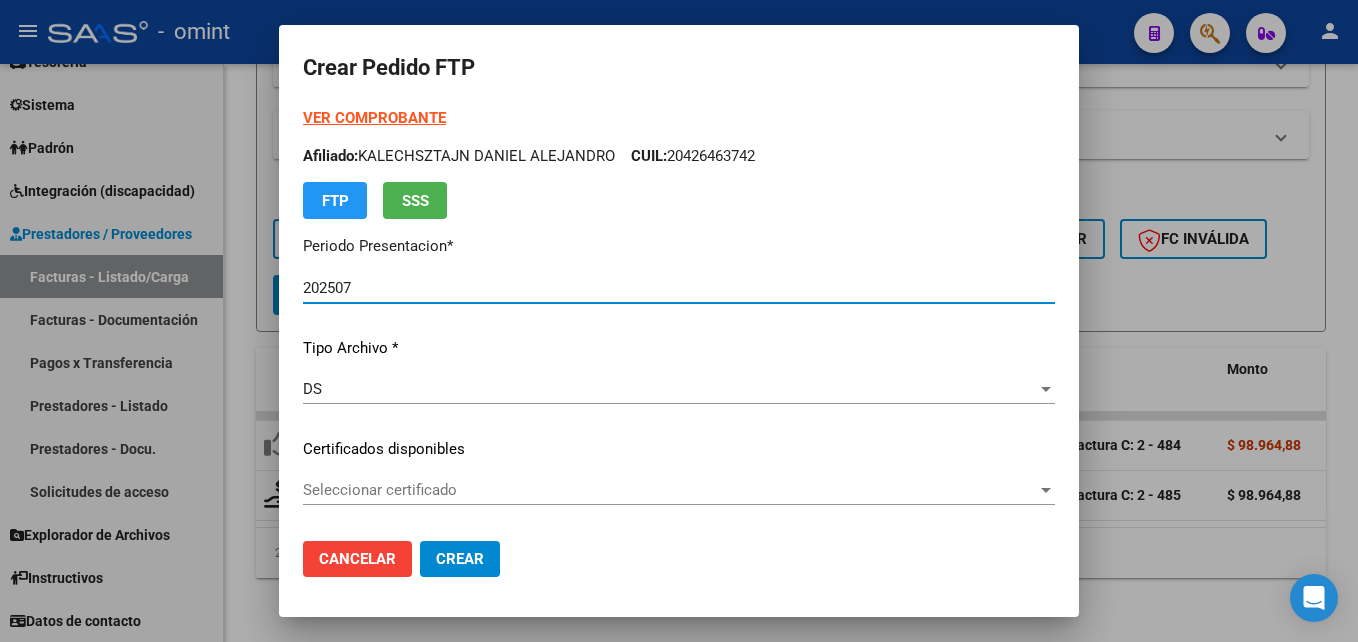 type on "4618838717" 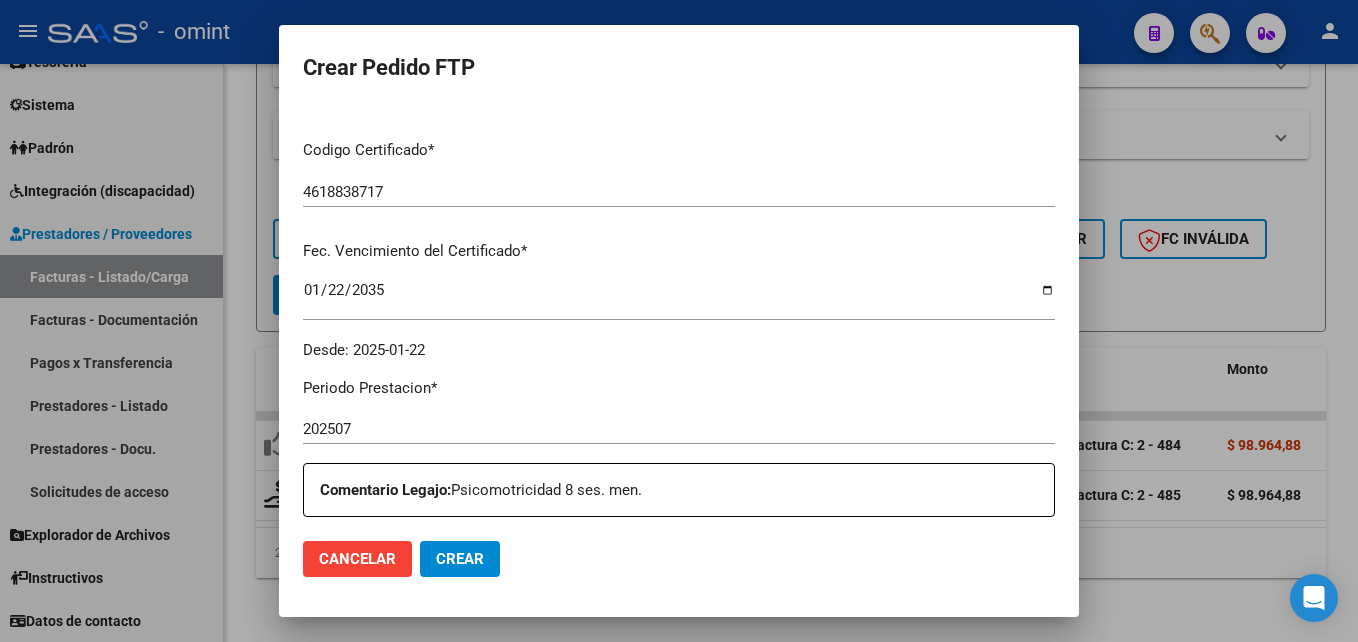 scroll, scrollTop: 500, scrollLeft: 0, axis: vertical 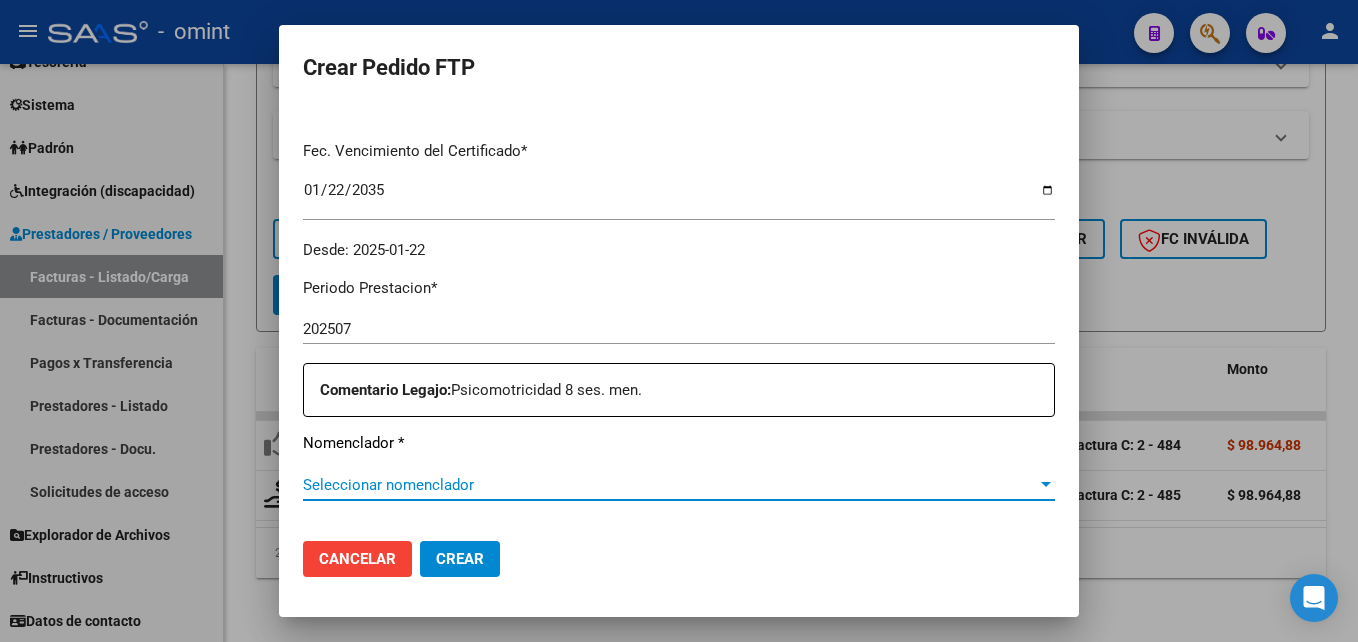 click on "Seleccionar nomenclador" at bounding box center [670, 485] 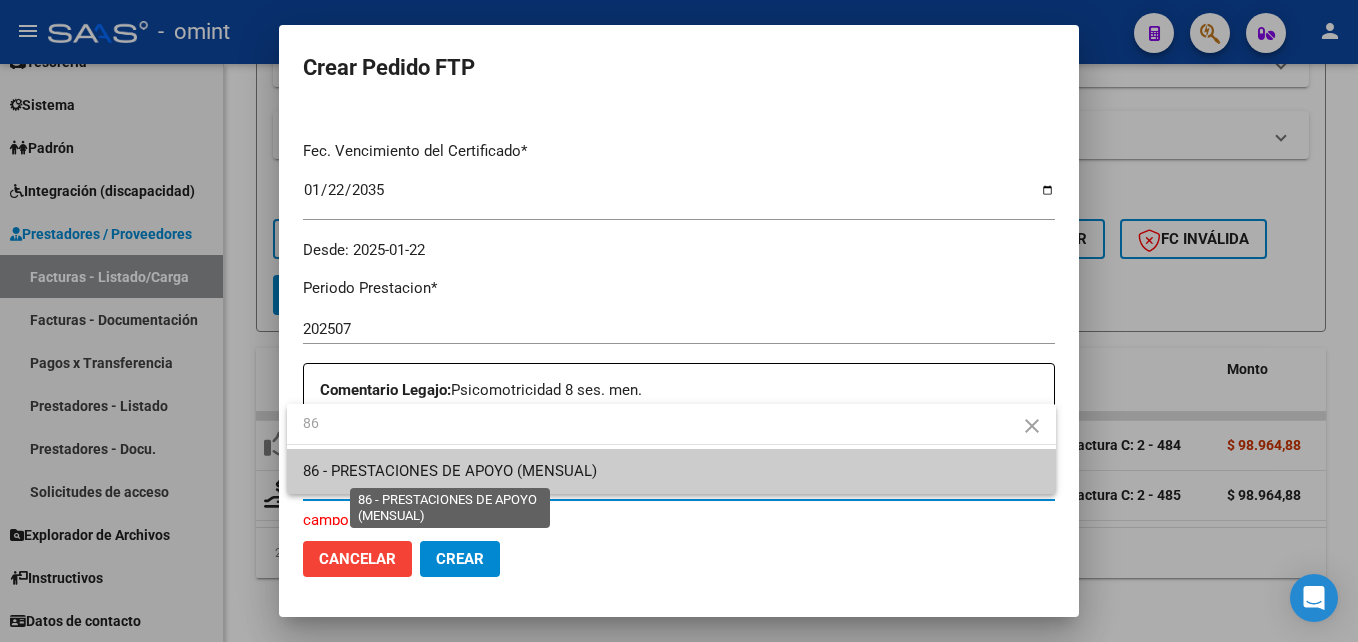 type on "86" 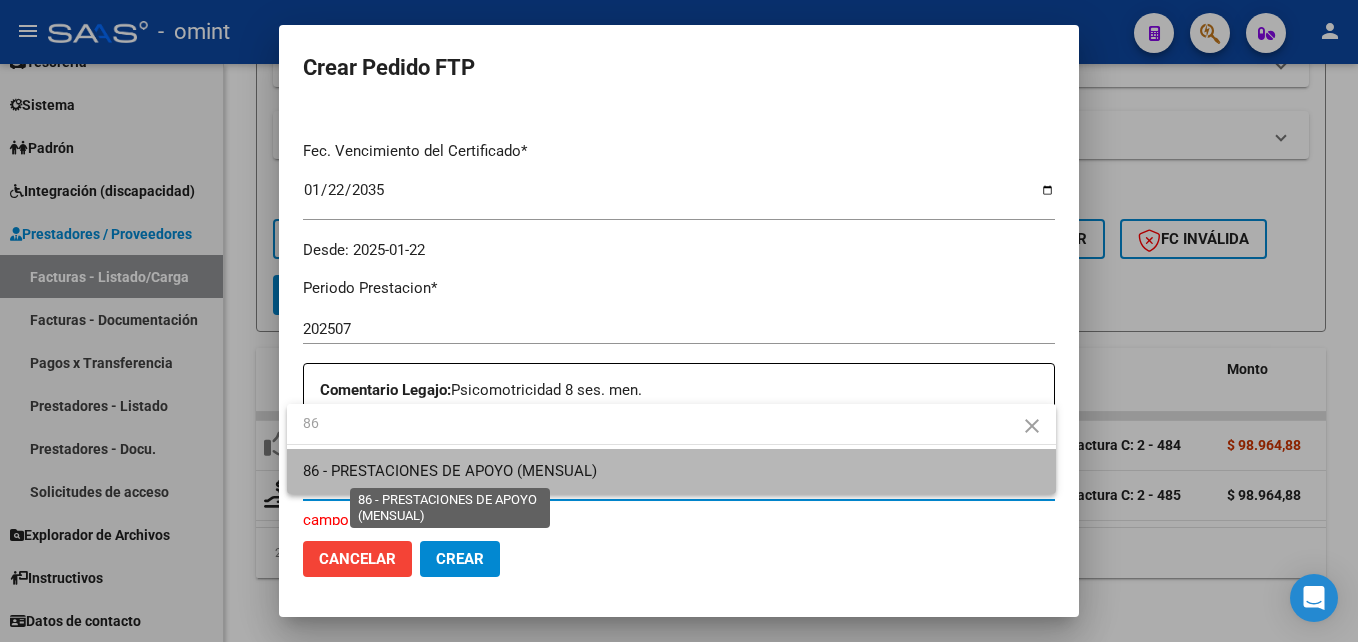 click on "86 - PRESTACIONES DE APOYO (MENSUAL)" at bounding box center (450, 471) 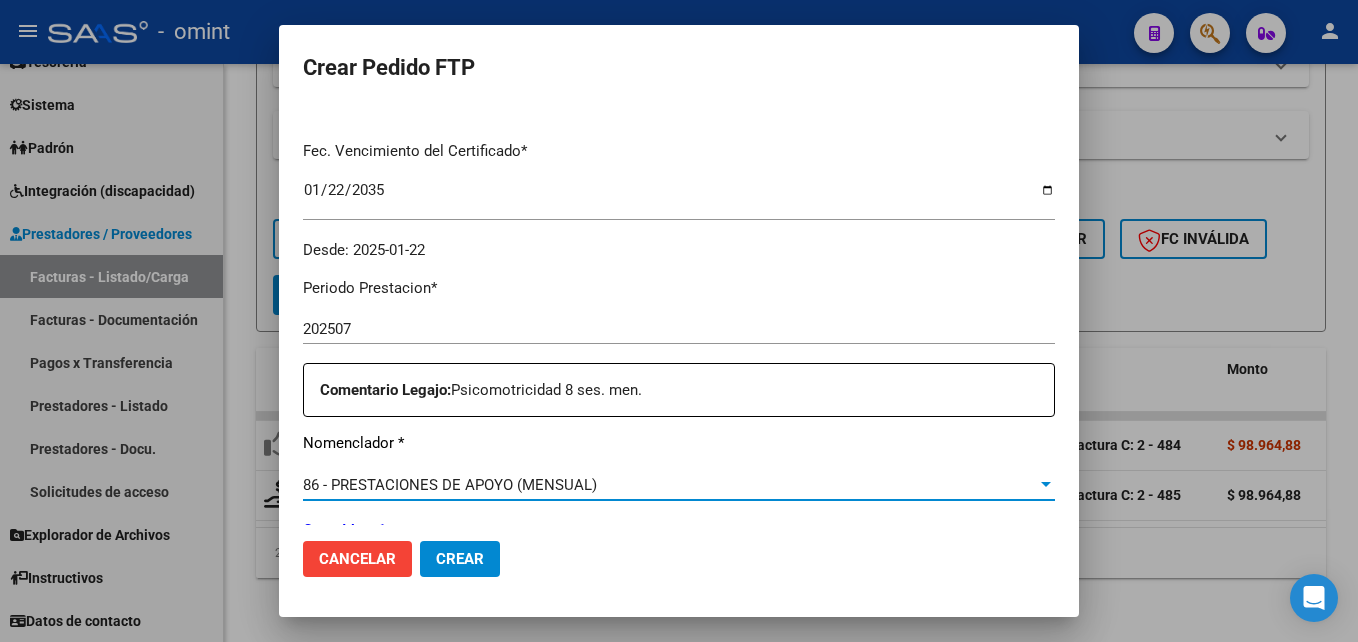 scroll, scrollTop: 700, scrollLeft: 0, axis: vertical 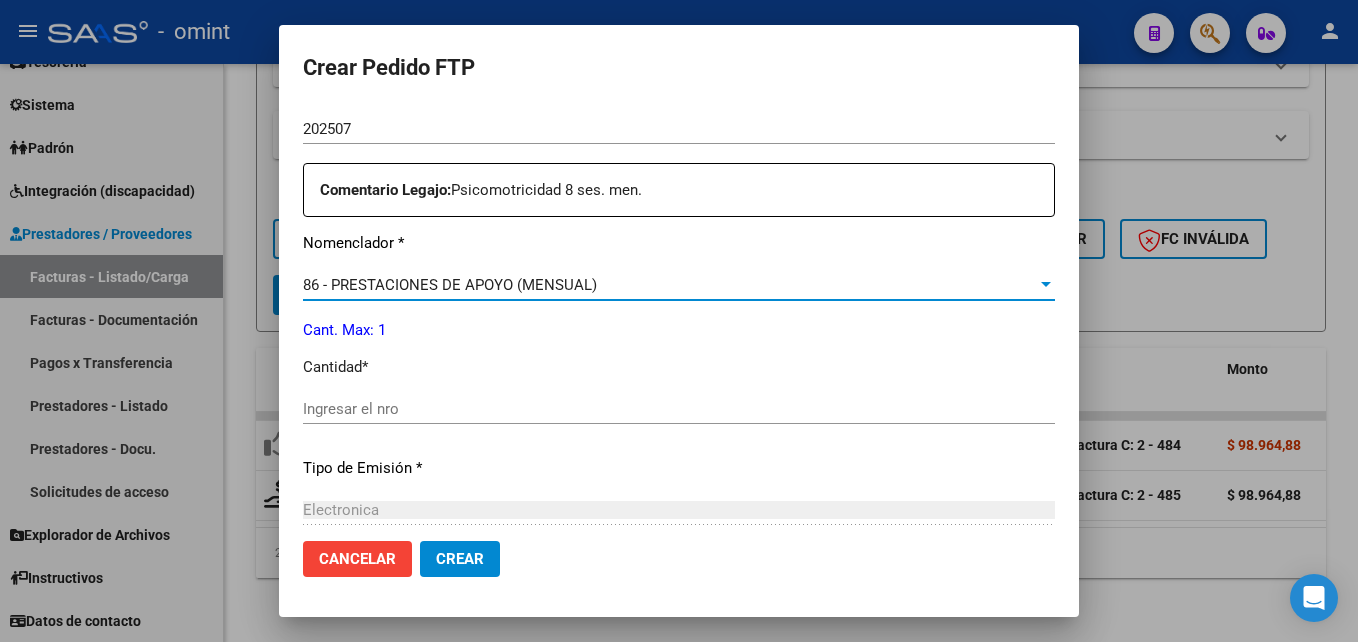 click on "86 - PRESTACIONES DE APOYO (MENSUAL)" at bounding box center (450, 285) 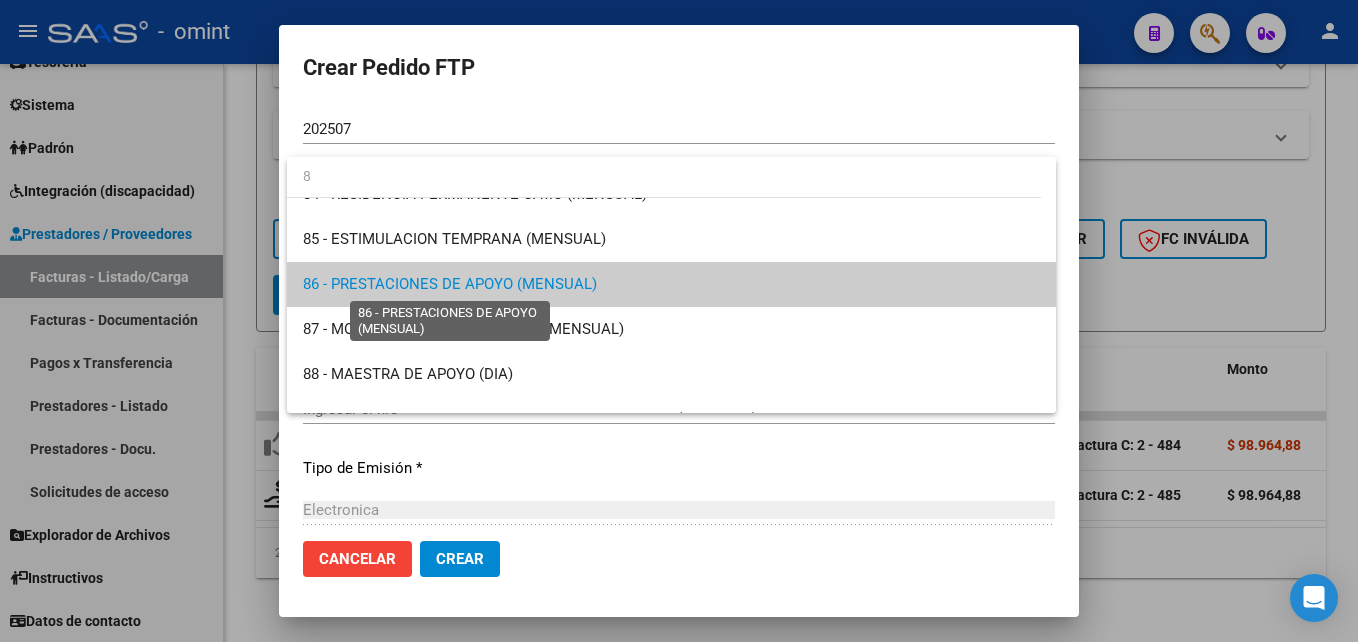 scroll, scrollTop: 0, scrollLeft: 0, axis: both 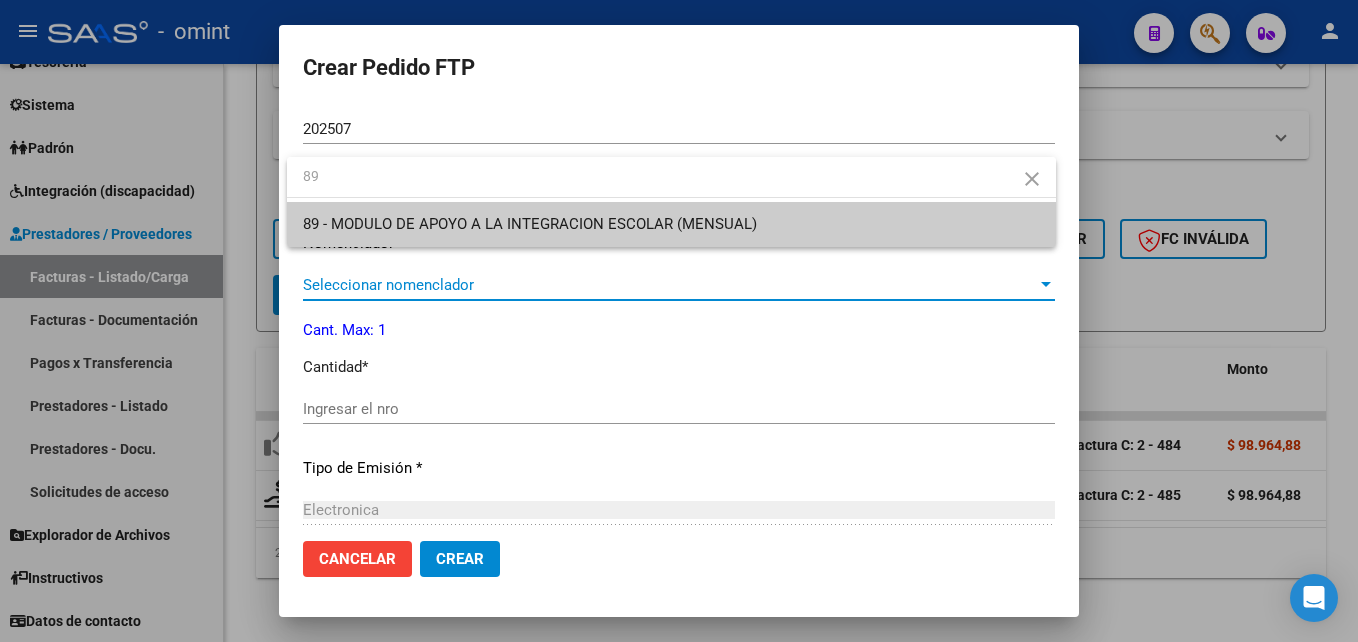 type on "89" 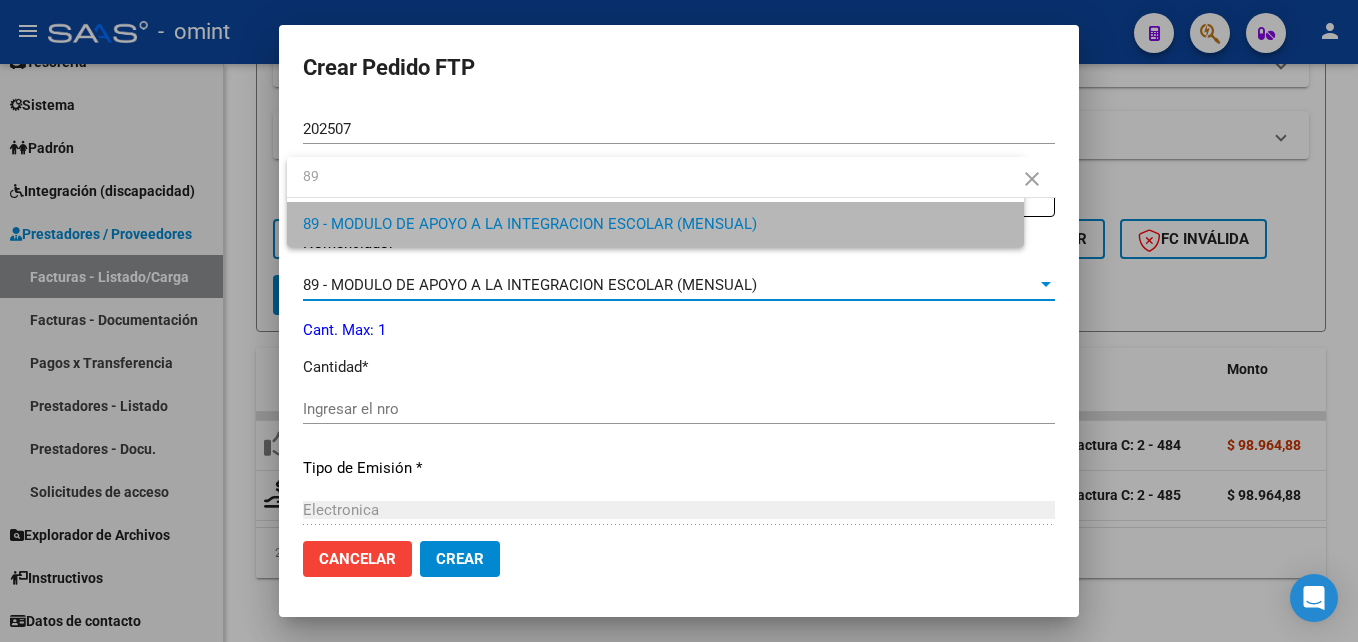 type 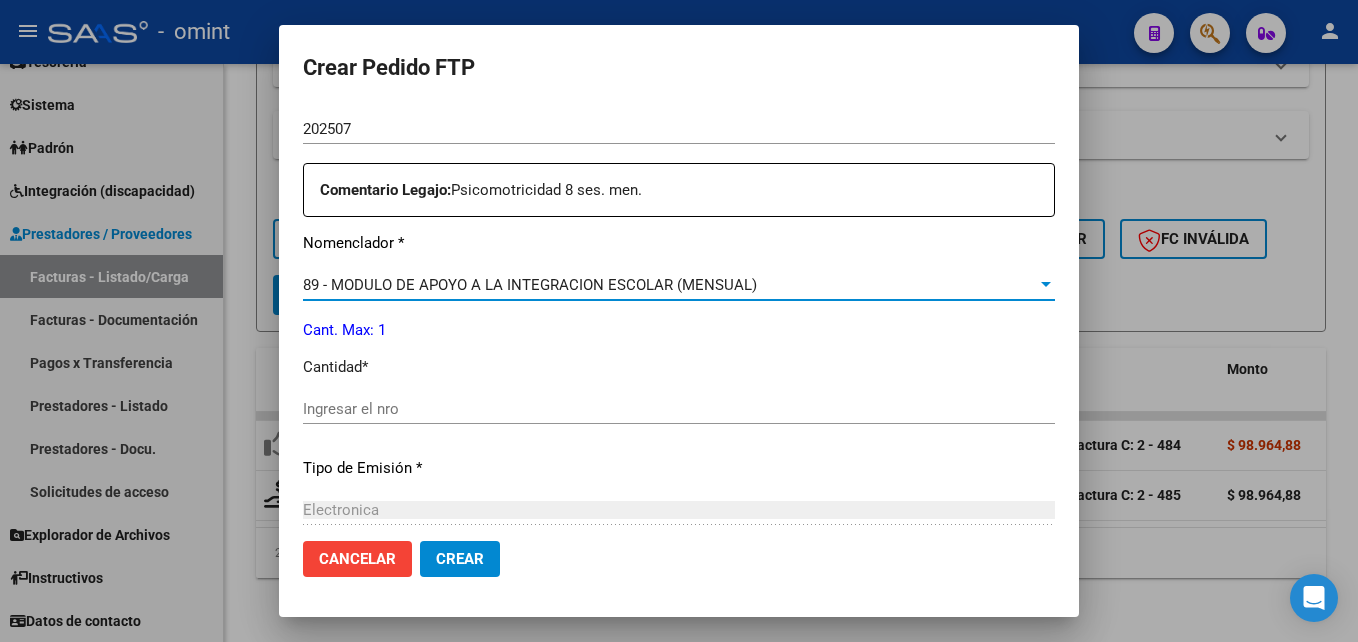 click on "89 - MODULO DE APOYO A LA INTEGRACION ESCOLAR (MENSUAL)" at bounding box center [670, 285] 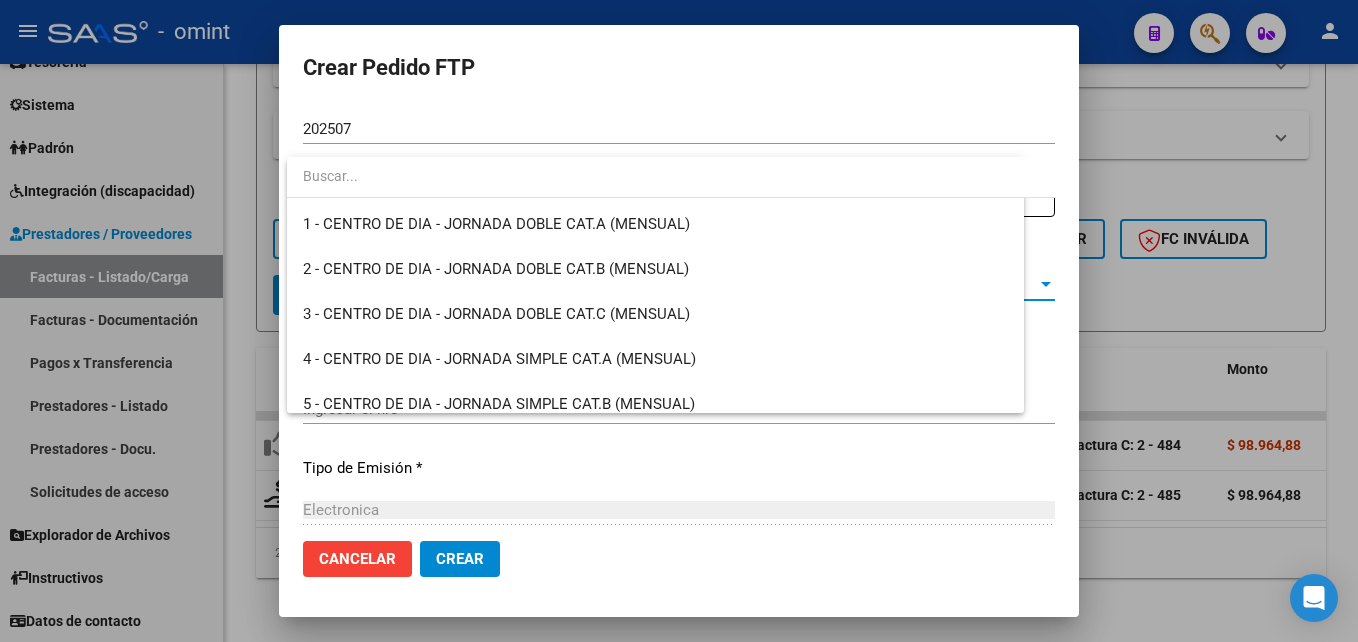 scroll, scrollTop: 3900, scrollLeft: 0, axis: vertical 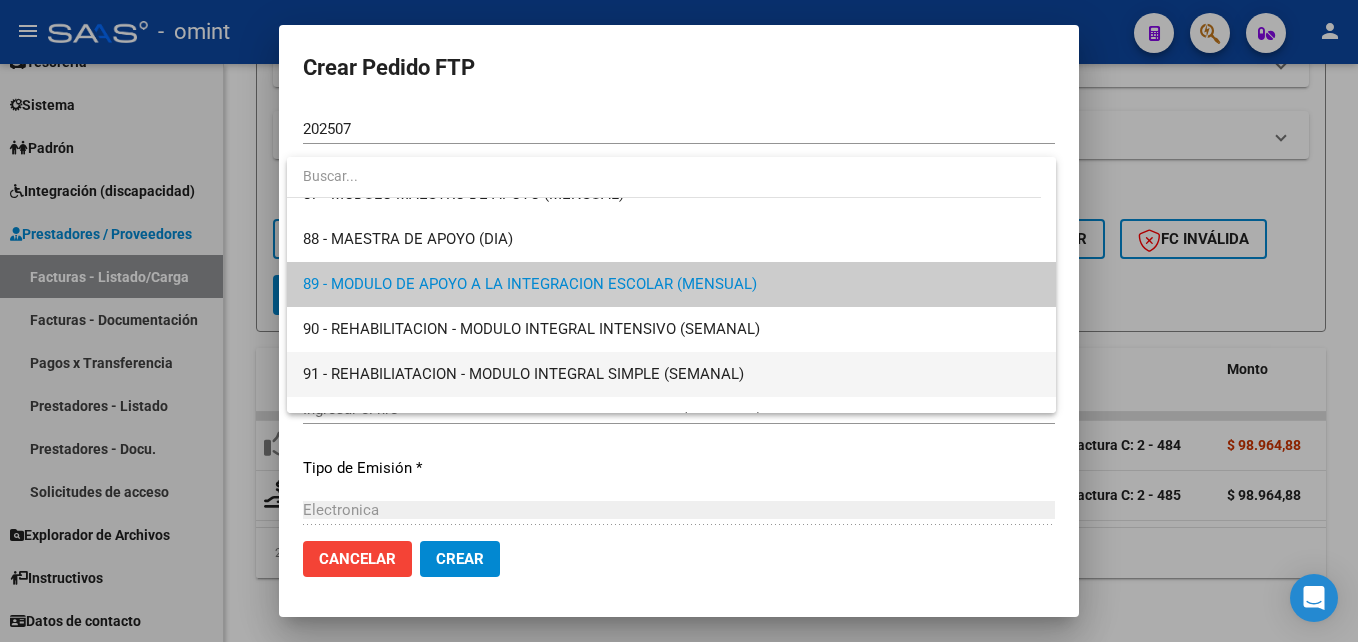 click on "91 - REHABILIATACION - MODULO INTEGRAL SIMPLE (SEMANAL)" at bounding box center (671, 374) 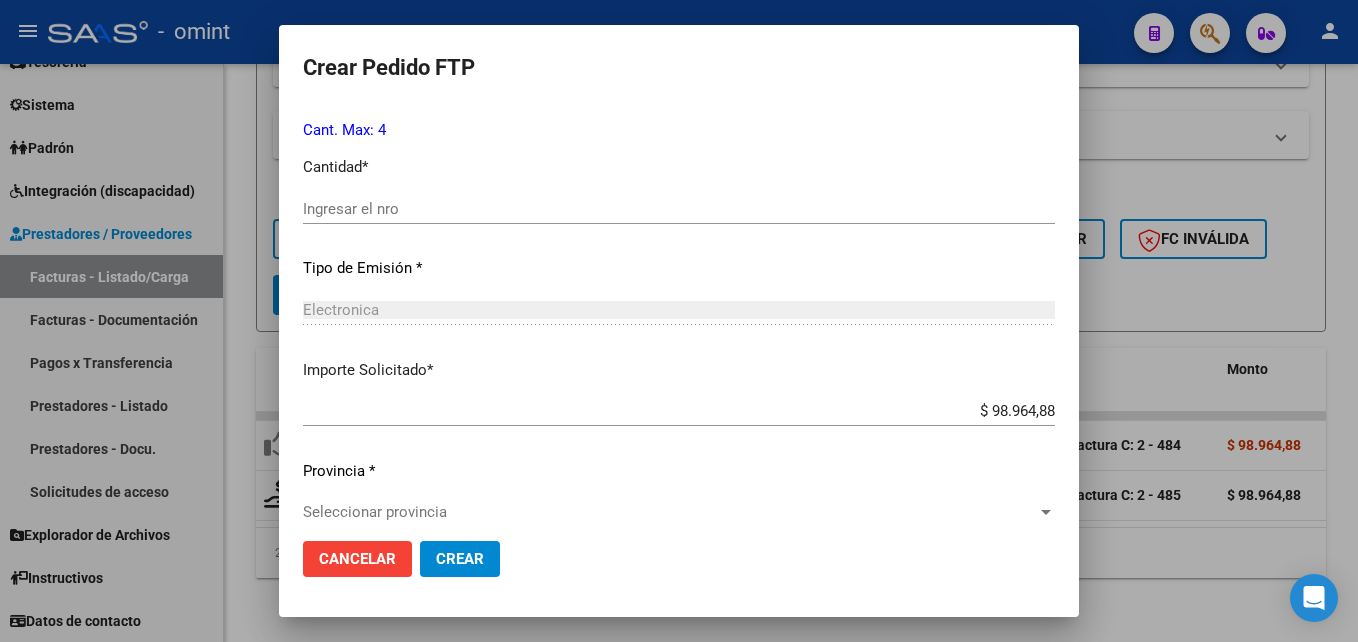 scroll, scrollTop: 921, scrollLeft: 0, axis: vertical 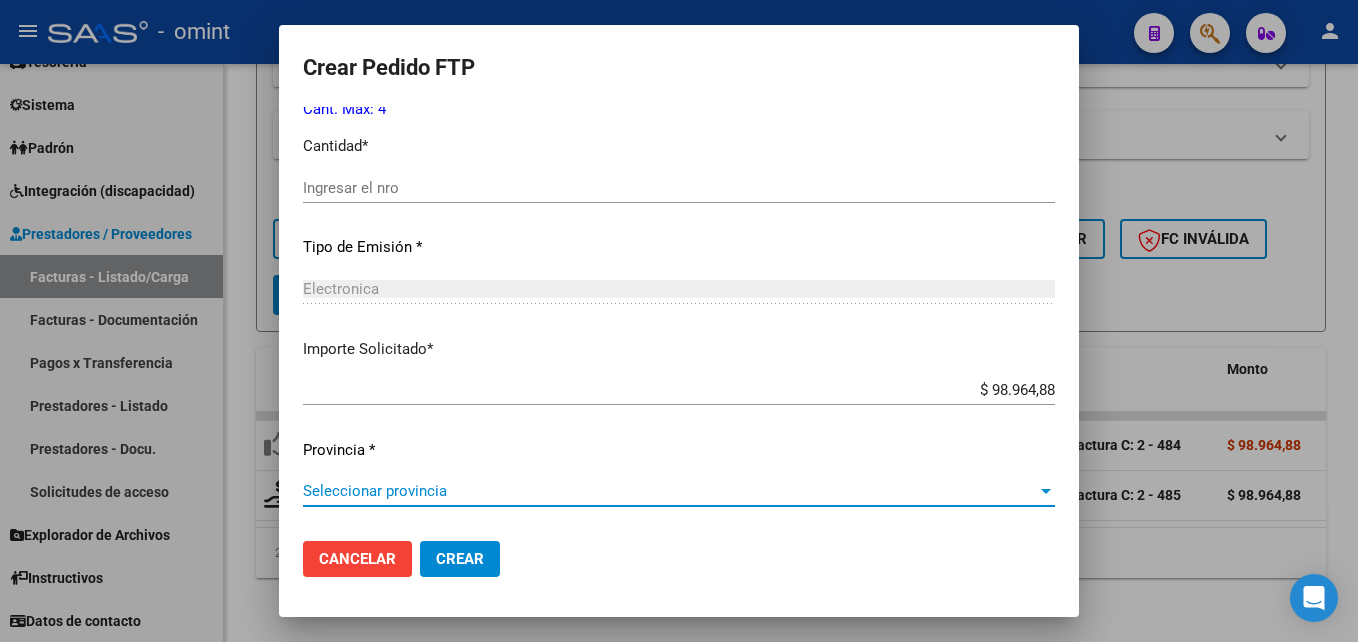 click on "Seleccionar provincia" at bounding box center [670, 491] 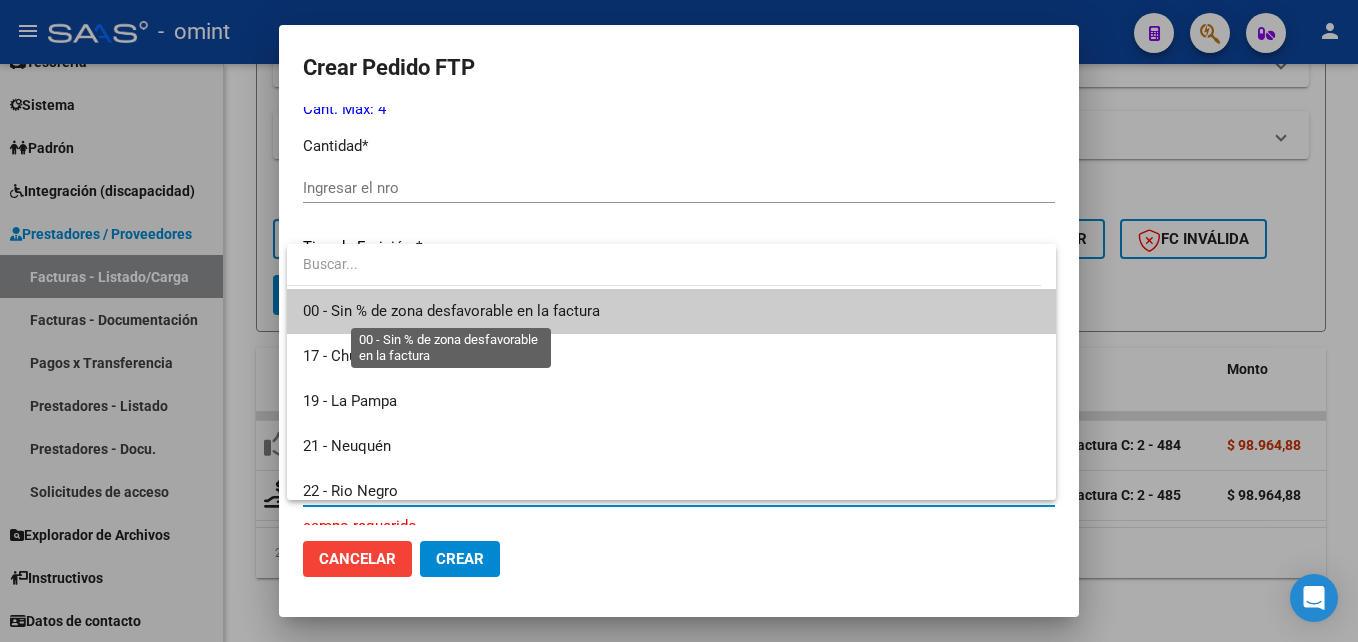 click on "00 - Sin % de zona desfavorable en la factura" at bounding box center [671, 311] 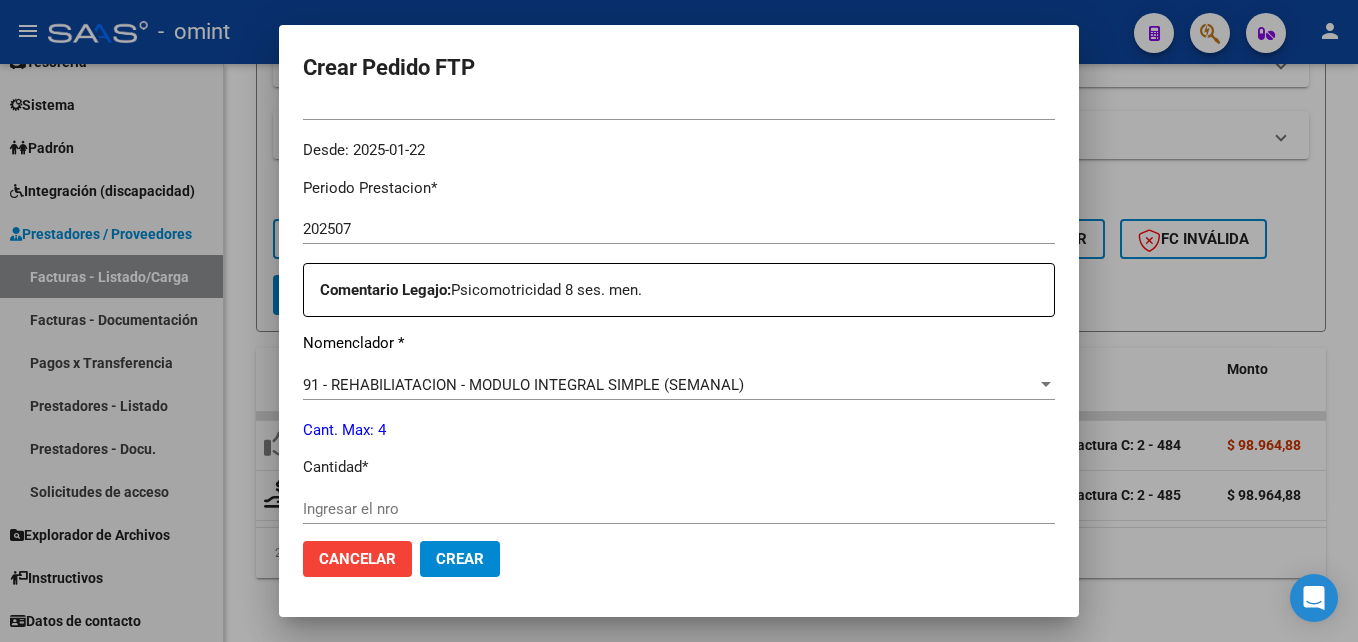 scroll, scrollTop: 700, scrollLeft: 0, axis: vertical 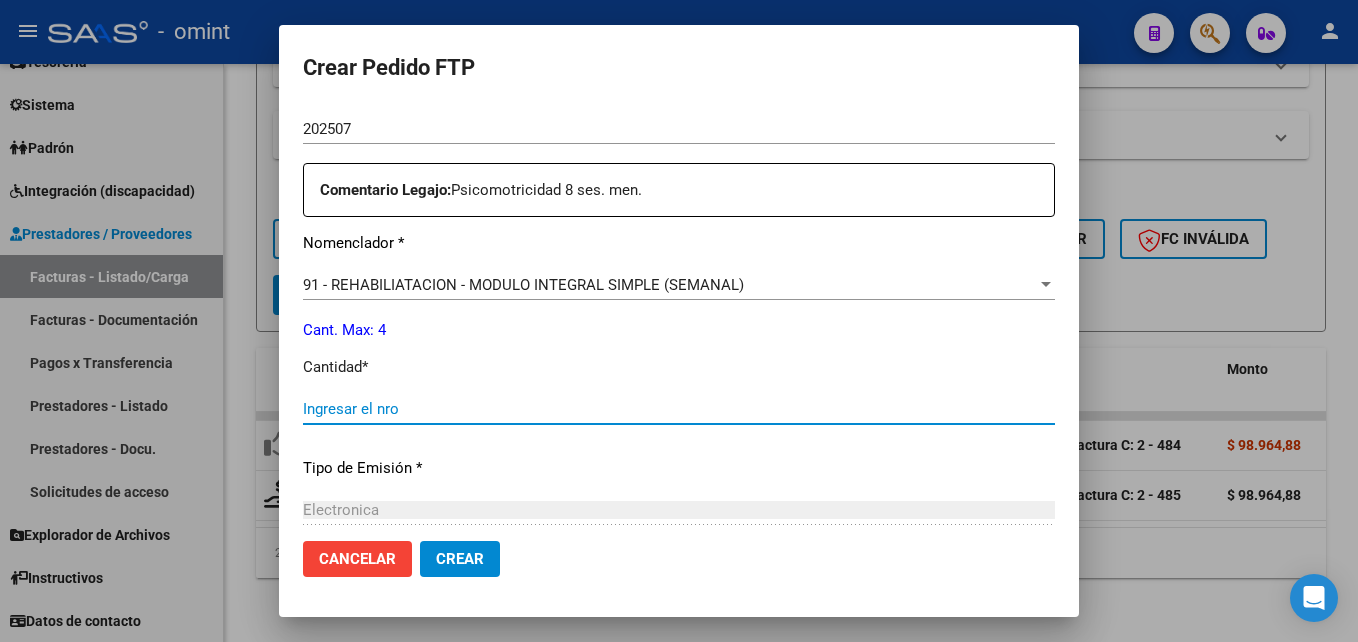 click on "Ingresar el nro" at bounding box center (679, 409) 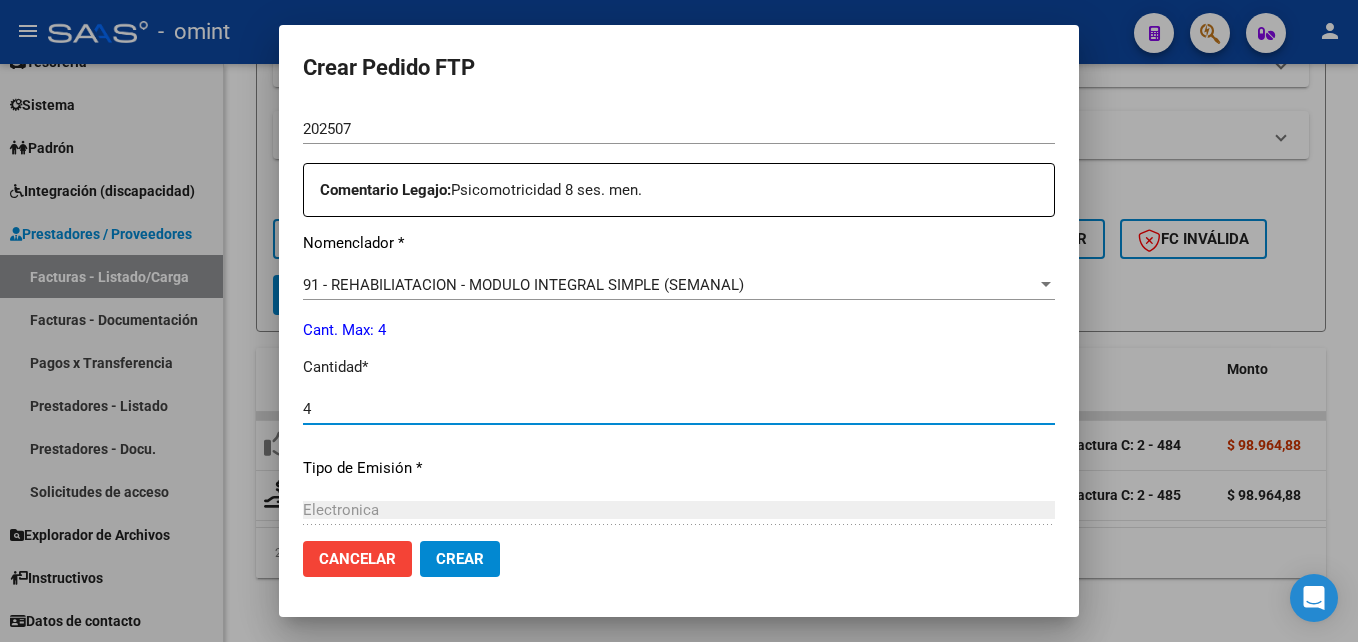 type on "4" 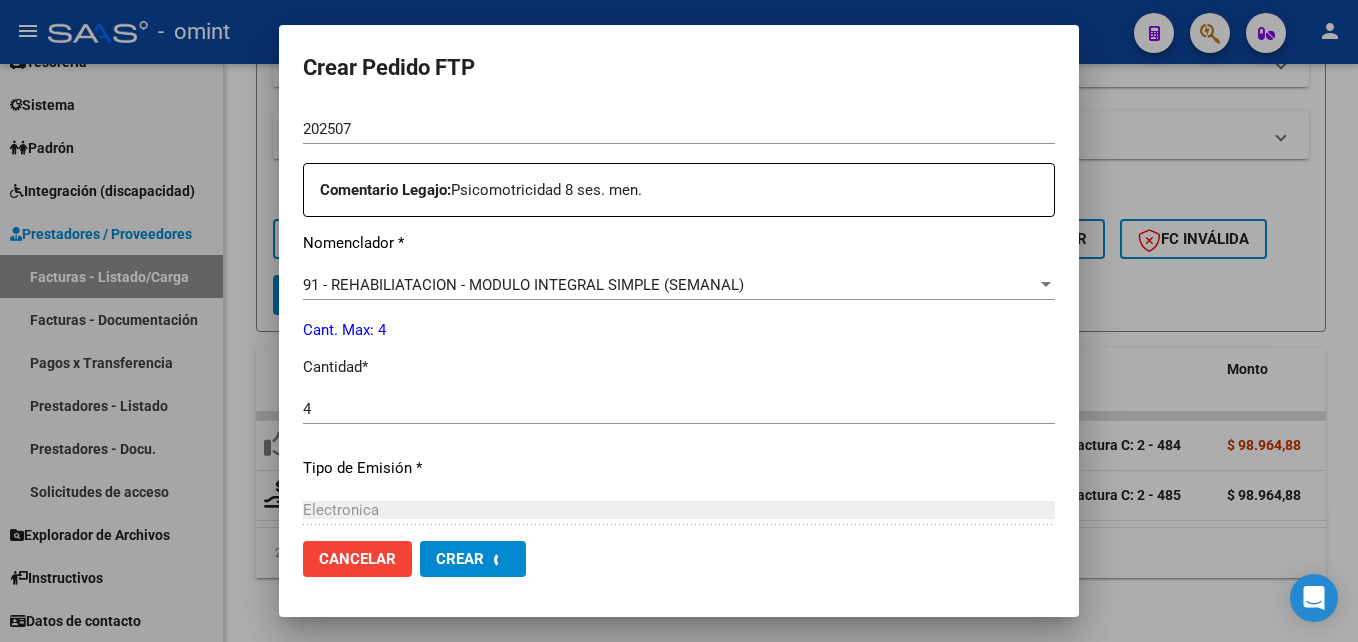 scroll, scrollTop: 587, scrollLeft: 0, axis: vertical 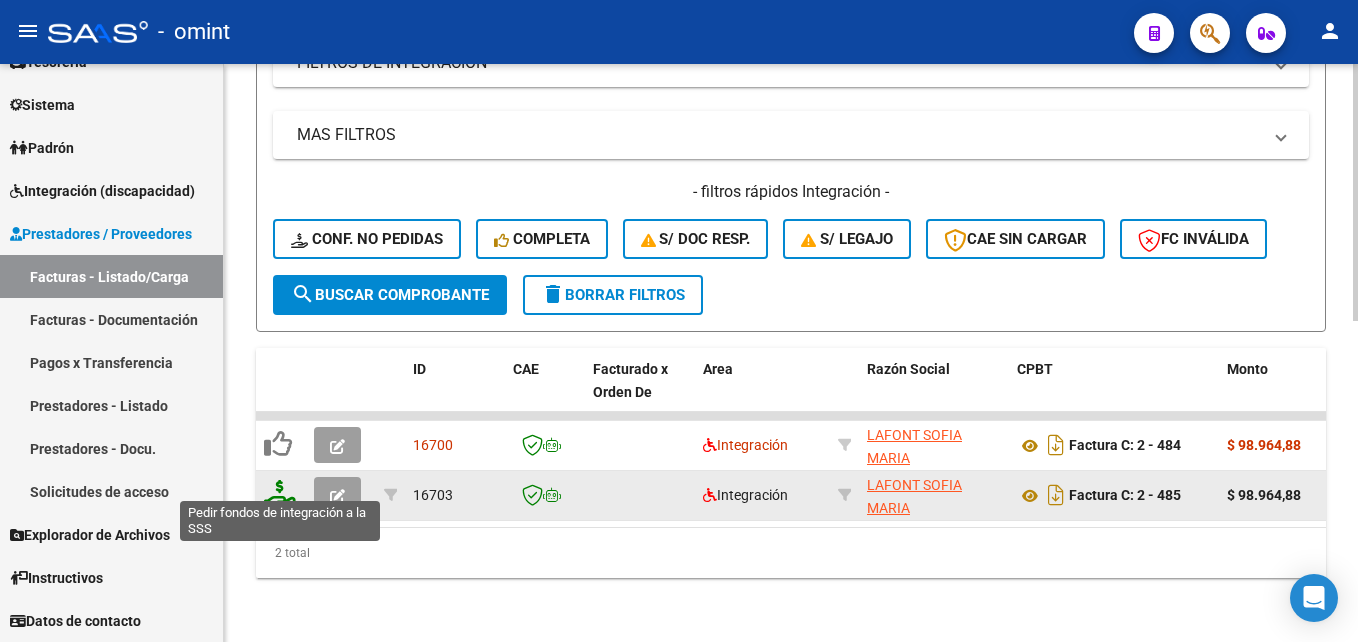 click 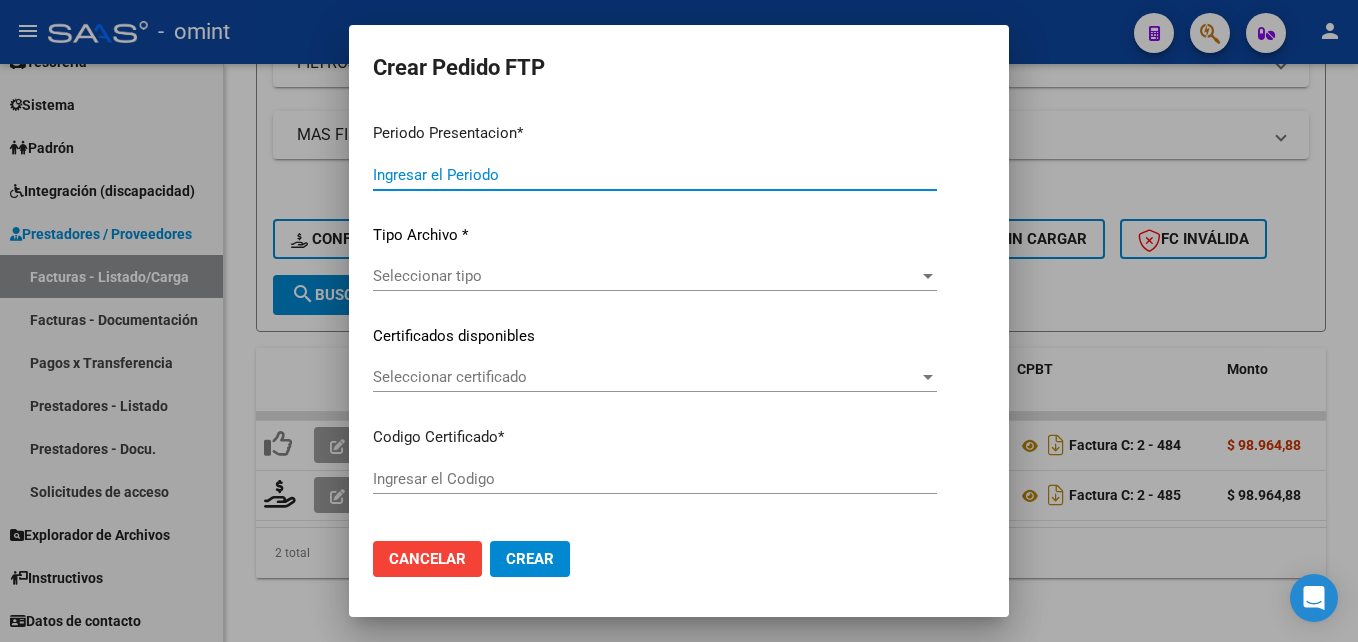type on "202507" 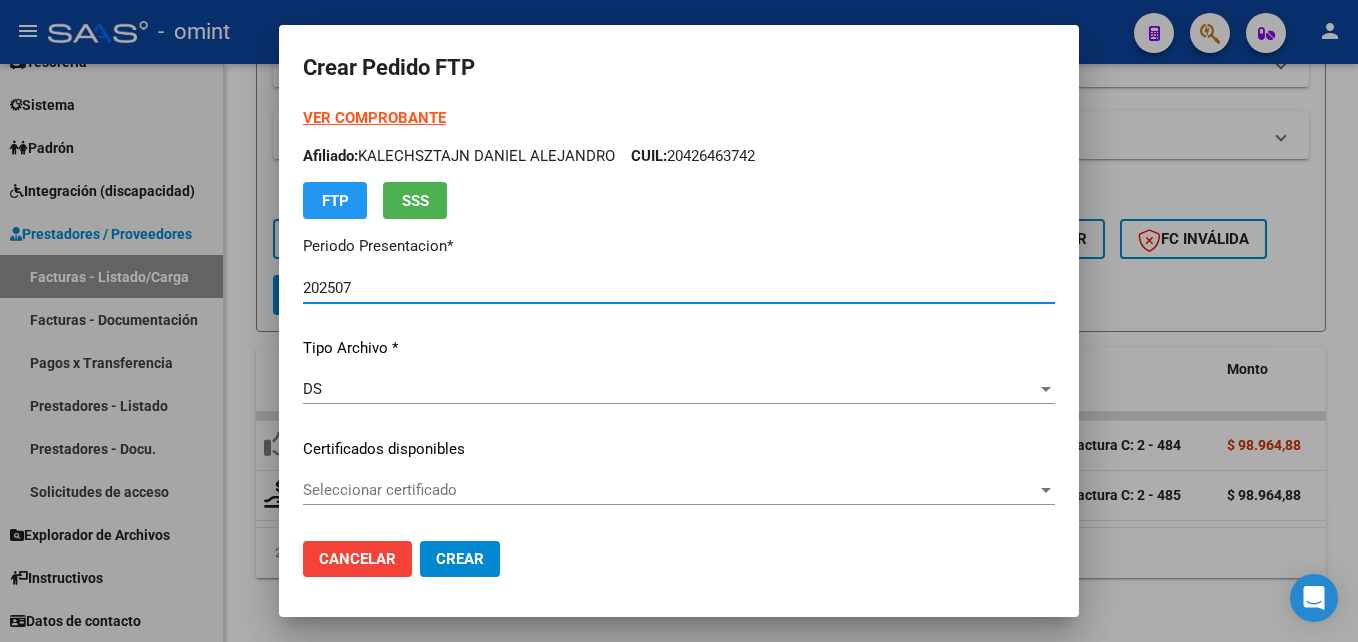 type on "4618838717" 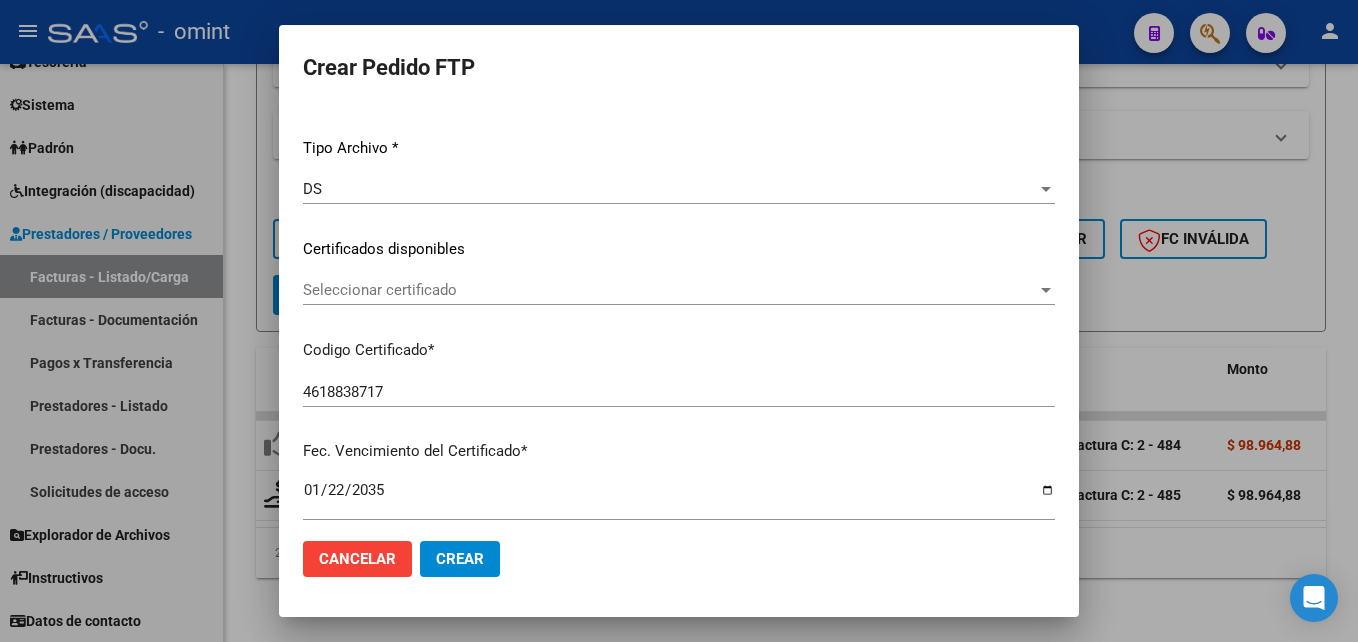 scroll, scrollTop: 300, scrollLeft: 0, axis: vertical 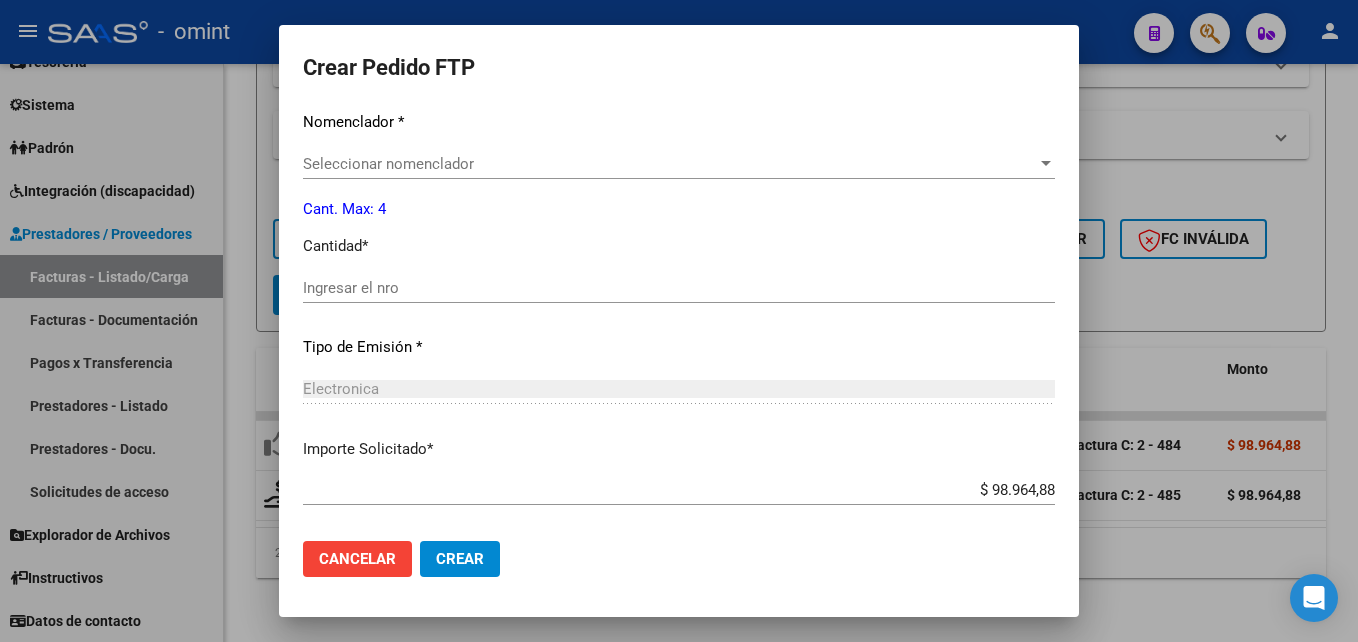 click on "Periodo Prestacion  *   202507 Ingresar el Periodo Prestacion  Comentario Legajo:    Psicomotricidad 8 ses. men.  Nomenclador * Seleccionar nomenclador Seleccionar nomenclador Cant. Max: 4 Cantidad  *   Ingresar el nro   Tipo de Emisión * Electronica Seleccionar tipo Importe Solicitado  *   $ 98.964,88 Ingresar imp. solicitado   Provincia * Seleccionar provincia Seleccionar provincia" at bounding box center (679, 283) 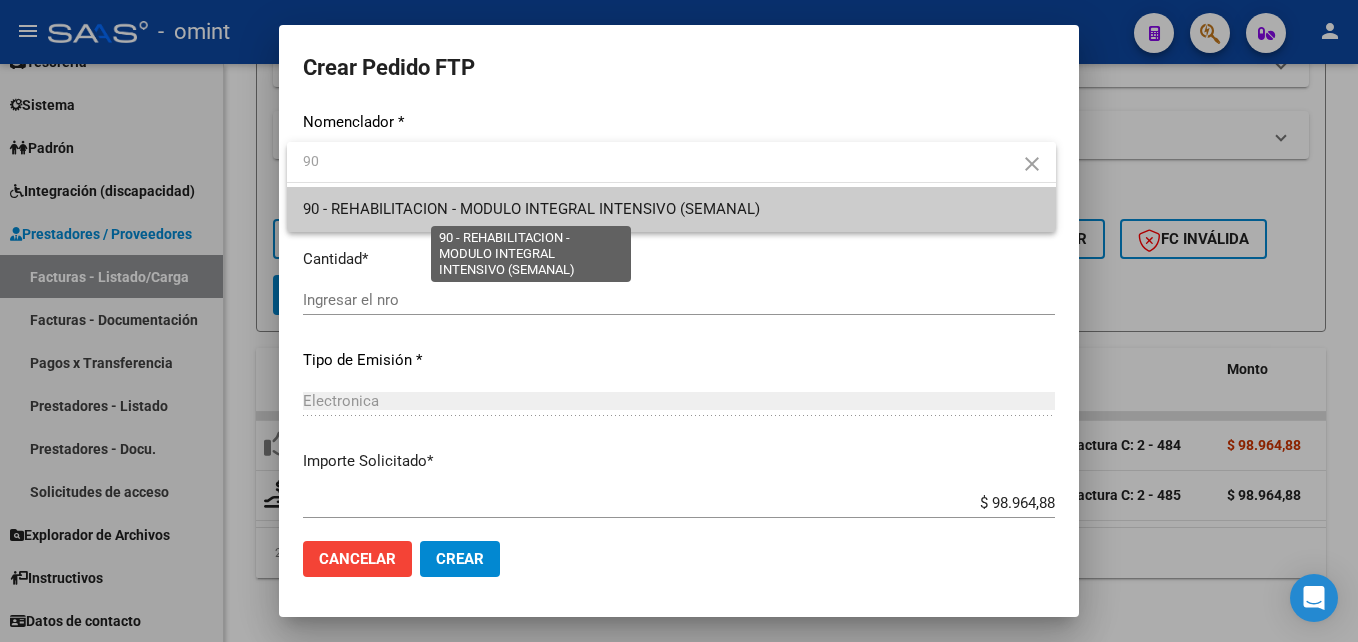 type on "90" 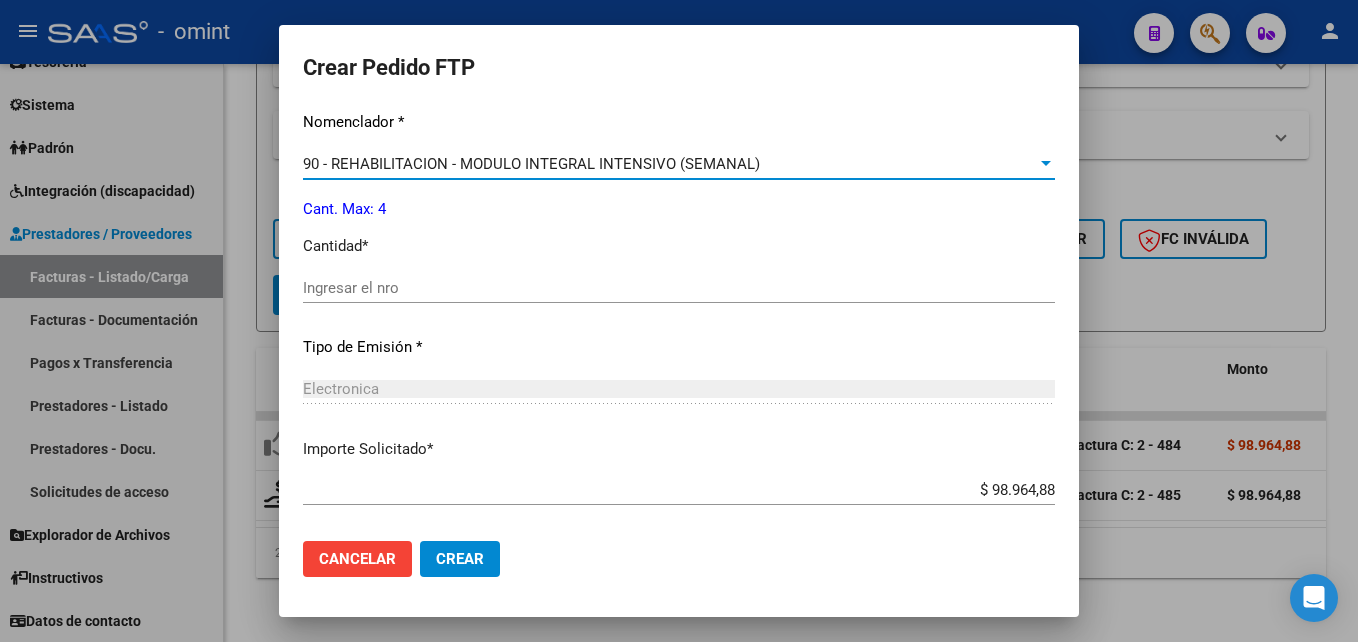 click on "Ingresar el nro" at bounding box center [679, 288] 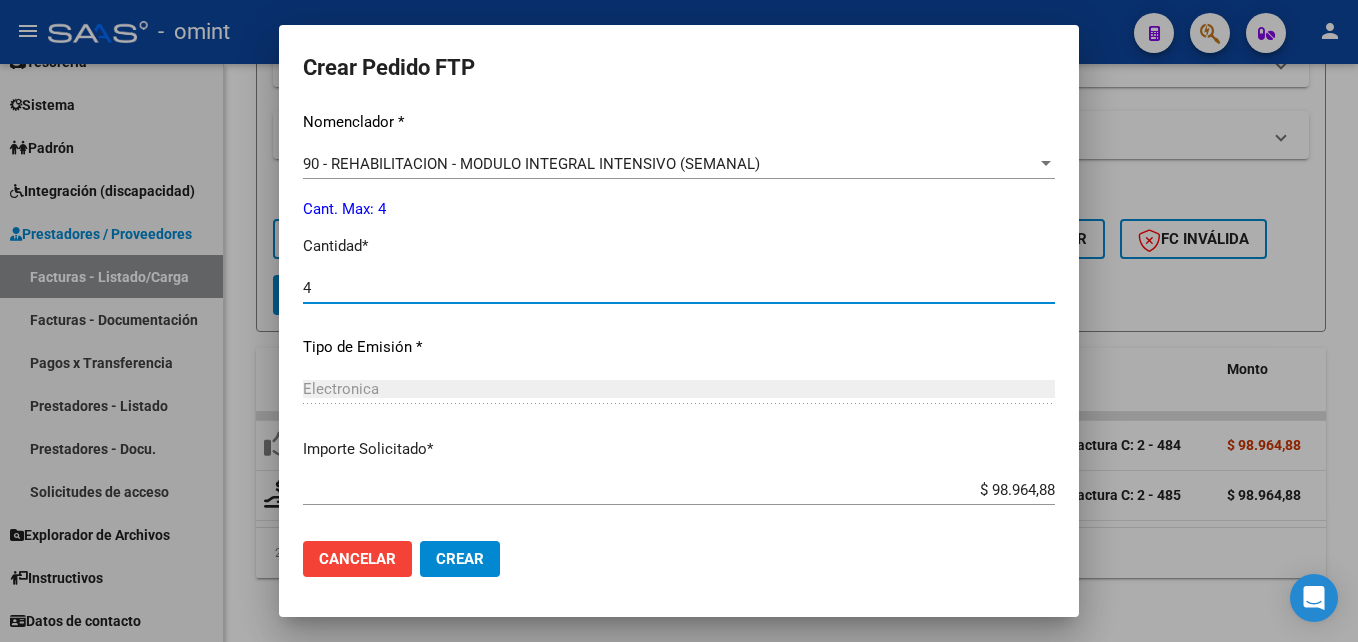 type on "4" 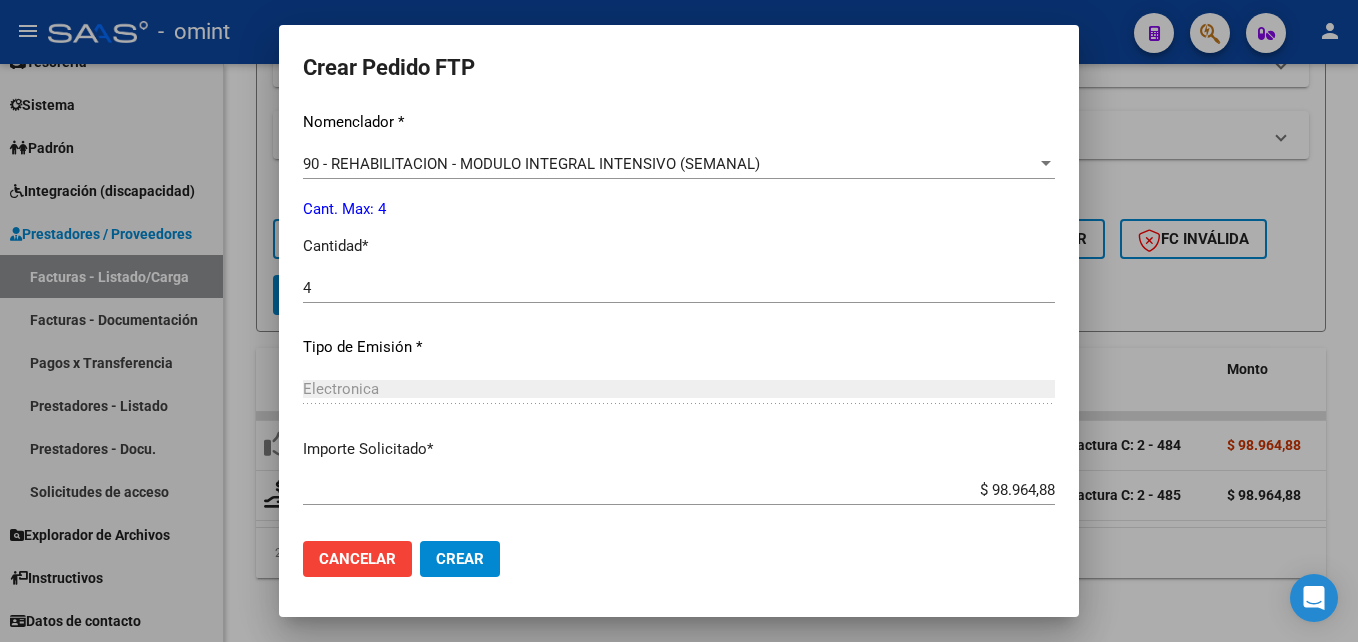 scroll, scrollTop: 921, scrollLeft: 0, axis: vertical 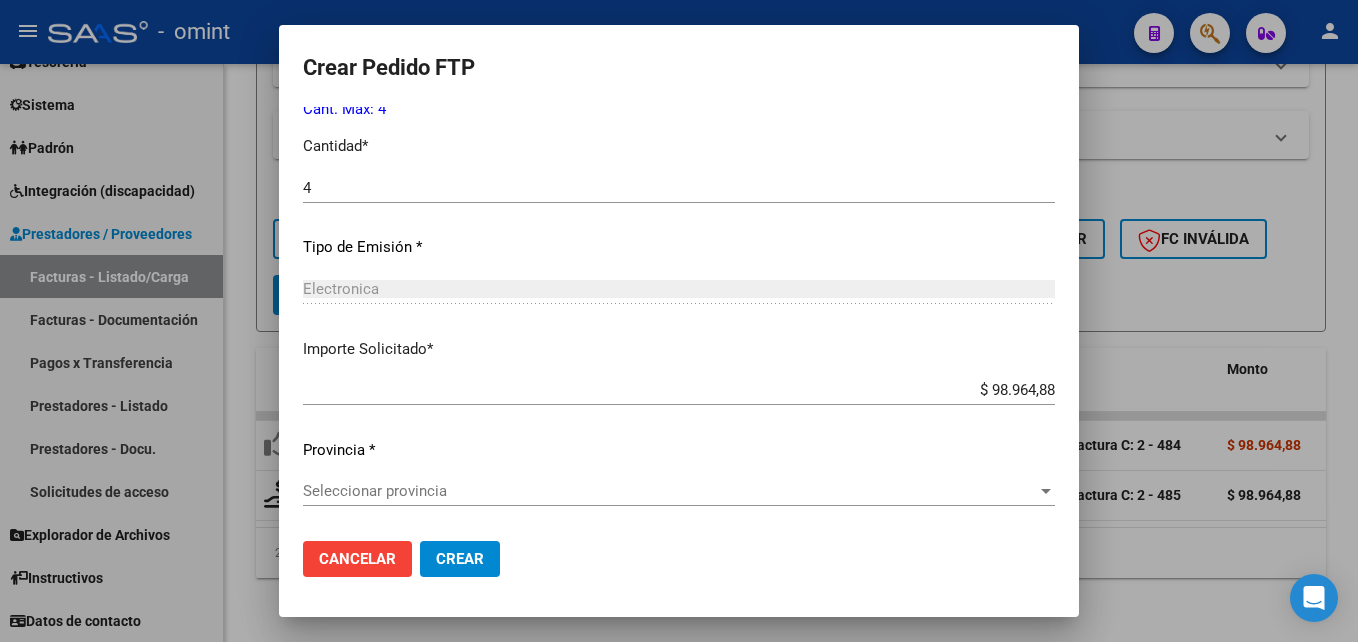 click on "Seleccionar provincia" at bounding box center [670, 491] 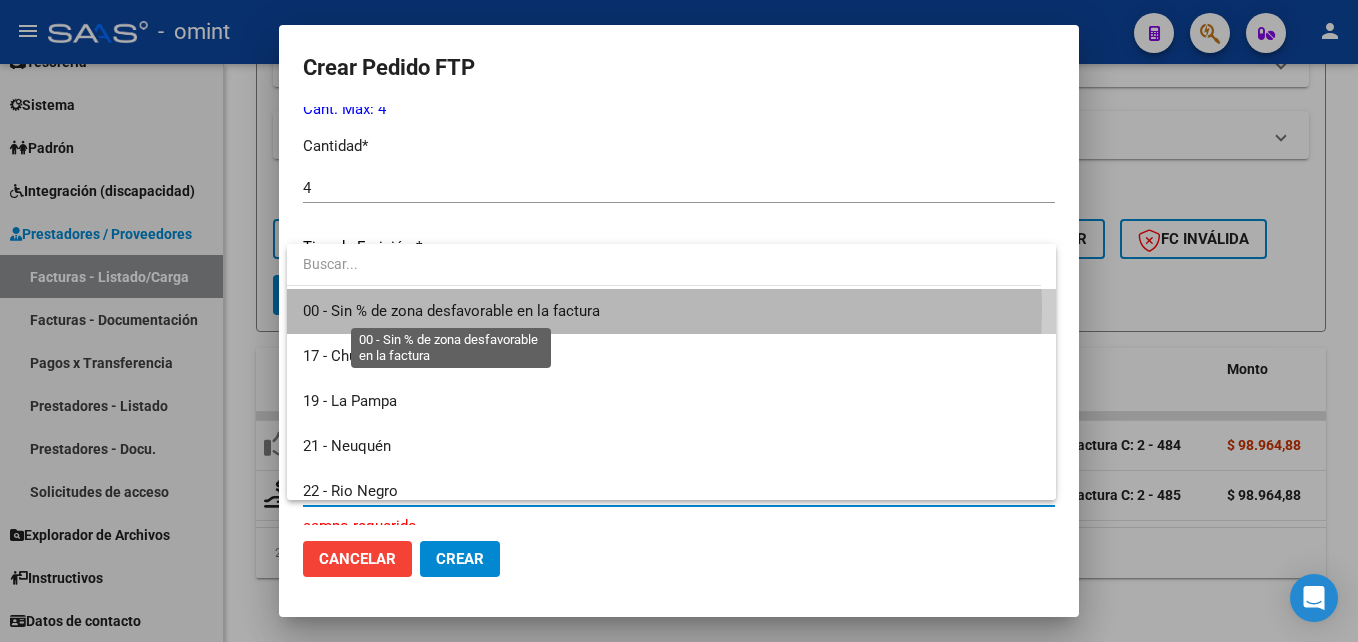 click on "00 - Sin % de zona desfavorable en la factura" at bounding box center (451, 311) 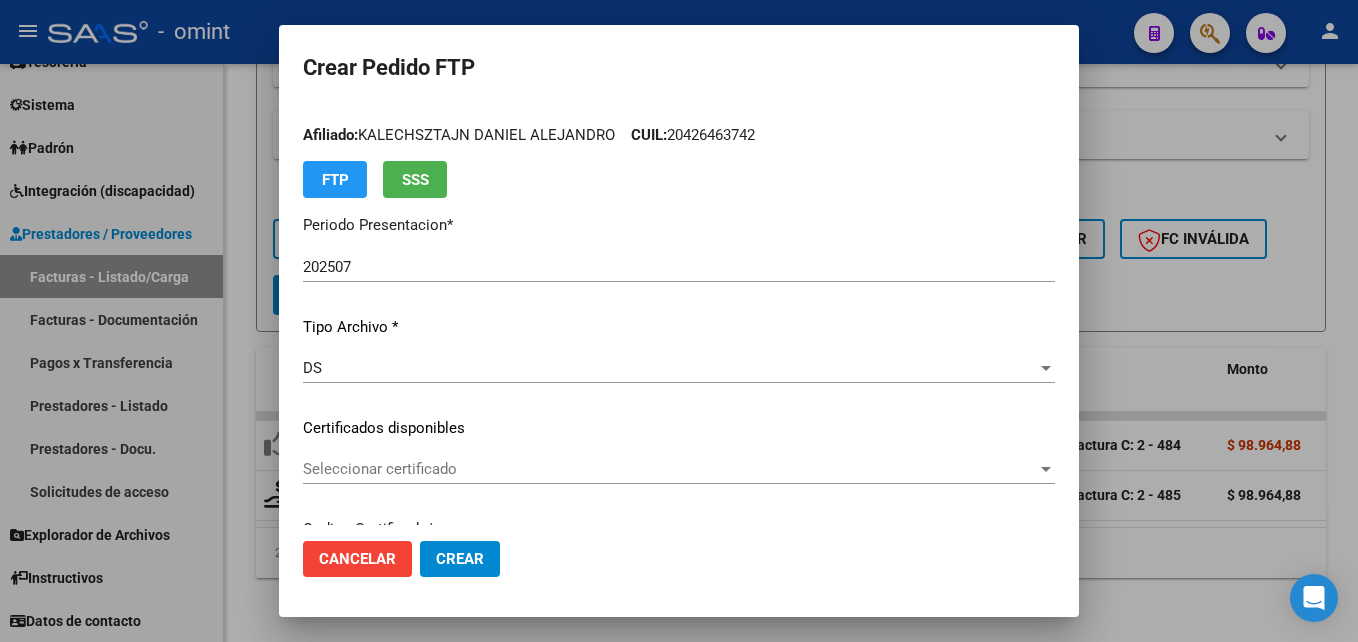 scroll, scrollTop: 0, scrollLeft: 0, axis: both 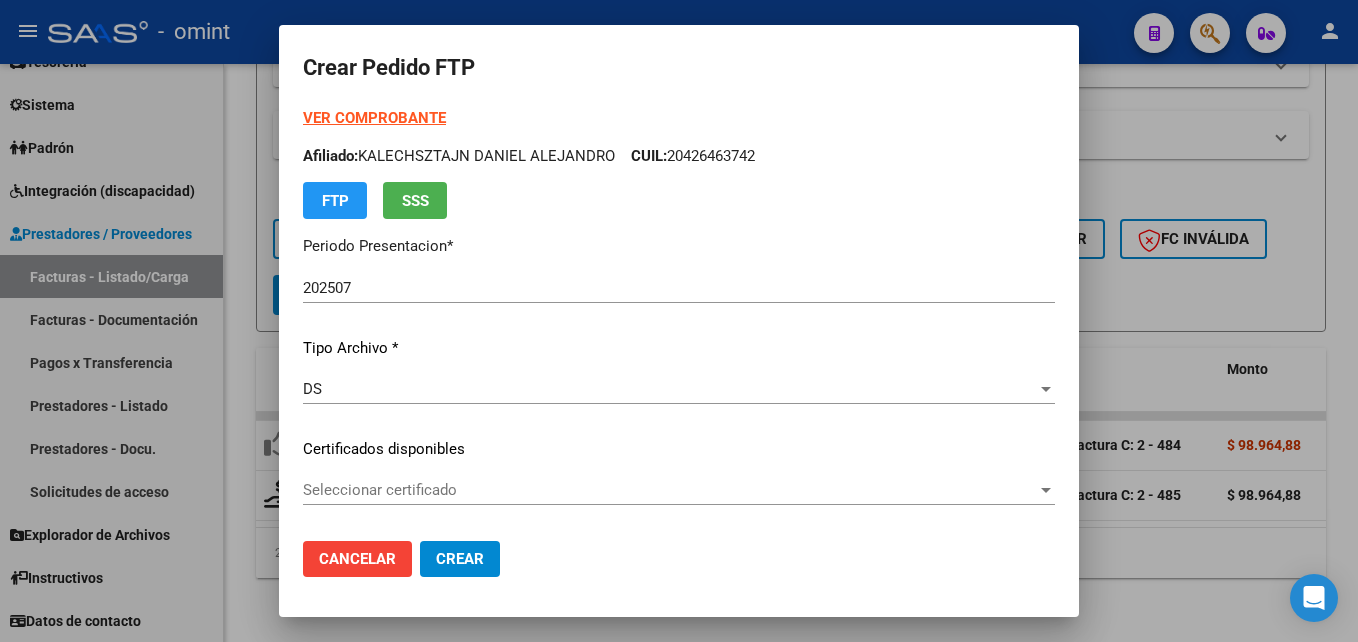 click on "Crear" 